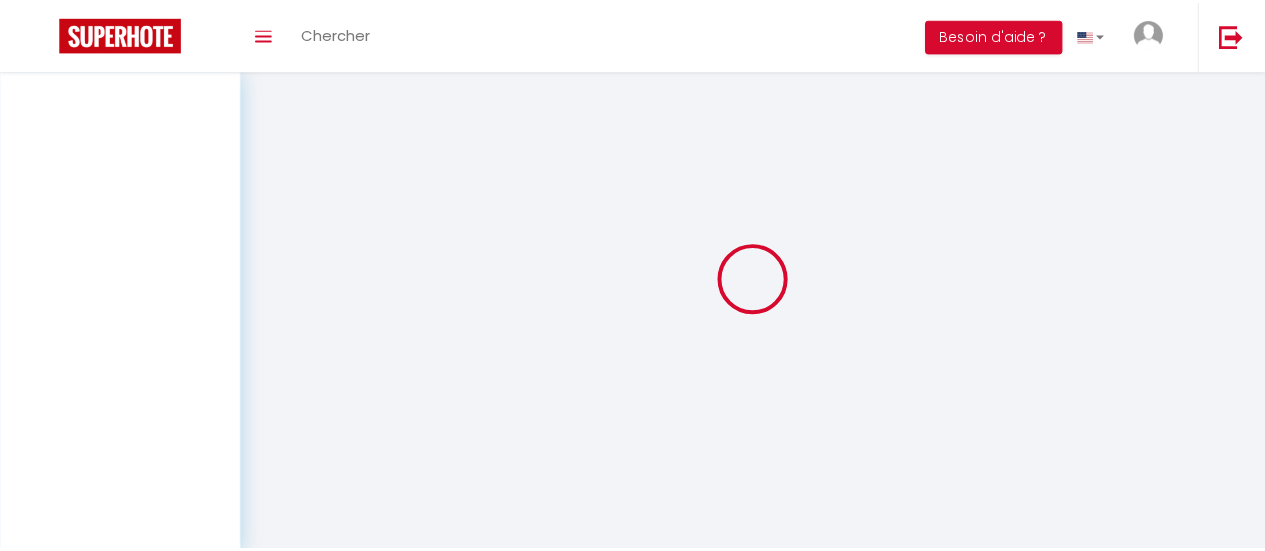 scroll, scrollTop: 0, scrollLeft: 0, axis: both 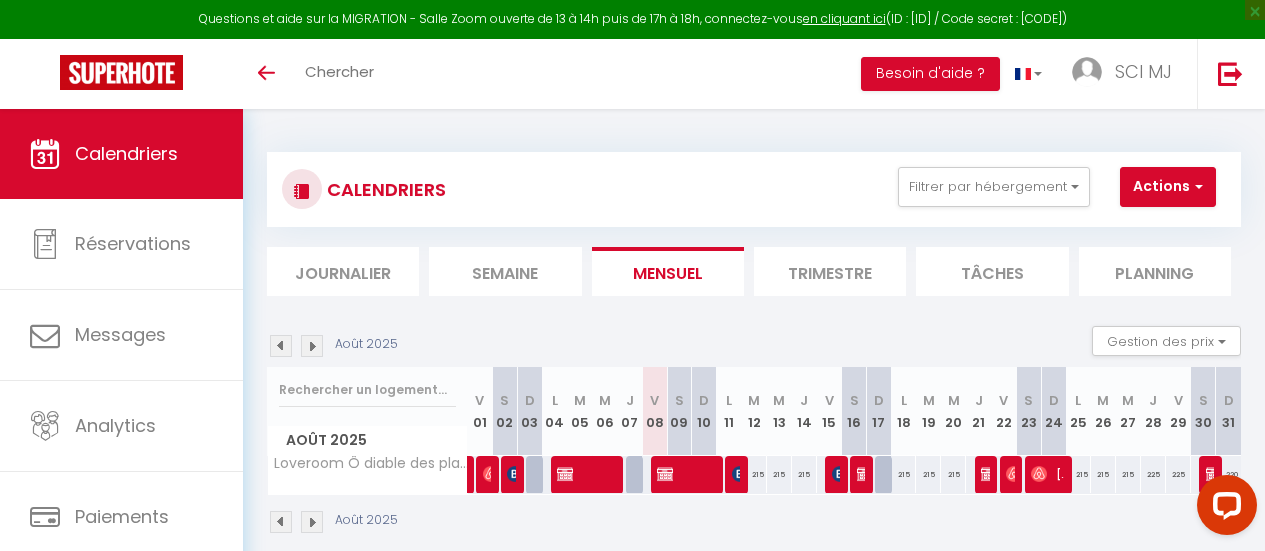 click at bounding box center (312, 346) 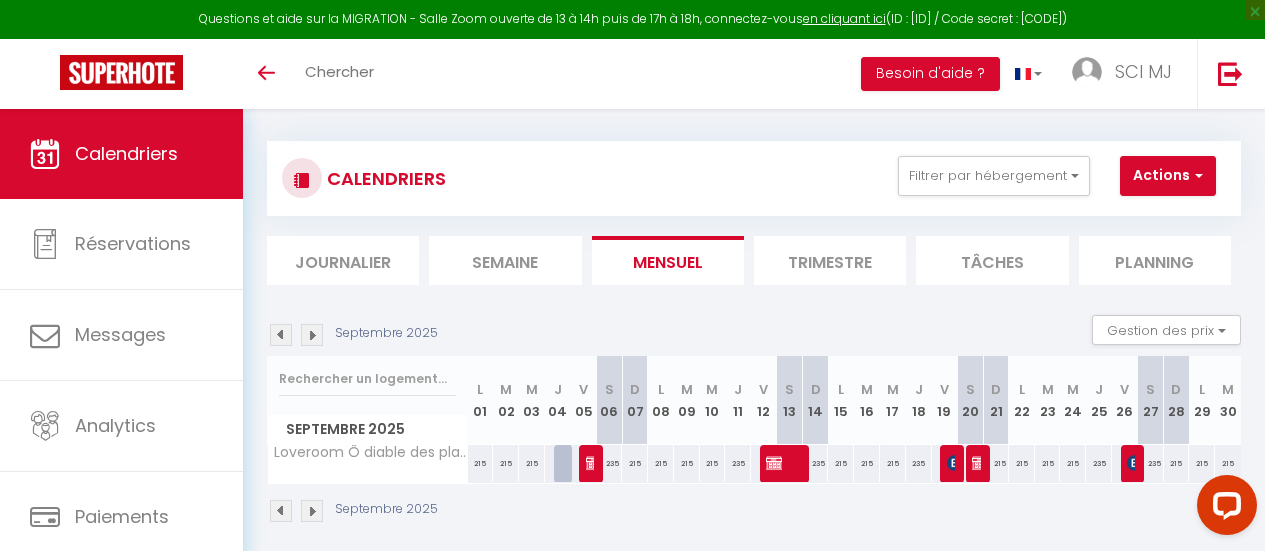 scroll, scrollTop: 0, scrollLeft: 0, axis: both 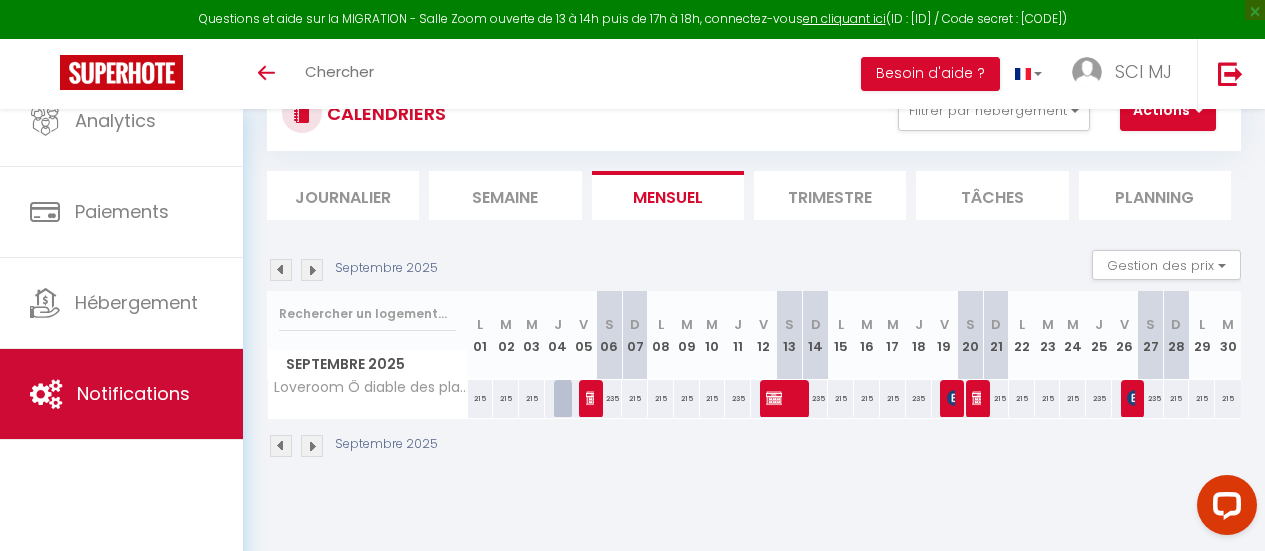click on "Notifications" at bounding box center (133, 393) 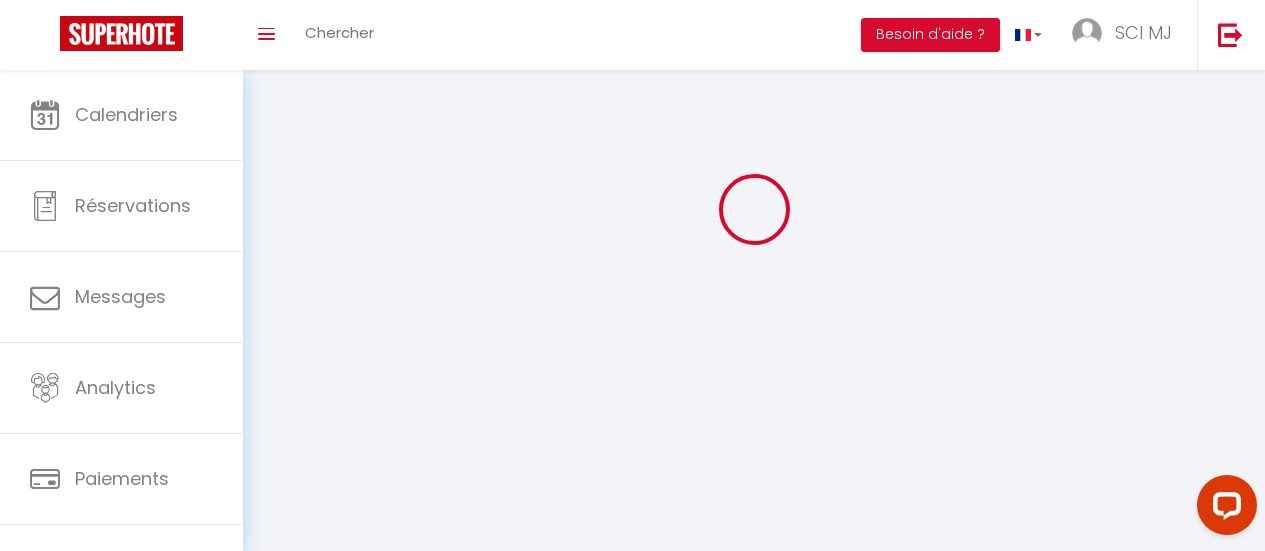 scroll, scrollTop: 0, scrollLeft: 0, axis: both 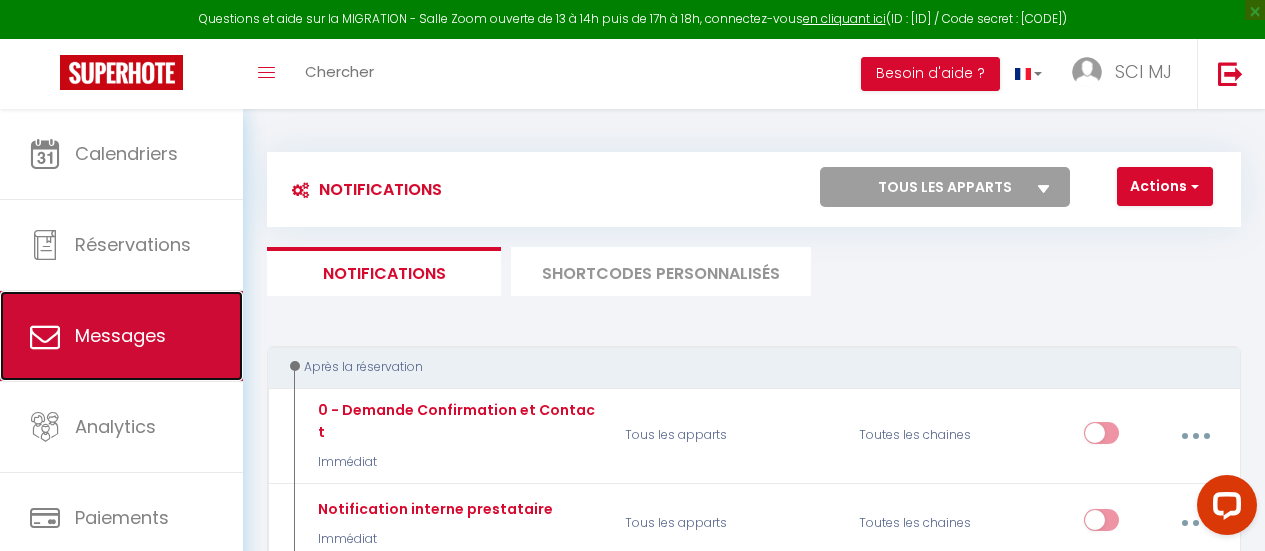 click on "Messages" at bounding box center (121, 336) 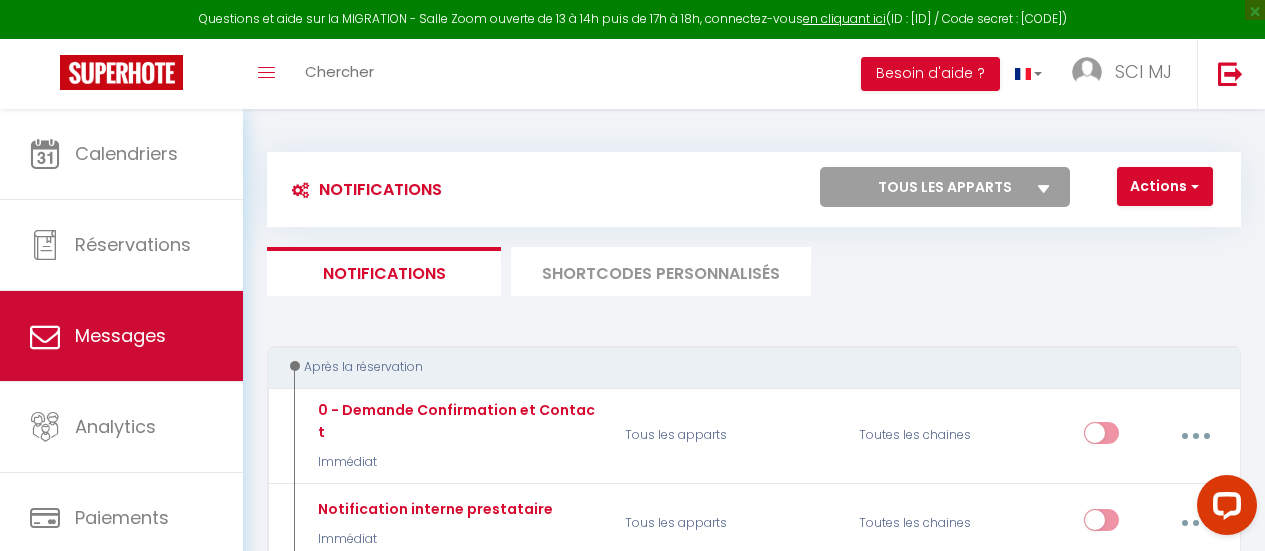 select on "message" 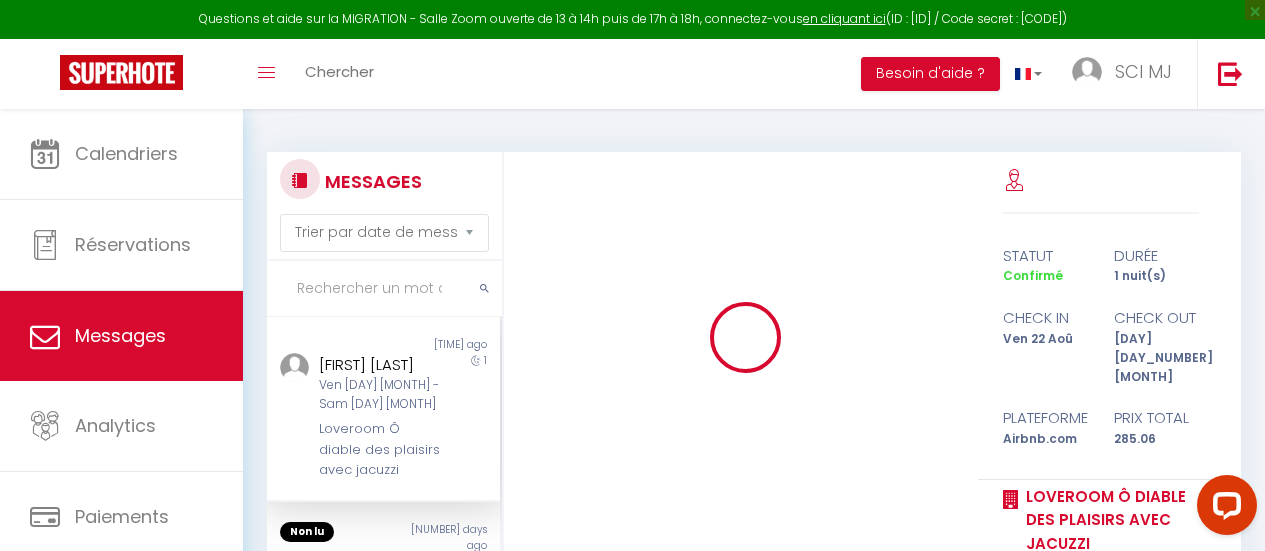 scroll, scrollTop: 7769, scrollLeft: 0, axis: vertical 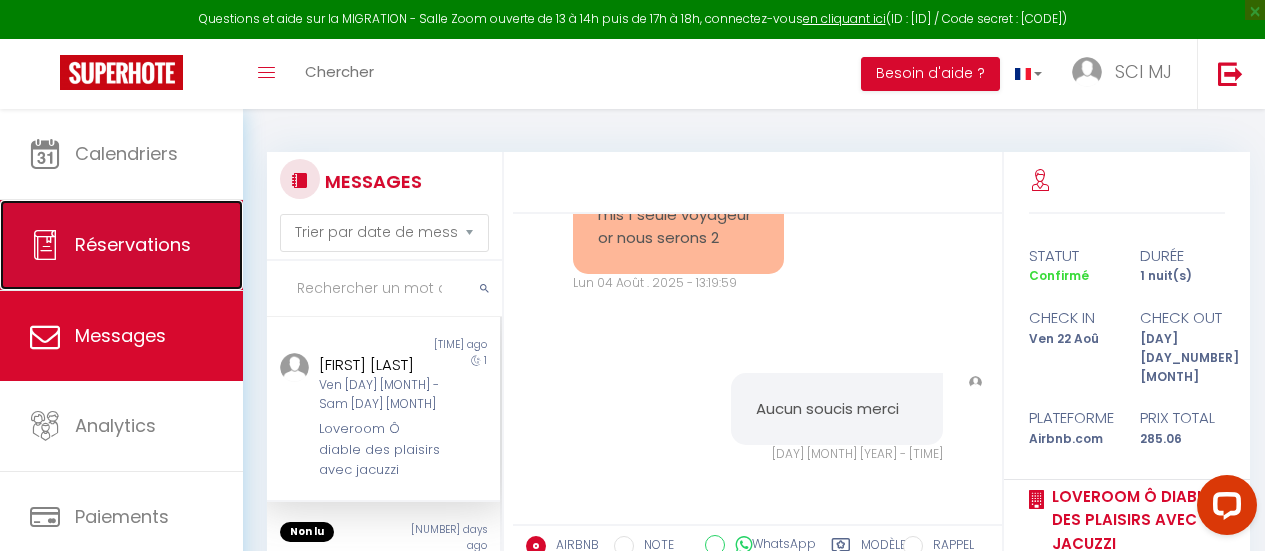 click on "Réservations" at bounding box center [121, 245] 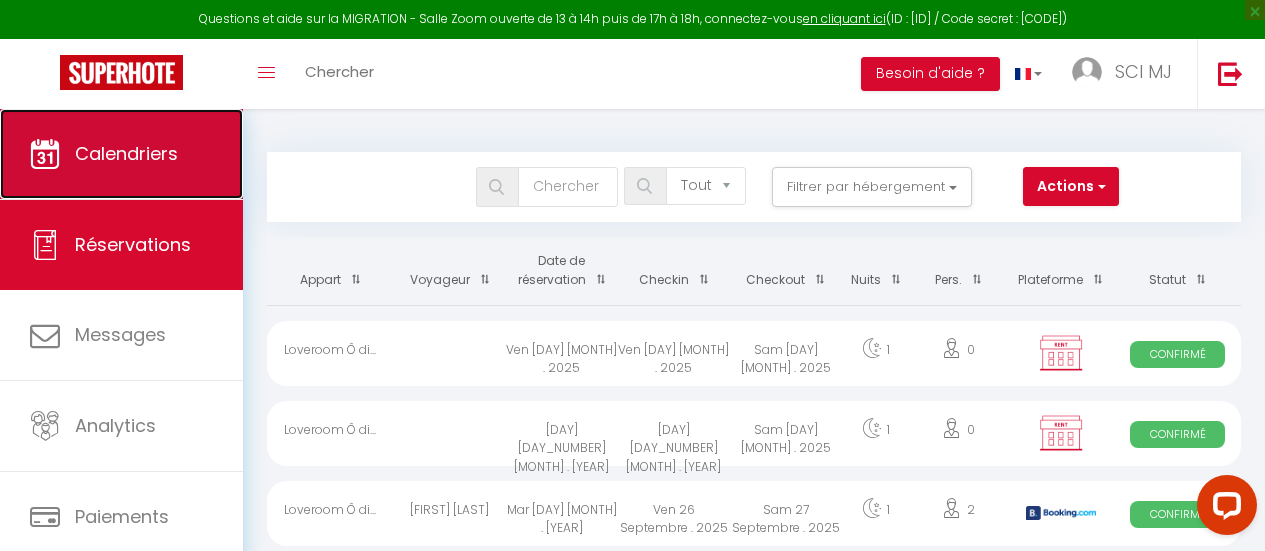 click on "Calendriers" at bounding box center [126, 153] 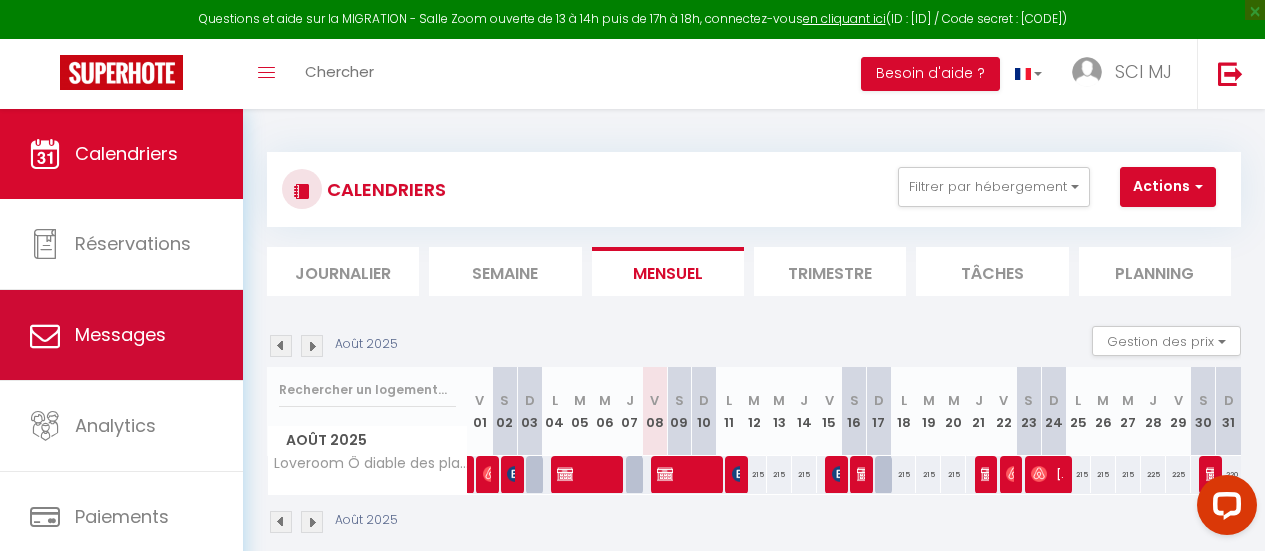 scroll, scrollTop: 153, scrollLeft: 0, axis: vertical 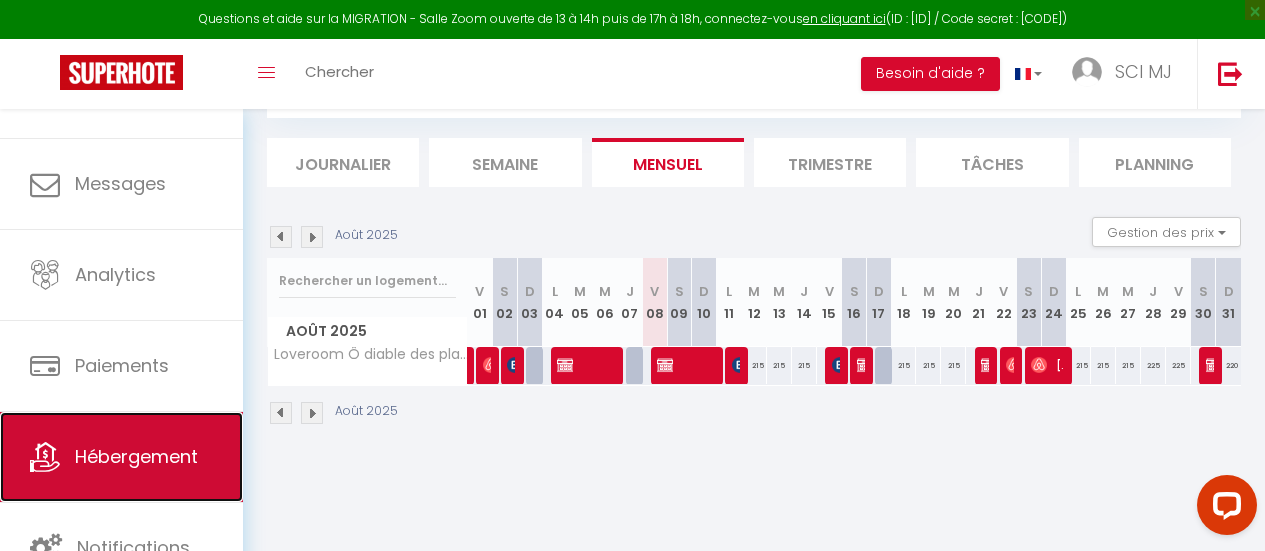 click on "Hébergement" at bounding box center [121, 457] 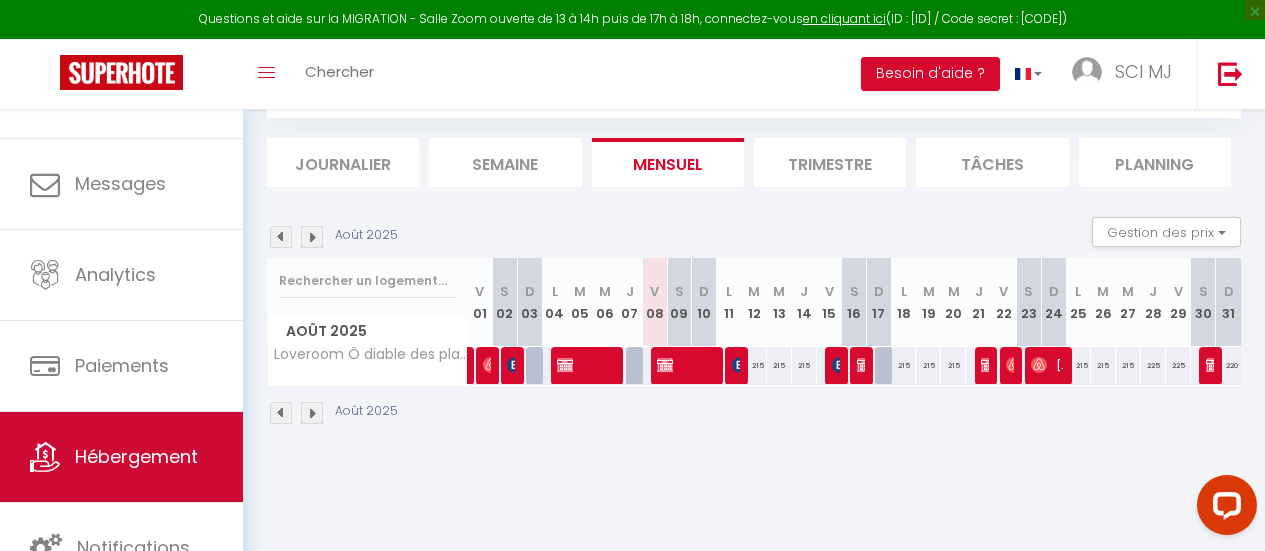 scroll, scrollTop: 0, scrollLeft: 0, axis: both 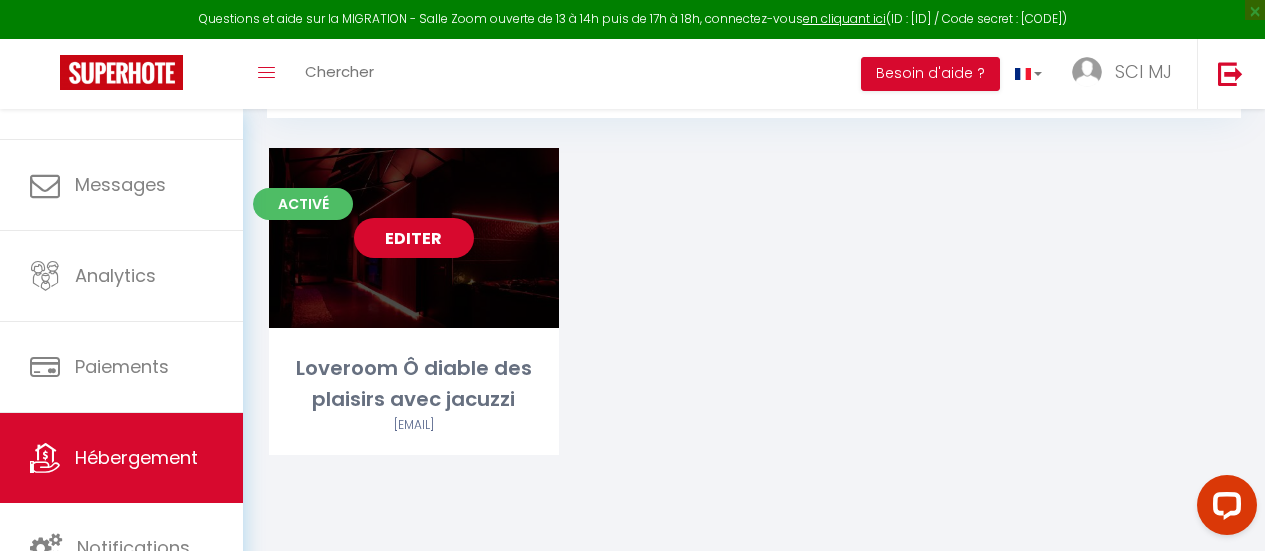 click on "Editer" at bounding box center [414, 238] 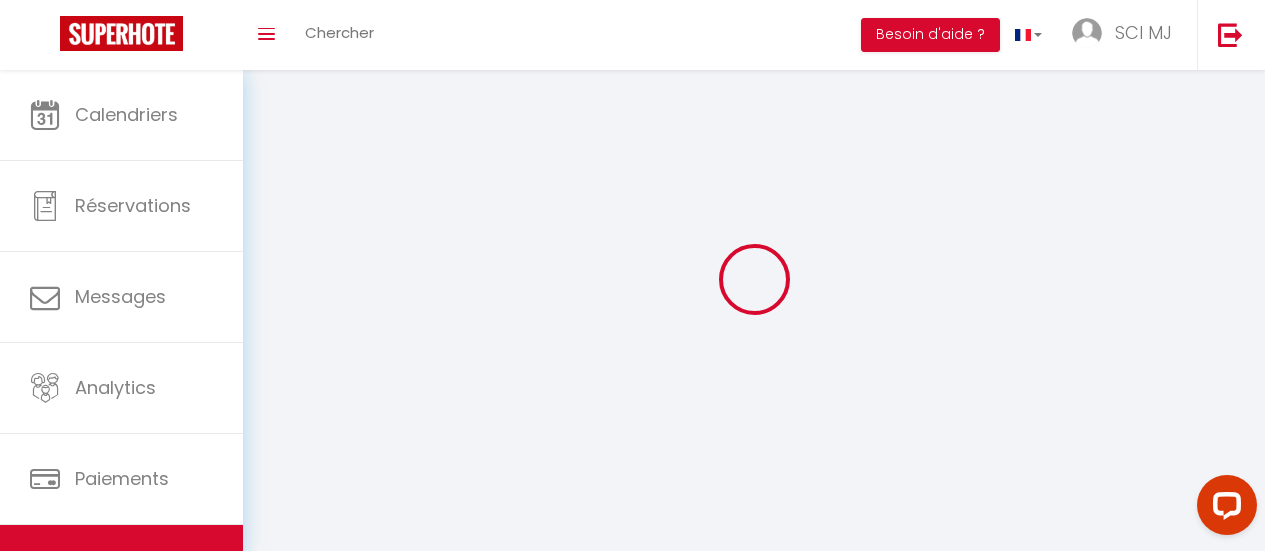 select on "1" 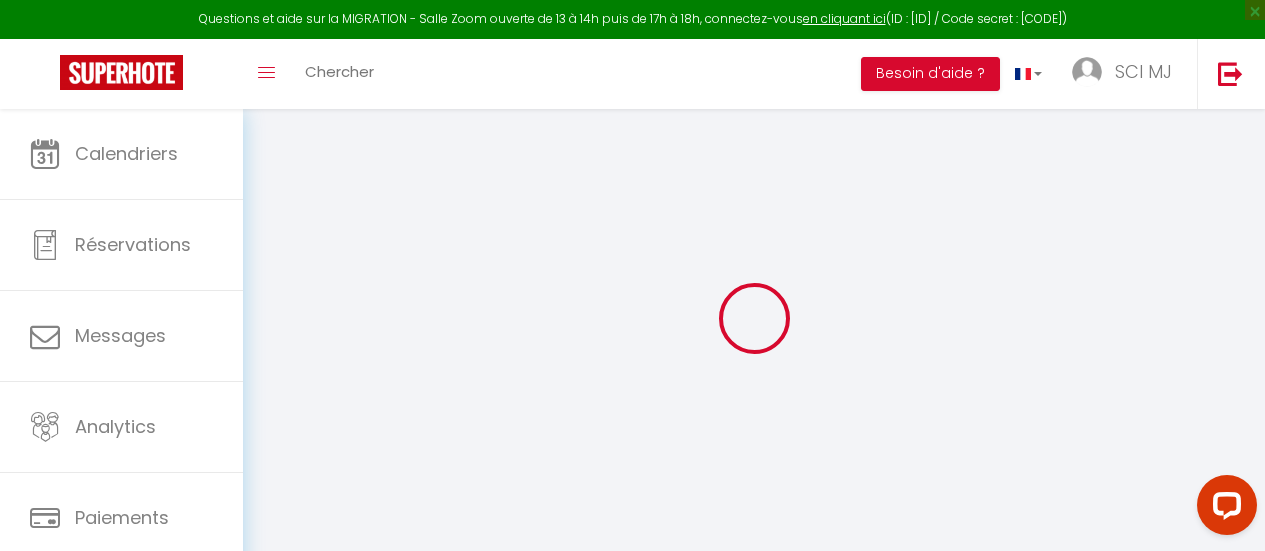 select 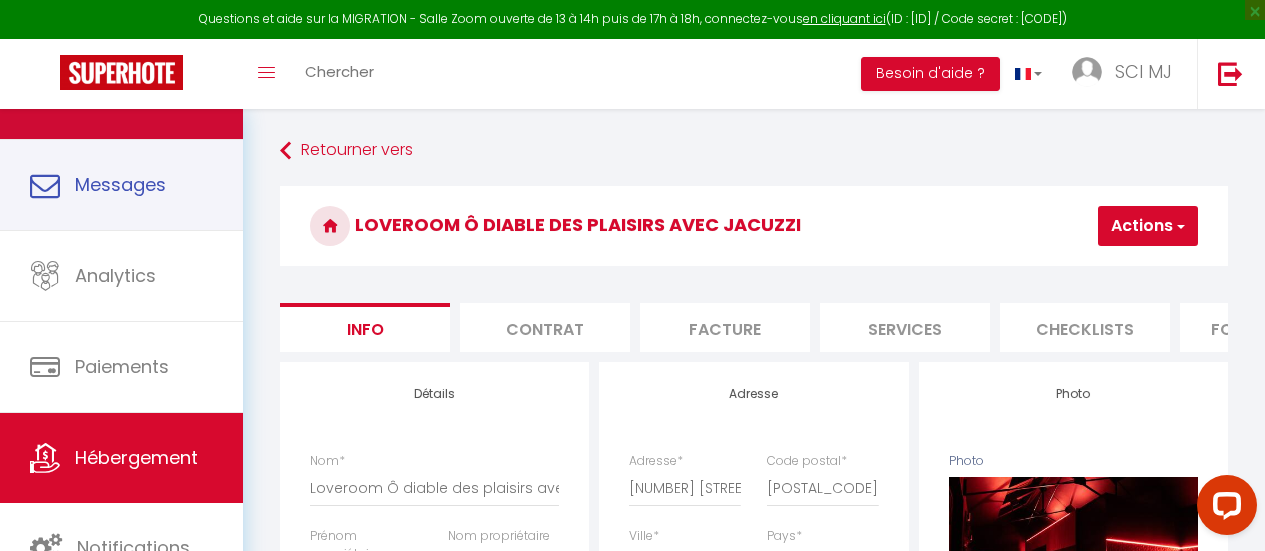 scroll, scrollTop: 144, scrollLeft: 0, axis: vertical 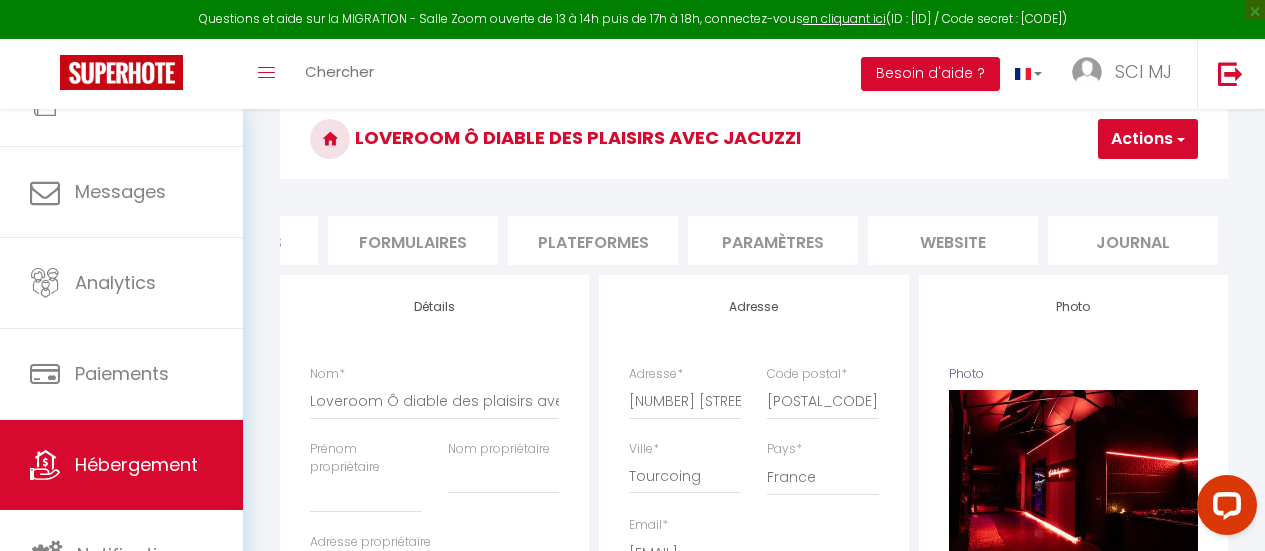 click on "Paramètres" at bounding box center [773, 240] 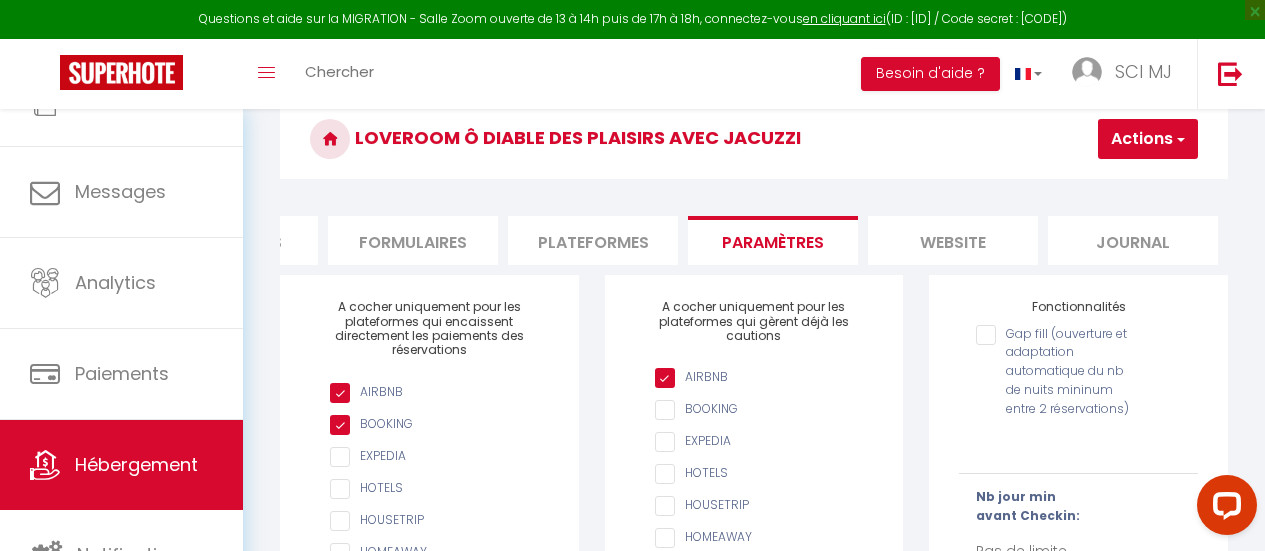 click on "Plateformes" at bounding box center [593, 240] 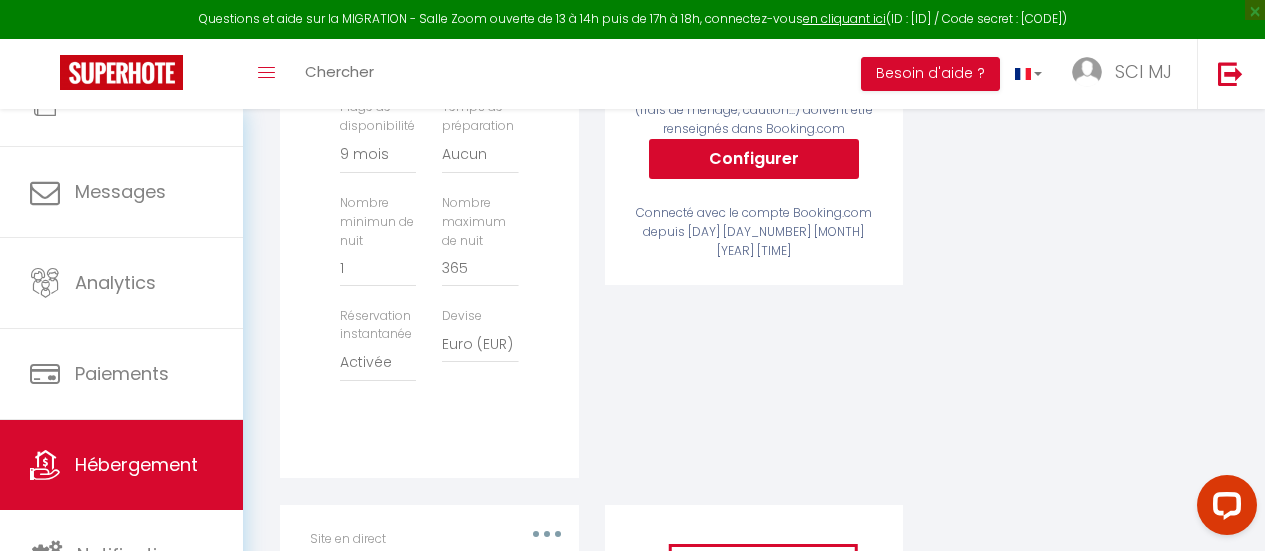 scroll, scrollTop: 991, scrollLeft: 0, axis: vertical 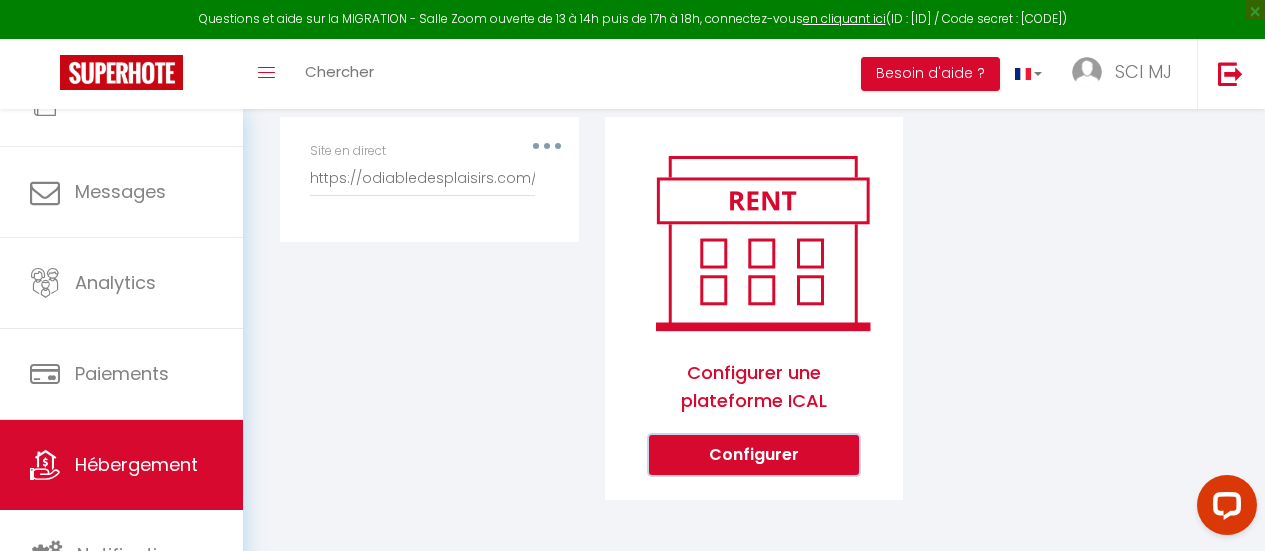 click on "Configurer" at bounding box center [754, 455] 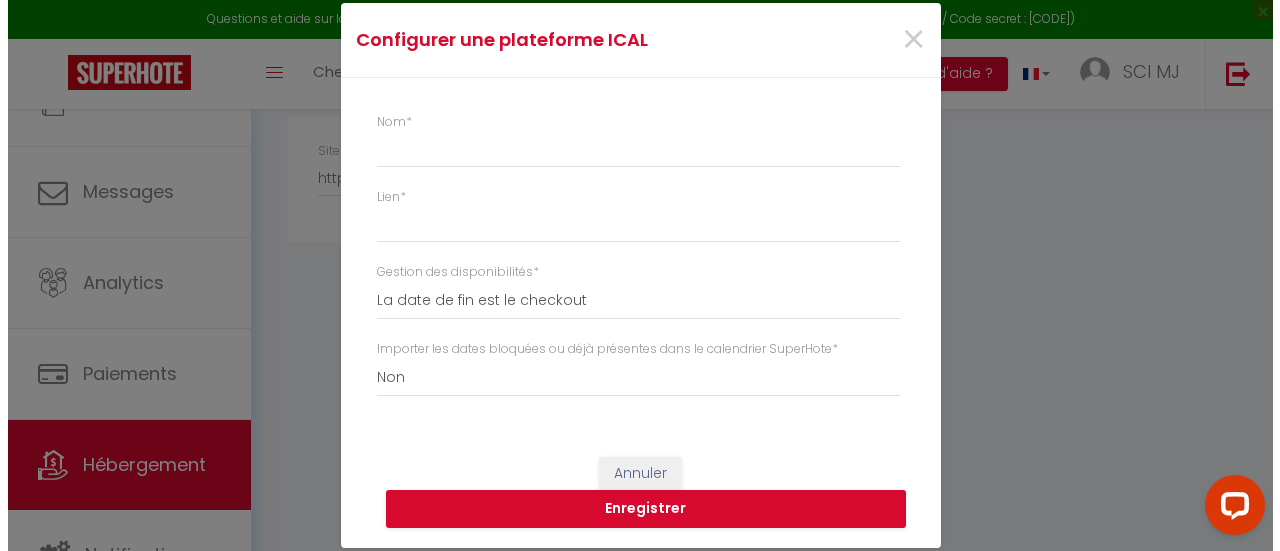 scroll, scrollTop: 970, scrollLeft: 0, axis: vertical 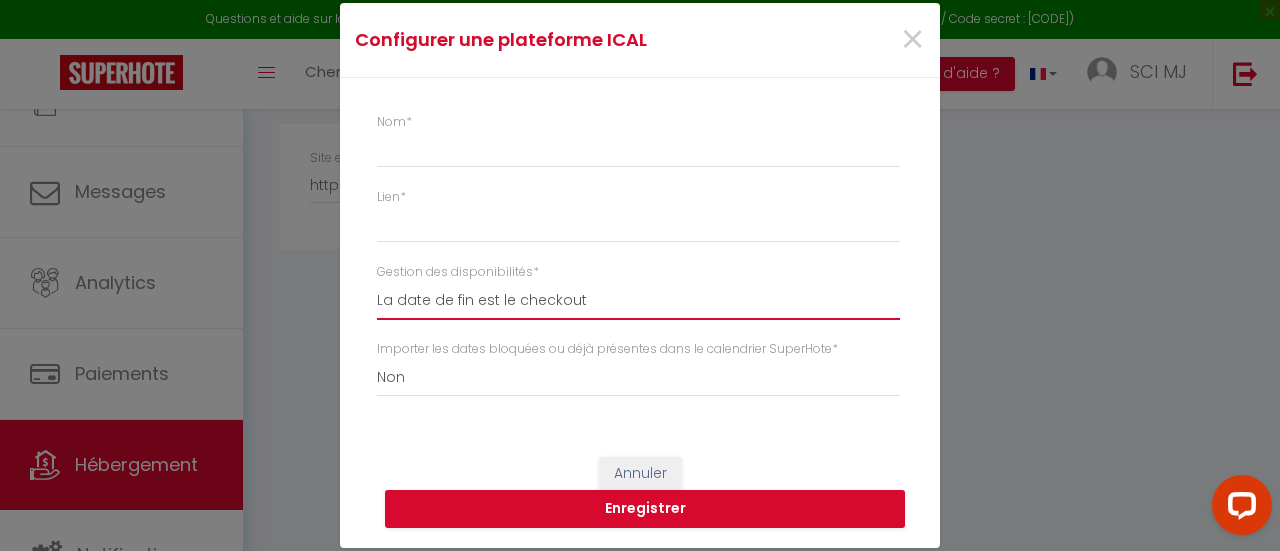 click on "La date de fin est le checkout
La date de fin est la dernière nuit
La date de fin est le lendemain du checkout" at bounding box center [638, 301] 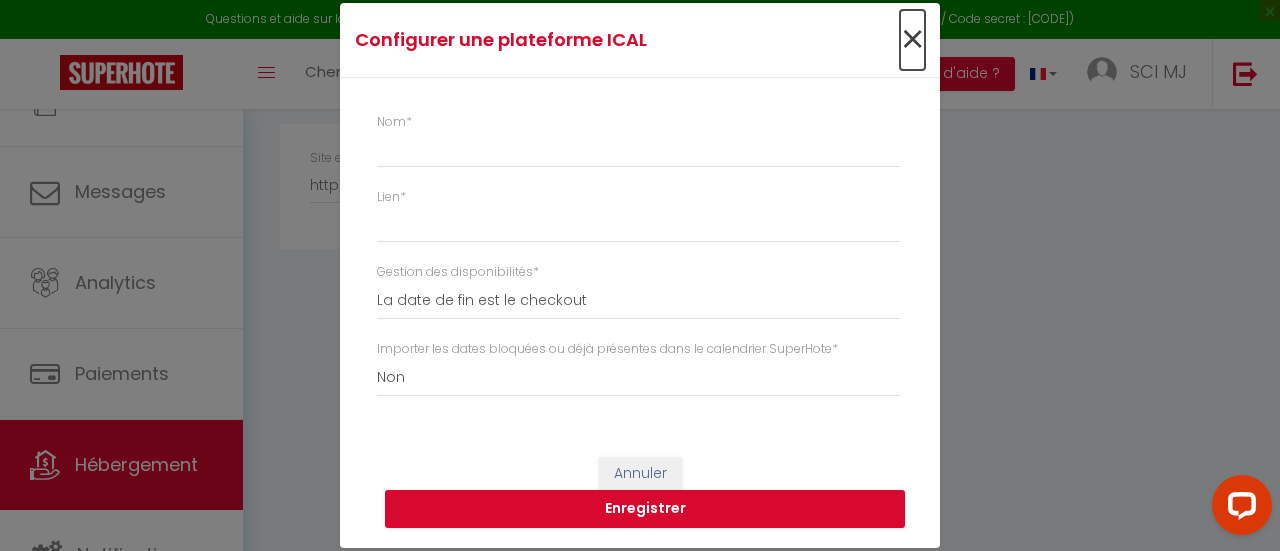 click on "×" at bounding box center [912, 40] 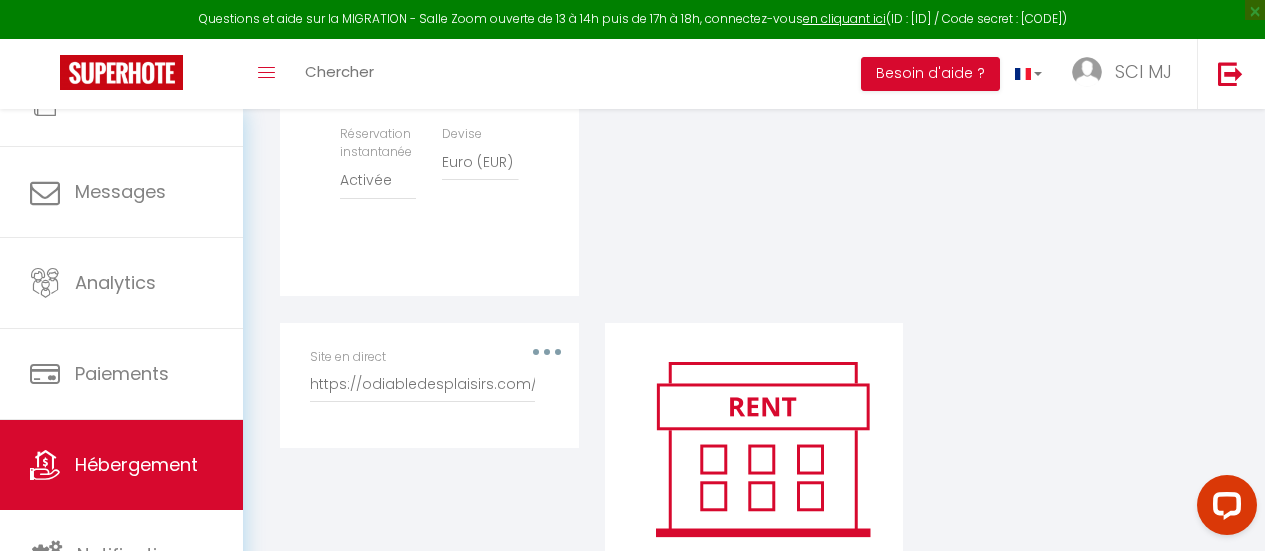 scroll, scrollTop: 767, scrollLeft: 0, axis: vertical 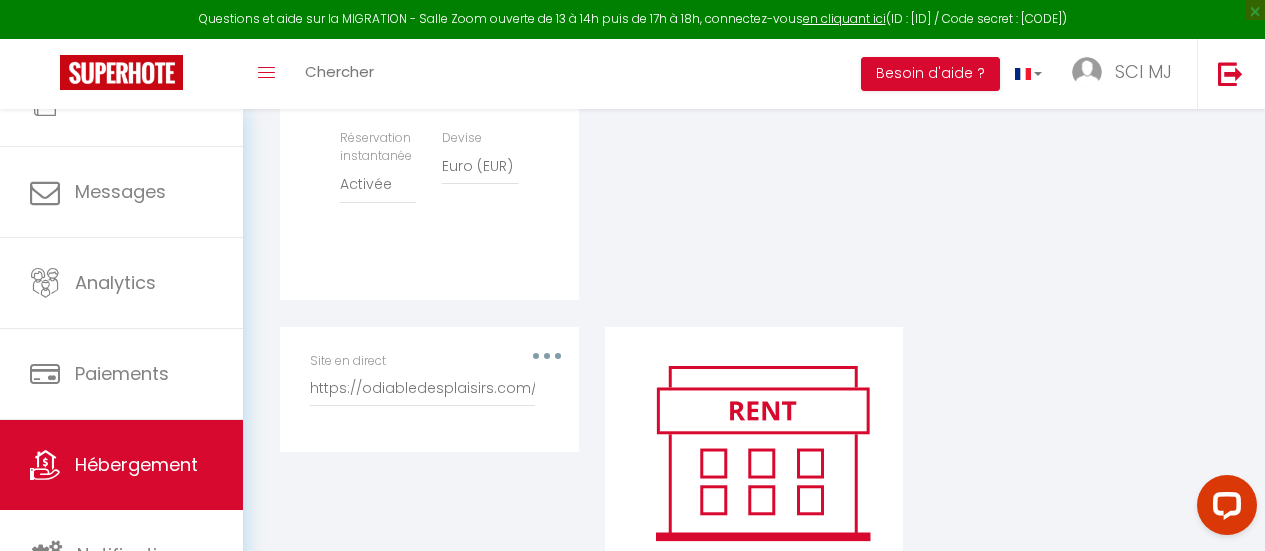 click on "Site en direct
[URL]" at bounding box center (429, 389) 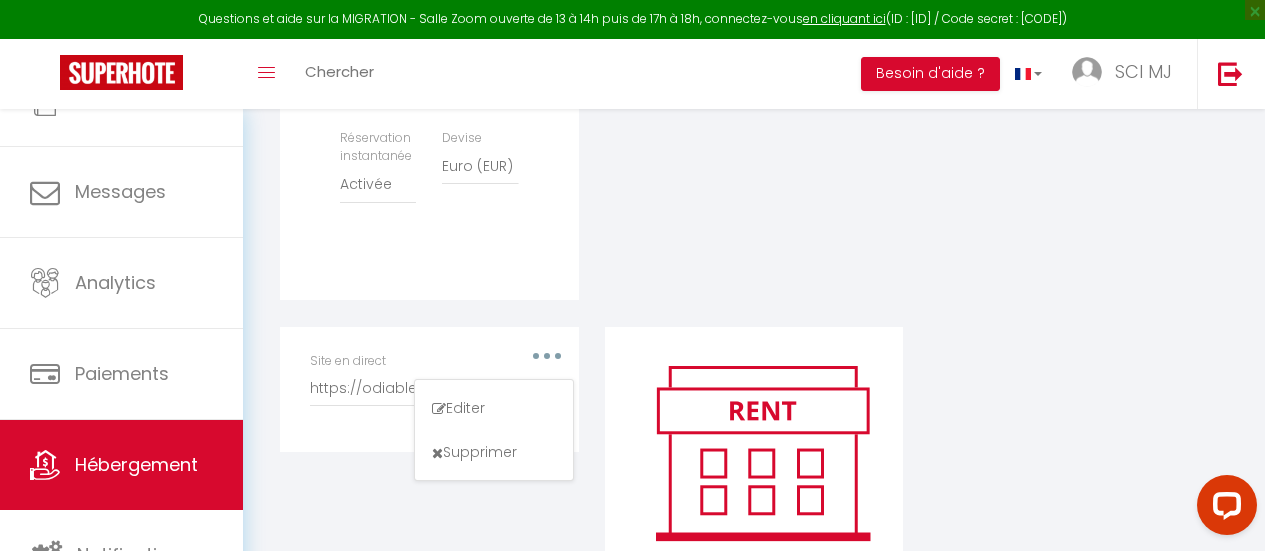 click at bounding box center (547, 356) 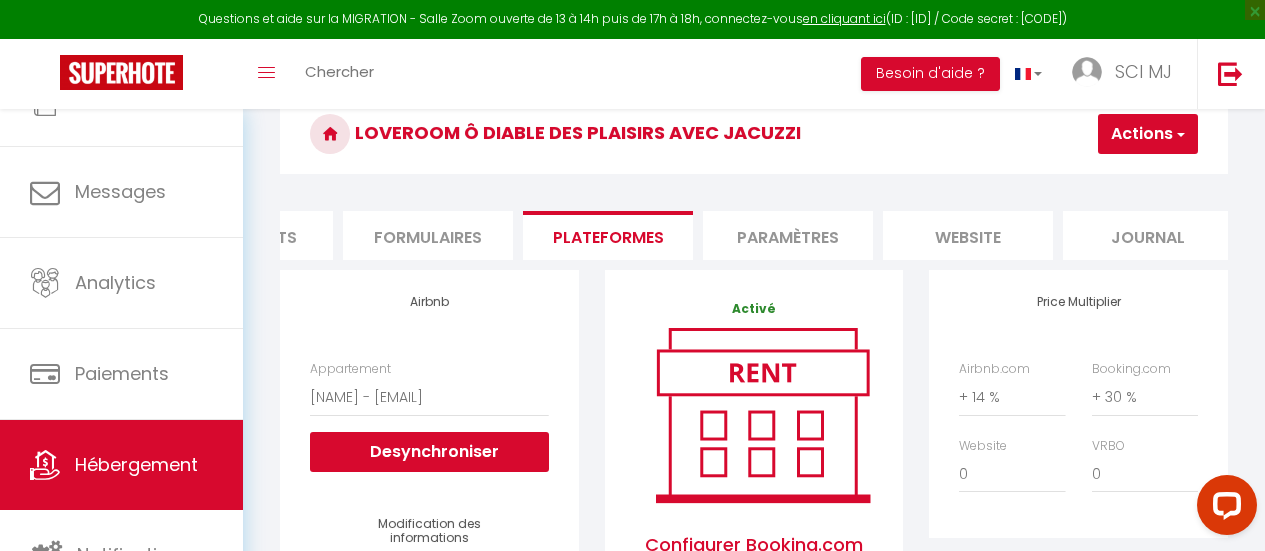 scroll, scrollTop: 91, scrollLeft: 0, axis: vertical 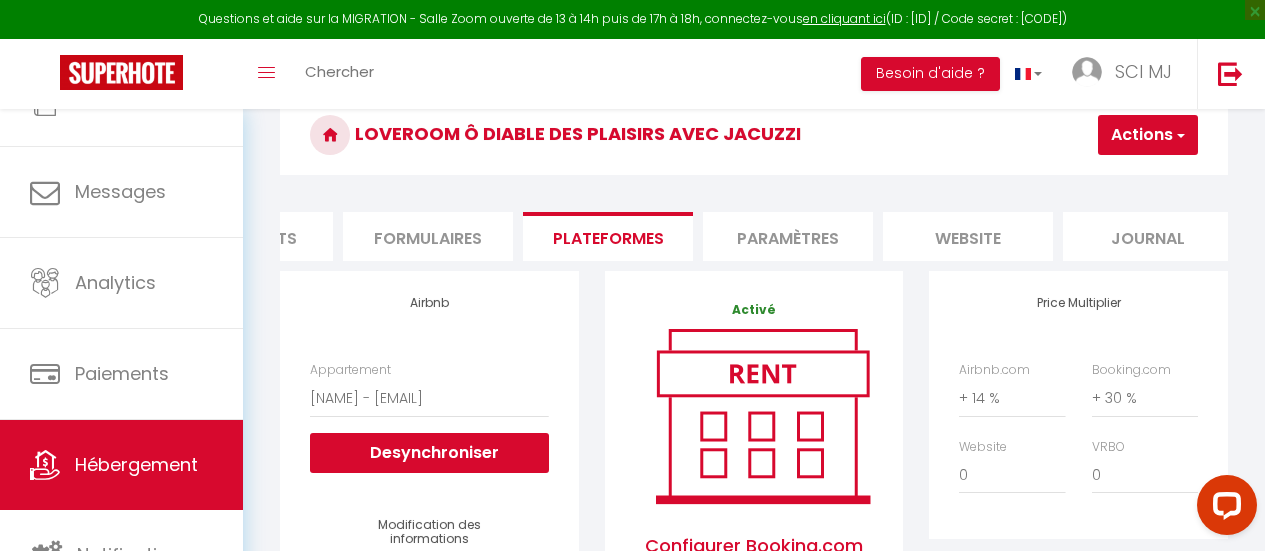 click on "Paramètres" at bounding box center (788, 236) 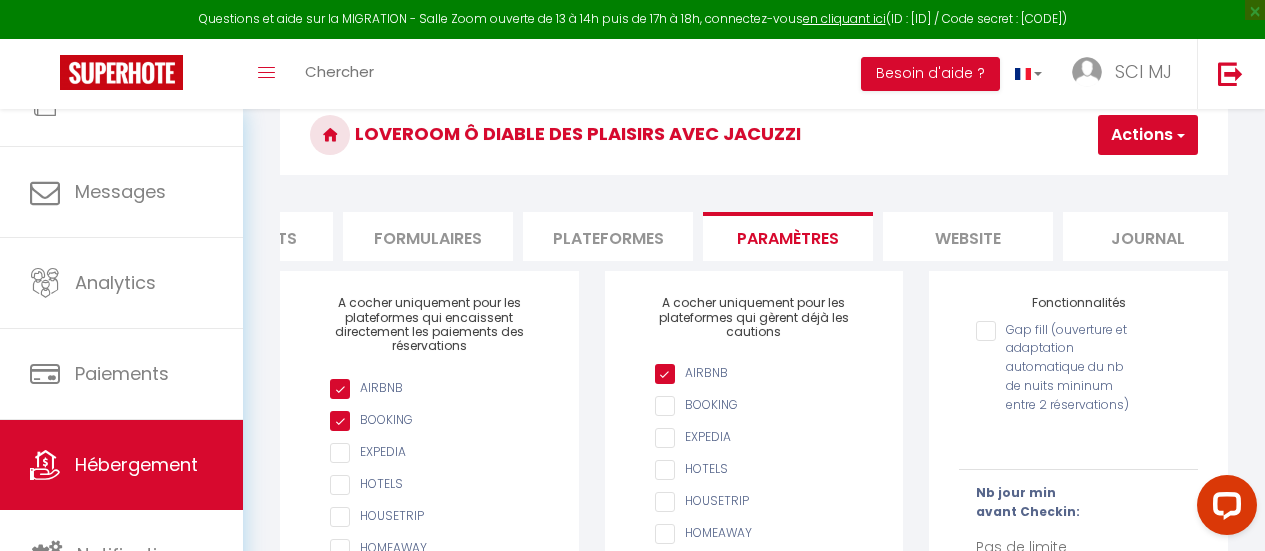 scroll, scrollTop: 143, scrollLeft: 0, axis: vertical 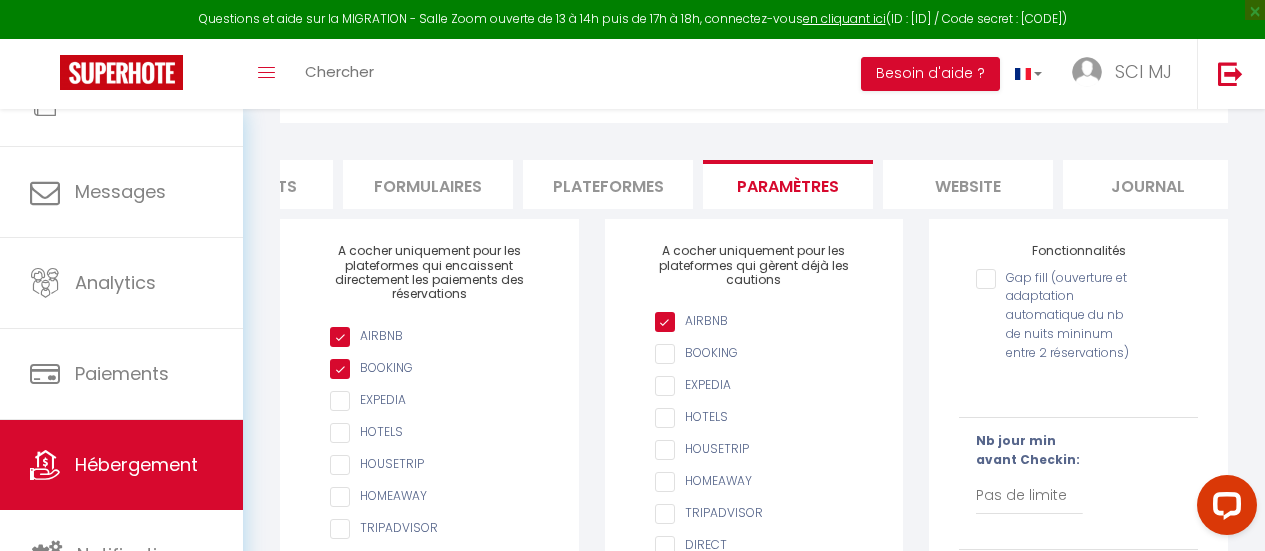 click on "website" at bounding box center (968, 184) 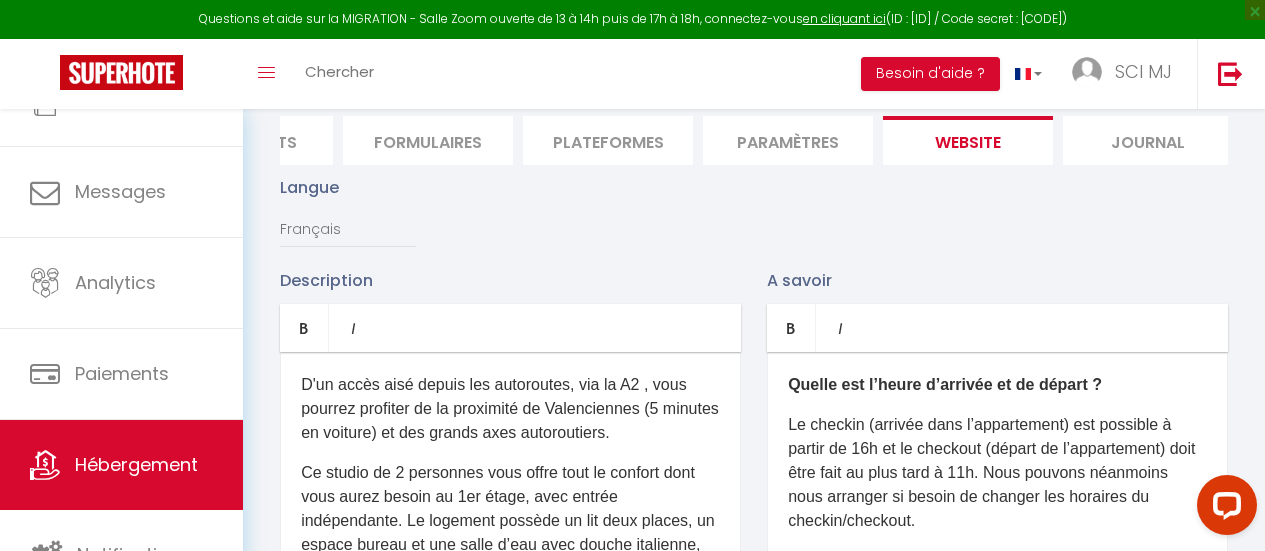scroll, scrollTop: 183, scrollLeft: 0, axis: vertical 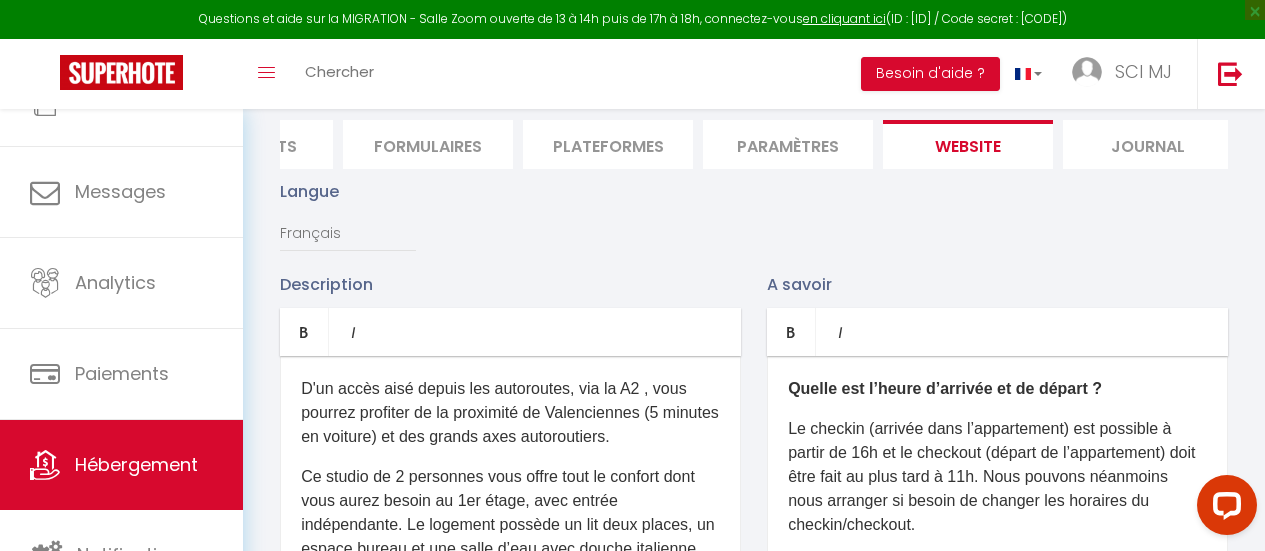 click on "Formulaires" at bounding box center (428, 144) 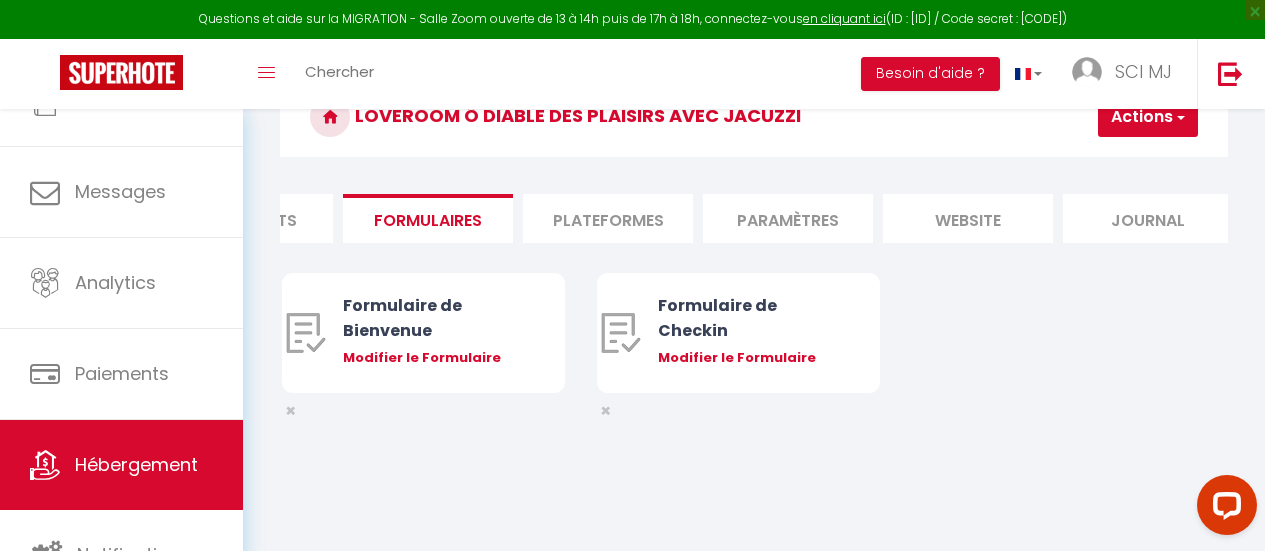 scroll, scrollTop: 109, scrollLeft: 0, axis: vertical 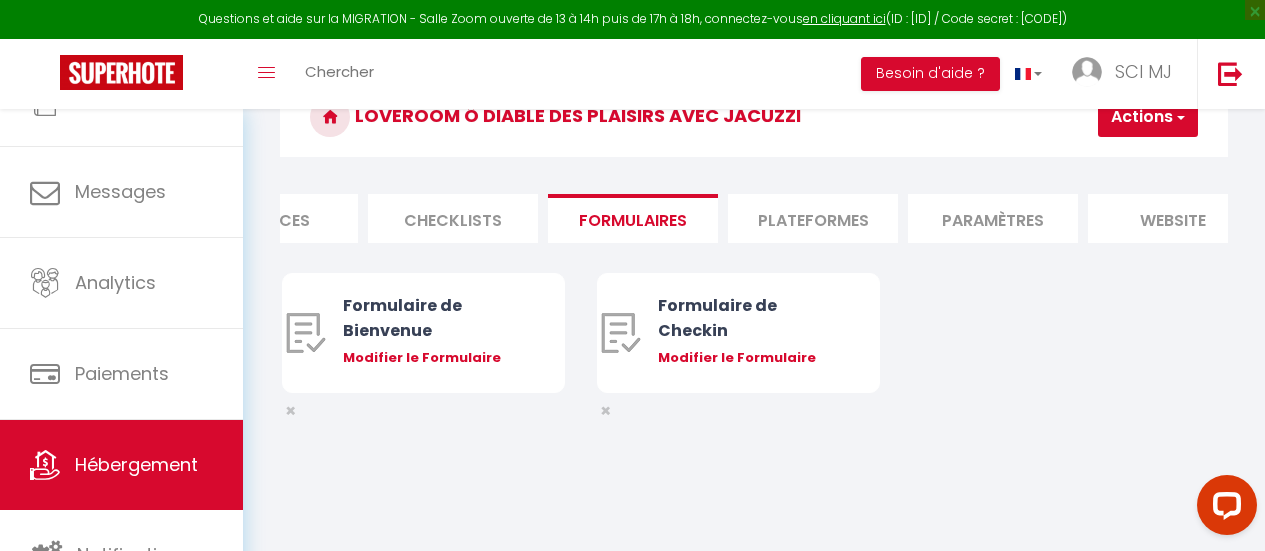click on "Checklists" at bounding box center (453, 218) 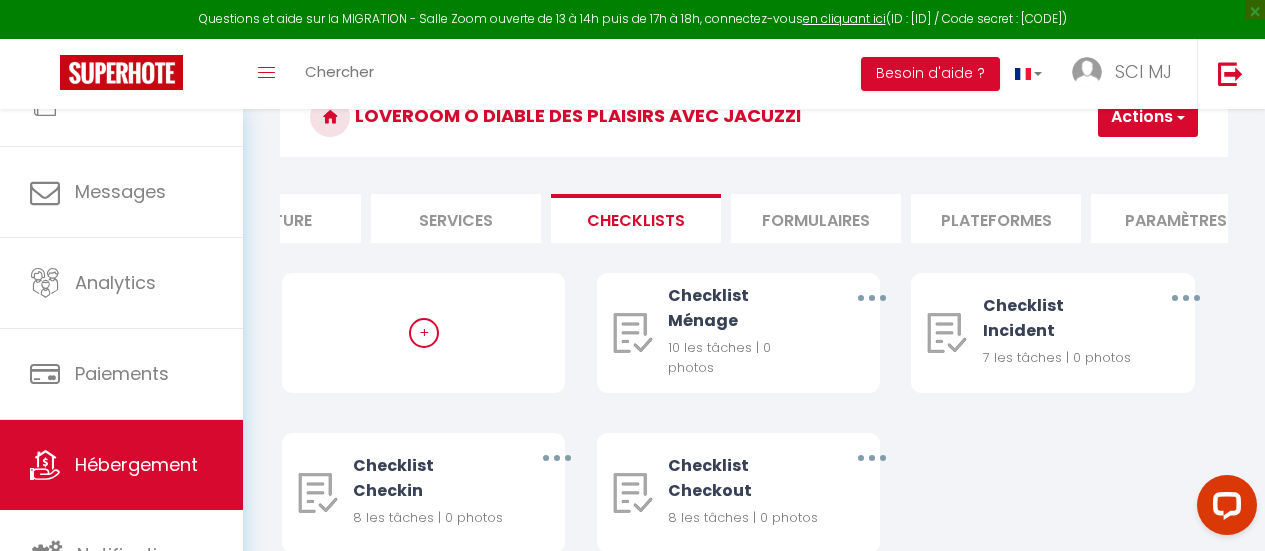scroll, scrollTop: 0, scrollLeft: 451, axis: horizontal 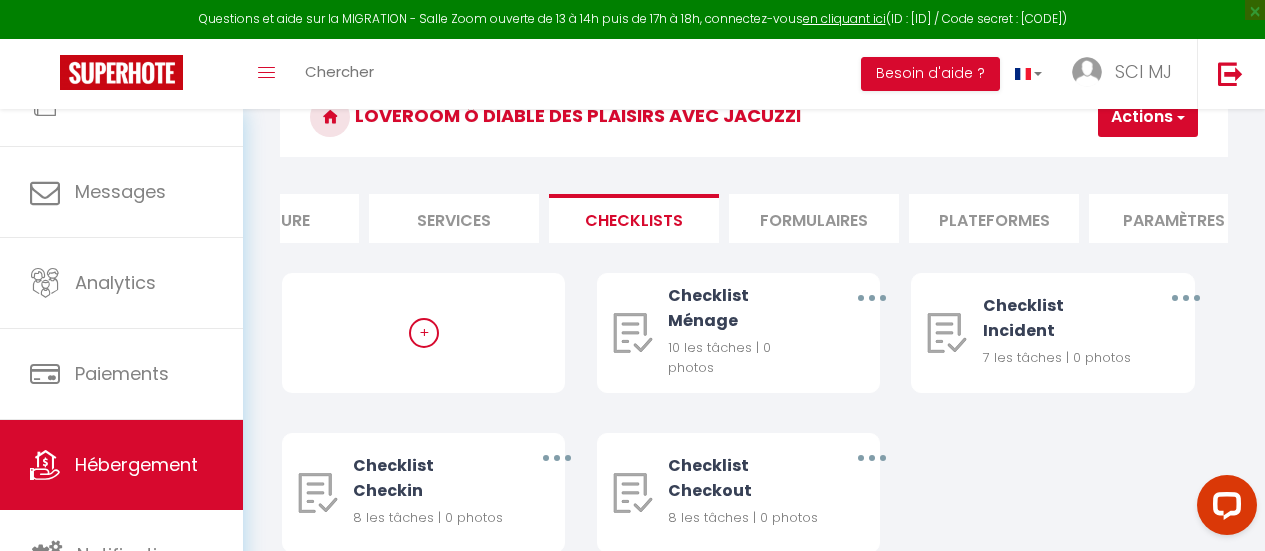 click on "Services" at bounding box center [454, 218] 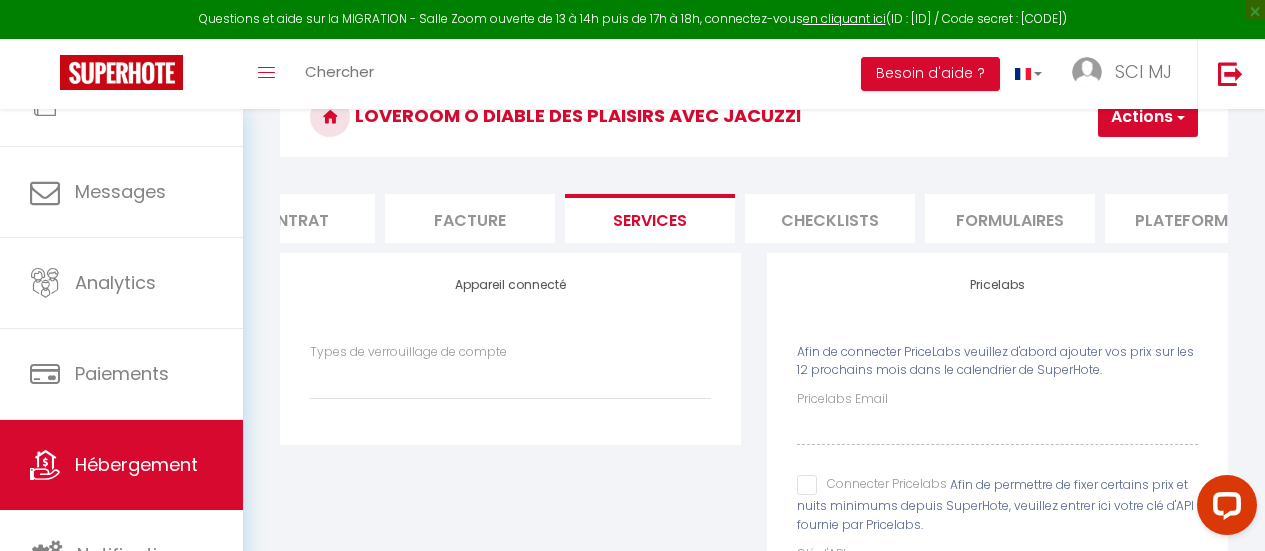 scroll, scrollTop: 0, scrollLeft: 253, axis: horizontal 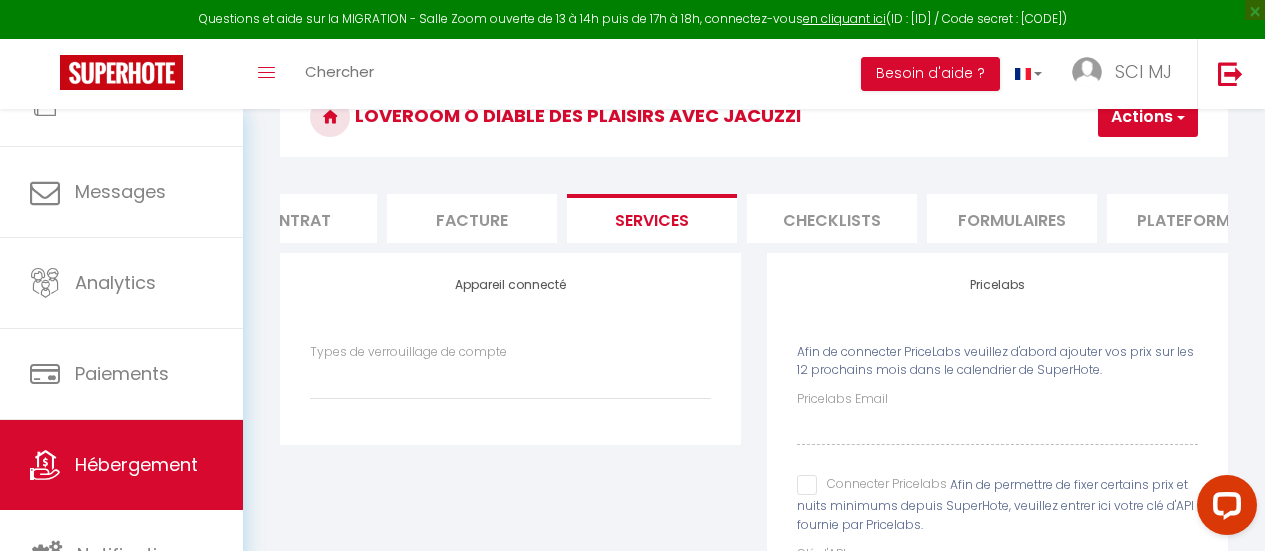 click on "Facture" at bounding box center (472, 218) 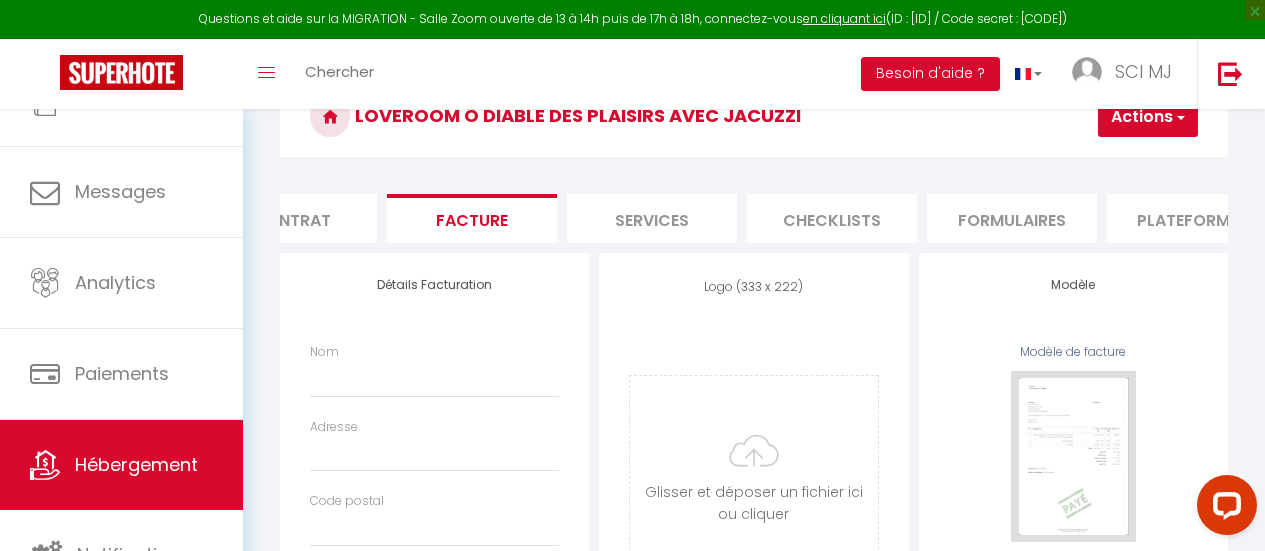 select 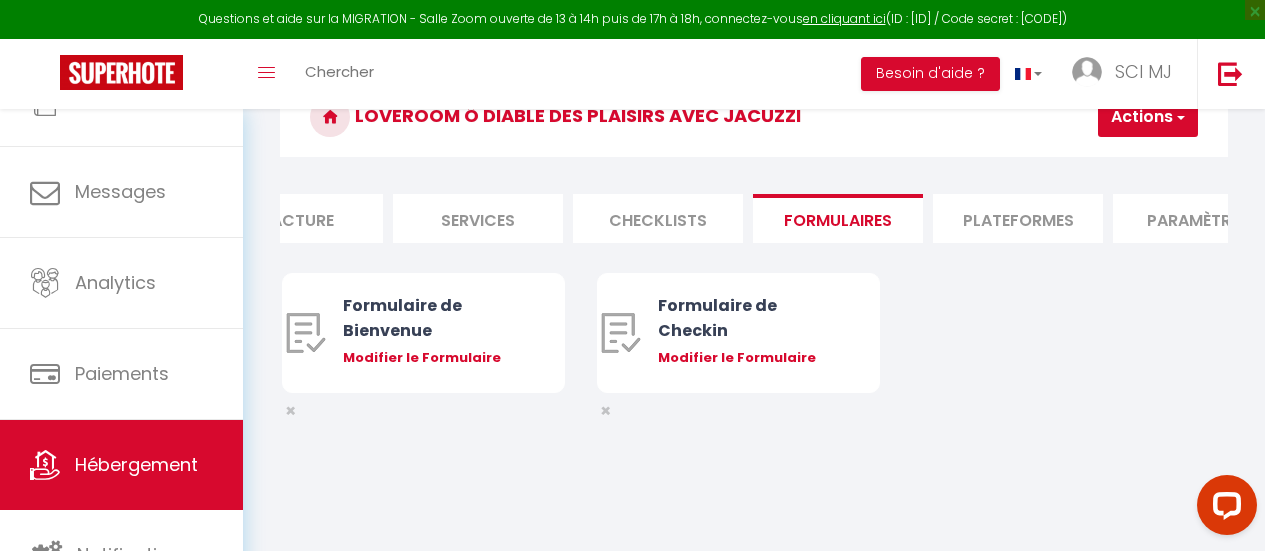 scroll, scrollTop: 0, scrollLeft: 429, axis: horizontal 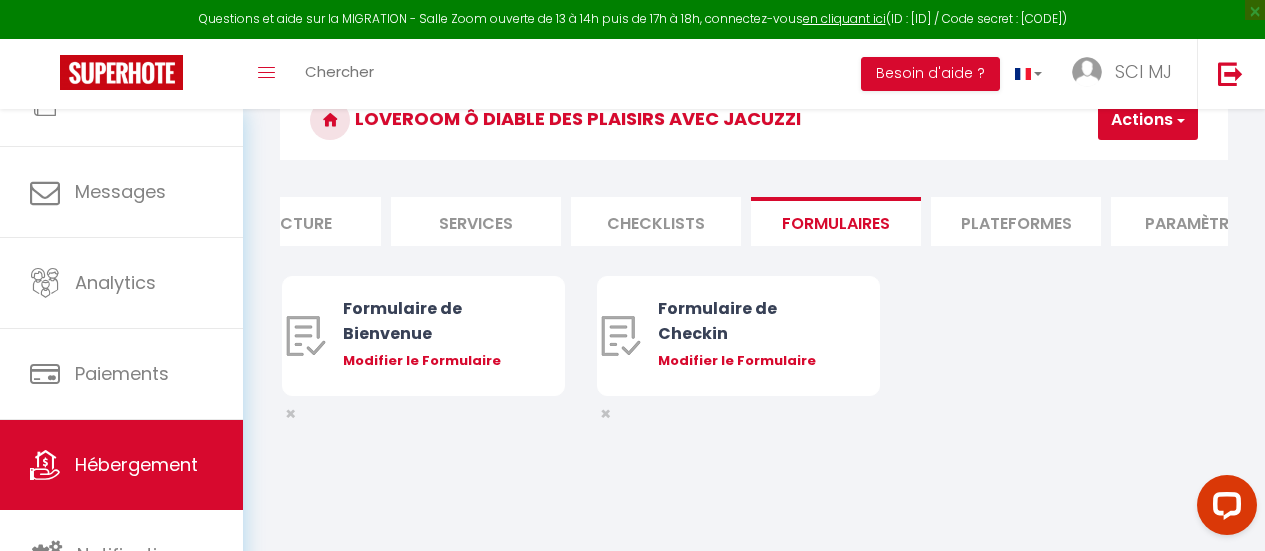 click on "Plateformes" at bounding box center [1016, 221] 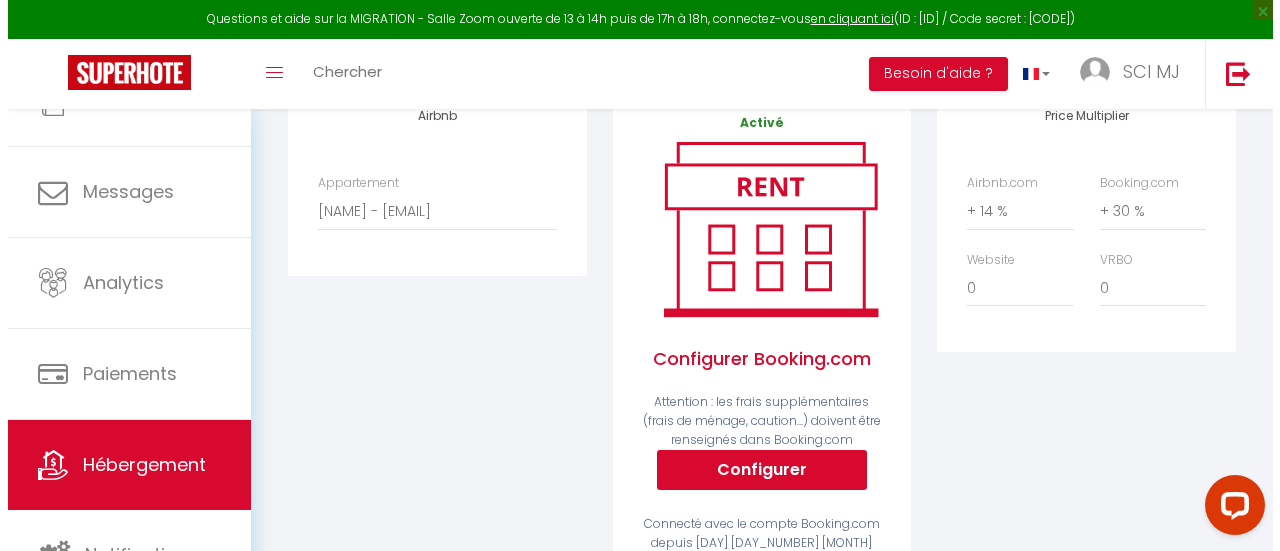 scroll, scrollTop: 277, scrollLeft: 0, axis: vertical 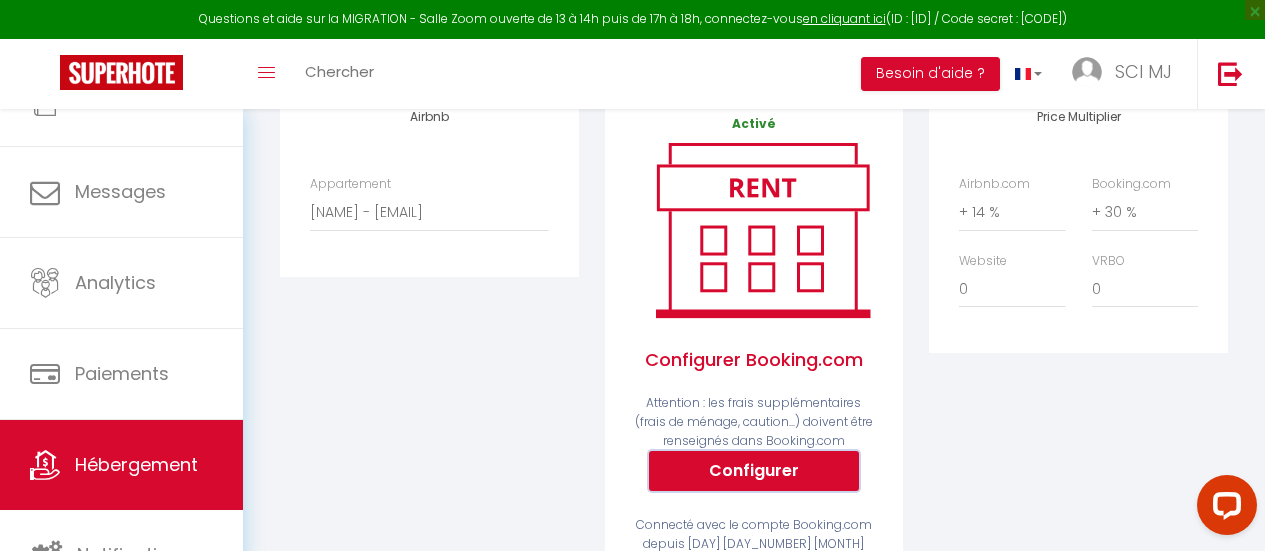click on "Configurer" at bounding box center [754, 471] 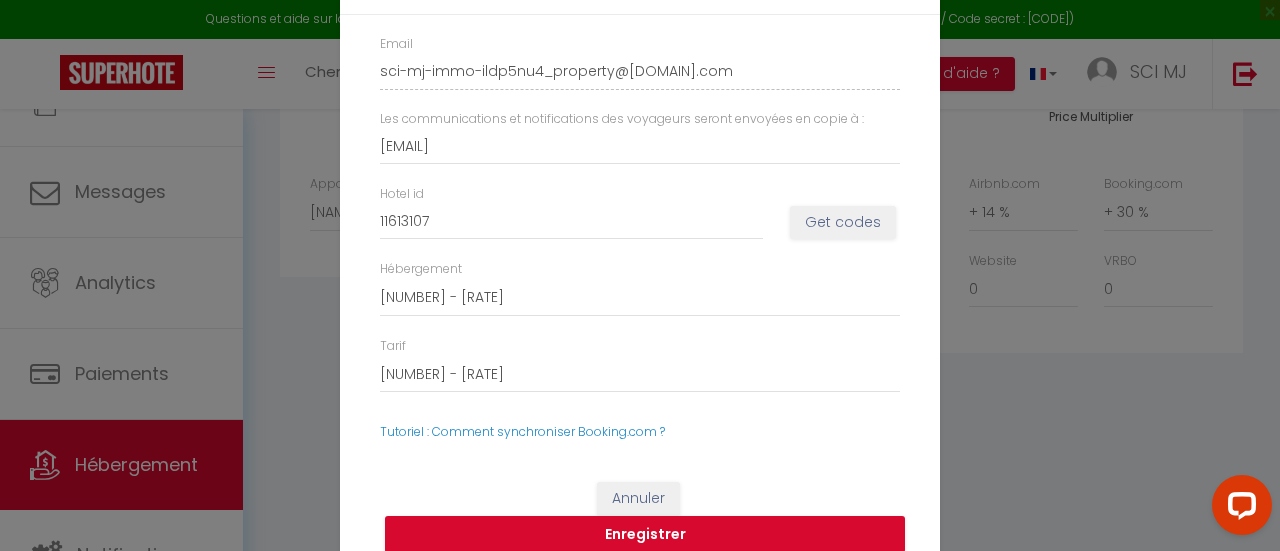 scroll, scrollTop: 23, scrollLeft: 0, axis: vertical 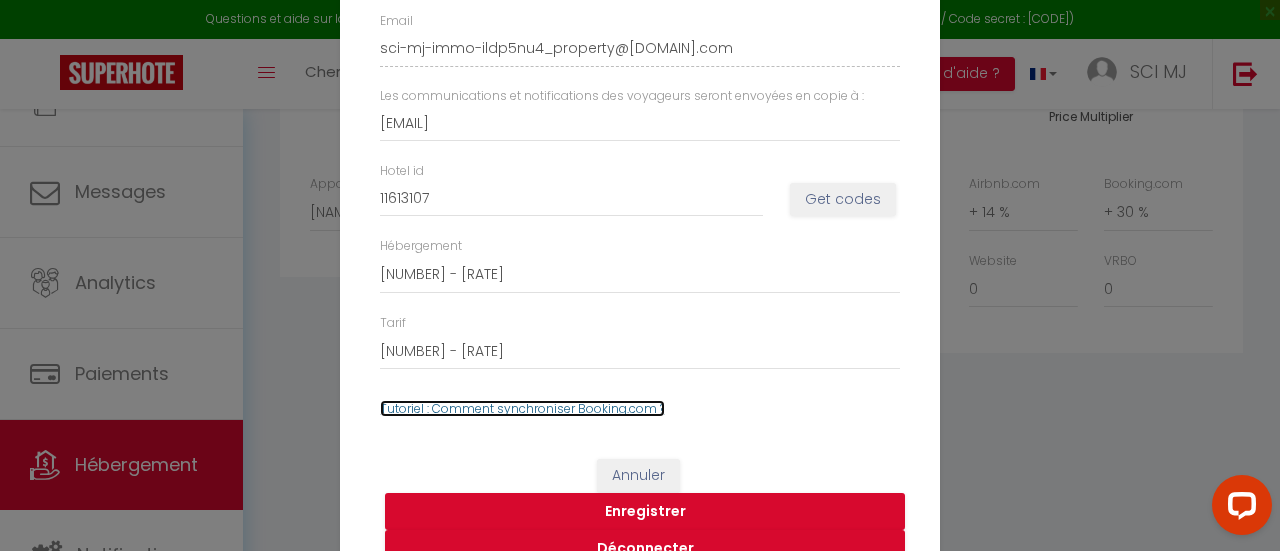click on "Tutoriel : Comment synchroniser Booking.com ?" at bounding box center (522, 408) 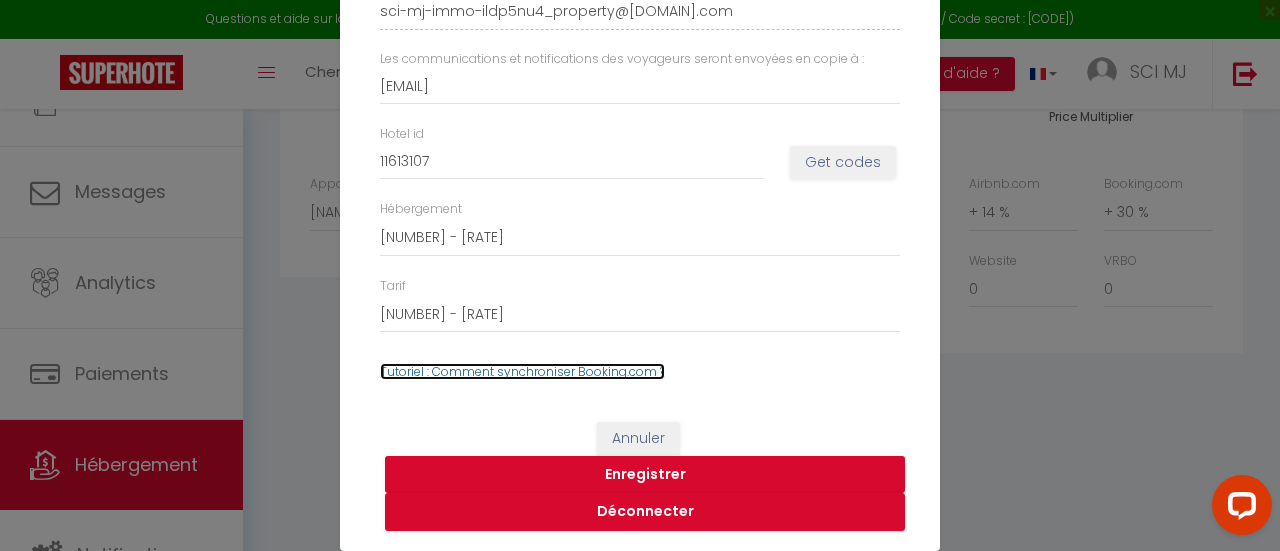 scroll, scrollTop: 0, scrollLeft: 0, axis: both 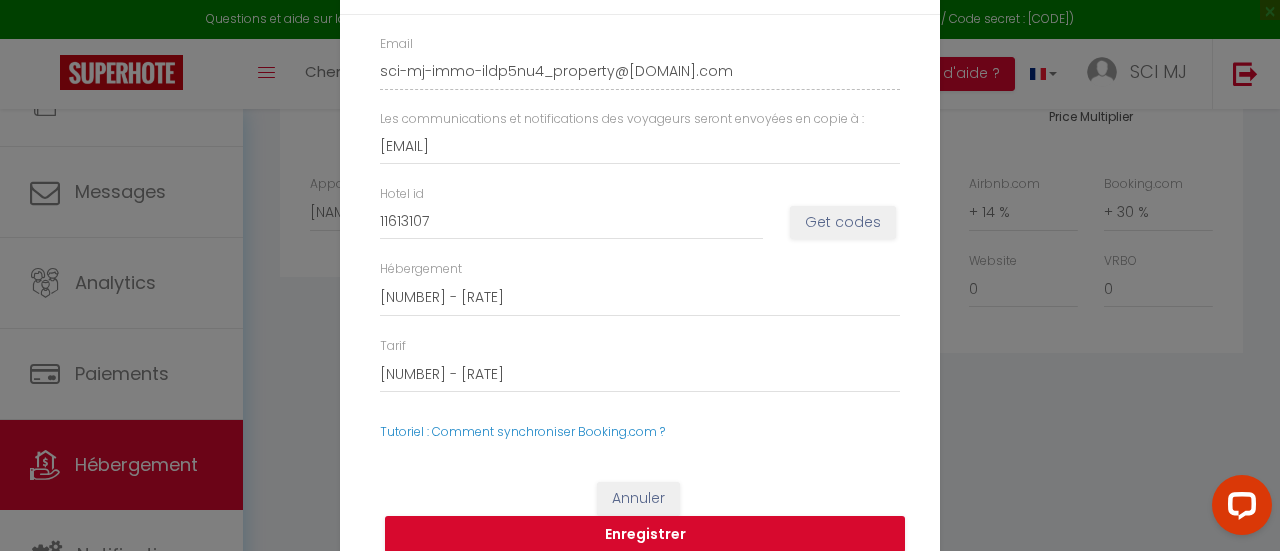 click on "Booking.com
×
Email
sci-mj-immo-ildp5nu4_property@reply.superhote.com
Les communications et notifications des voyageurs seront envoyées en copie à :
contact@odiabledesplaisirs.com
Hotel id
11613107
Get codes
Hébergement
1161310701
-
Deluxe Suite
Tarif
42779806
-
Standard Rate
Tutoriel : Comment synchroniser Booking.com ?" at bounding box center (640, 275) 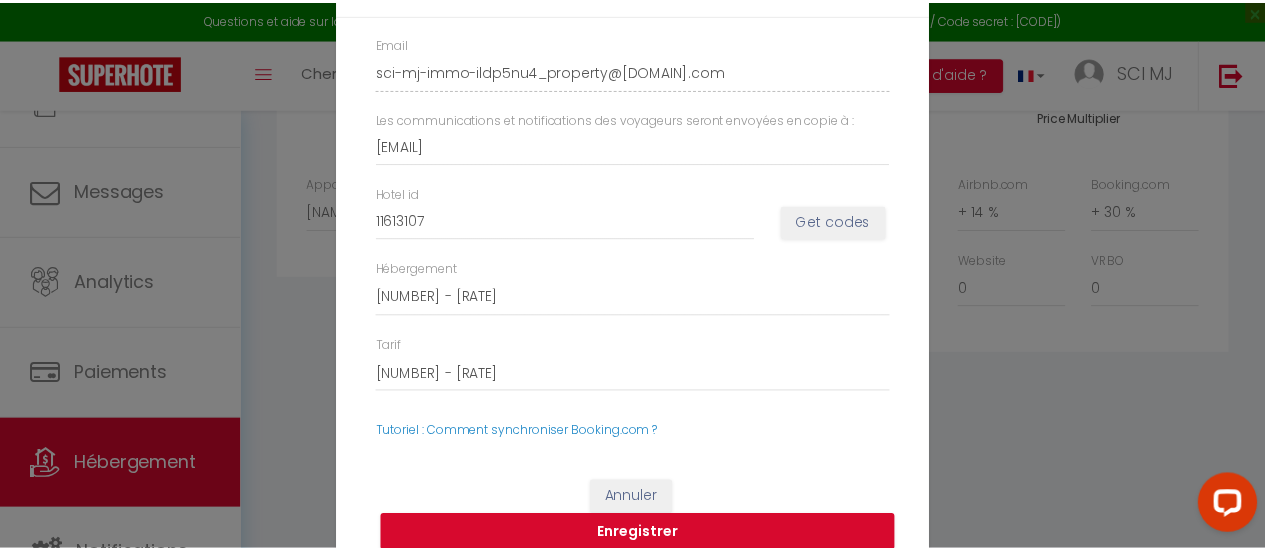 scroll, scrollTop: 60, scrollLeft: 0, axis: vertical 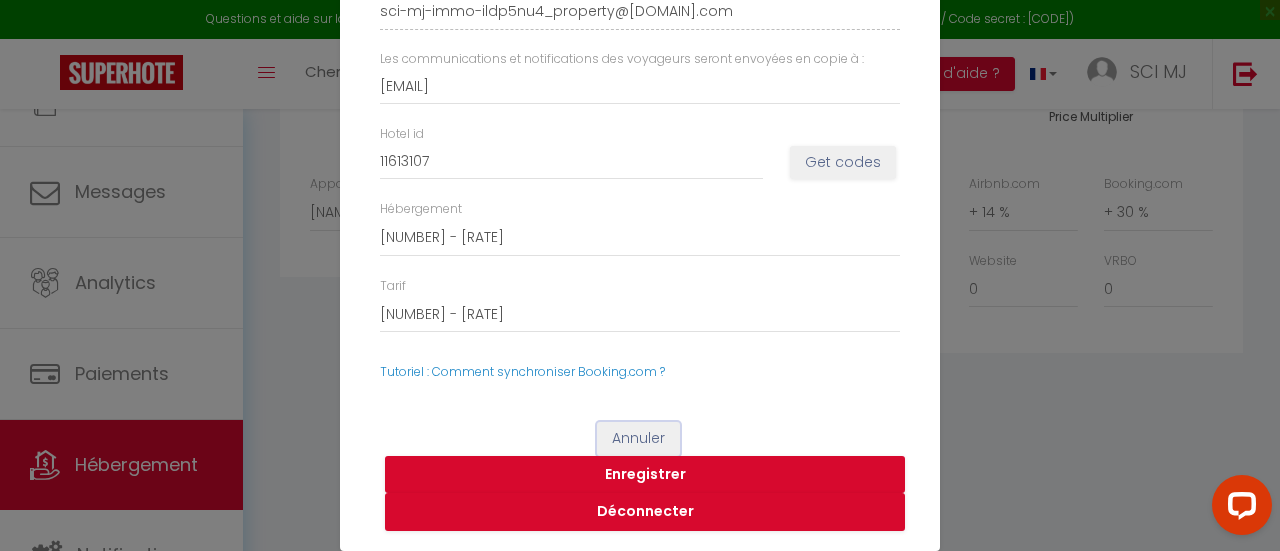 click on "Annuler" at bounding box center [638, 439] 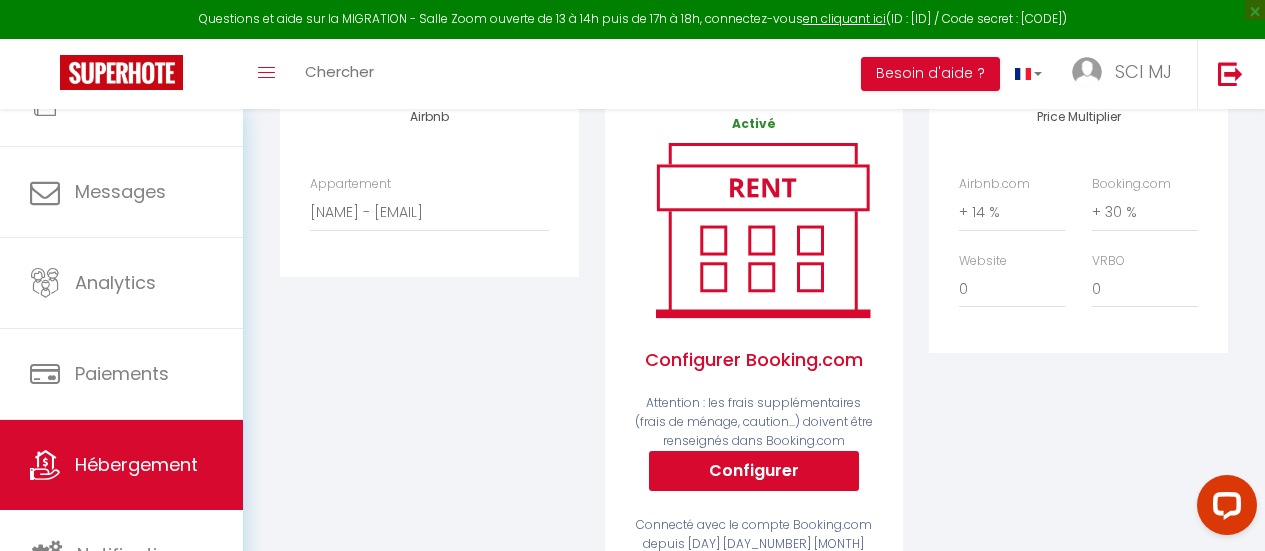 scroll, scrollTop: 0, scrollLeft: 0, axis: both 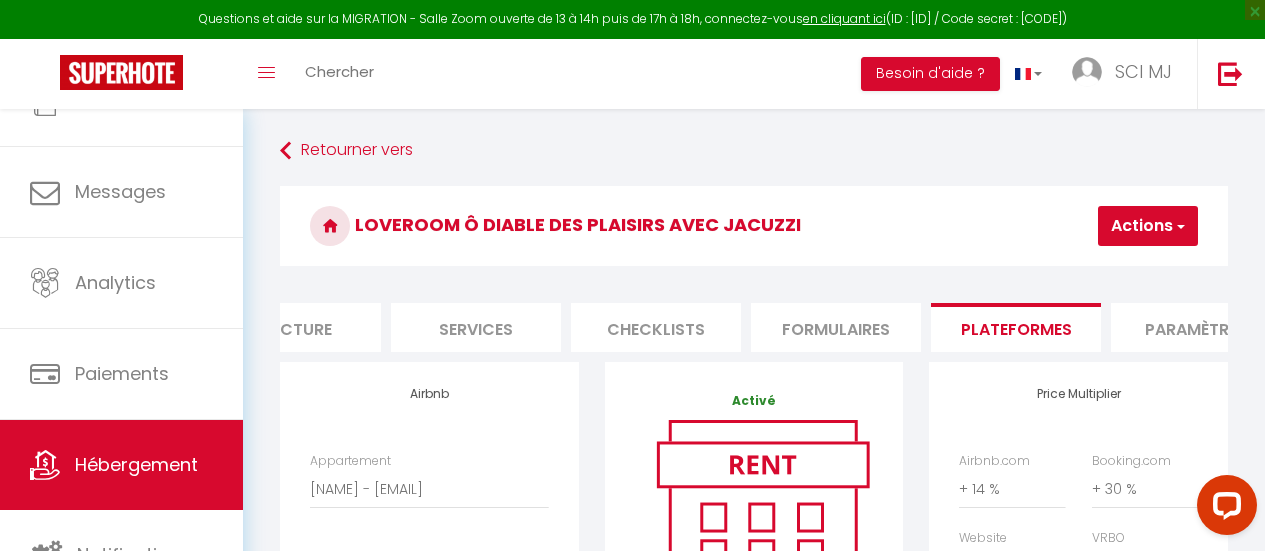 click at bounding box center [1179, 226] 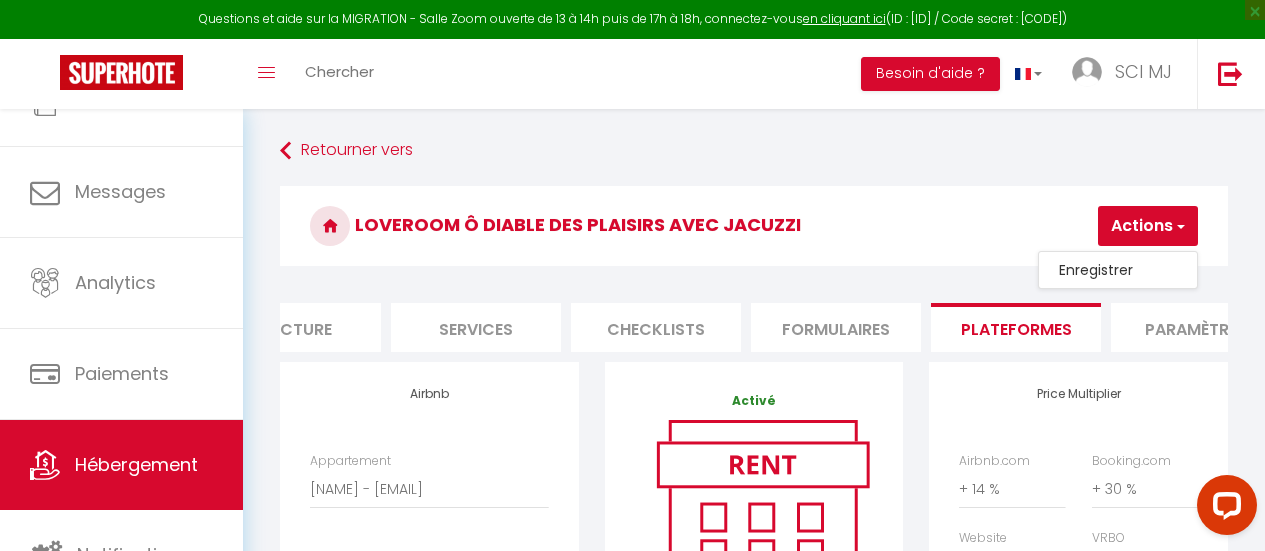 click on "Paramètres" at bounding box center [1196, 327] 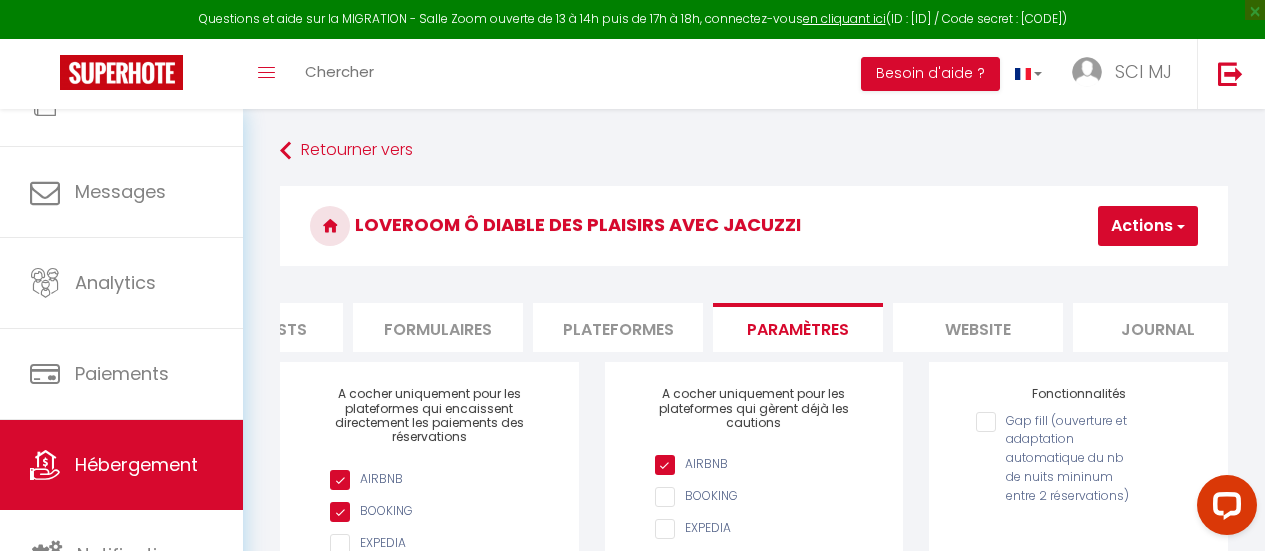 scroll, scrollTop: 0, scrollLeft: 852, axis: horizontal 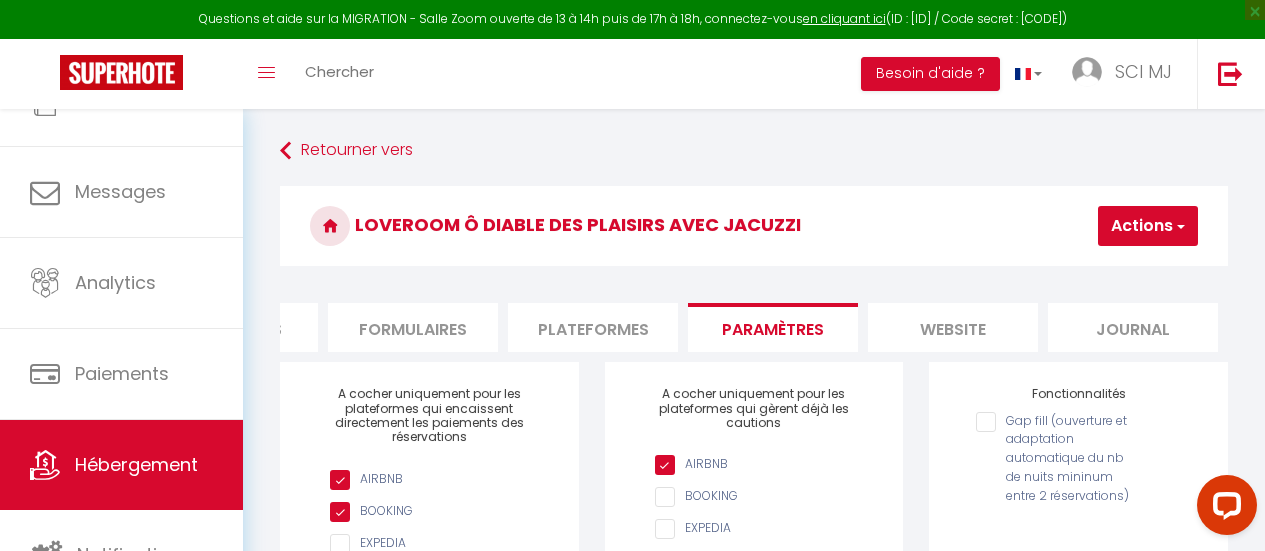 click on "Journal" at bounding box center (1133, 327) 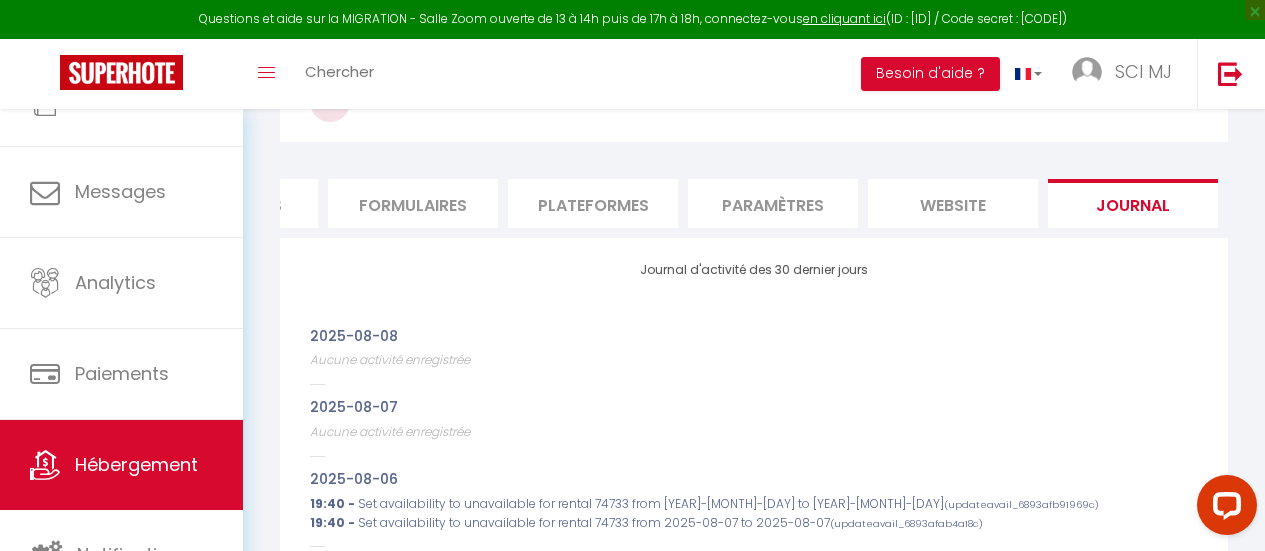 scroll, scrollTop: 0, scrollLeft: 0, axis: both 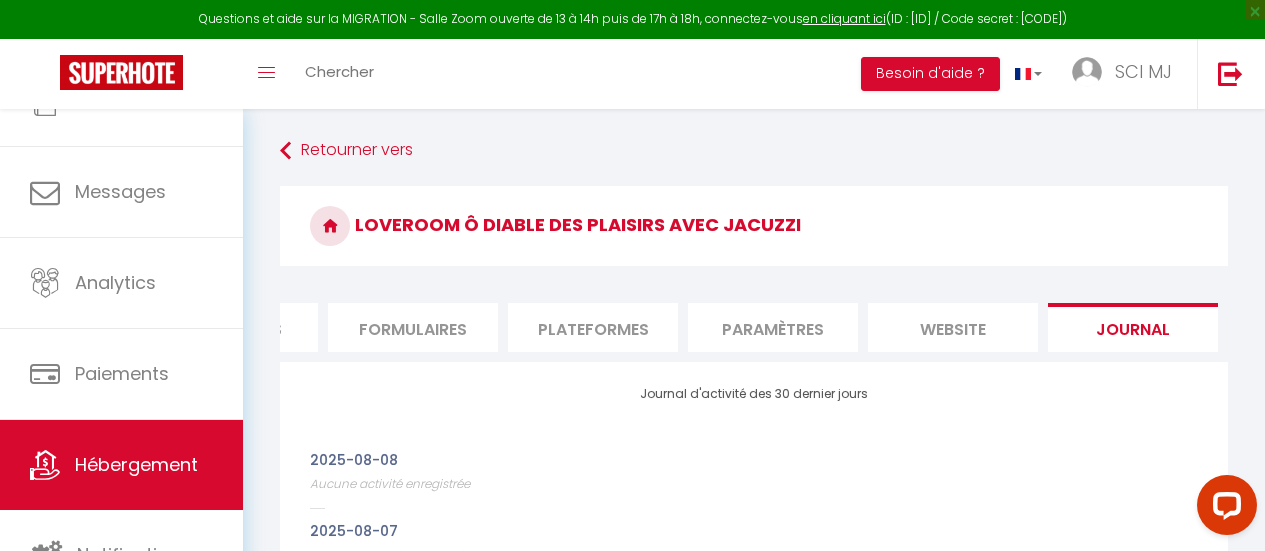 click on "Plateformes" at bounding box center (593, 327) 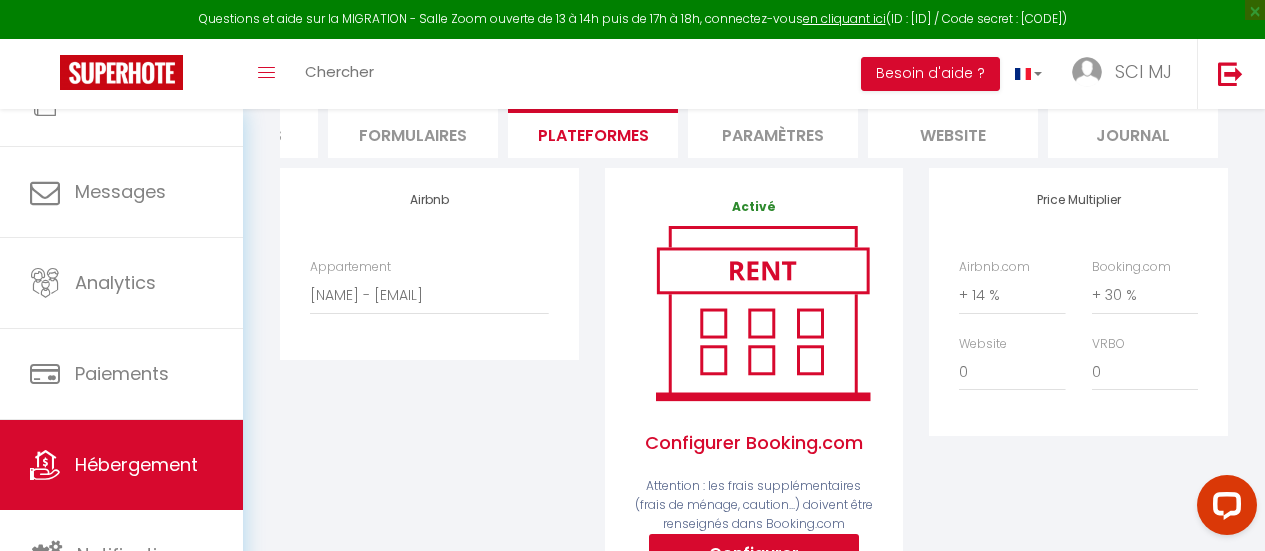 scroll, scrollTop: 229, scrollLeft: 0, axis: vertical 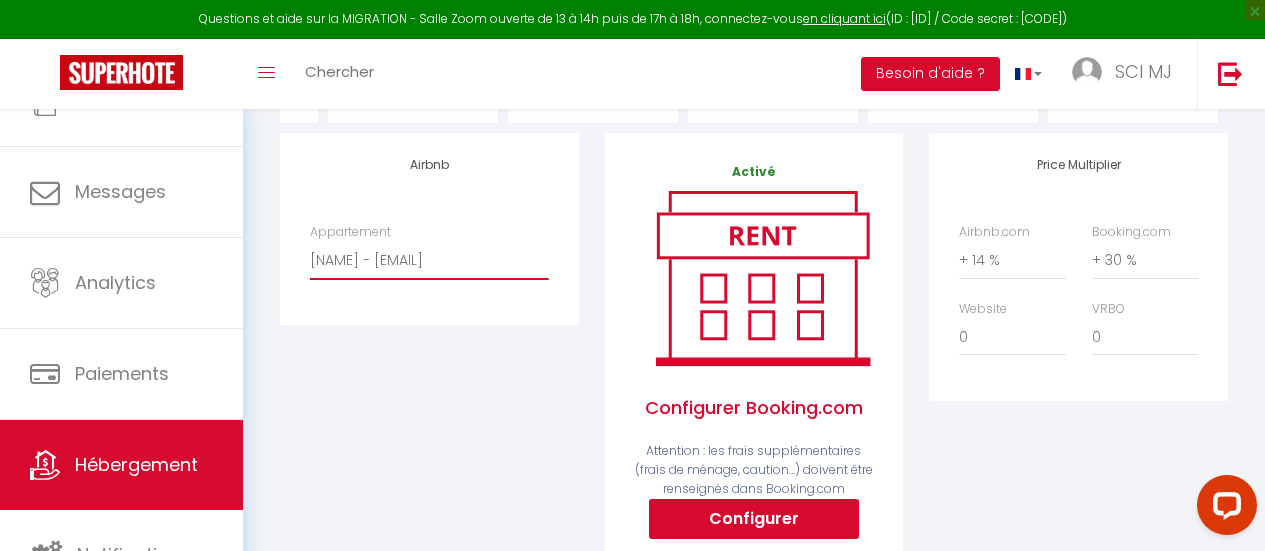 click on "[NAME] - [EMAIL]" at bounding box center (429, 260) 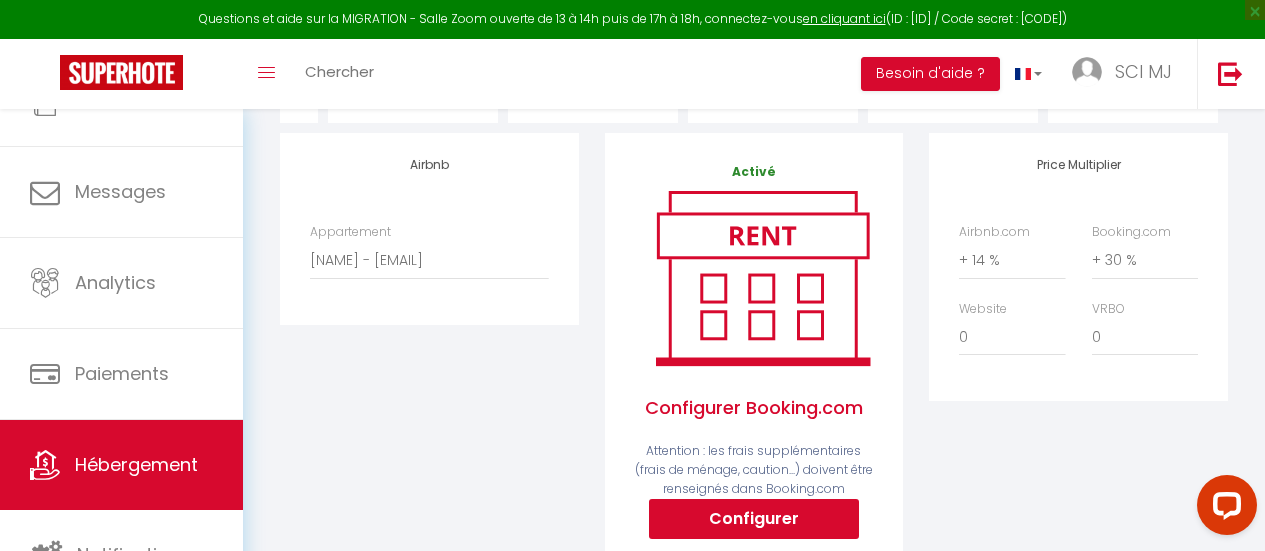 click on "Airbnb
Appartement
Loveroom Ô diable des plaisirs avec jacuzzi - [USERNAME]@[DOMAIN].com" at bounding box center [429, 402] 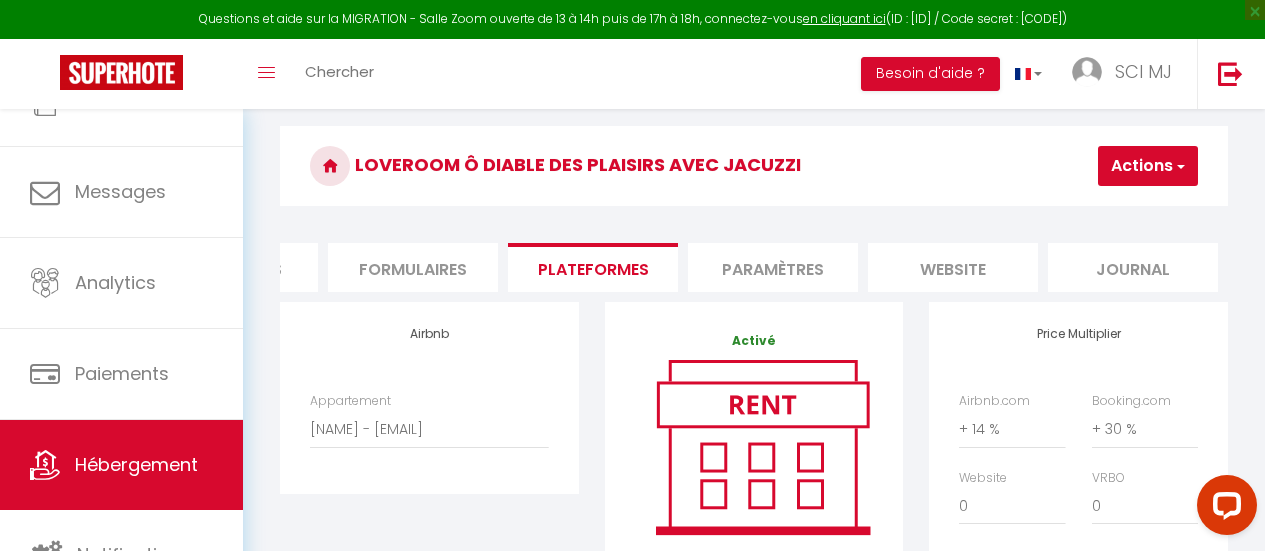 scroll, scrollTop: 0, scrollLeft: 0, axis: both 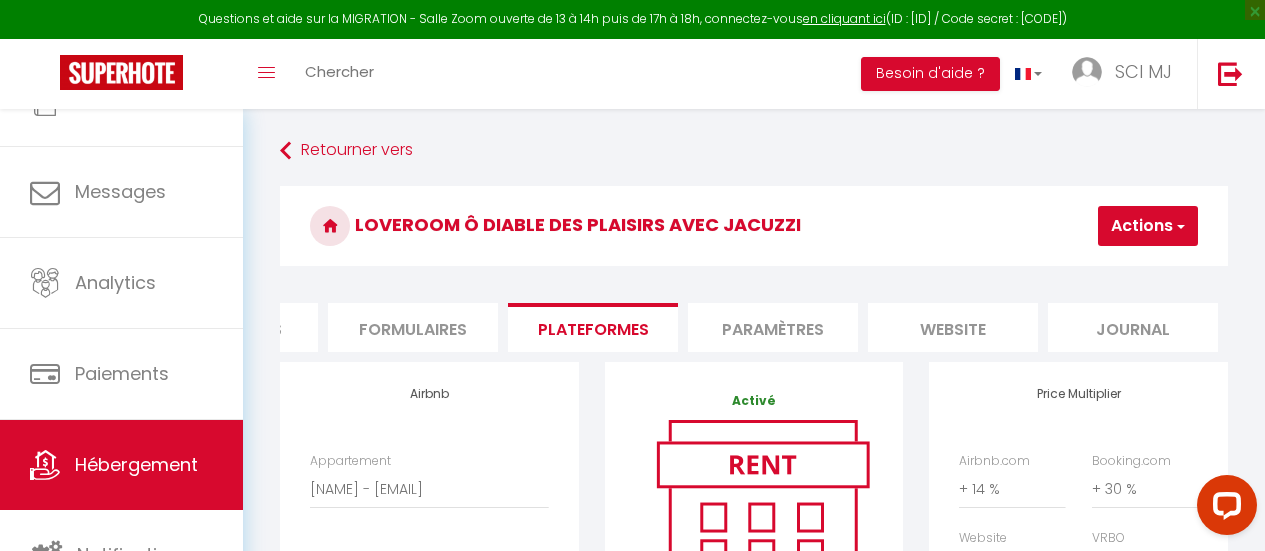 click on "Formulaires" at bounding box center [413, 327] 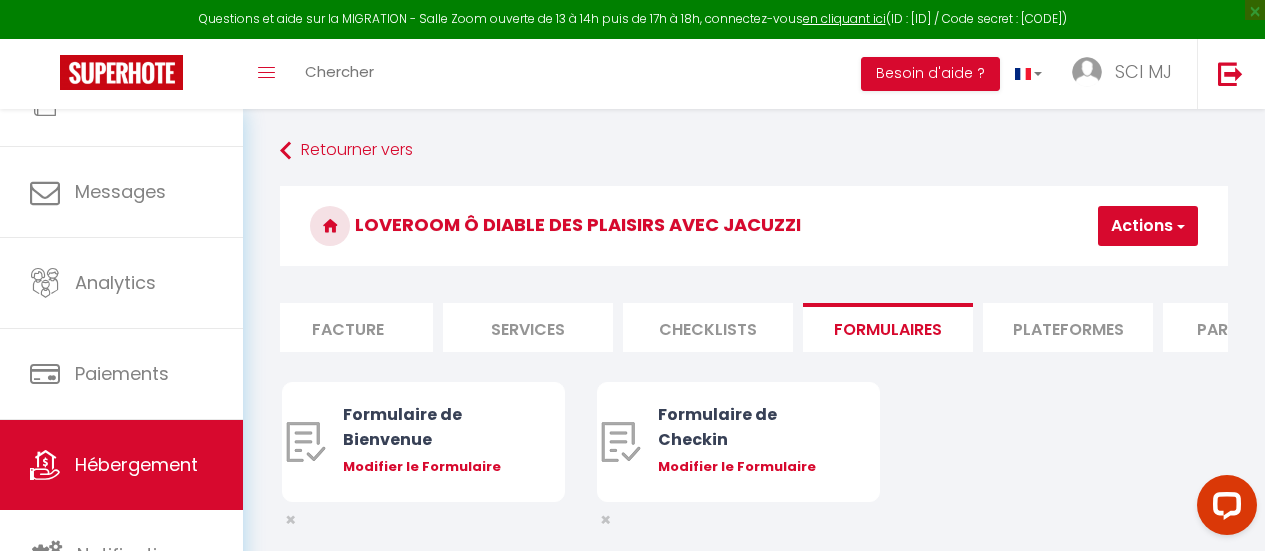scroll, scrollTop: 0, scrollLeft: 0, axis: both 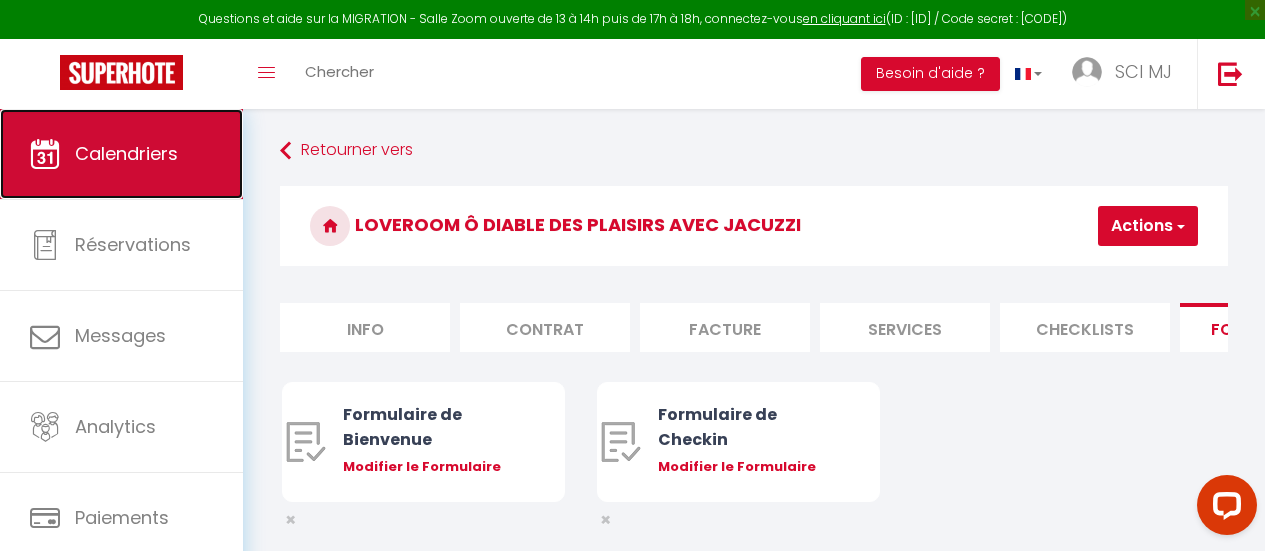 click on "Calendriers" at bounding box center [121, 154] 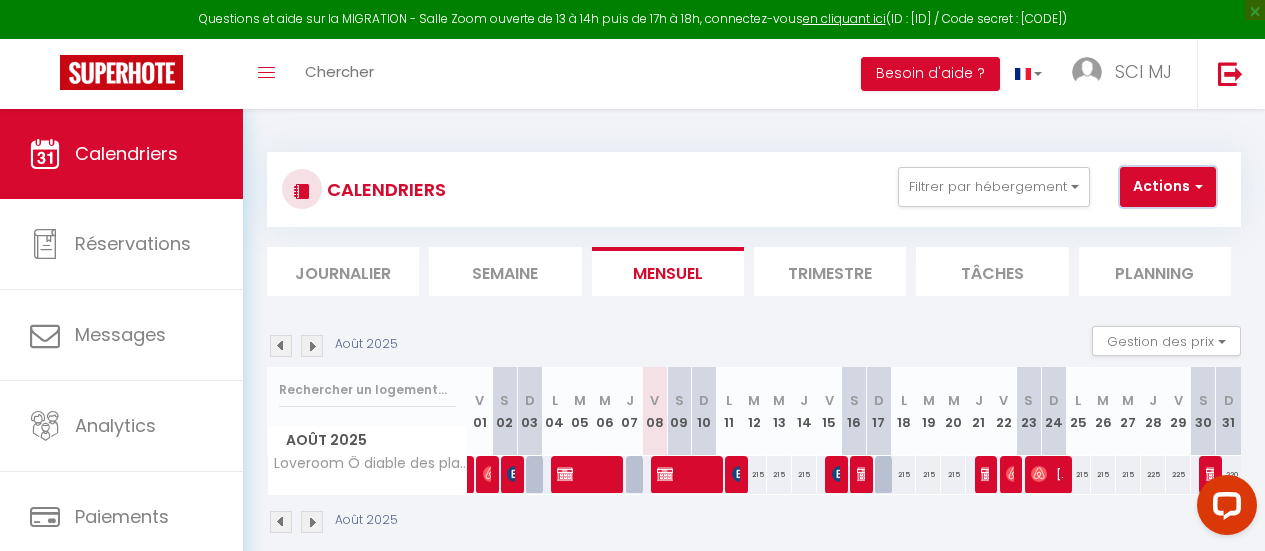 click on "Actions" at bounding box center [1168, 187] 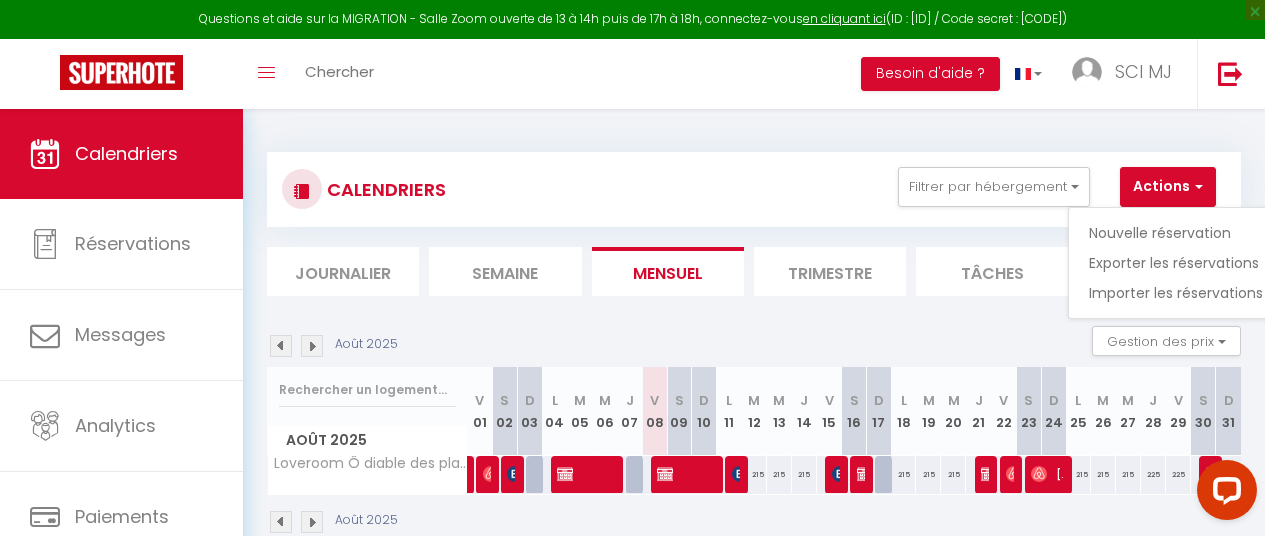 click on "Trimestre" at bounding box center (830, 271) 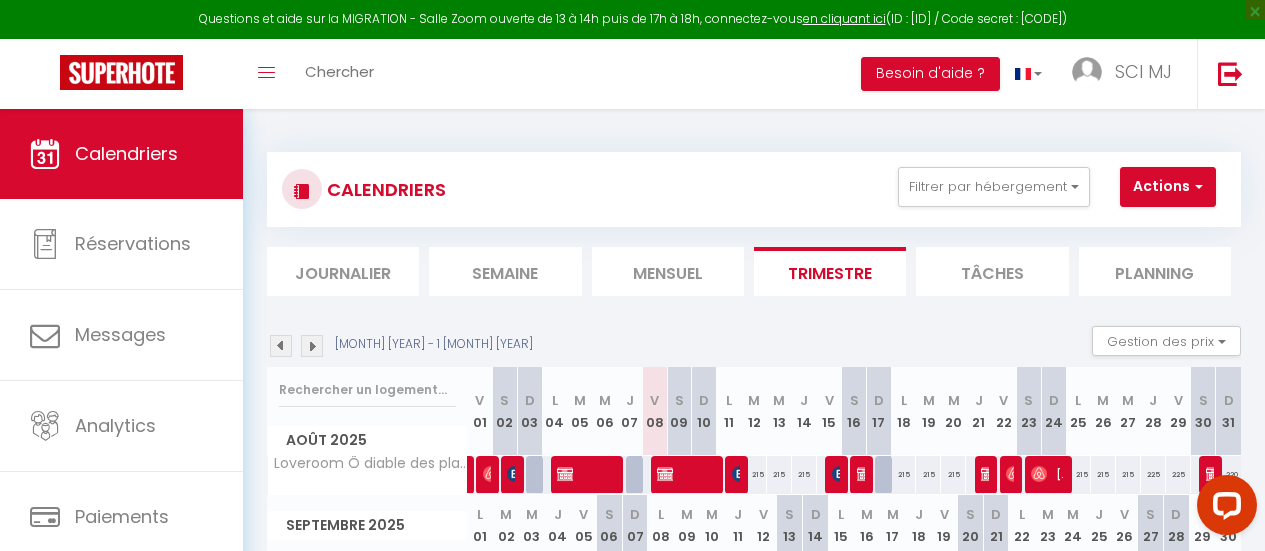click on "Mensuel" at bounding box center [668, 271] 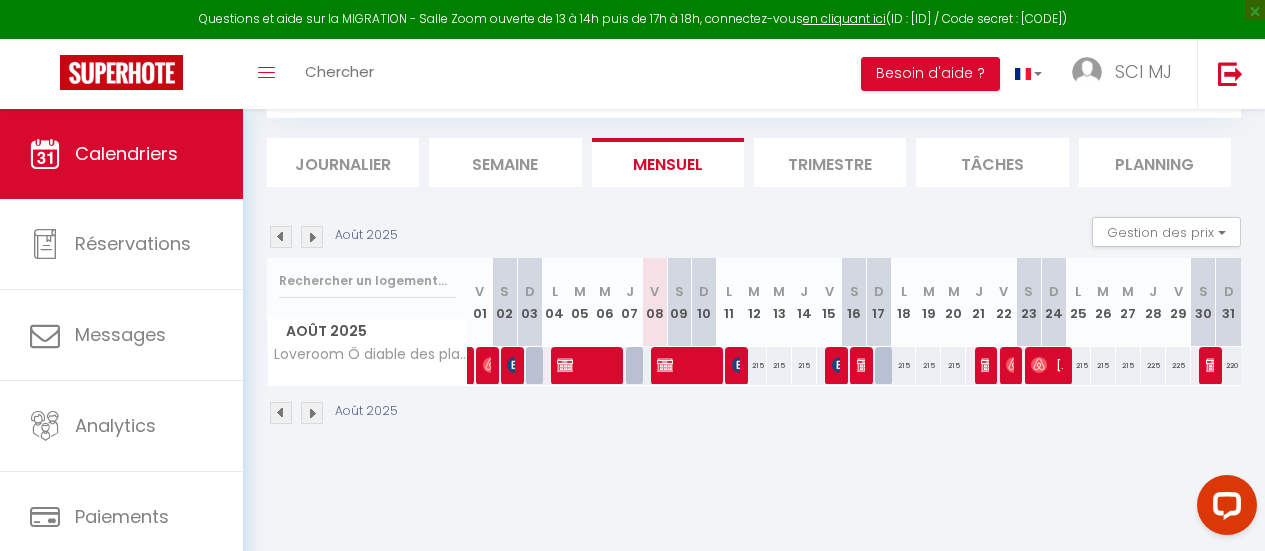 scroll, scrollTop: 0, scrollLeft: 0, axis: both 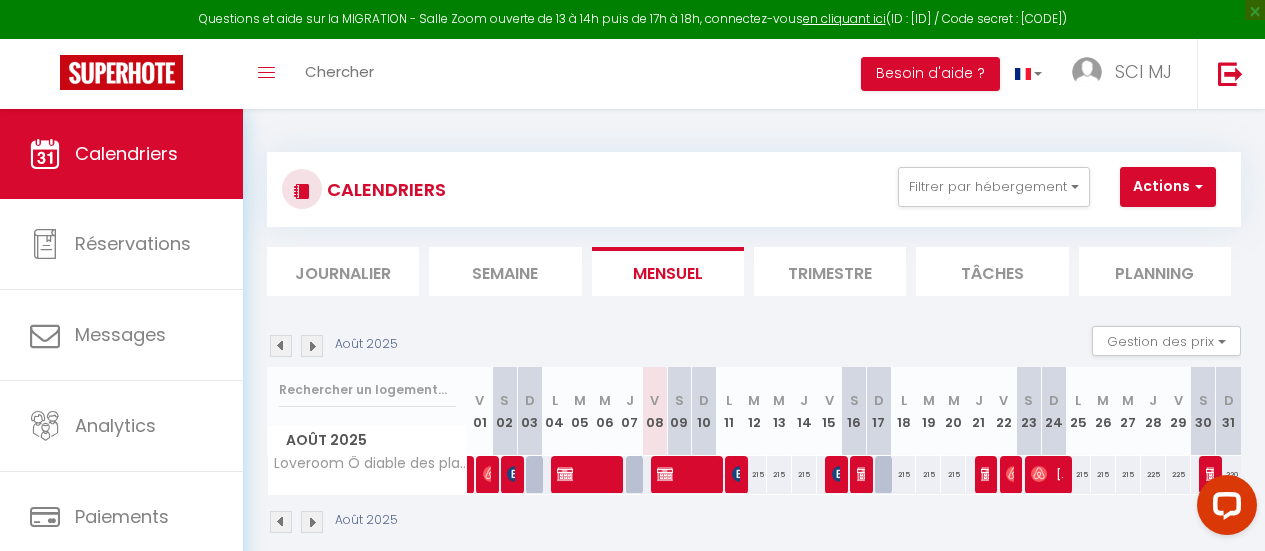 click on "Planning" at bounding box center [1155, 271] 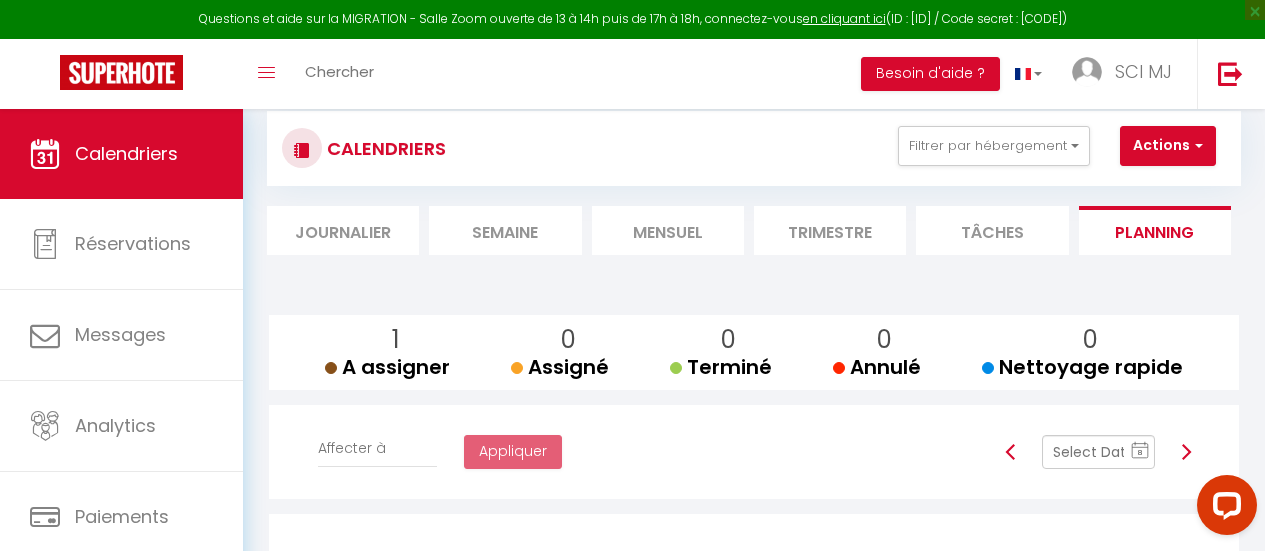 scroll, scrollTop: 31, scrollLeft: 0, axis: vertical 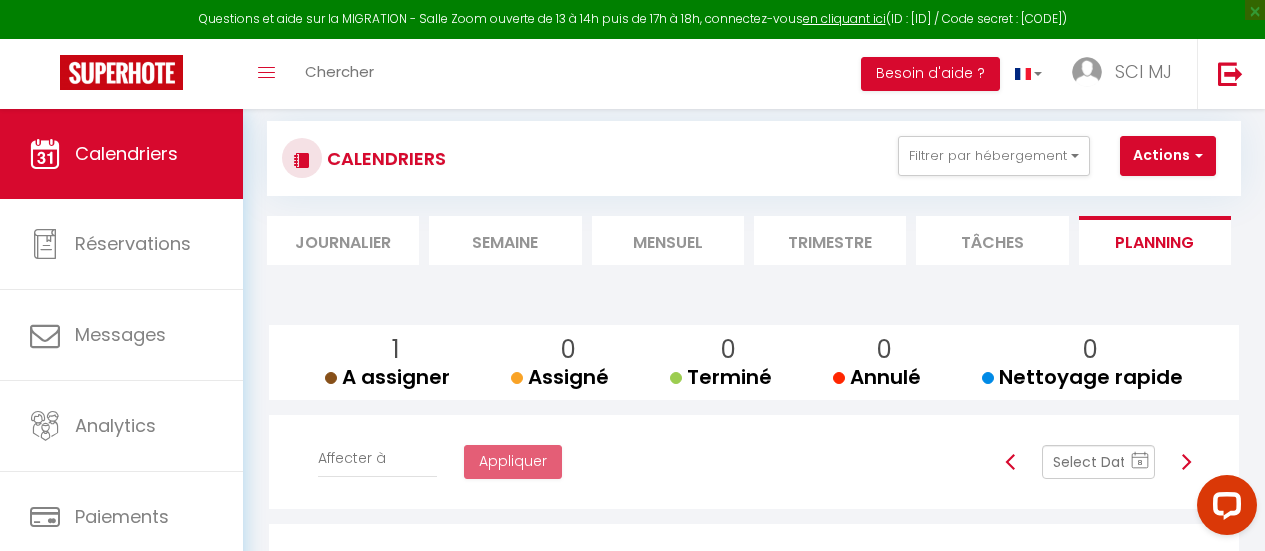 click on "Tâches" at bounding box center (992, 240) 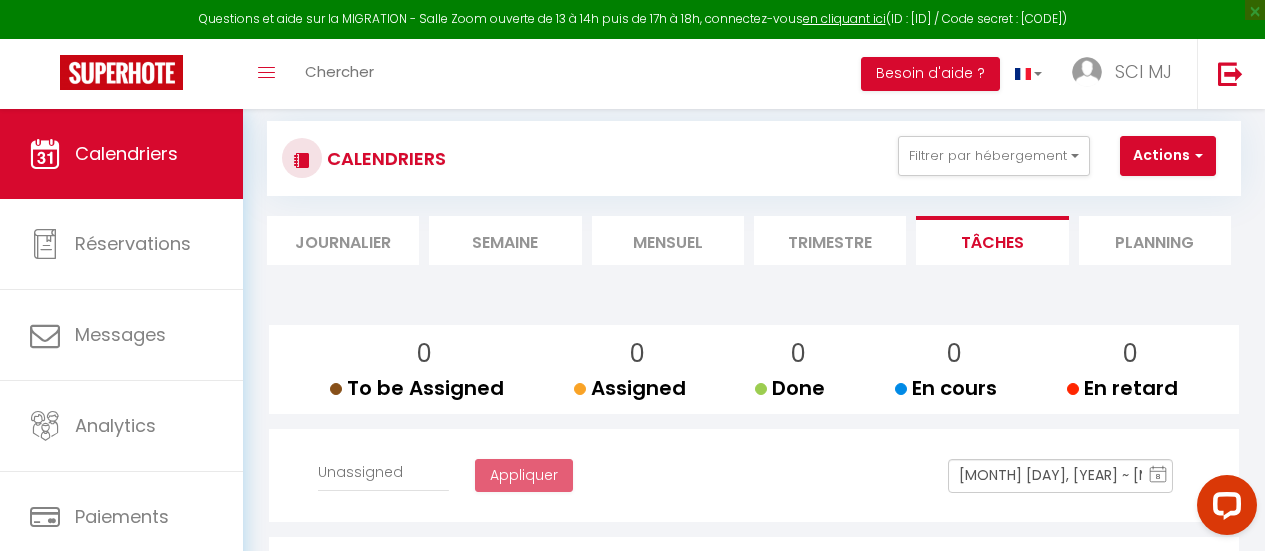 select 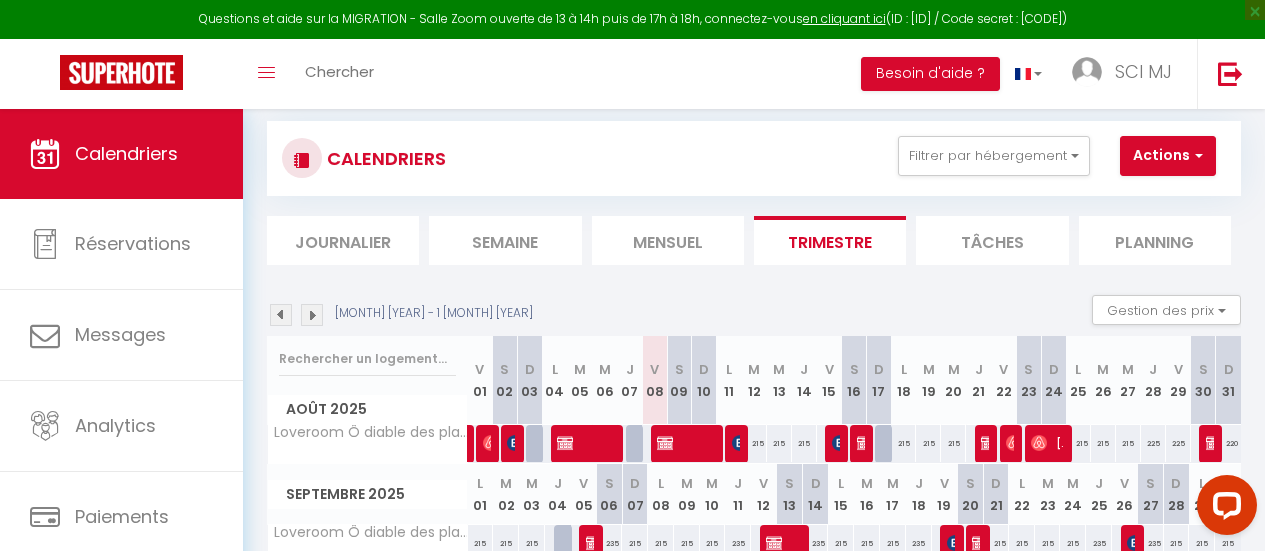 click on "Semaine" at bounding box center [505, 240] 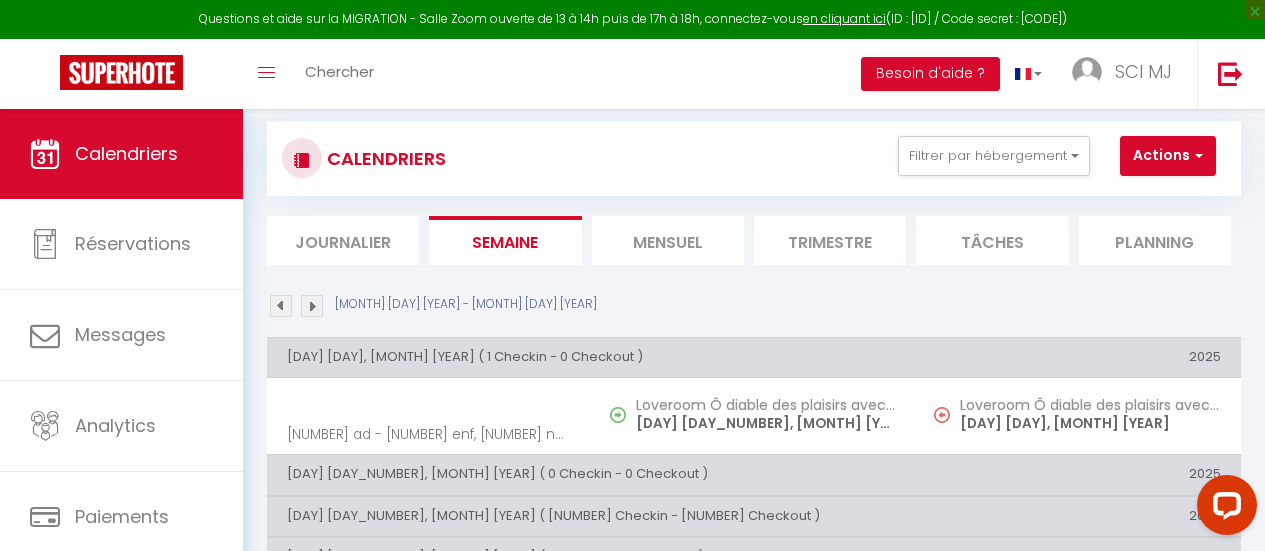 click on "Mensuel" at bounding box center (668, 240) 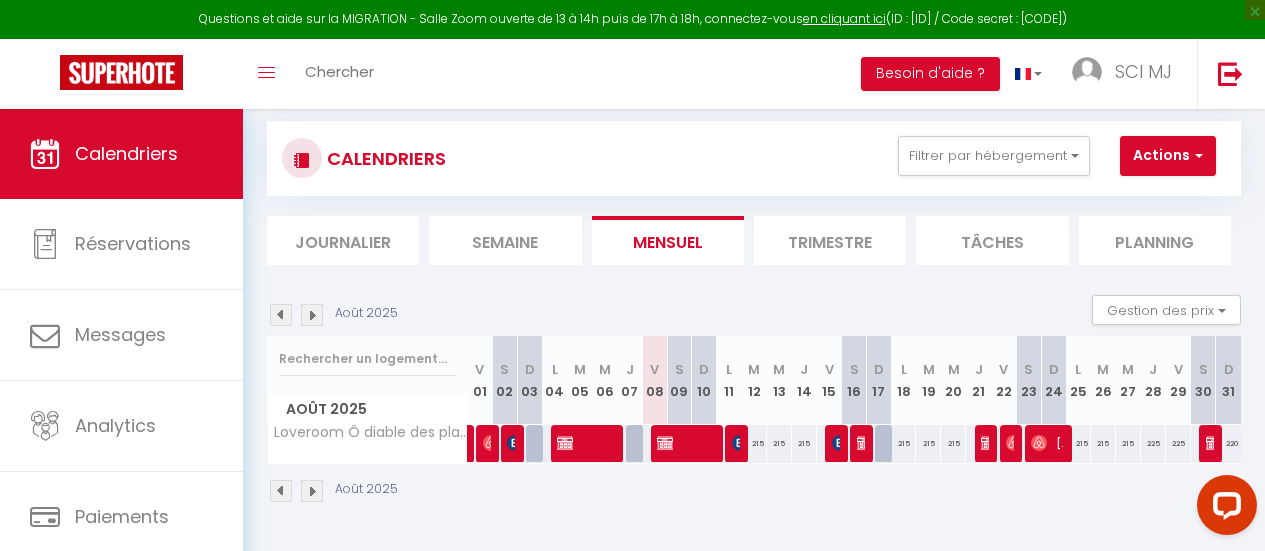 click on "Journalier" at bounding box center [343, 240] 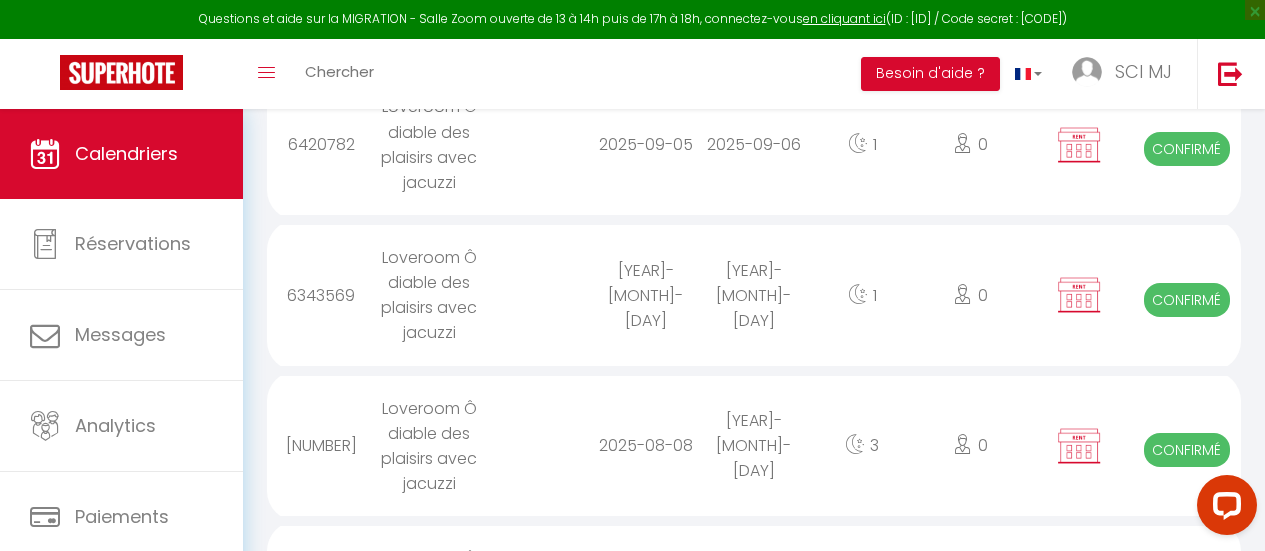 scroll, scrollTop: 2329, scrollLeft: 0, axis: vertical 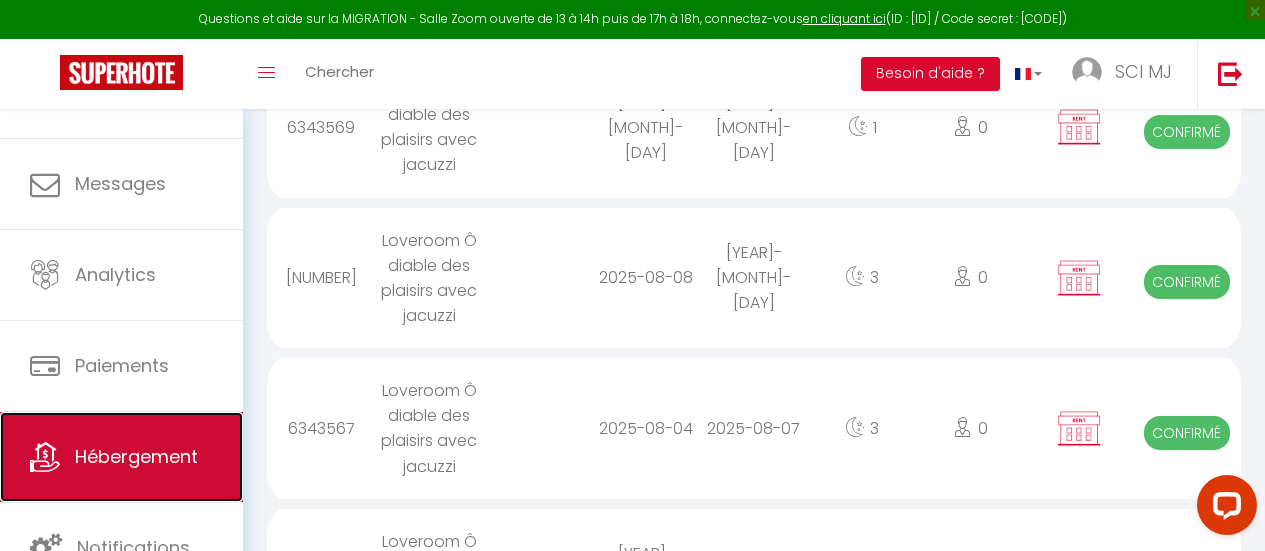 click on "Hébergement" at bounding box center [121, 457] 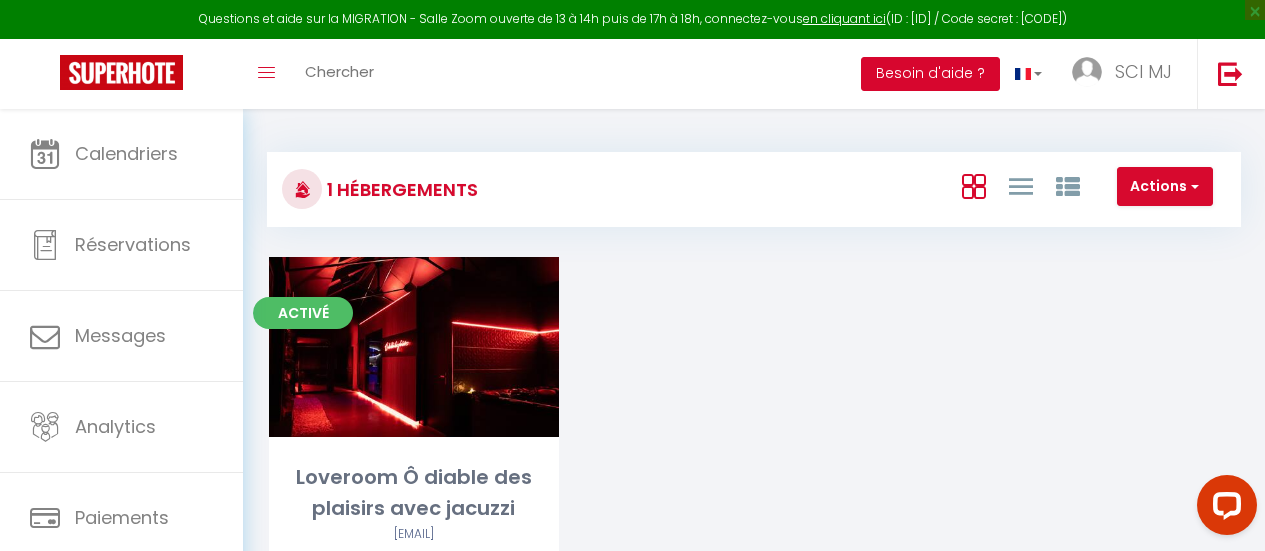 scroll, scrollTop: 109, scrollLeft: 0, axis: vertical 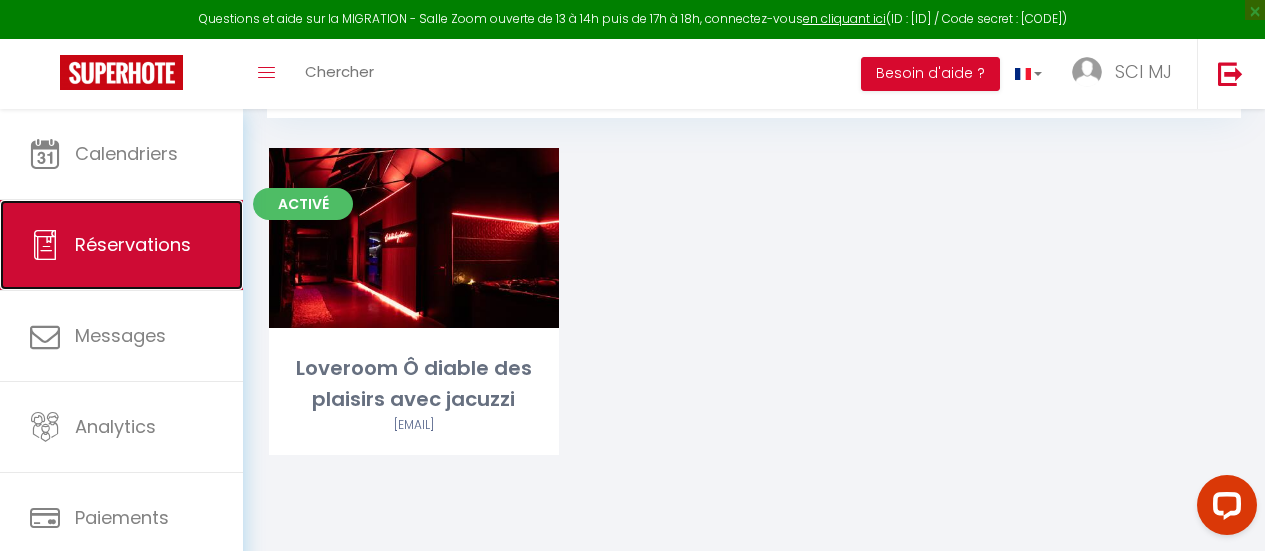 click on "Réservations" at bounding box center [133, 244] 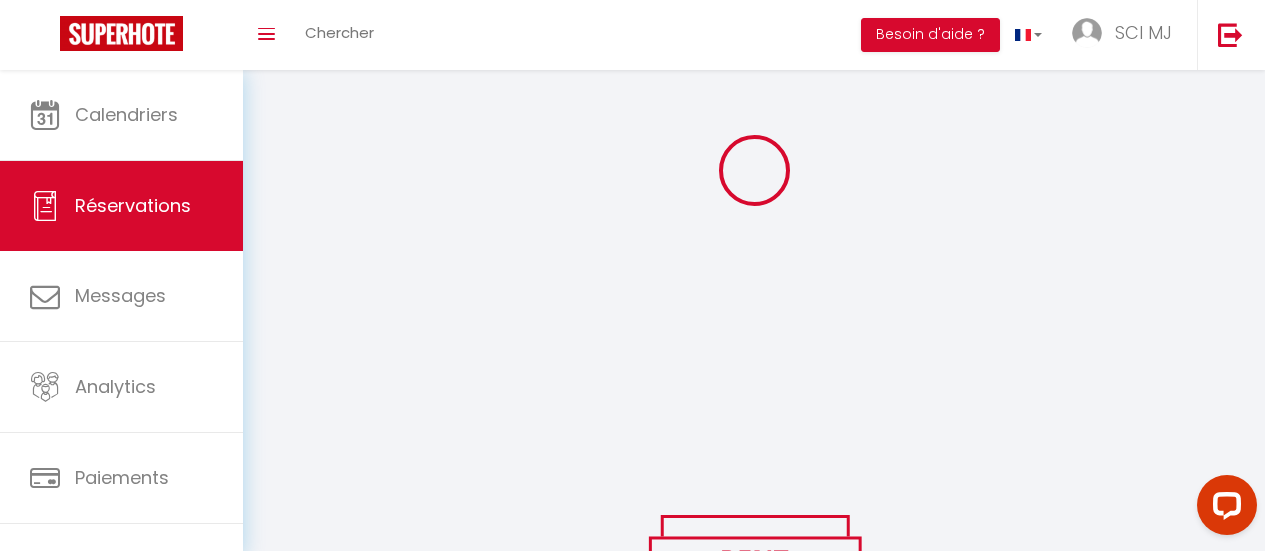 scroll, scrollTop: 0, scrollLeft: 0, axis: both 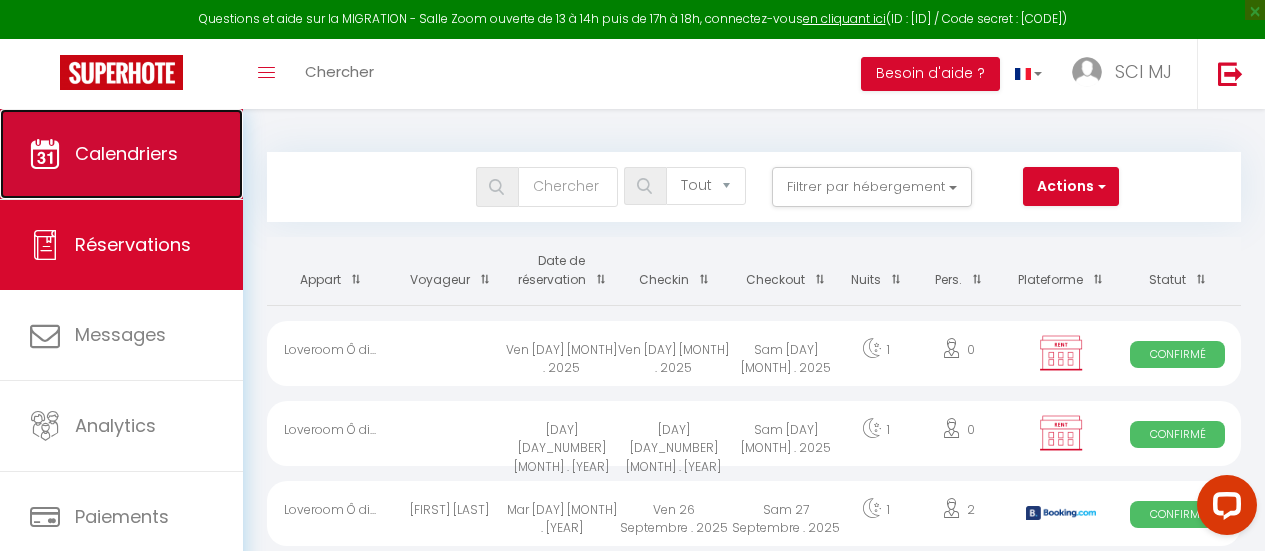 click on "Calendriers" at bounding box center (121, 154) 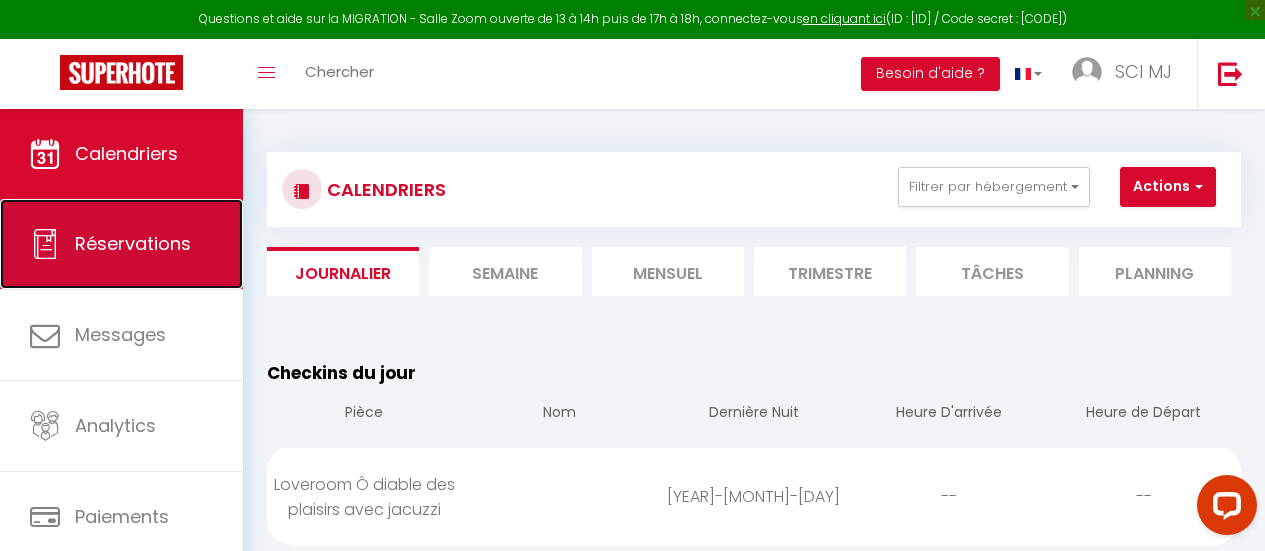 click on "Réservations" at bounding box center (133, 243) 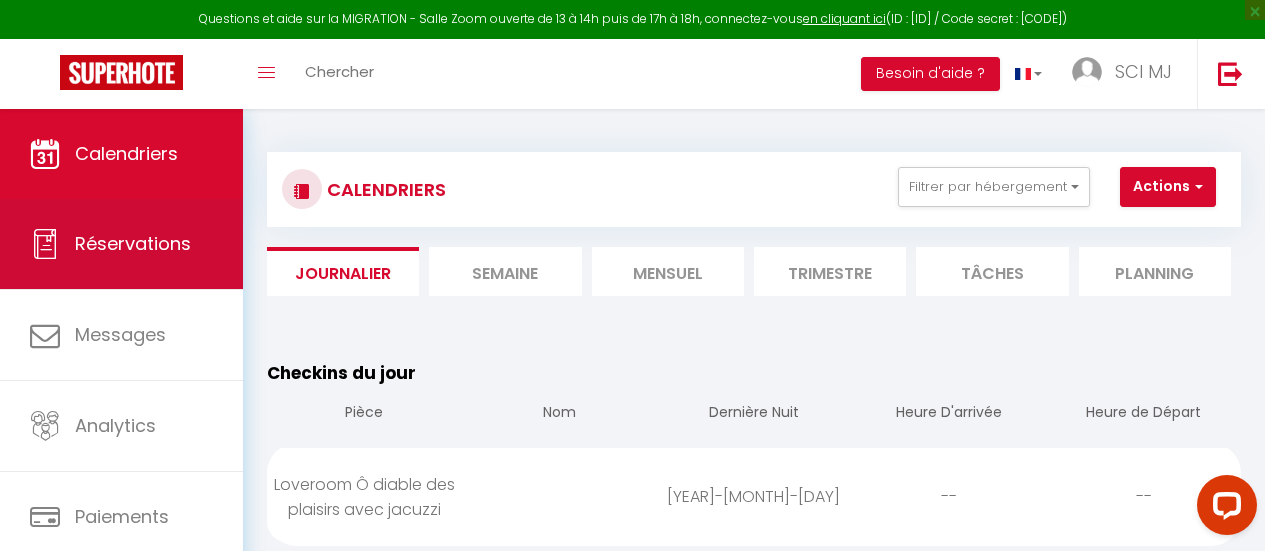 select on "not_cancelled" 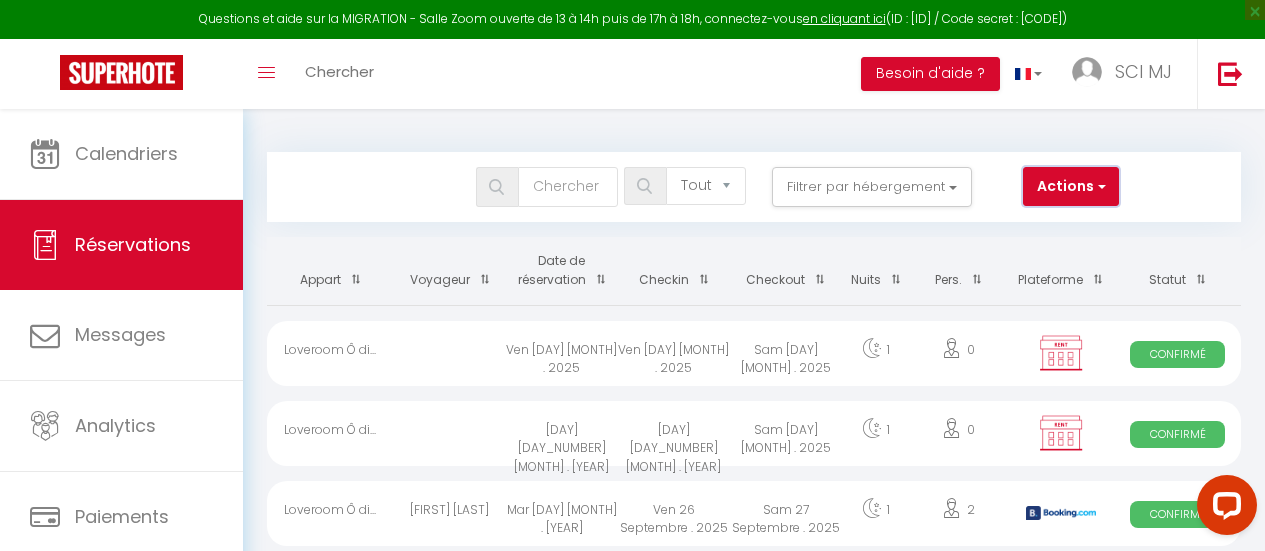 click on "Actions" at bounding box center [1071, 187] 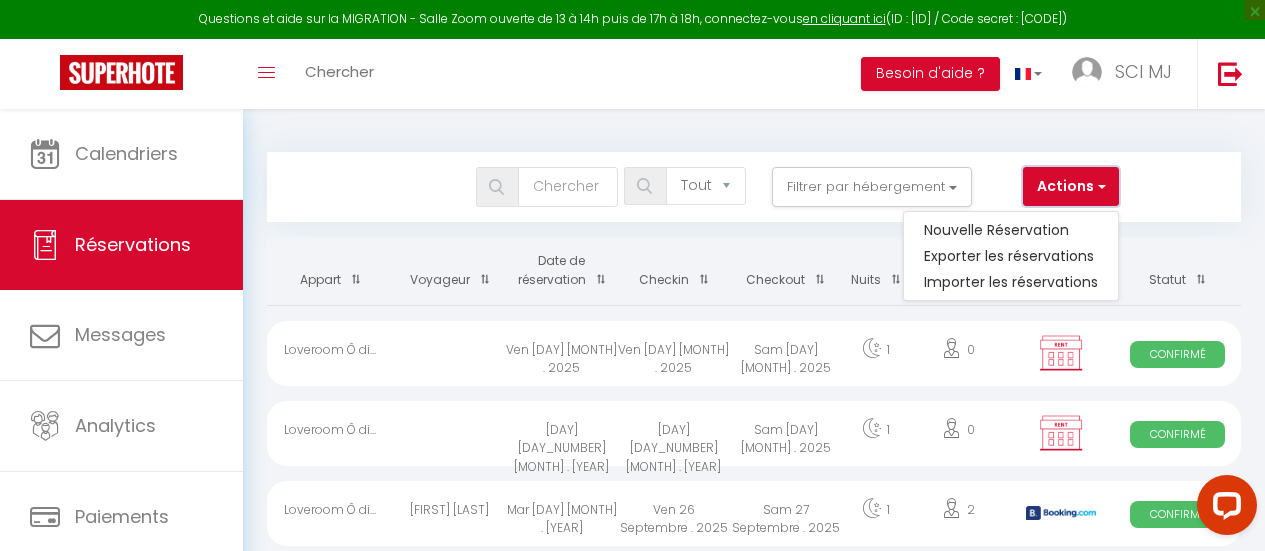 click on "Actions" at bounding box center (1071, 187) 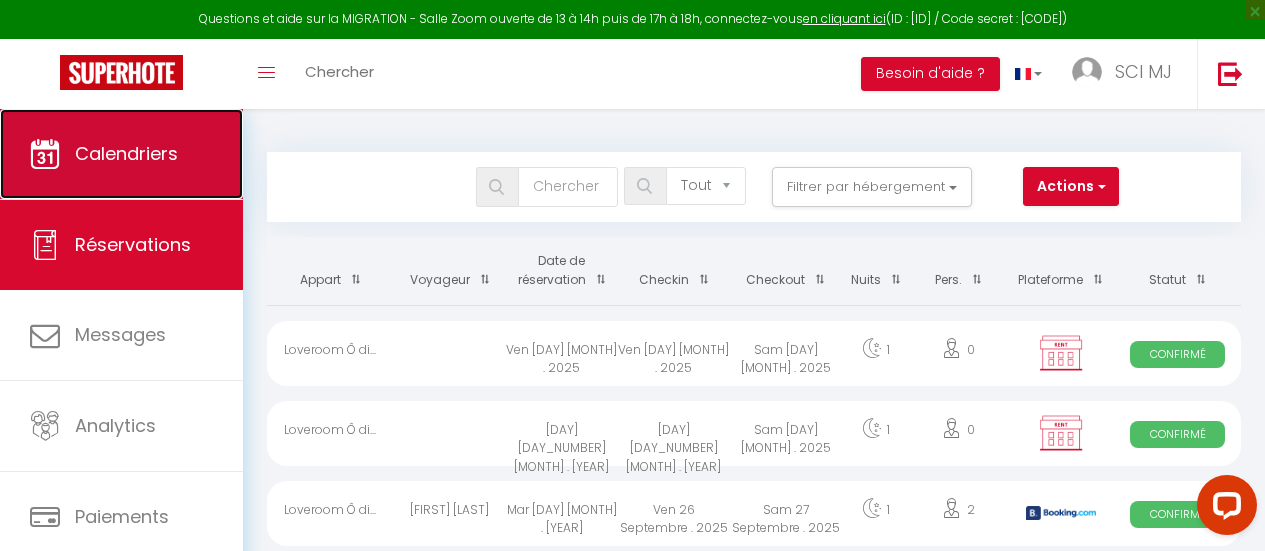 click on "Calendriers" at bounding box center [121, 154] 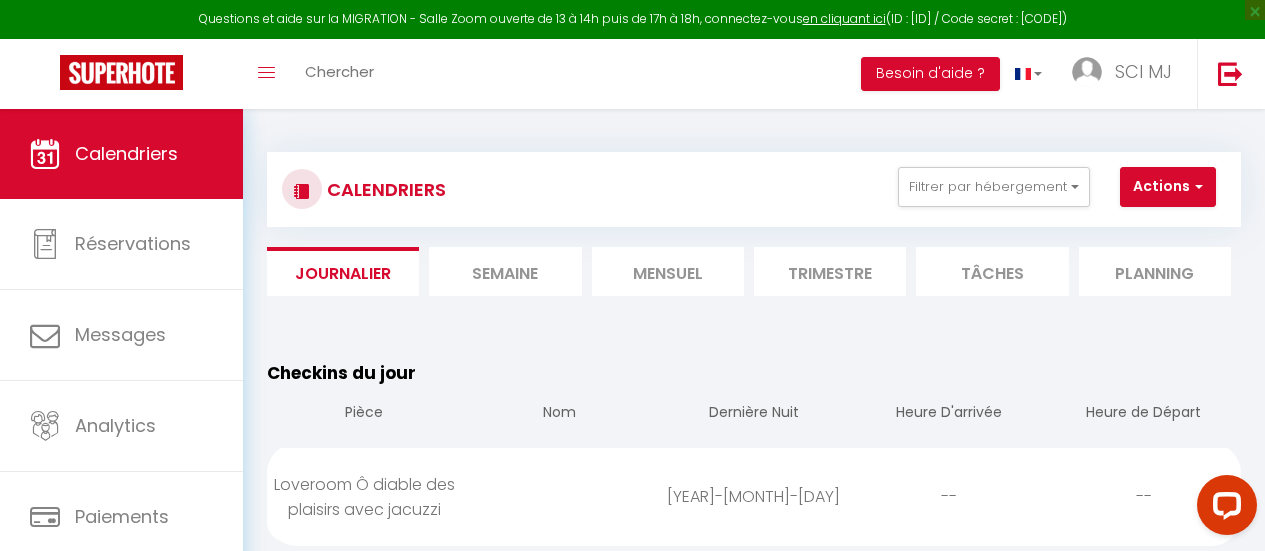 scroll, scrollTop: 6, scrollLeft: 0, axis: vertical 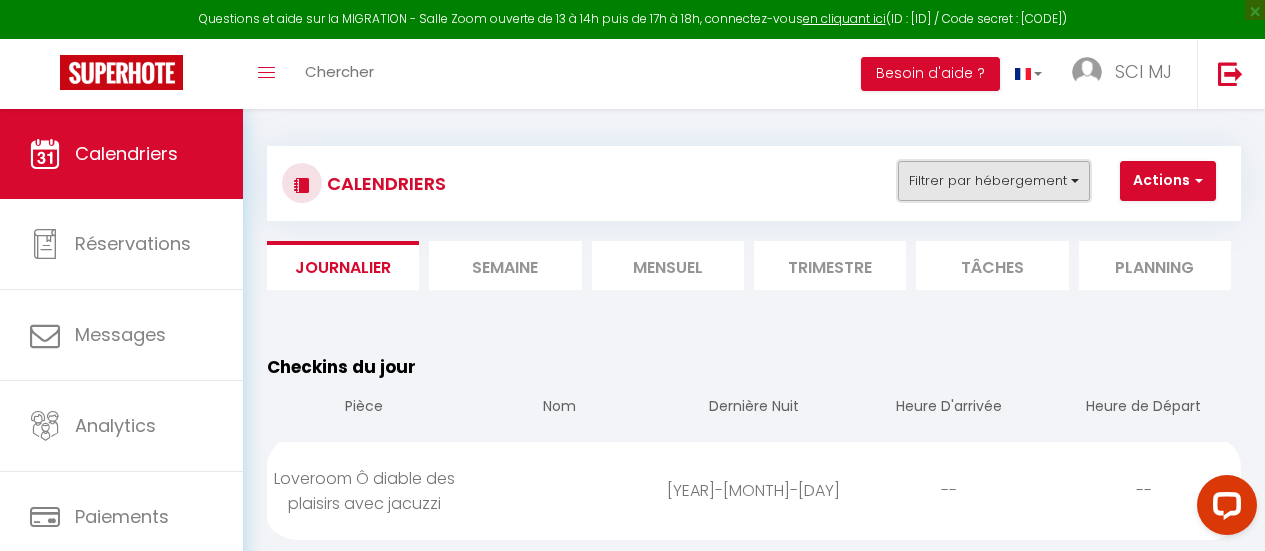 click on "Filtrer par hébergement" at bounding box center [994, 181] 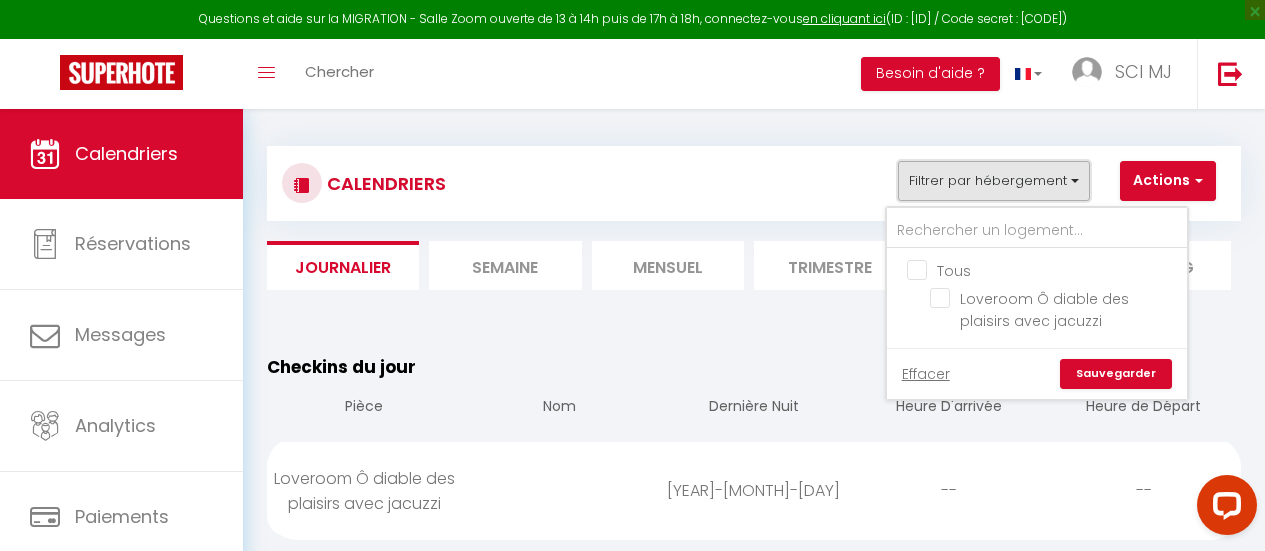 click on "Filtrer par hébergement" at bounding box center (994, 181) 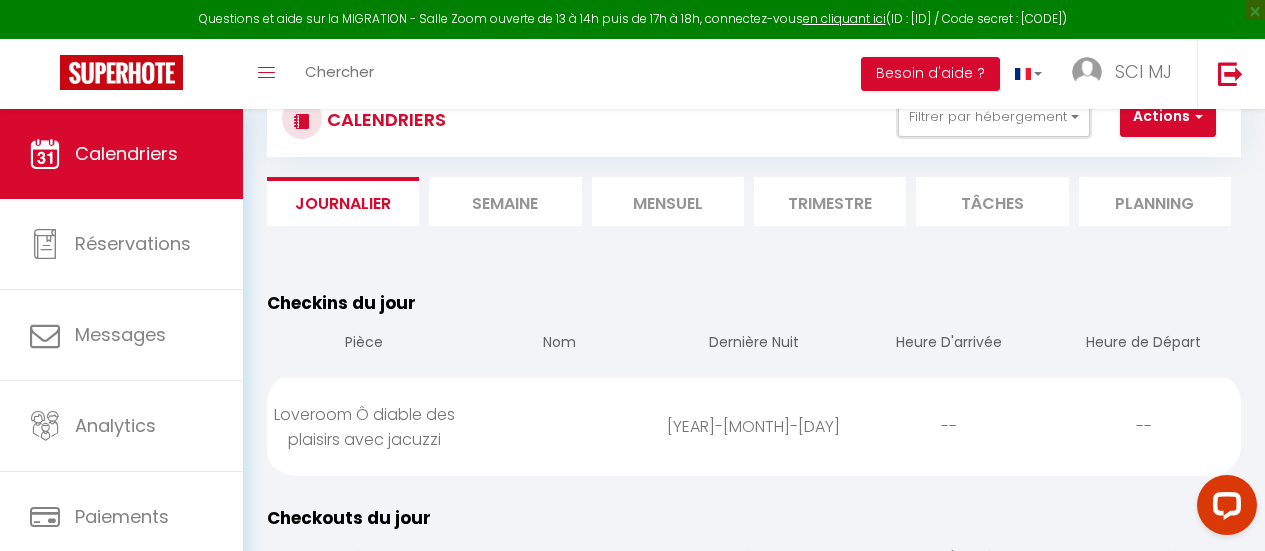 scroll, scrollTop: 69, scrollLeft: 0, axis: vertical 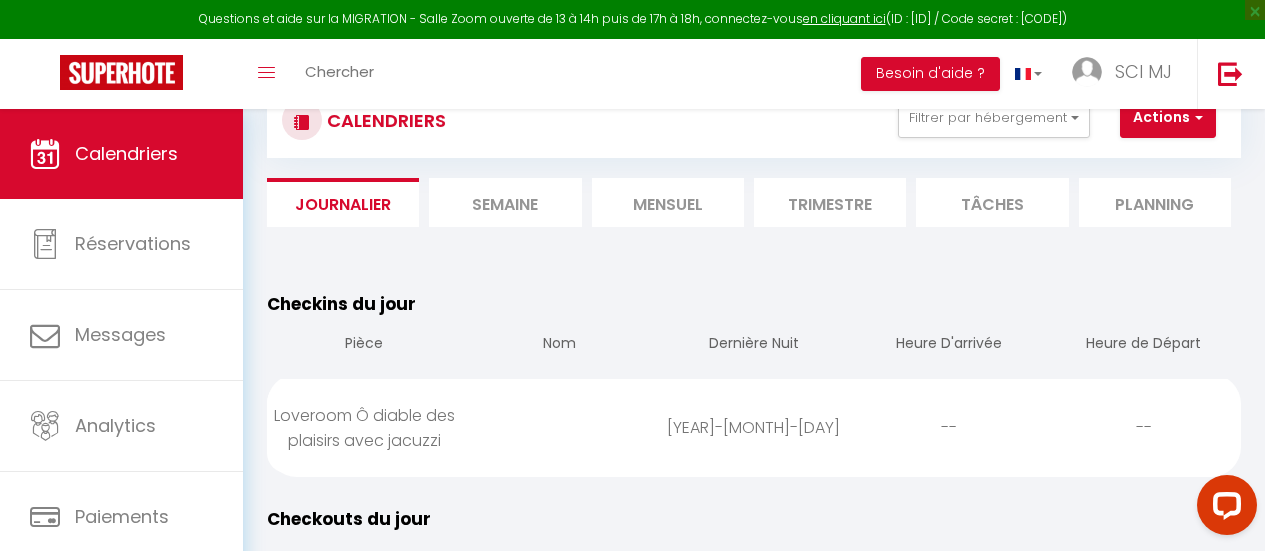 click on "Semaine" at bounding box center (505, 202) 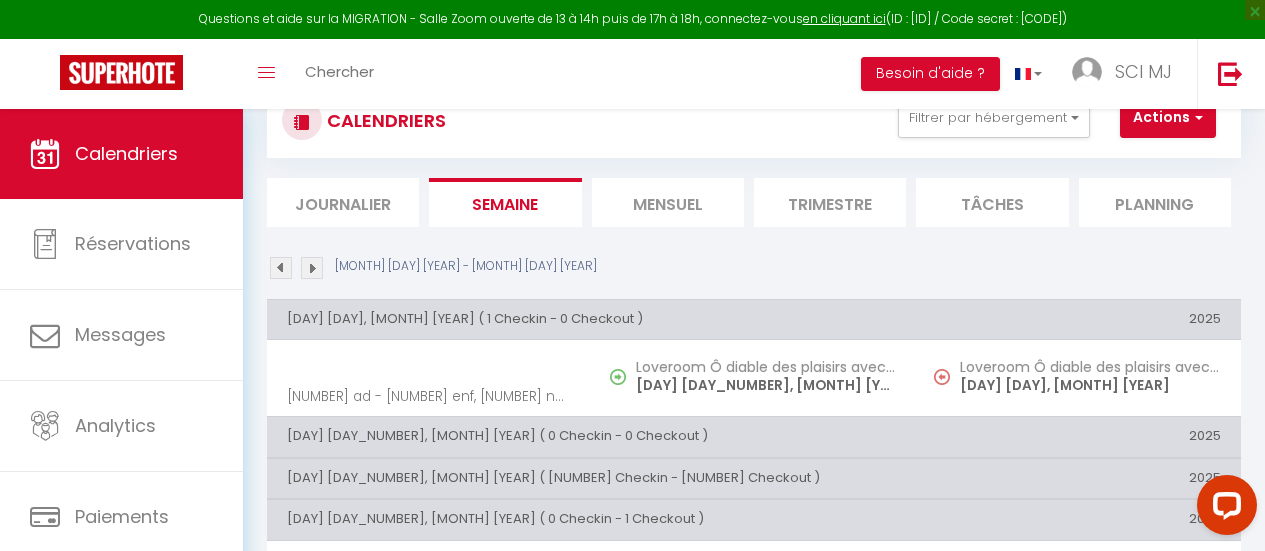 click on "Mensuel" at bounding box center (668, 202) 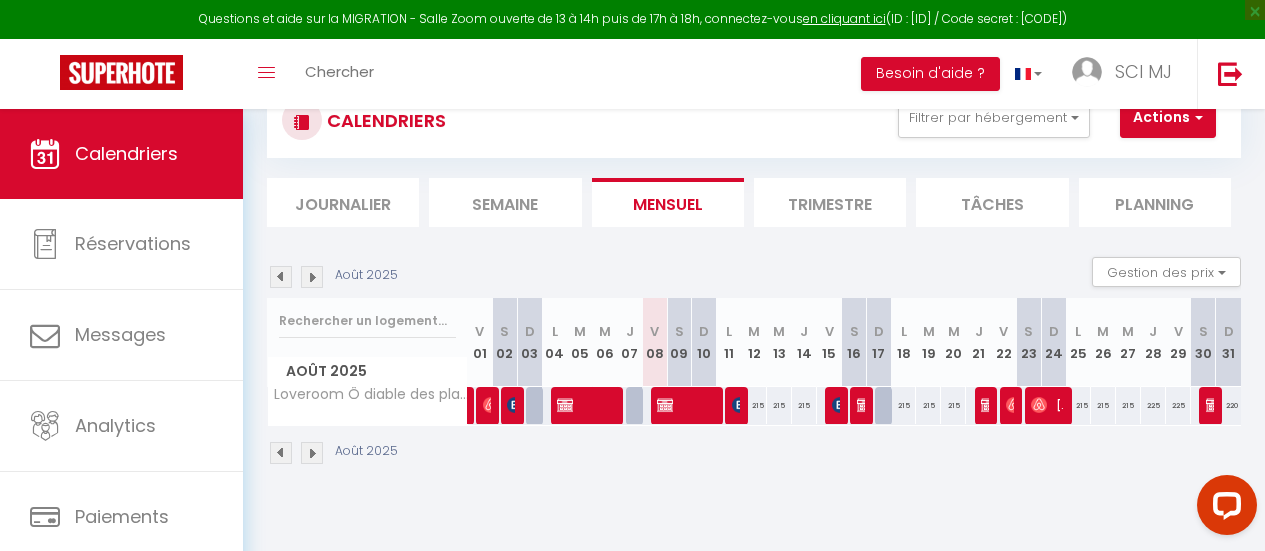 click on "Trimestre" at bounding box center (830, 202) 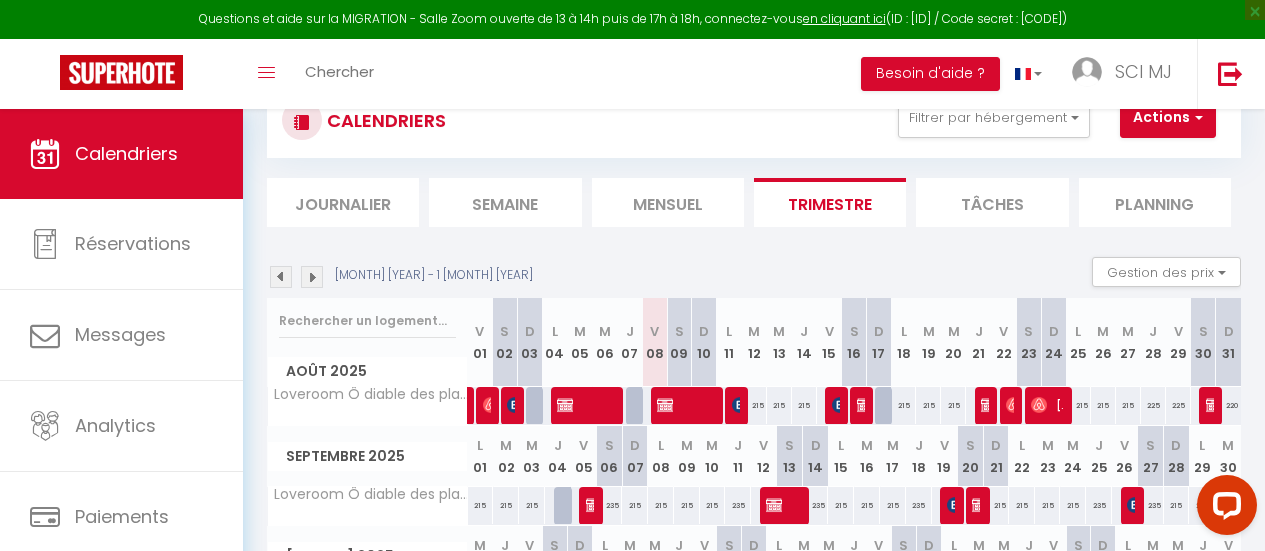 scroll, scrollTop: 68, scrollLeft: 0, axis: vertical 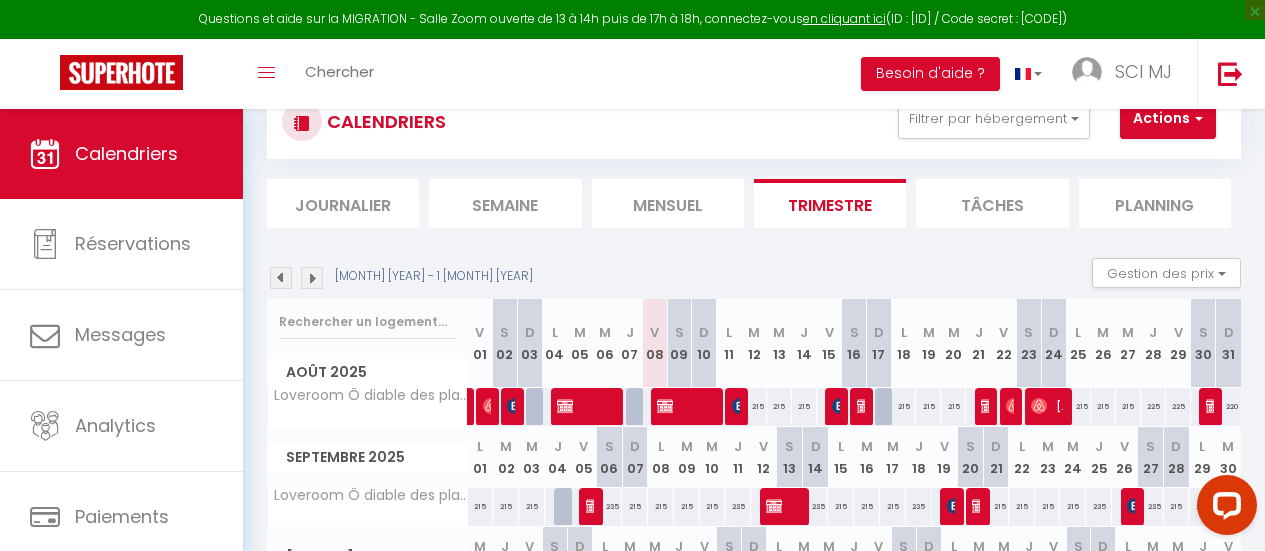 click on "Planning" at bounding box center [1155, 203] 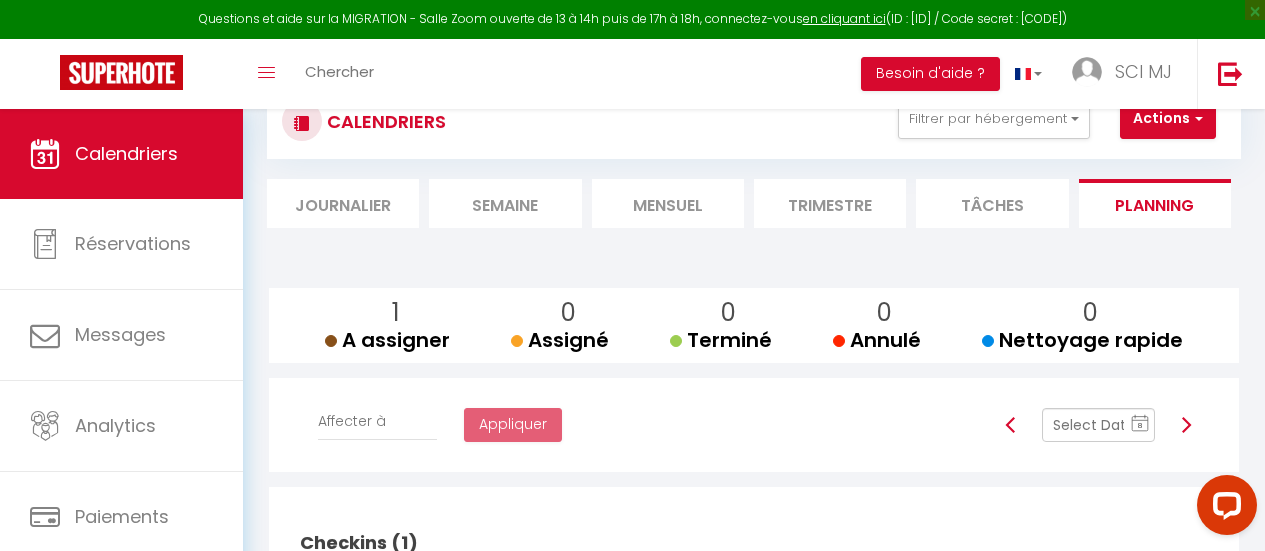 click on "Tâches" at bounding box center (992, 203) 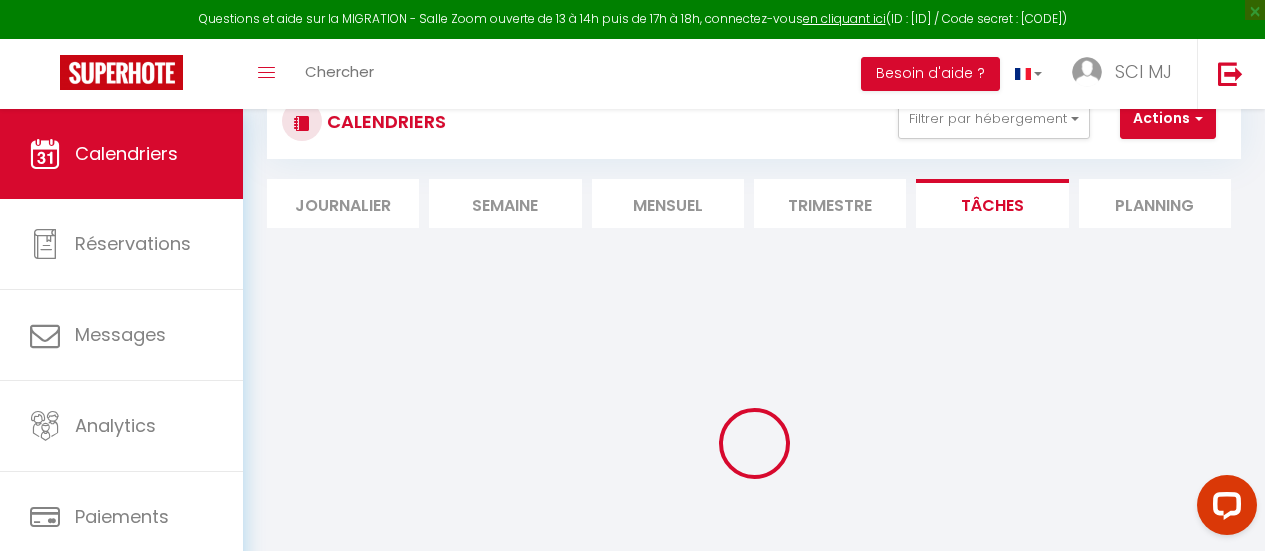 select 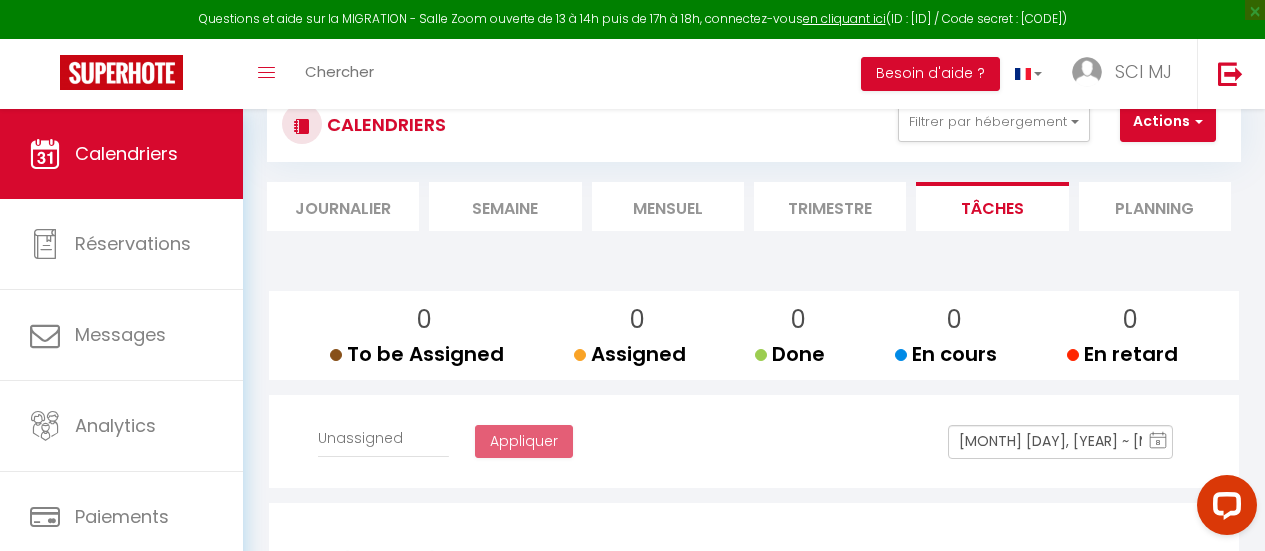 scroll, scrollTop: 0, scrollLeft: 0, axis: both 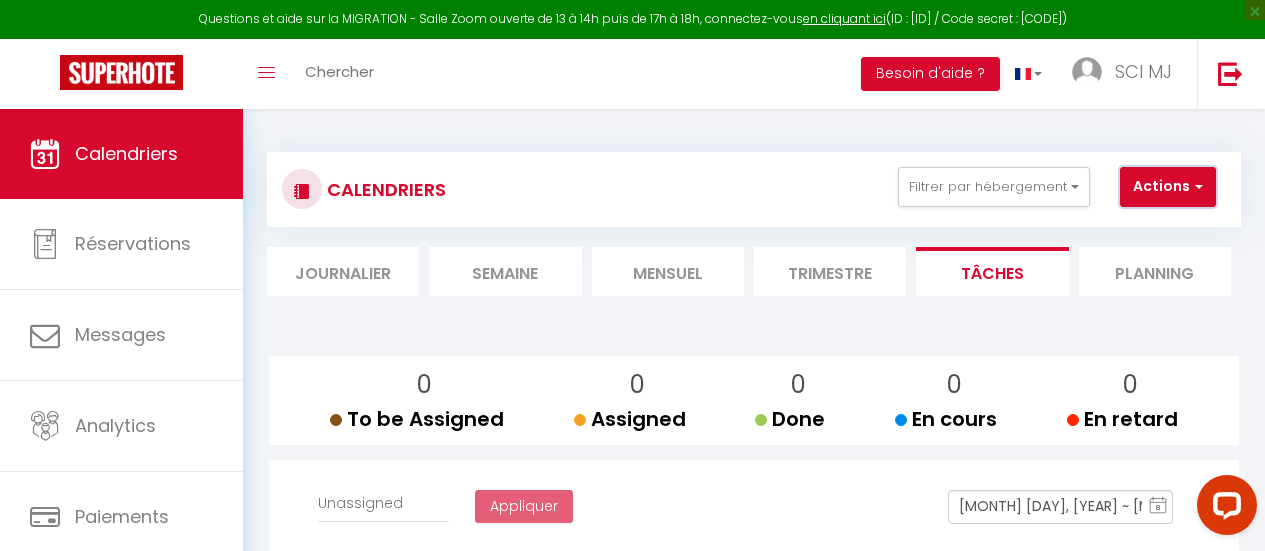 click on "Actions" at bounding box center [1168, 187] 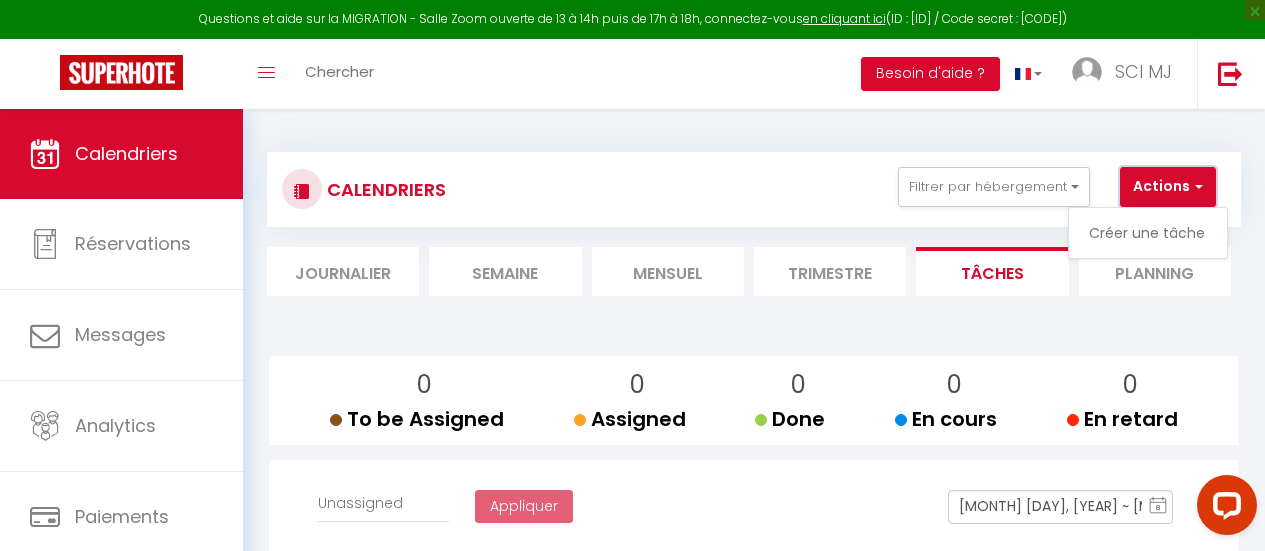 click on "Actions" at bounding box center (1168, 187) 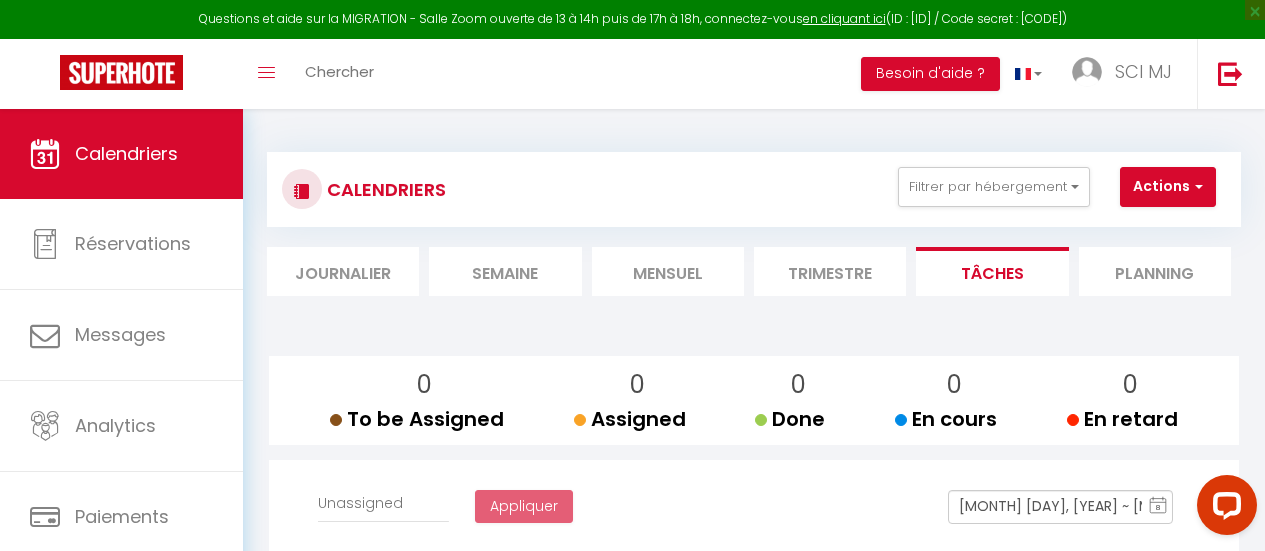 click on "Journalier" at bounding box center (343, 271) 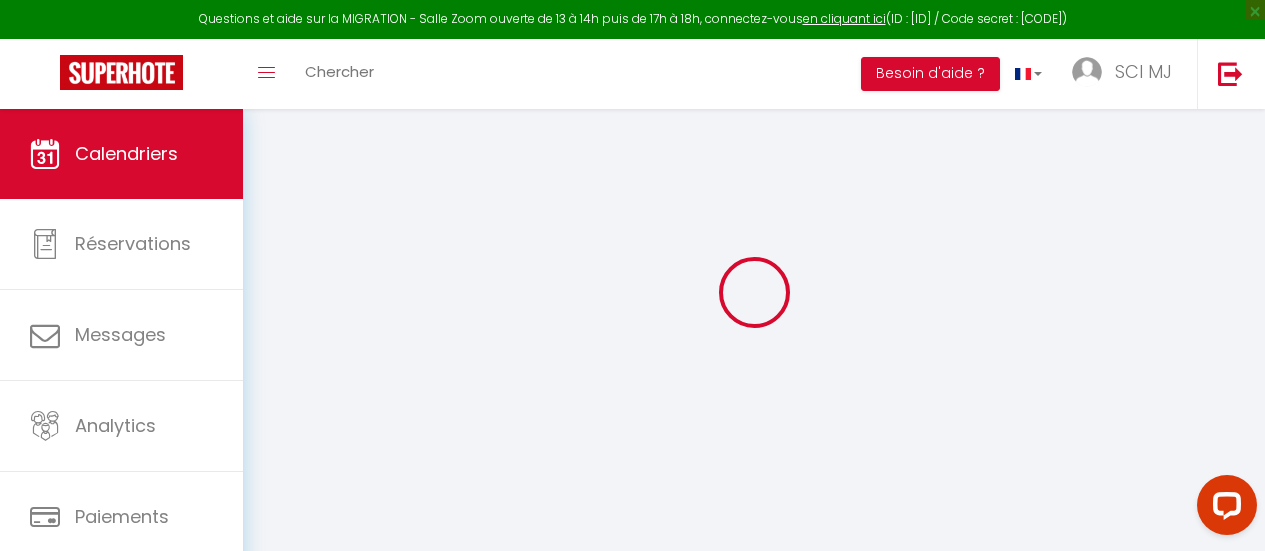 scroll, scrollTop: 0, scrollLeft: 0, axis: both 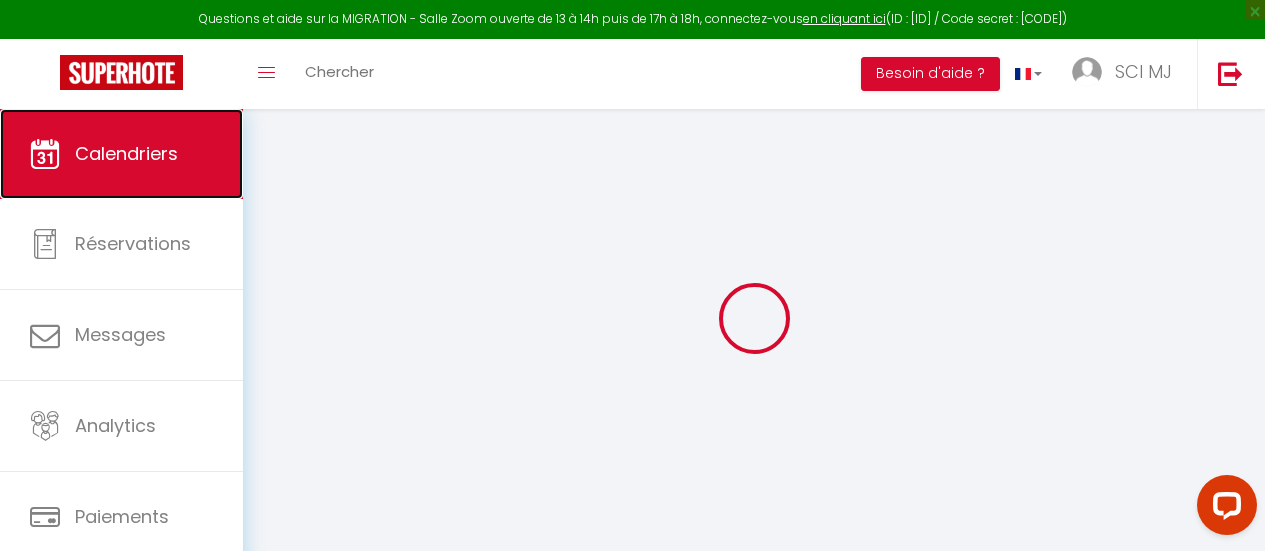 click on "Calendriers" at bounding box center [121, 154] 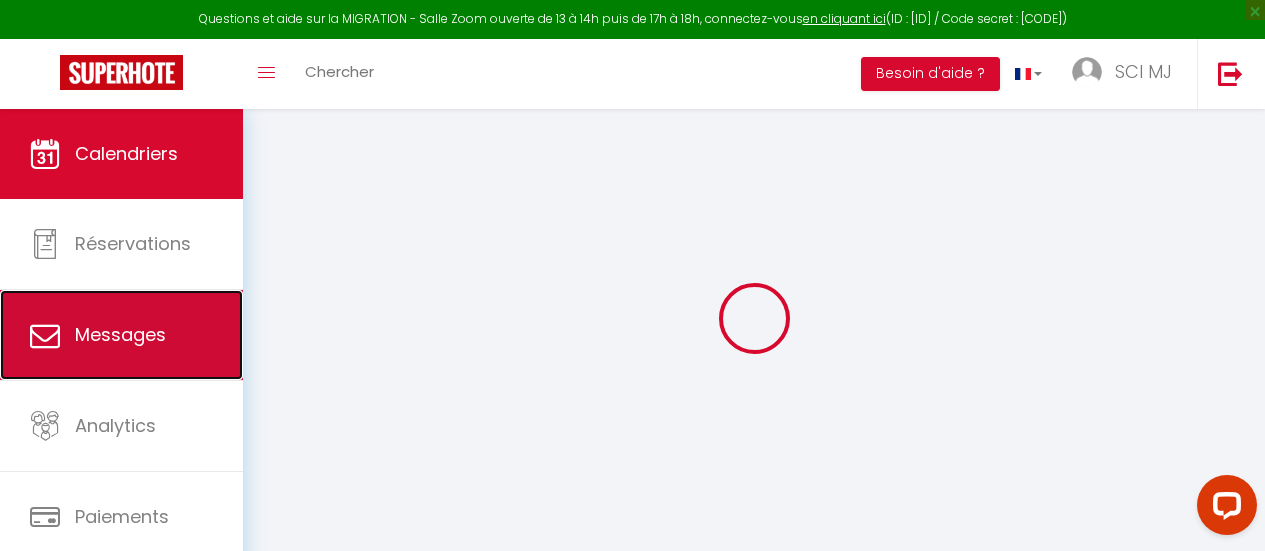 click on "Messages" at bounding box center (121, 335) 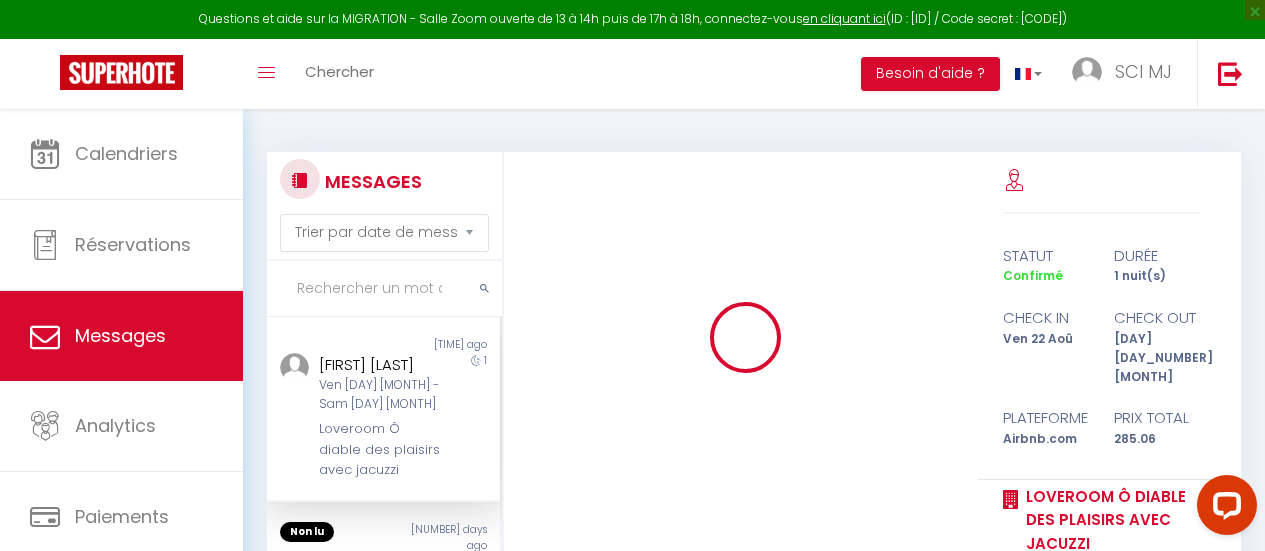 scroll, scrollTop: 7769, scrollLeft: 0, axis: vertical 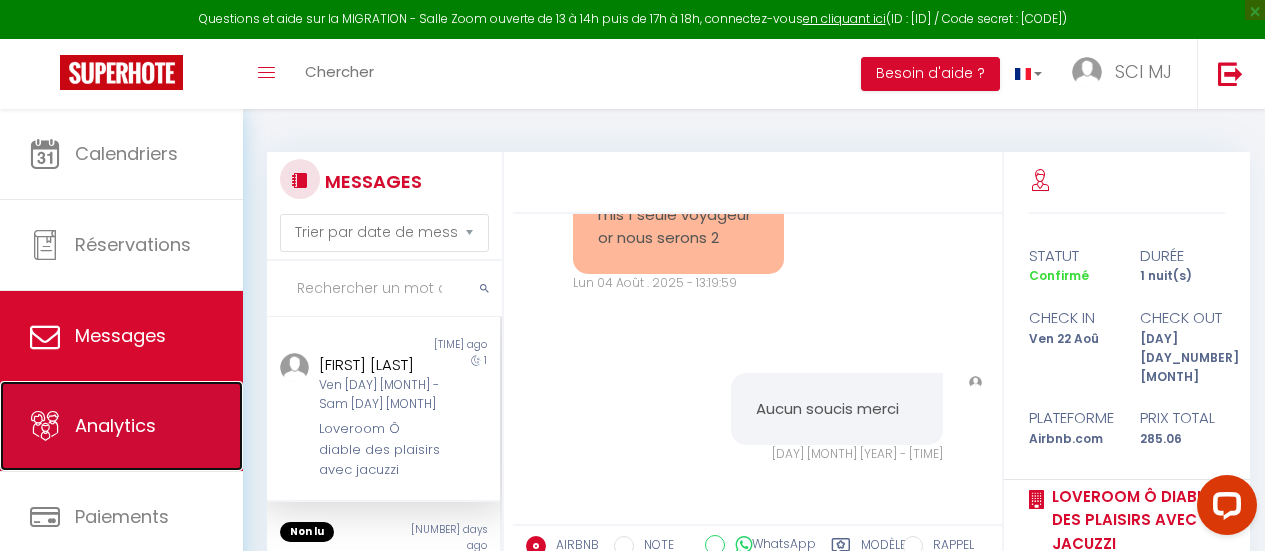 click on "Analytics" at bounding box center (121, 426) 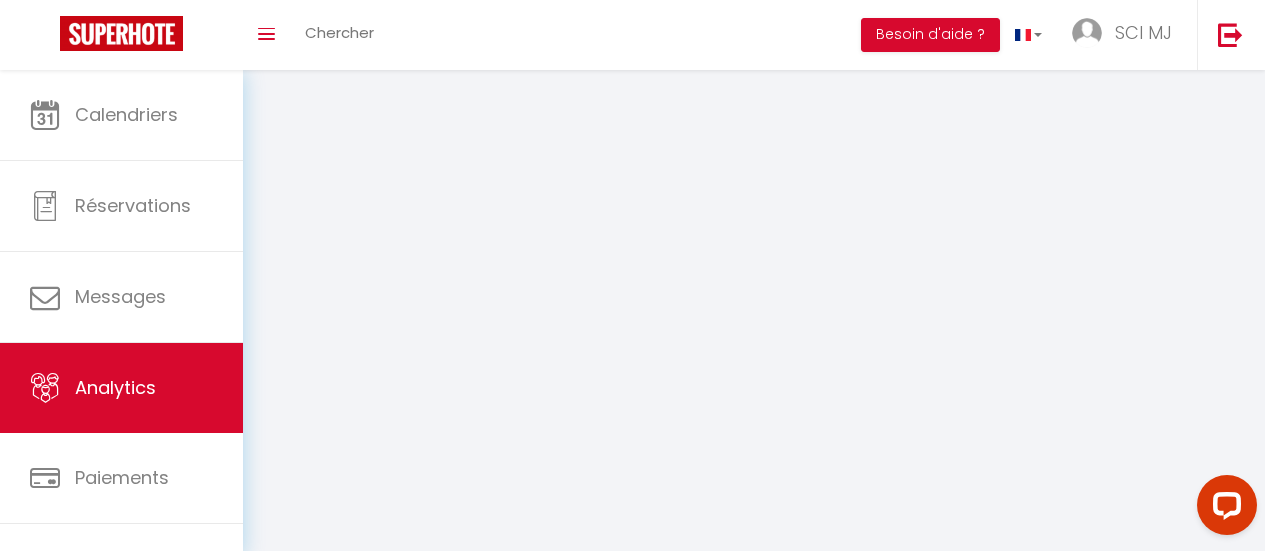 scroll, scrollTop: 70, scrollLeft: 0, axis: vertical 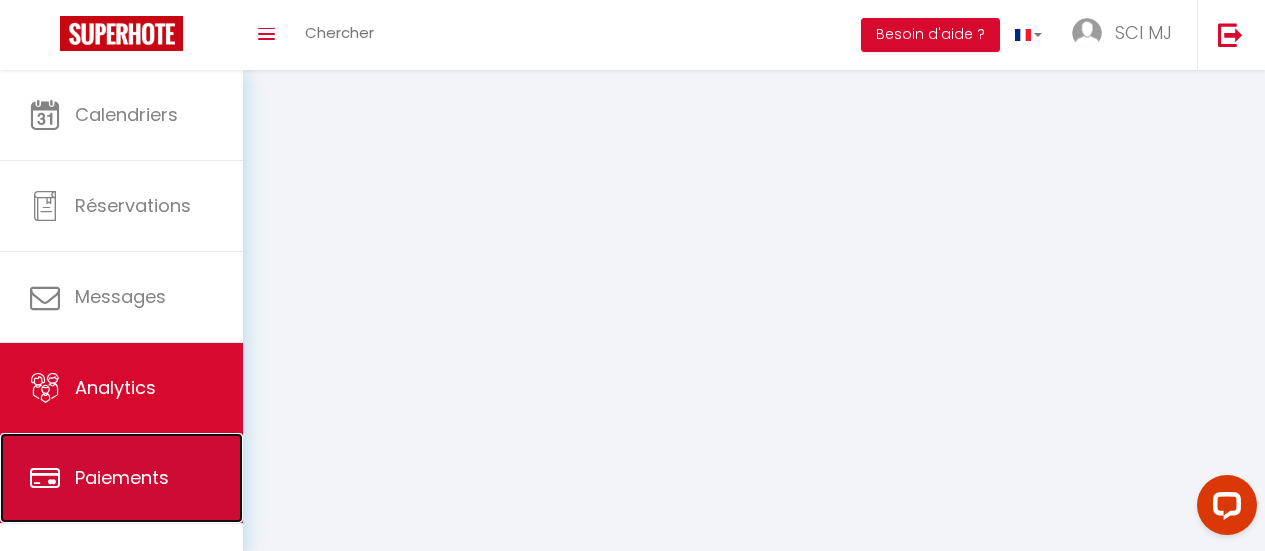 click on "Paiements" at bounding box center (121, 478) 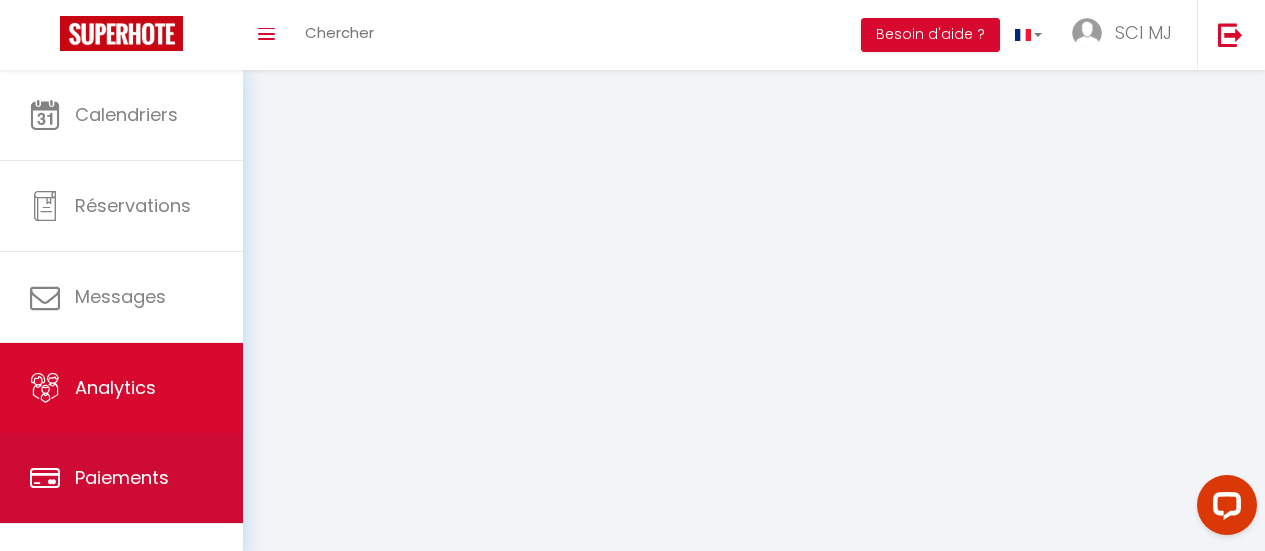scroll, scrollTop: 0, scrollLeft: 0, axis: both 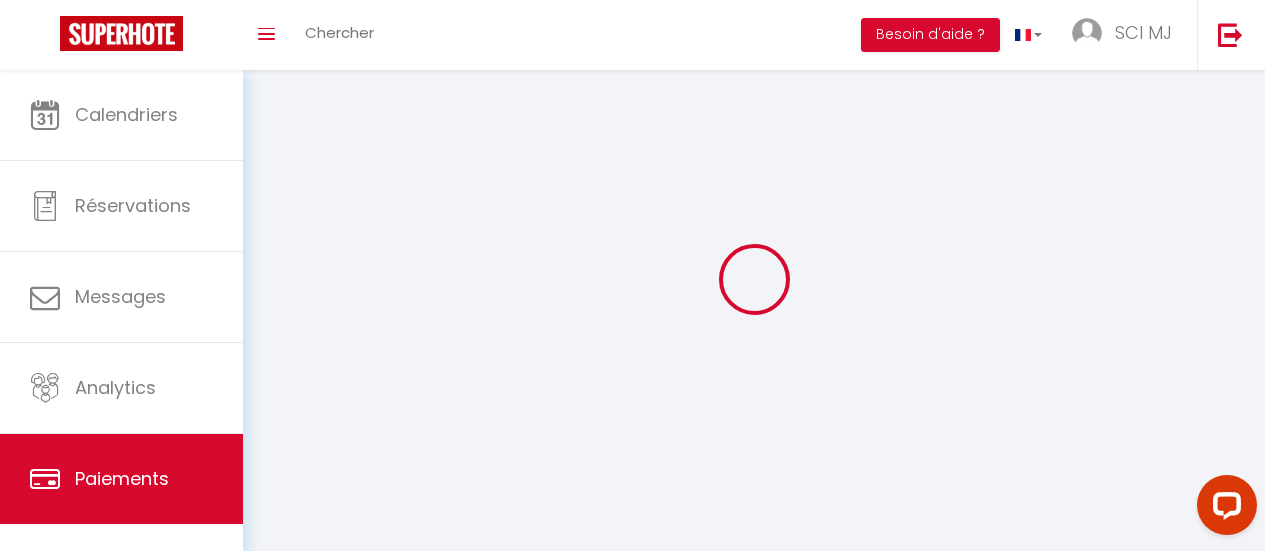 select on "2" 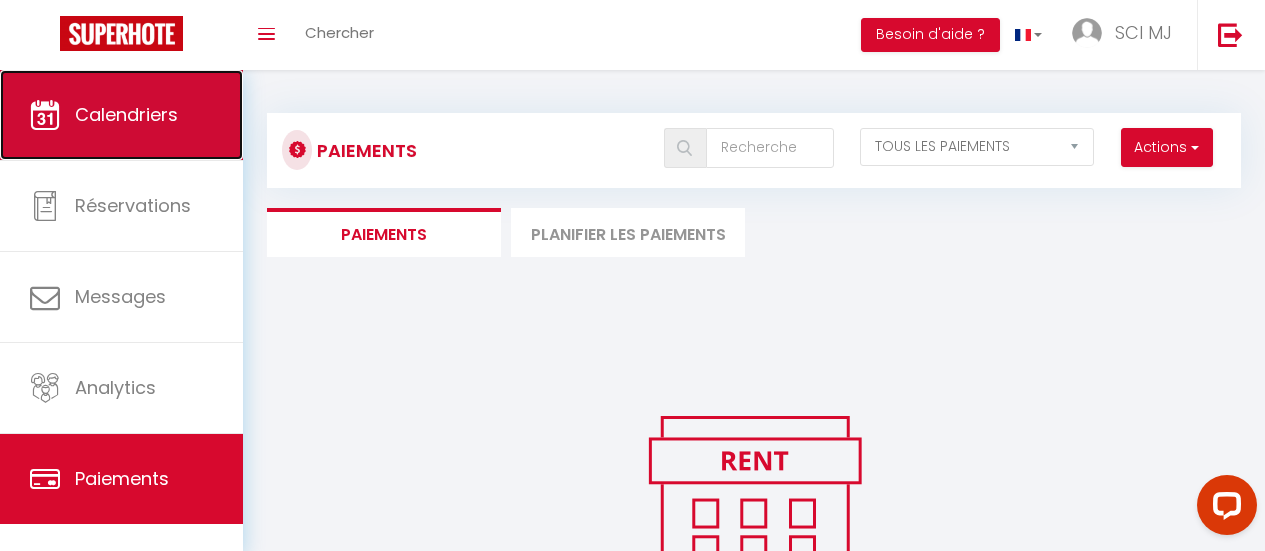 click on "Calendriers" at bounding box center (121, 115) 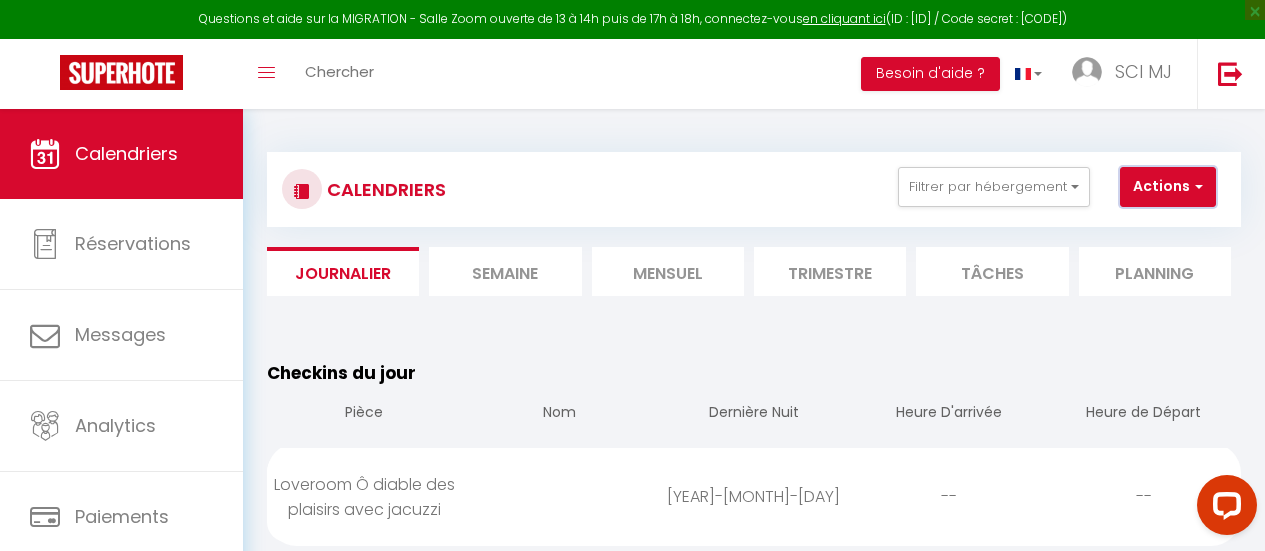 click on "Actions" at bounding box center [1168, 187] 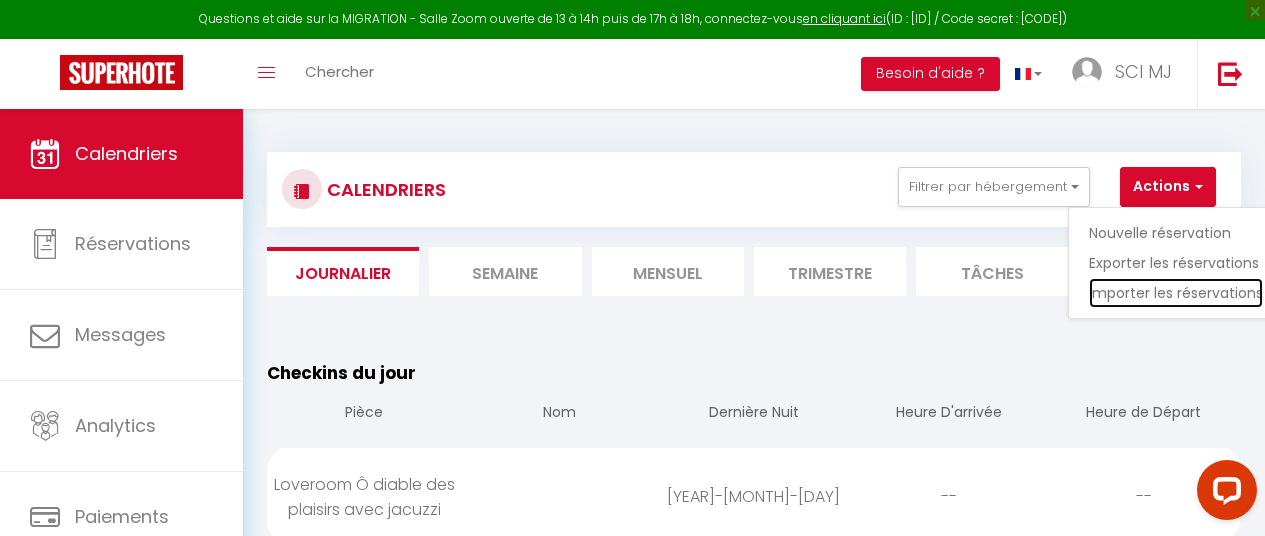 click on "Importer les réservations" at bounding box center [1176, 293] 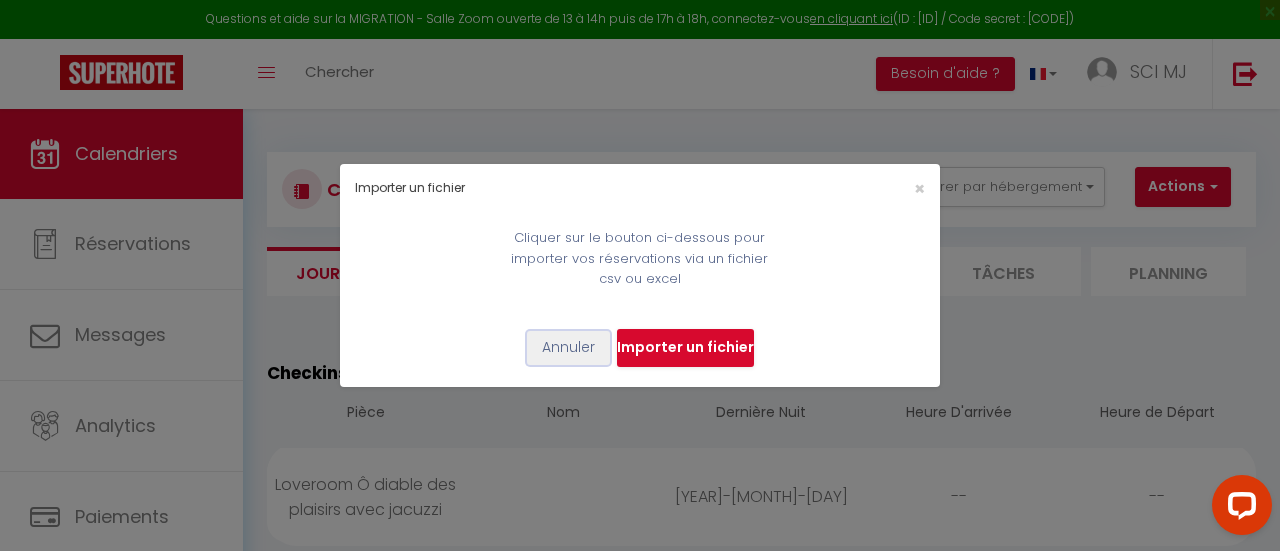 click on "Annuler" at bounding box center [568, 348] 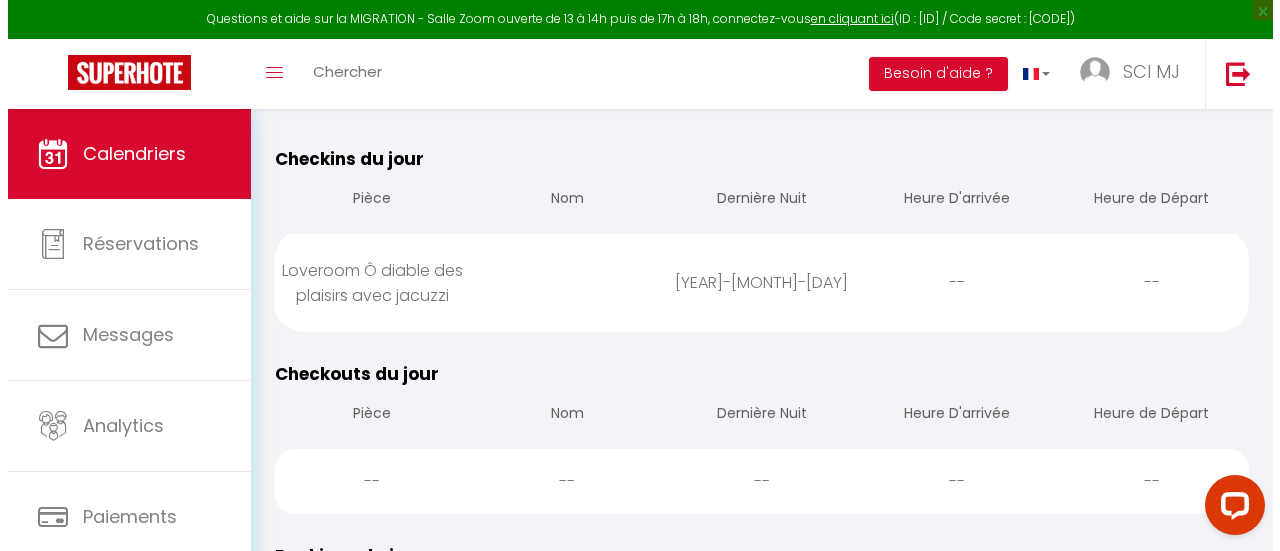 scroll, scrollTop: 0, scrollLeft: 0, axis: both 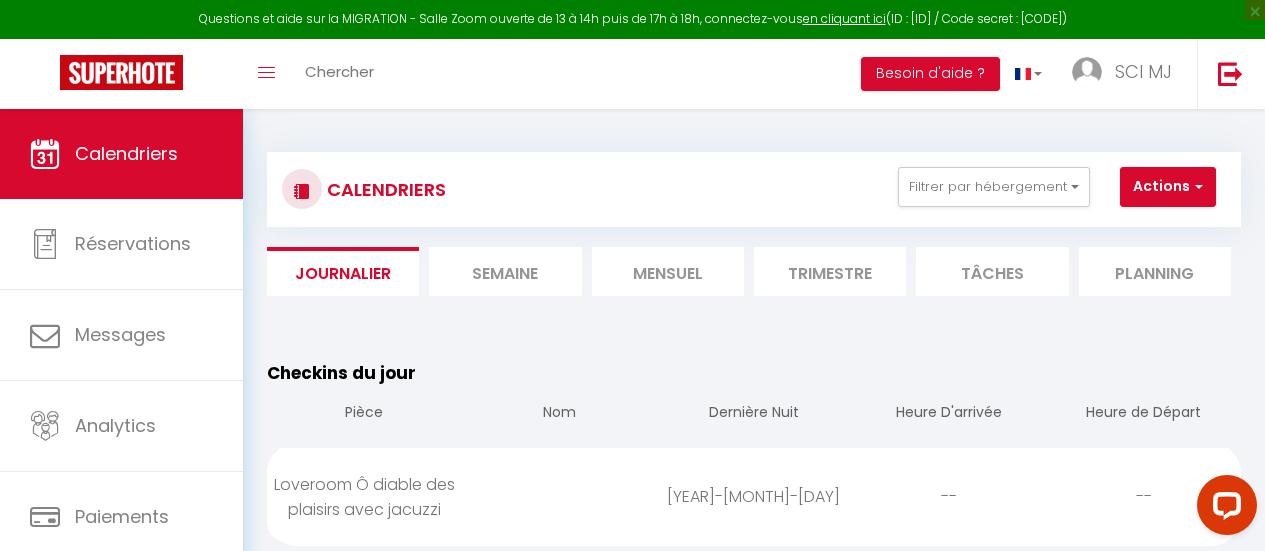 click on "CALENDRIERS
Filtrer par hébergement
Tous       Loveroom Ô diable des plaisirs avec jacuzzi    Effacer   Sauvegarder
Actions
Nouvelle réservation   Exporter les réservations   Importer les réservations" at bounding box center [754, 189] 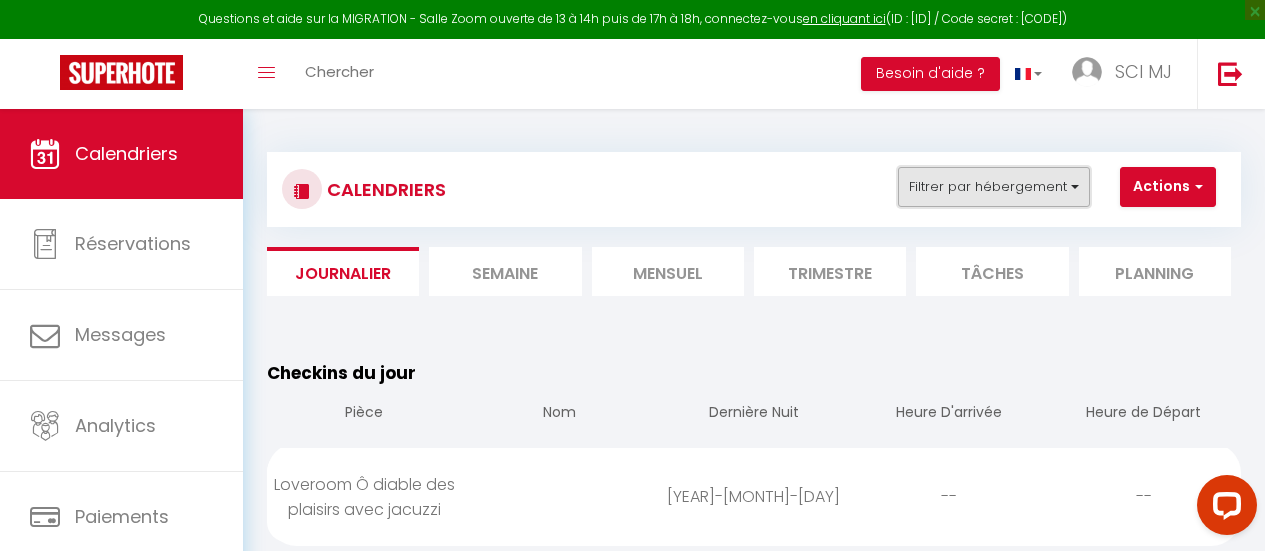 click on "Filtrer par hébergement" at bounding box center [994, 187] 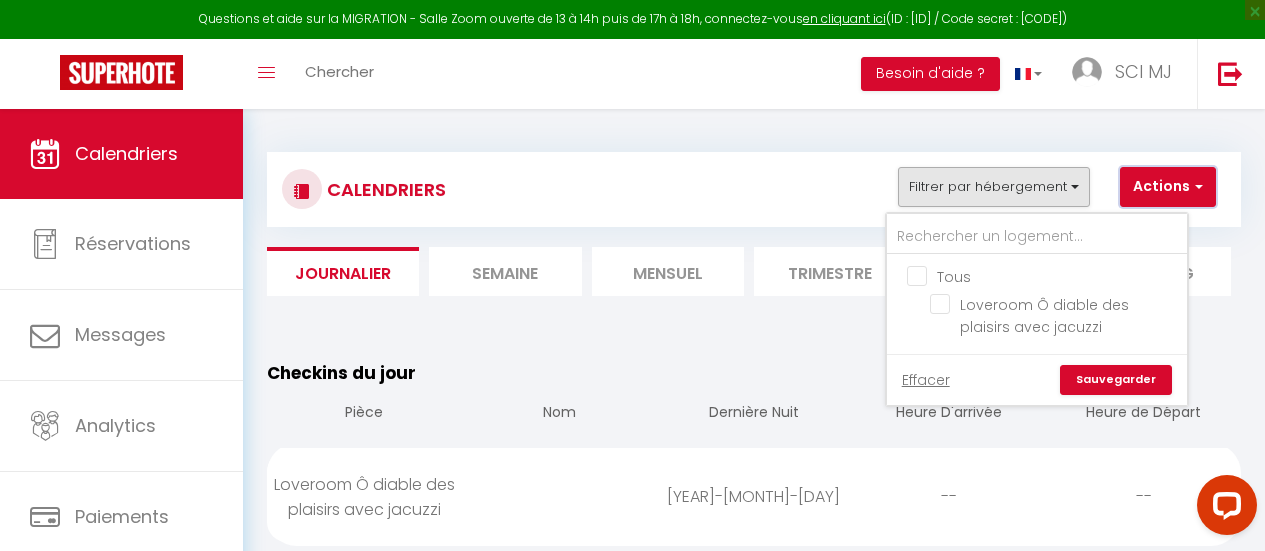 click on "Actions" at bounding box center (1168, 187) 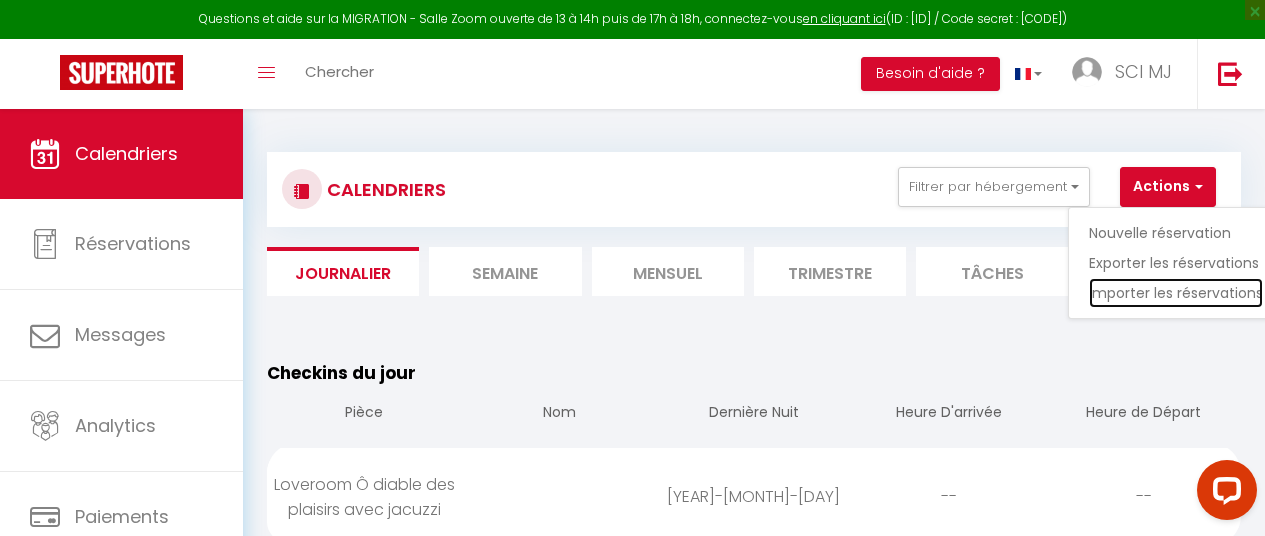 click on "Importer les réservations" at bounding box center [1176, 293] 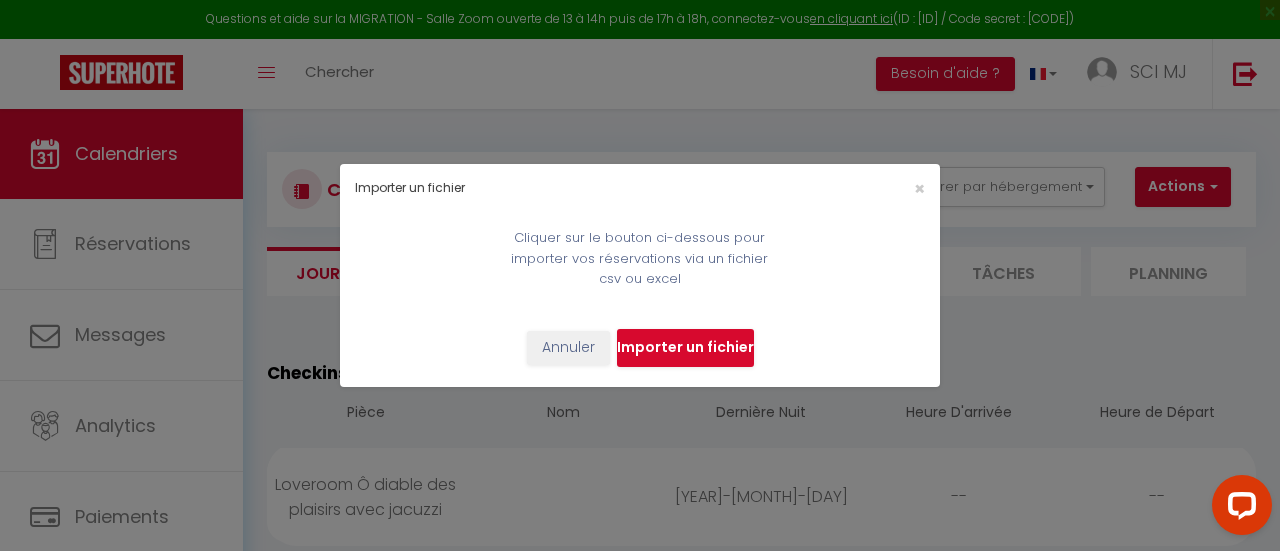 click at bounding box center (685, 348) 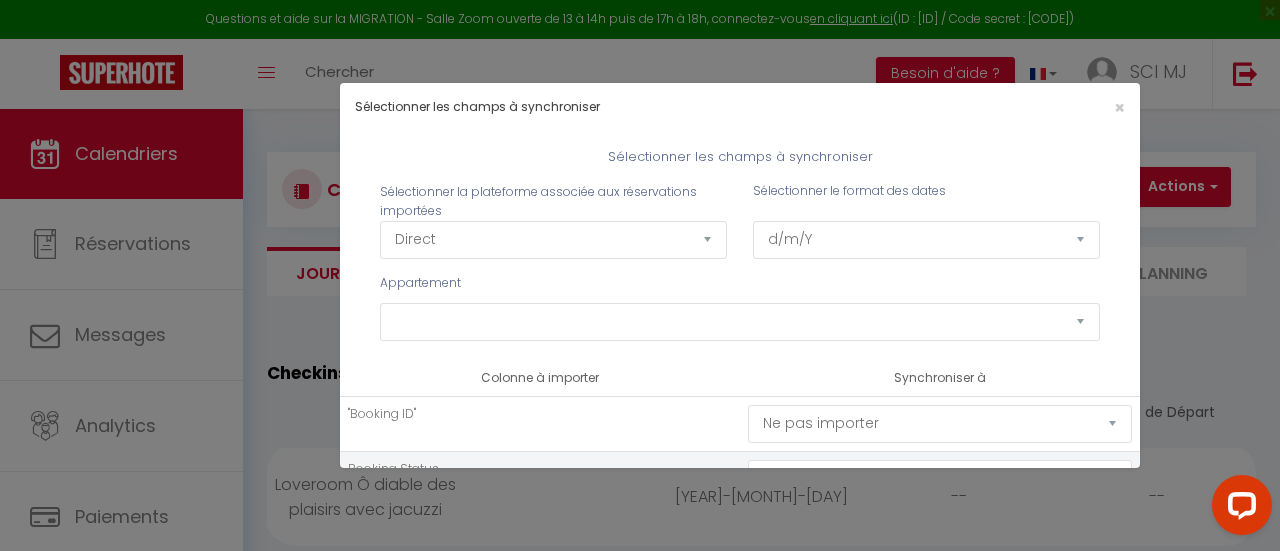 scroll, scrollTop: 22, scrollLeft: 0, axis: vertical 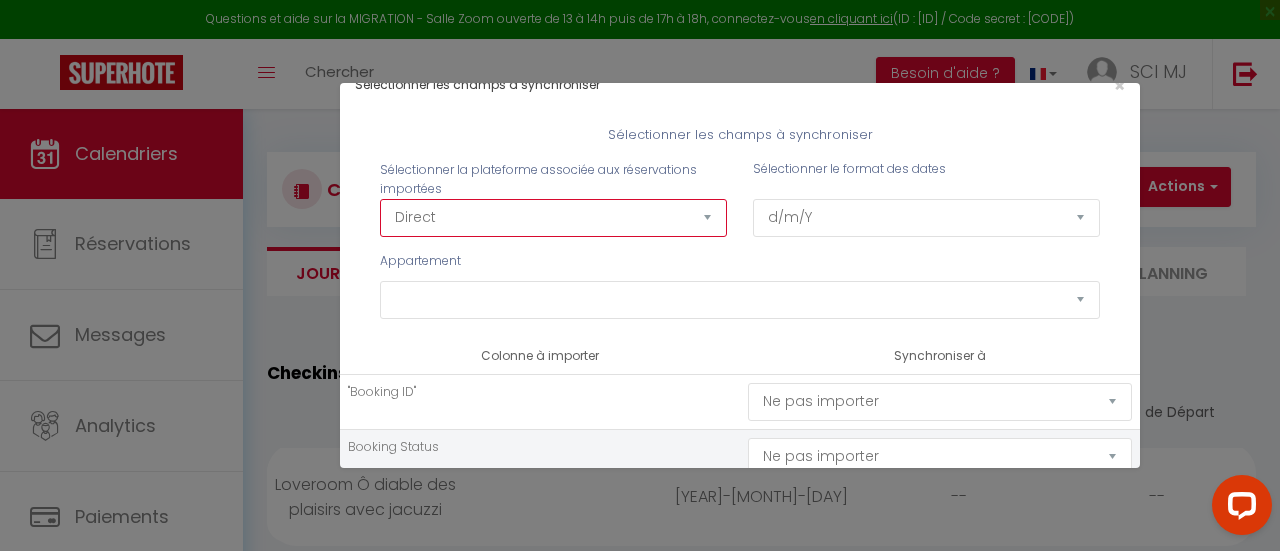 click on "Direct
Airbnb.com
Booking.com
Chalet montagne
Expedia
Gite de France
Homeaway
Homeaway iCal
Homeaway.com
Hotels.com
Housetrip.com
Office du tourisme
VRBO
Website" at bounding box center [553, 218] 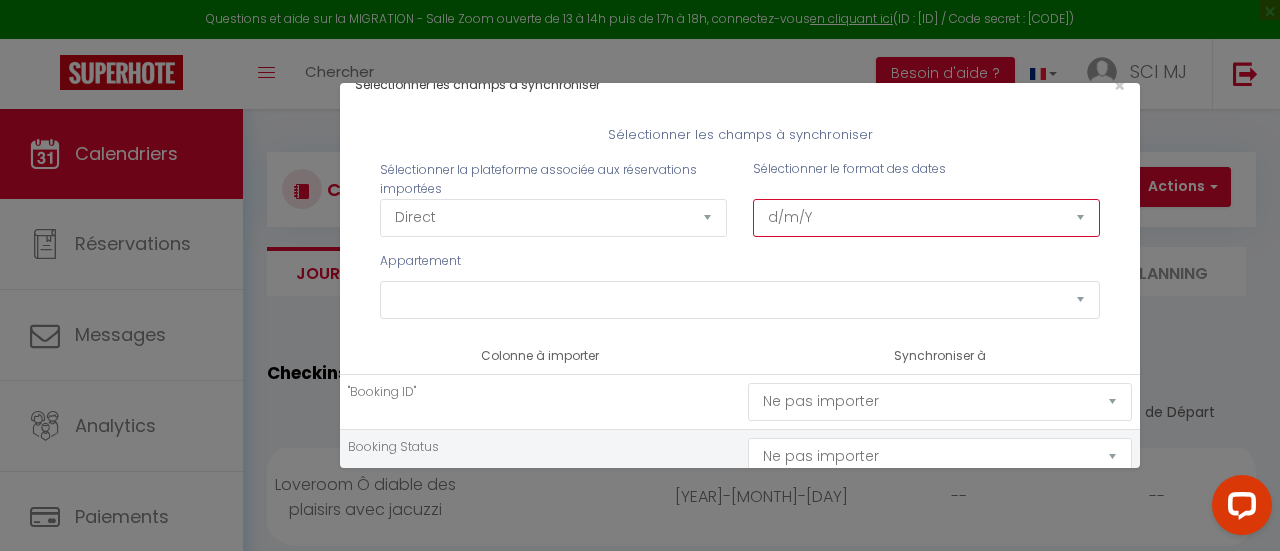 click on "d/m/Y
m/d/Y
d-m-Y
m-d-Y
Y-m-d" at bounding box center (926, 218) 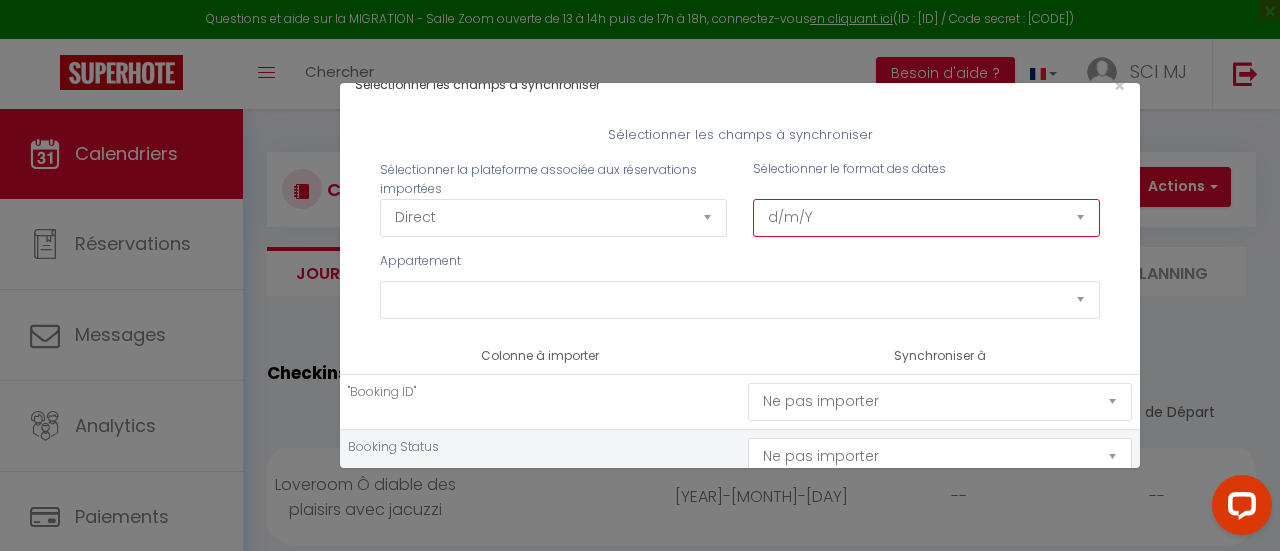 click on "d/m/Y
m/d/Y
d-m-Y
m-d-Y
Y-m-d" at bounding box center (926, 218) 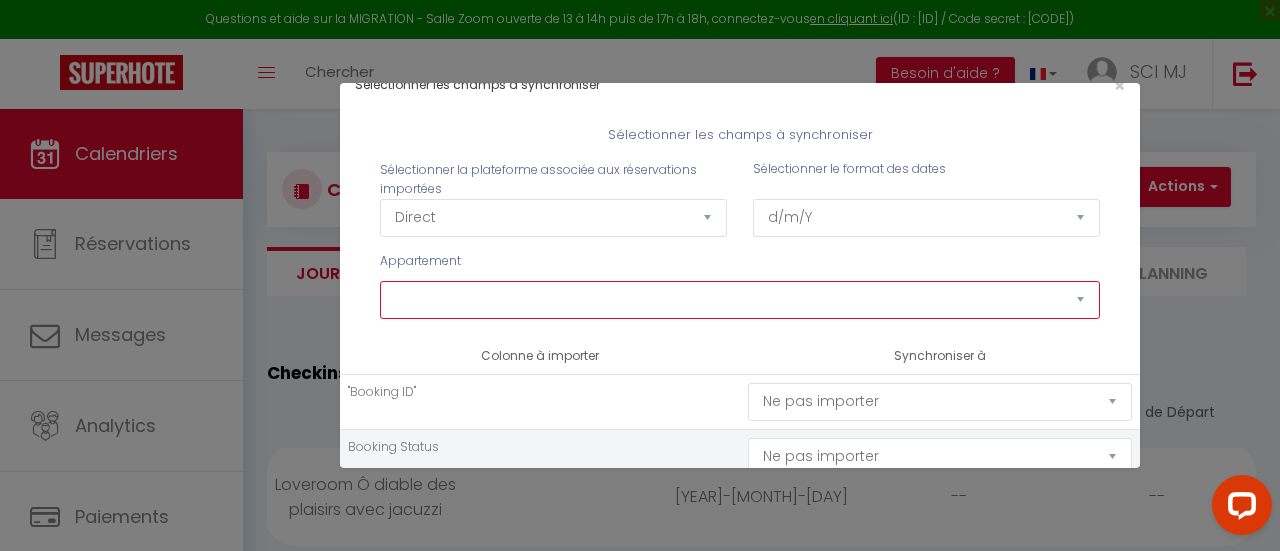 click on "Loveroom Ô diable des plaisirs avec jacuzzi" at bounding box center [740, 300] 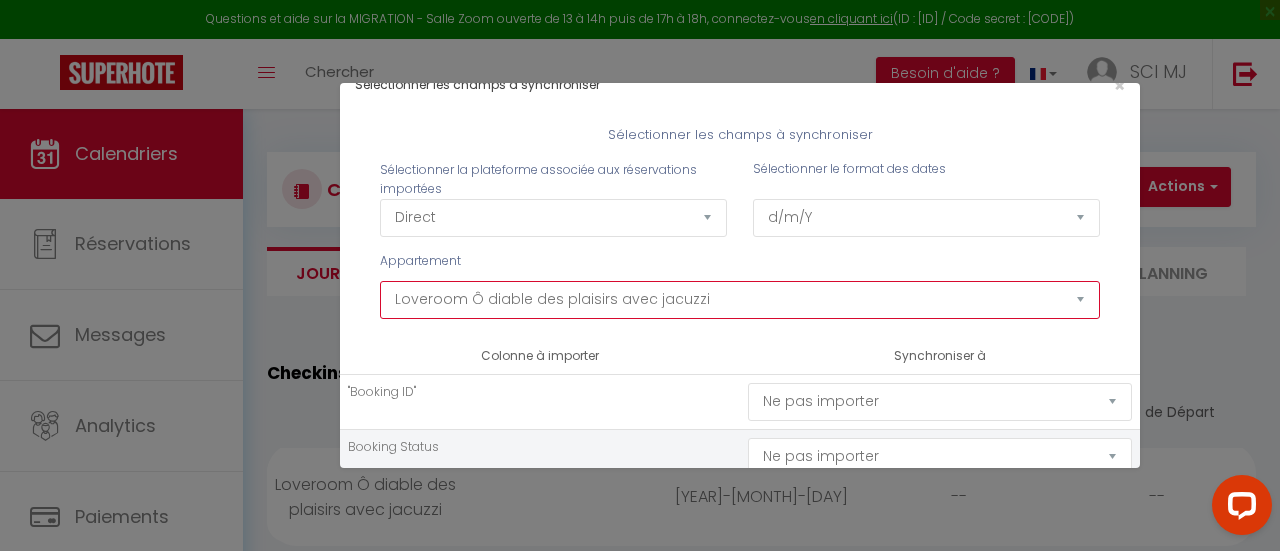 click on "Loveroom Ô diable des plaisirs avec jacuzzi" at bounding box center [740, 300] 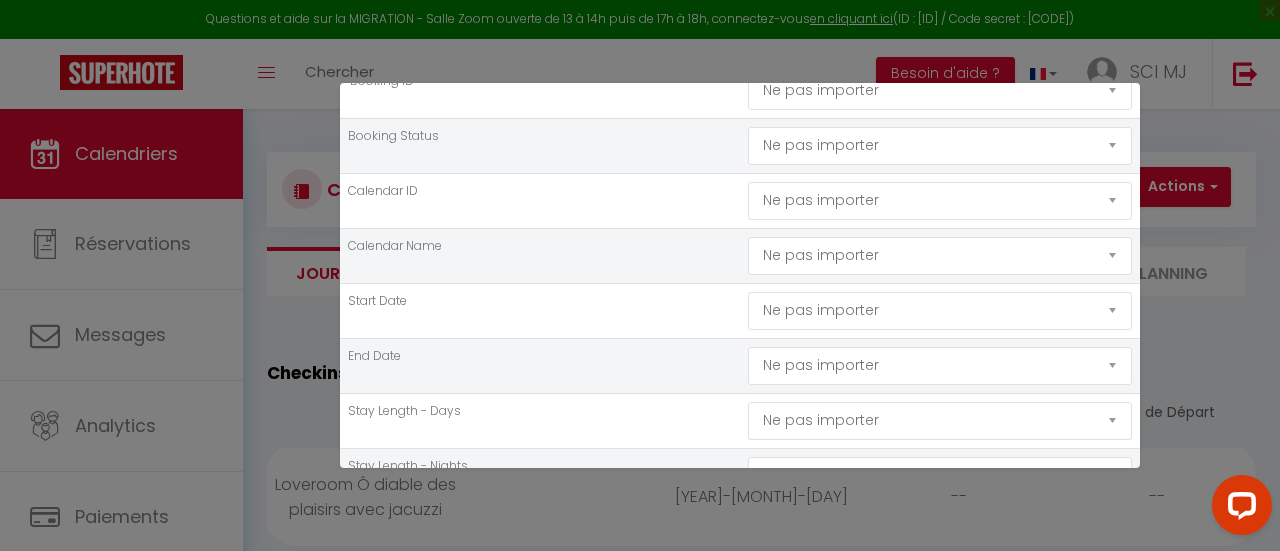 scroll, scrollTop: 376, scrollLeft: 0, axis: vertical 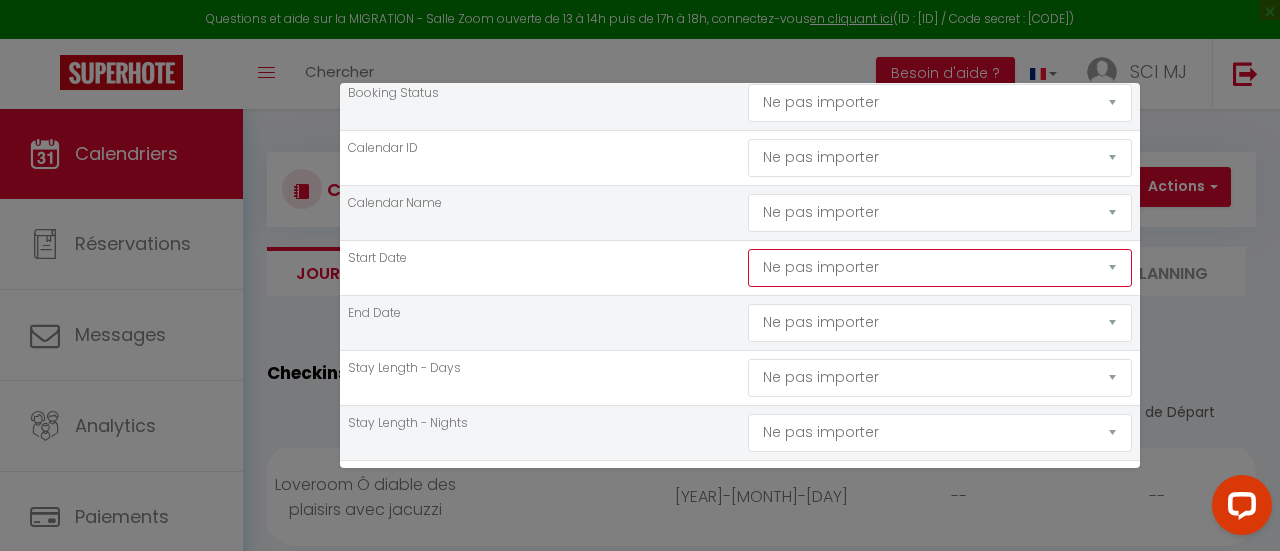 click on "Ne pas importer
Prénom
Nom
Email
Statut
Téléphone
Code de confirmation
Nombre d'Adultes
Nombre d'Enfants
Checkin
Checkout
Date de réservation
Nuits
Prix
Notes
Adresse
Ville
Commission
Frais de ménage
Taxe de séjour" at bounding box center [940, 48] 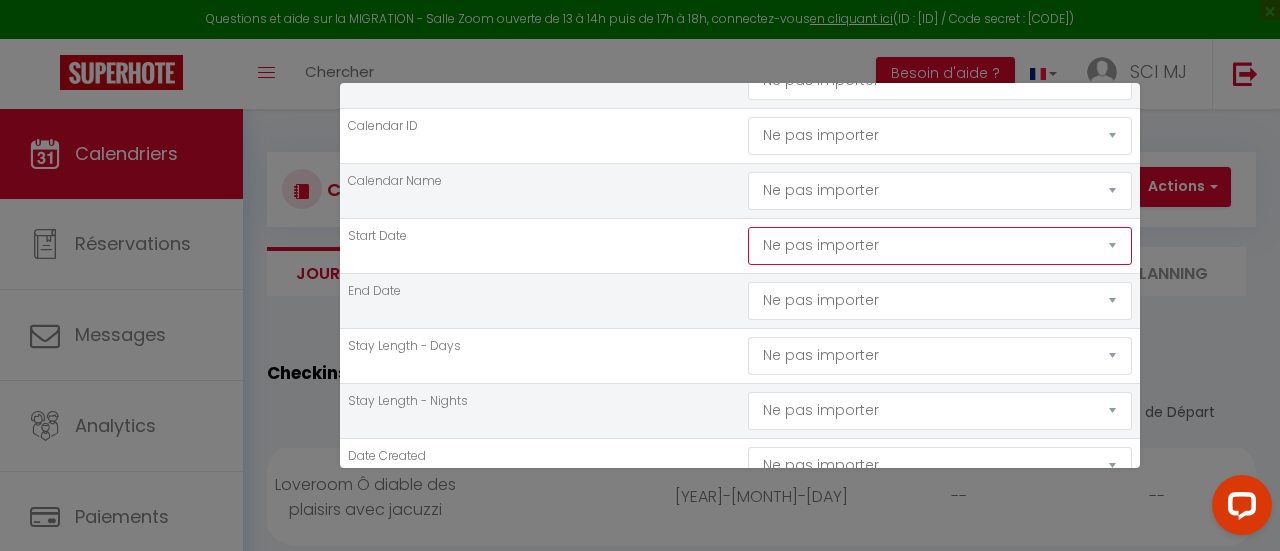 scroll, scrollTop: 399, scrollLeft: 0, axis: vertical 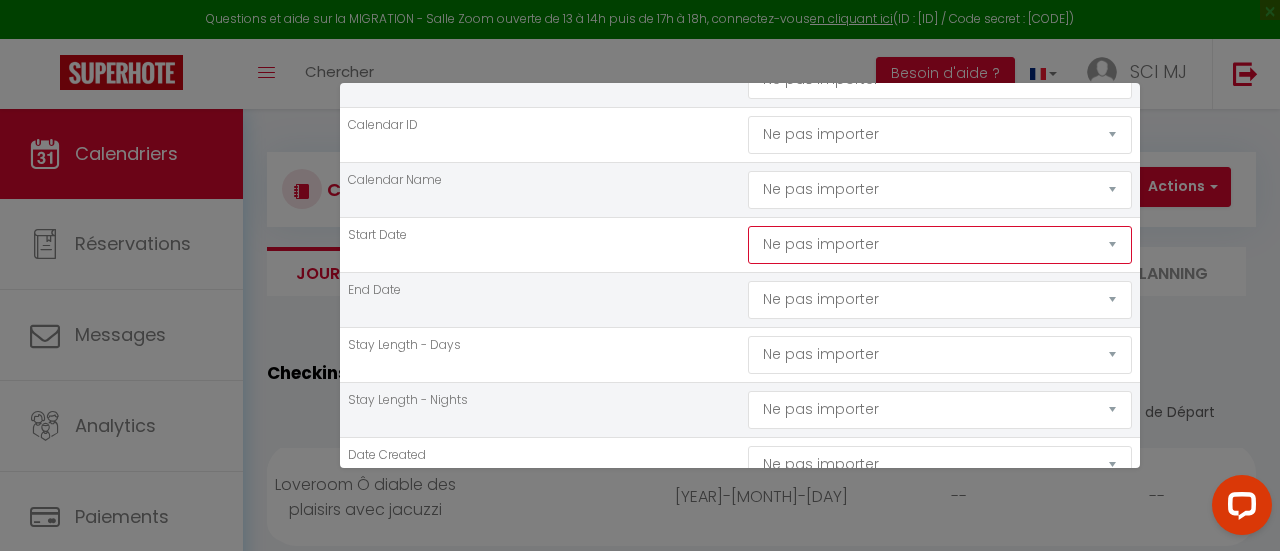 click on "Ne pas importer
Prénom
Nom
Email
Statut
Téléphone
Code de confirmation
Nombre d'Adultes
Nombre d'Enfants
Checkin
Checkout
Date de réservation
Nuits
Prix
Notes
Adresse
Ville
Commission
Frais de ménage
Taxe de séjour" at bounding box center [940, 25] 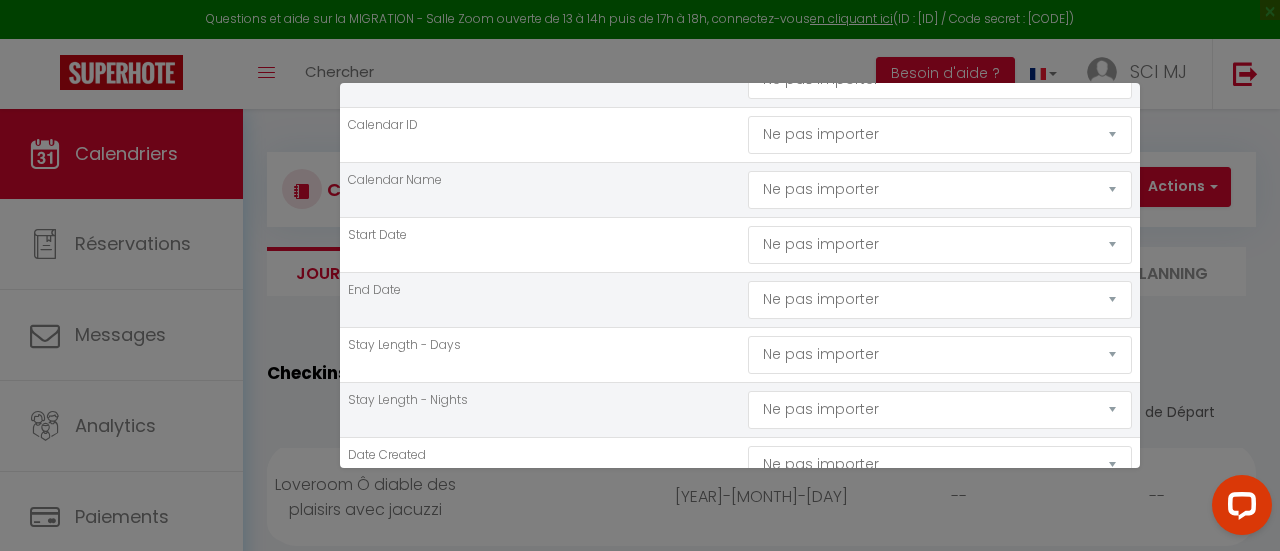 click on "Start Date" at bounding box center [540, 244] 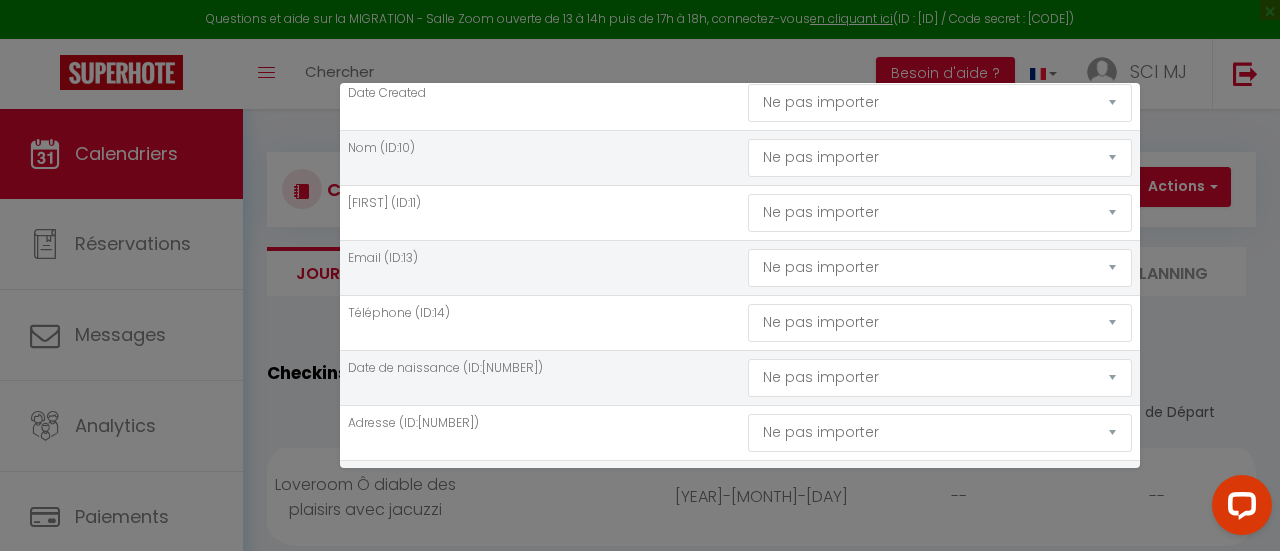scroll, scrollTop: 759, scrollLeft: 0, axis: vertical 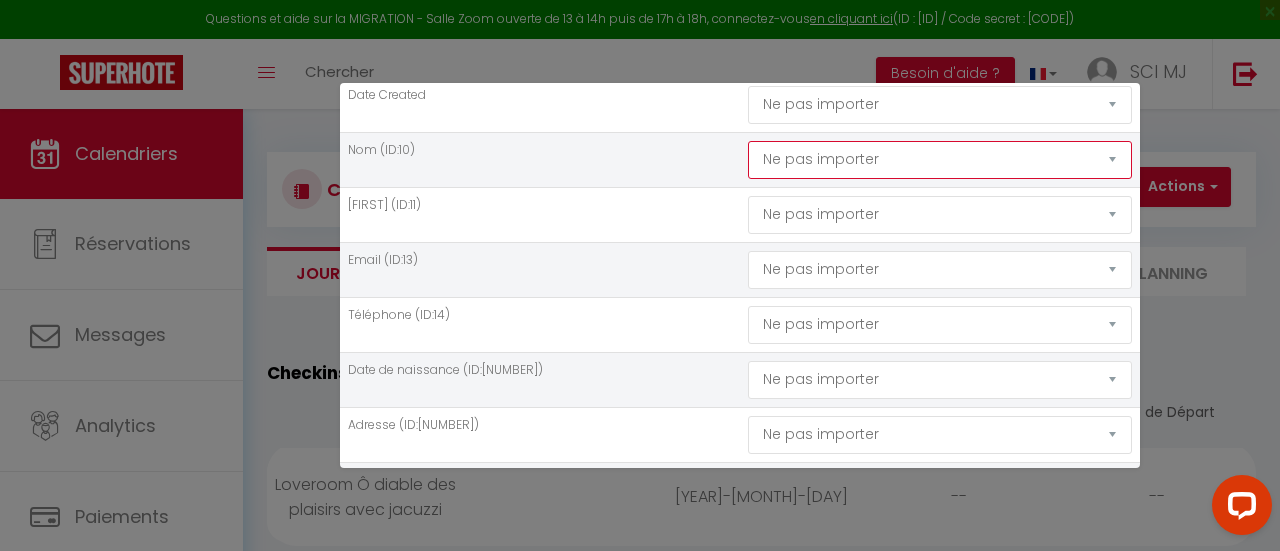 click on "Ne pas importer
Prénom
Nom
Email
Statut
Téléphone
Code de confirmation
Nombre d'Adultes
Nombre d'Enfants
Checkin
Checkout
Date de réservation
Nuits
Prix
Notes
Adresse
Ville
Commission
Frais de ménage
Taxe de séjour" at bounding box center (940, -335) 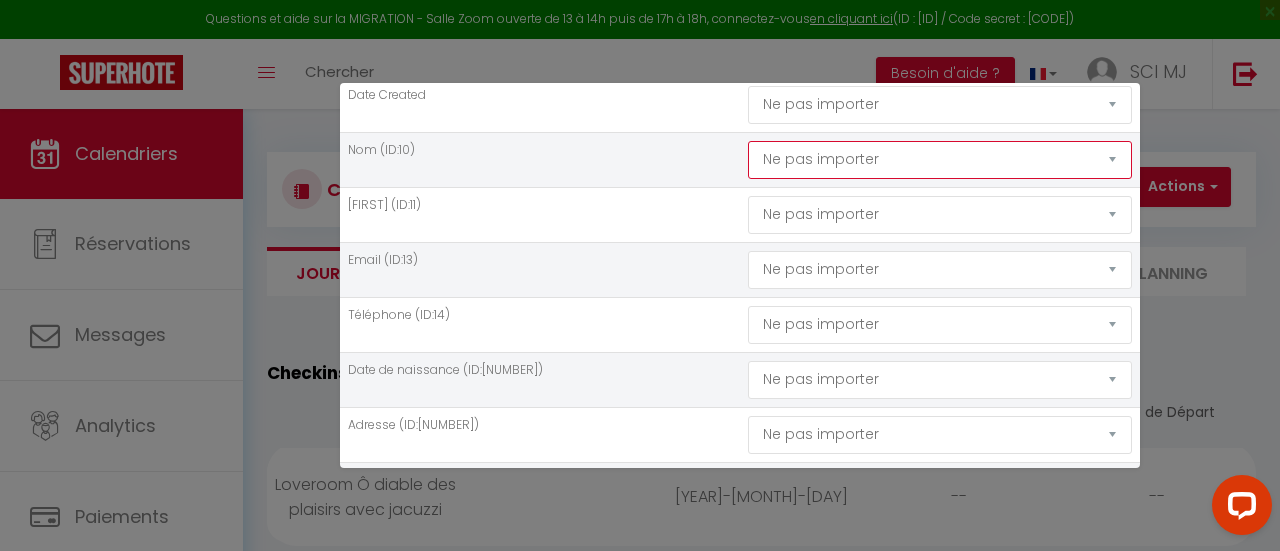 select on "last_name" 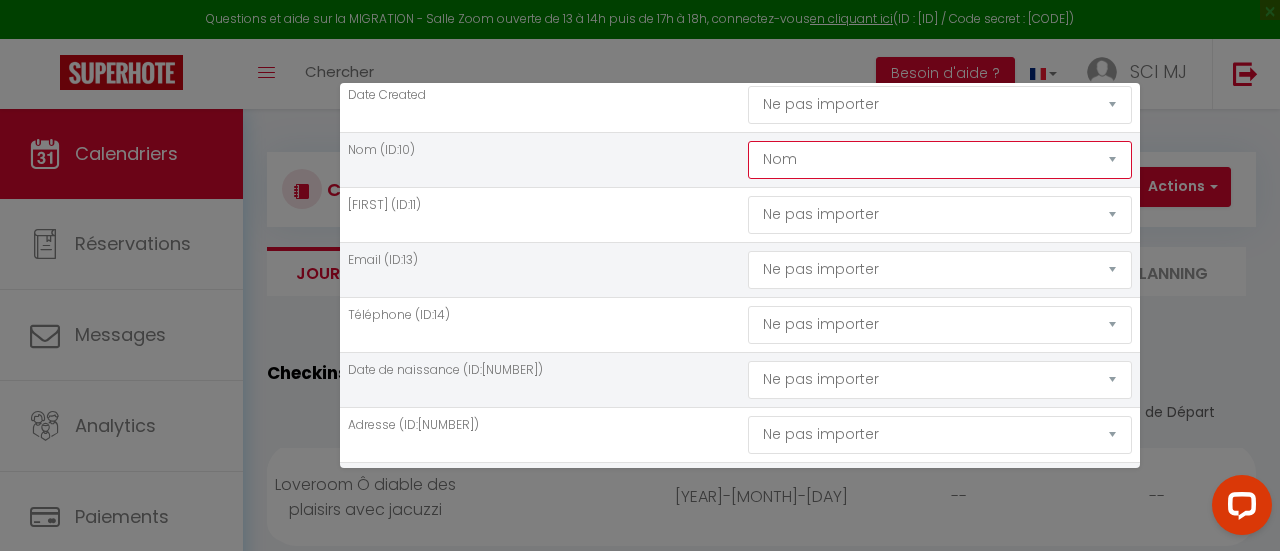 click on "Ne pas importer
Prénom
Nom
Email
Statut
Téléphone
Code de confirmation
Nombre d'Adultes
Nombre d'Enfants
Checkin
Checkout
Date de réservation
Nuits
Prix
Notes
Adresse
Ville
Commission
Frais de ménage
Taxe de séjour" at bounding box center [940, -335] 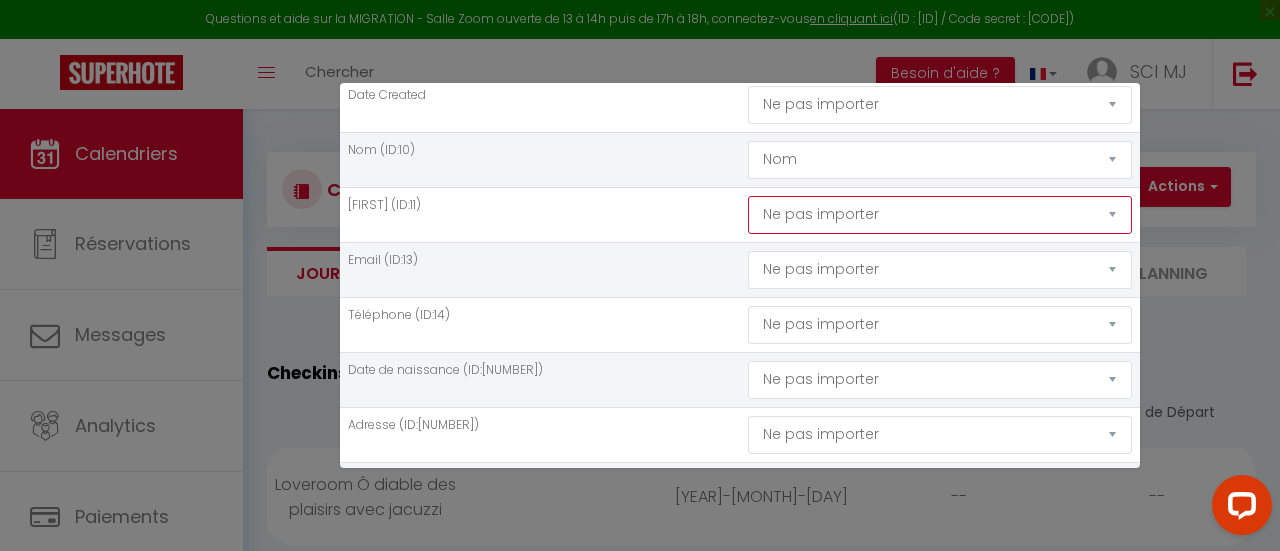 click on "Ne pas importer
Prénom
Nom
Email
Statut
Téléphone
Code de confirmation
Nombre d'Adultes
Nombre d'Enfants
Checkin
Checkout
Date de réservation
Nuits
Prix
Notes
Adresse
Ville
Commission
Frais de ménage
Taxe de séjour" at bounding box center [940, -335] 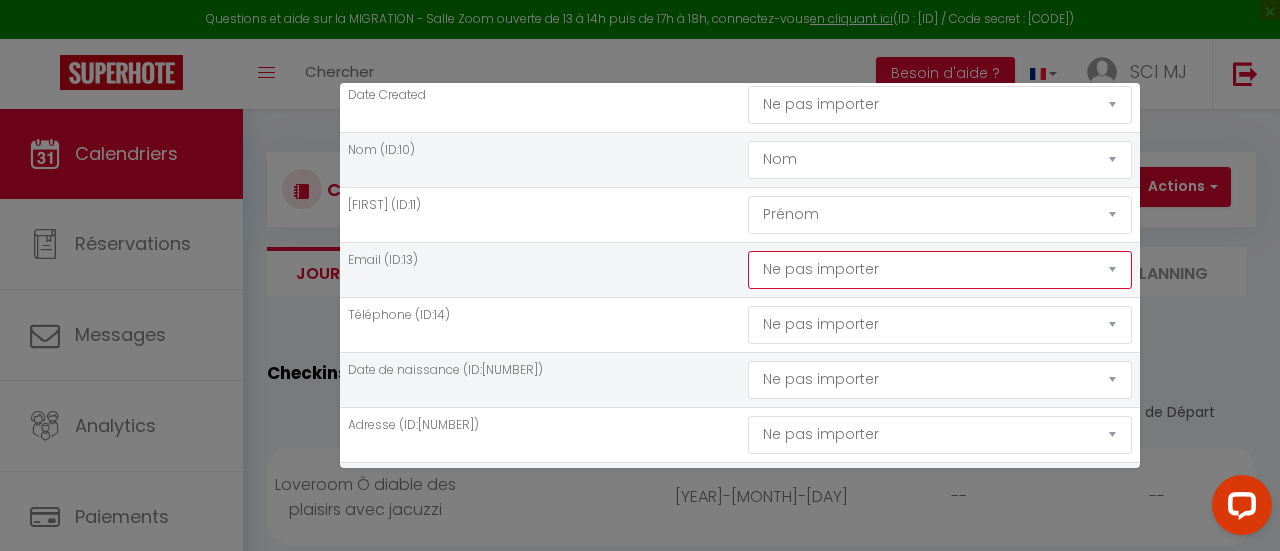 click on "Ne pas importer
Prénom
Nom
Email
Statut
Téléphone
Code de confirmation
Nombre d'Adultes
Nombre d'Enfants
Checkin
Checkout
Date de réservation
Nuits
Prix
Notes
Adresse
Ville
Commission
Frais de ménage
Taxe de séjour" at bounding box center (940, -335) 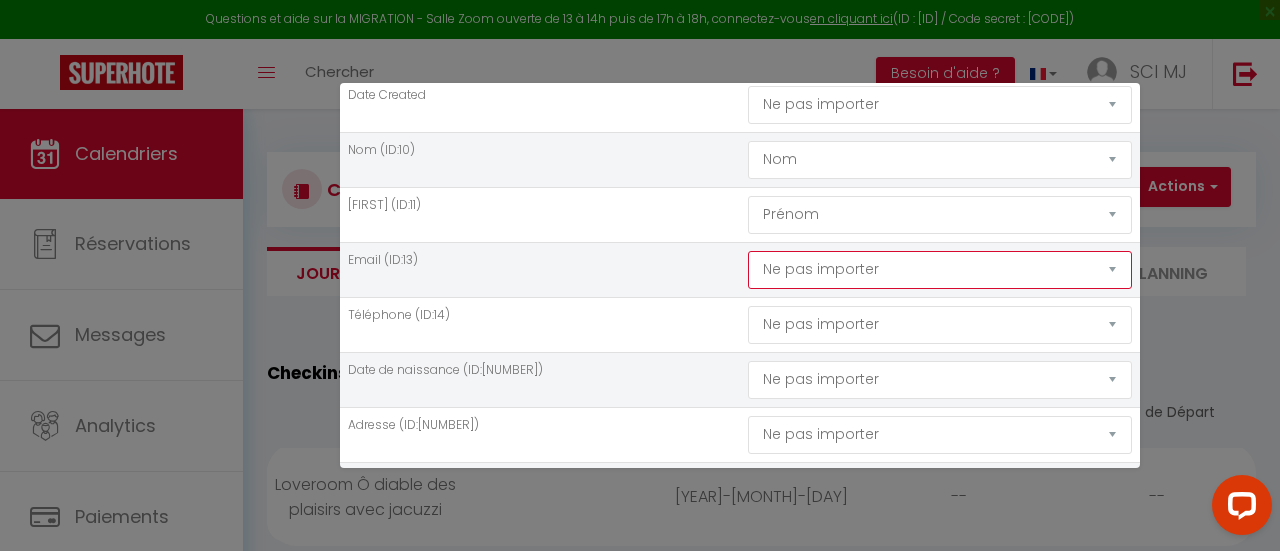select on "email" 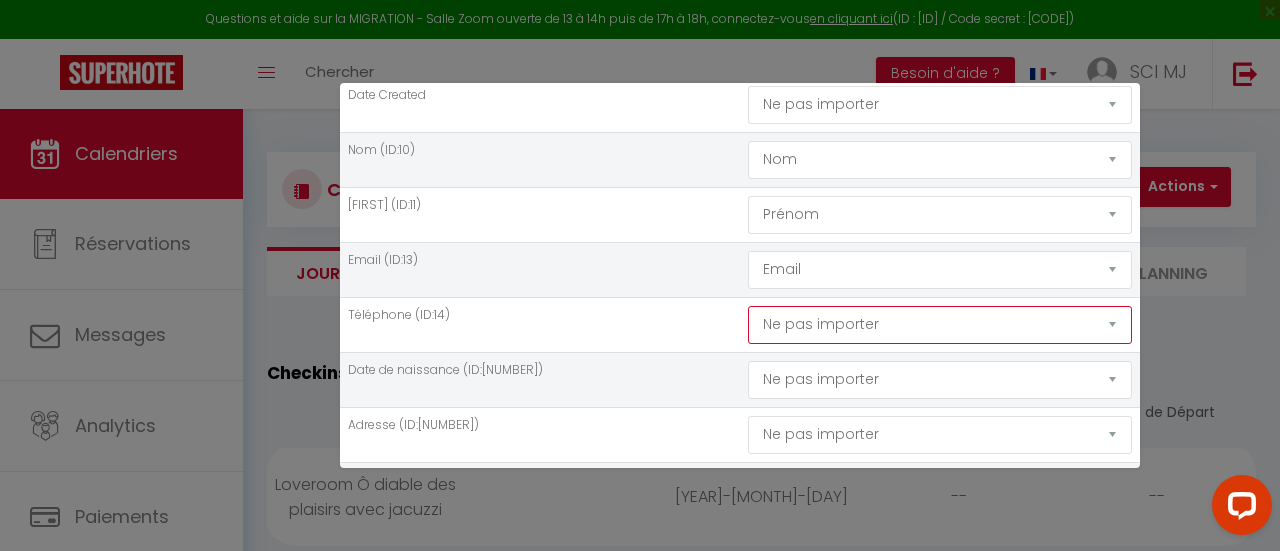 click on "Ne pas importer
Prénom
Nom
Email
Statut
Téléphone
Code de confirmation
Nombre d'Adultes
Nombre d'Enfants
Checkin
Checkout
Date de réservation
Nuits
Prix
Notes
Adresse
Ville
Commission
Frais de ménage
Taxe de séjour" at bounding box center (940, -335) 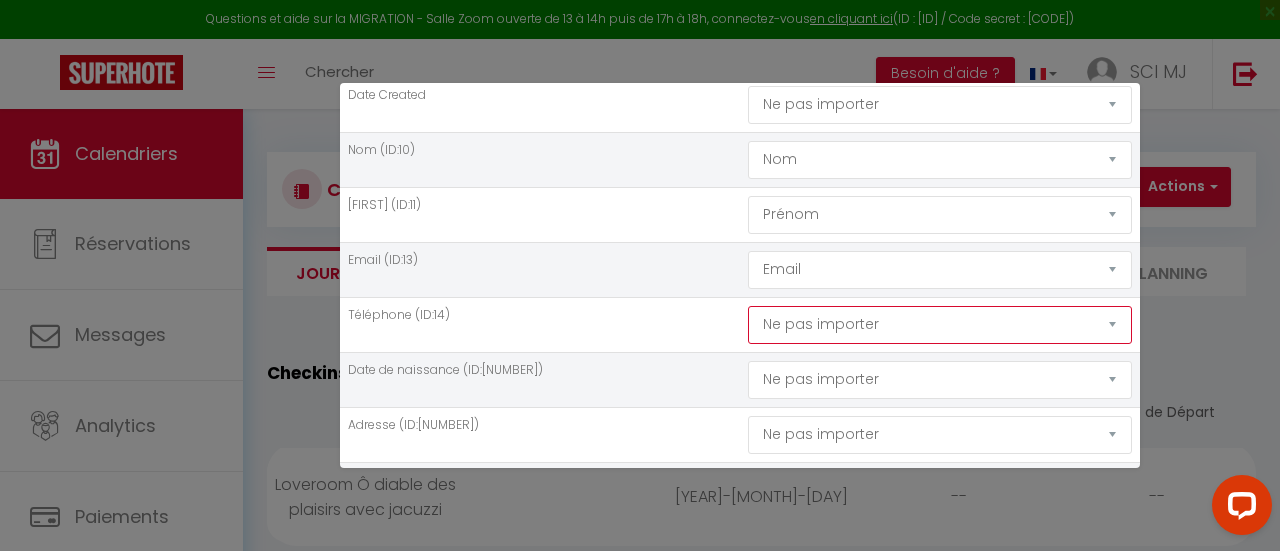 select on "phone" 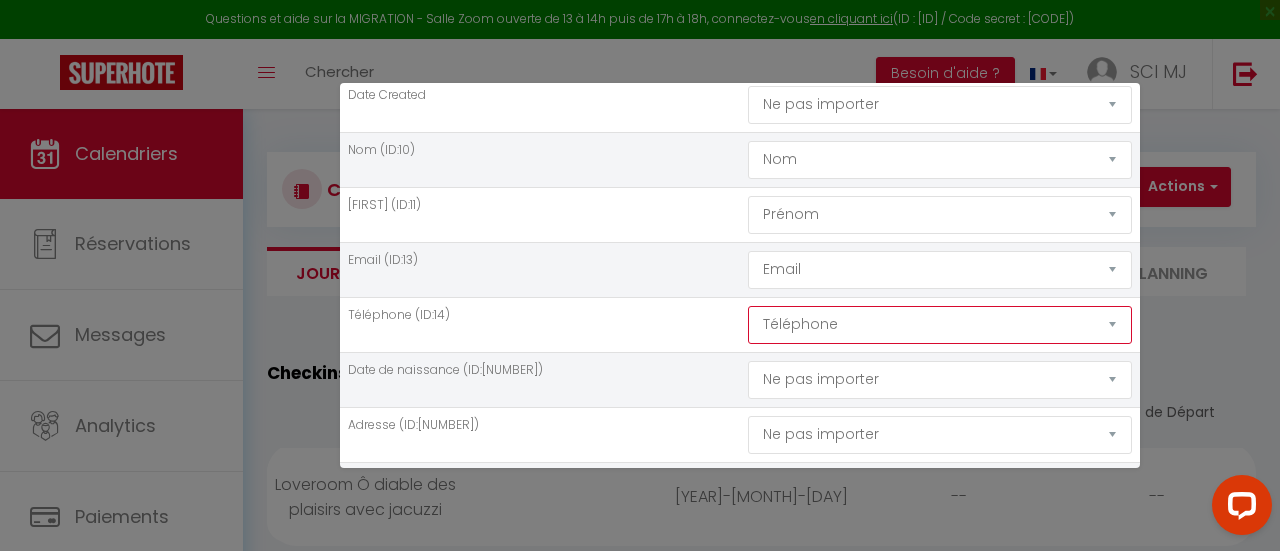 click on "Ne pas importer
Prénom
Nom
Email
Statut
Téléphone
Code de confirmation
Nombre d'Adultes
Nombre d'Enfants
Checkin
Checkout
Date de réservation
Nuits
Prix
Notes
Adresse
Ville
Commission
Frais de ménage
Taxe de séjour" at bounding box center [940, -335] 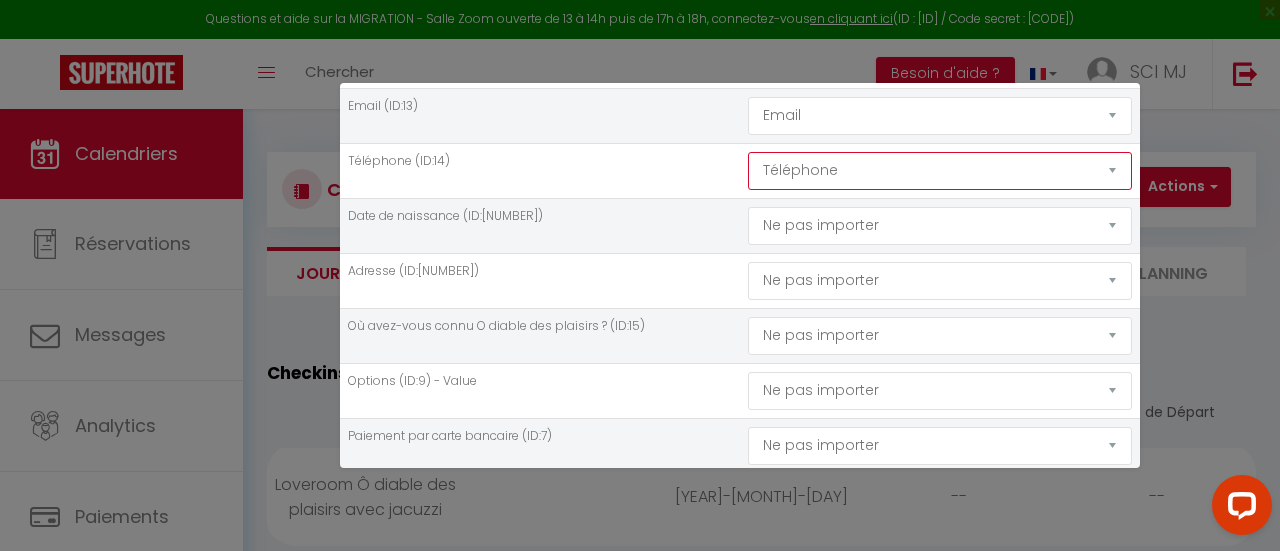 scroll, scrollTop: 914, scrollLeft: 0, axis: vertical 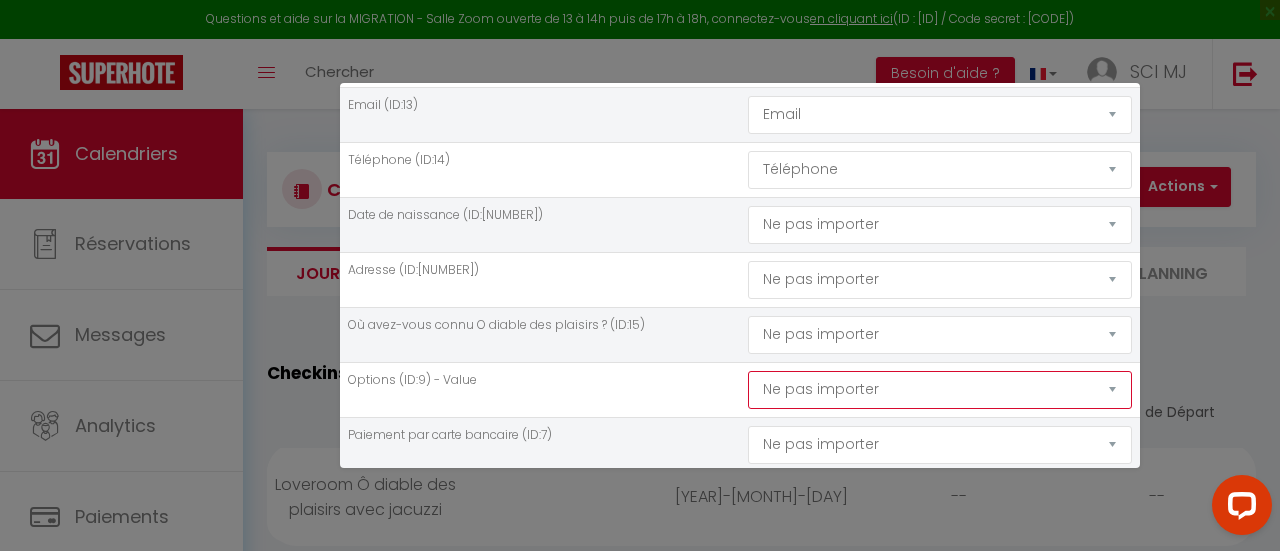 click on "Ne pas importer
Prénom
Nom
Email
Statut
Téléphone
Code de confirmation
Nombre d'Adultes
Nombre d'Enfants
Checkin
Checkout
Date de réservation
Nuits
Prix
Notes
Adresse
Ville
Commission
Frais de ménage
Taxe de séjour" at bounding box center [940, -490] 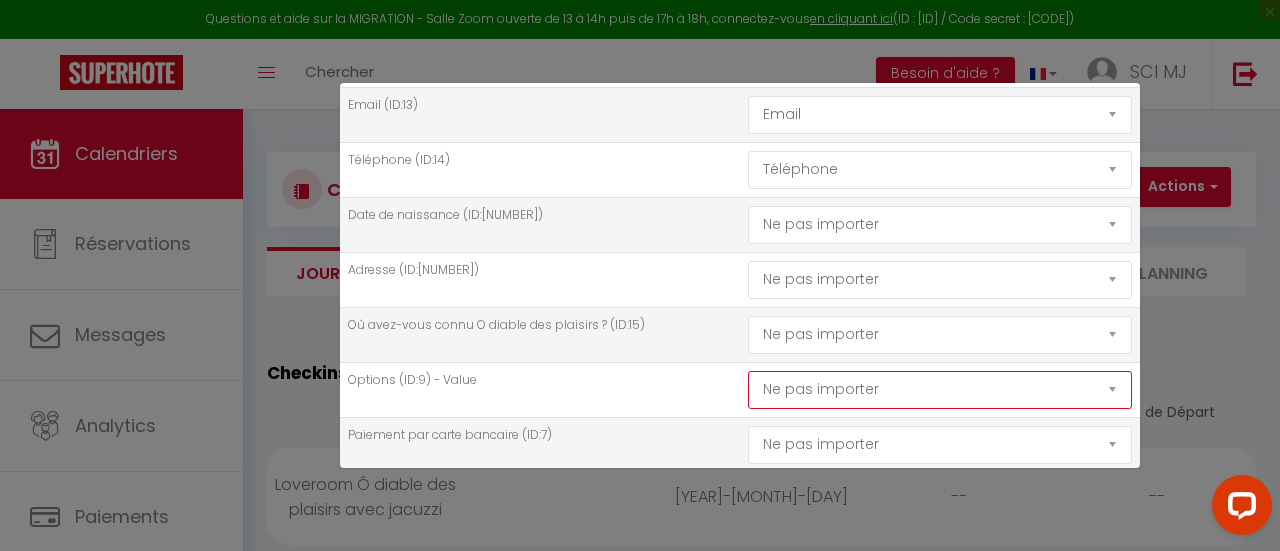 select on "notes" 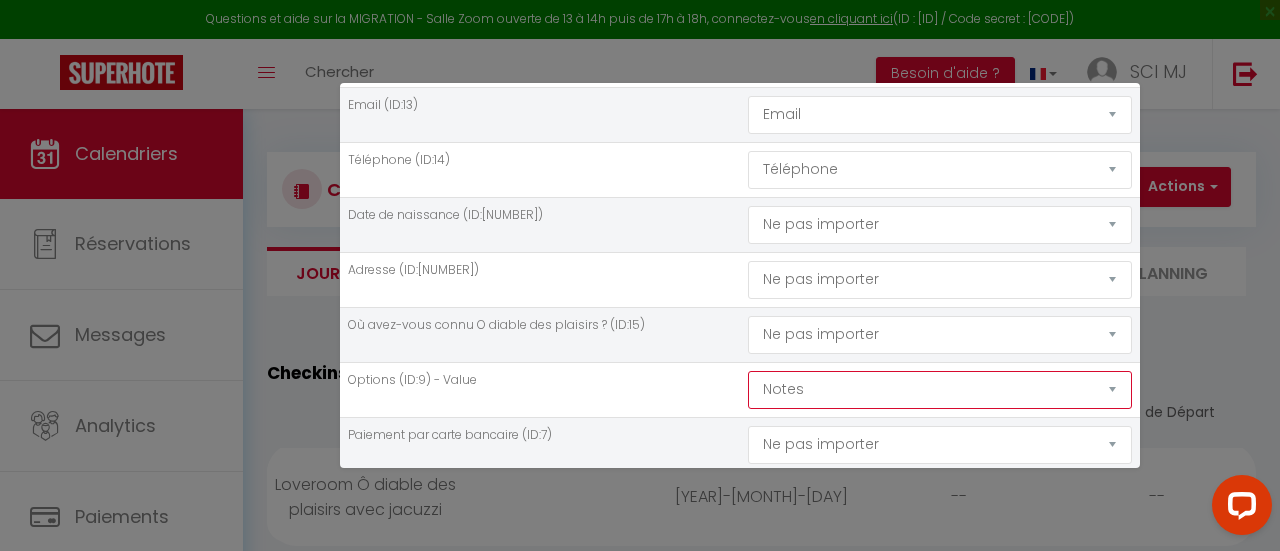 click on "Ne pas importer
Prénom
Nom
Email
Statut
Téléphone
Code de confirmation
Nombre d'Adultes
Nombre d'Enfants
Checkin
Checkout
Date de réservation
Nuits
Prix
Notes
Adresse
Ville
Commission
Frais de ménage
Taxe de séjour" at bounding box center (940, -490) 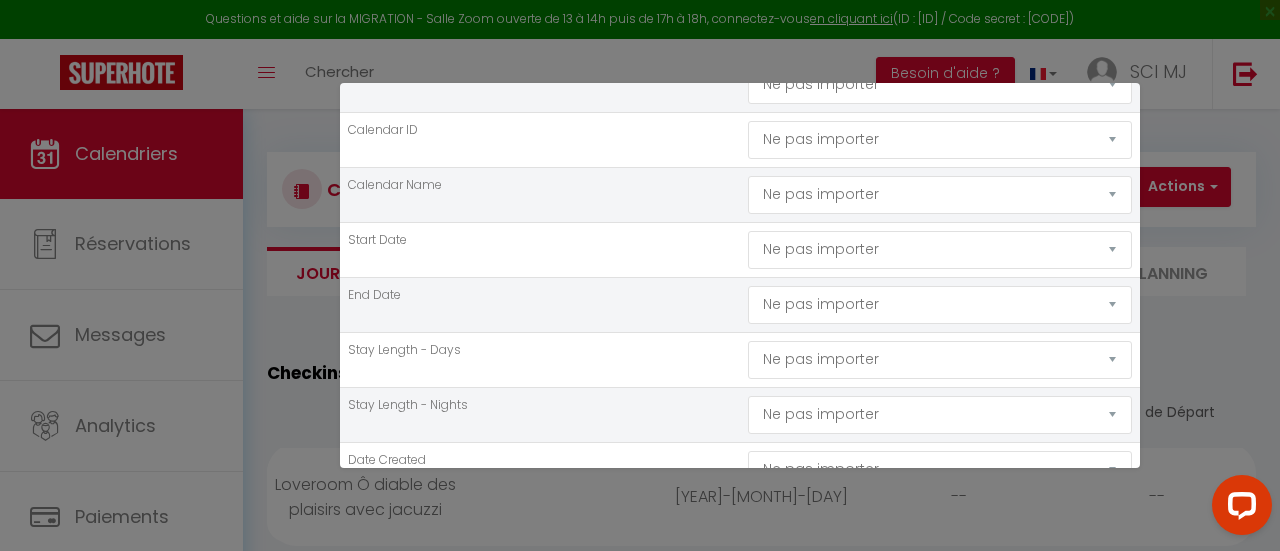 scroll, scrollTop: 393, scrollLeft: 0, axis: vertical 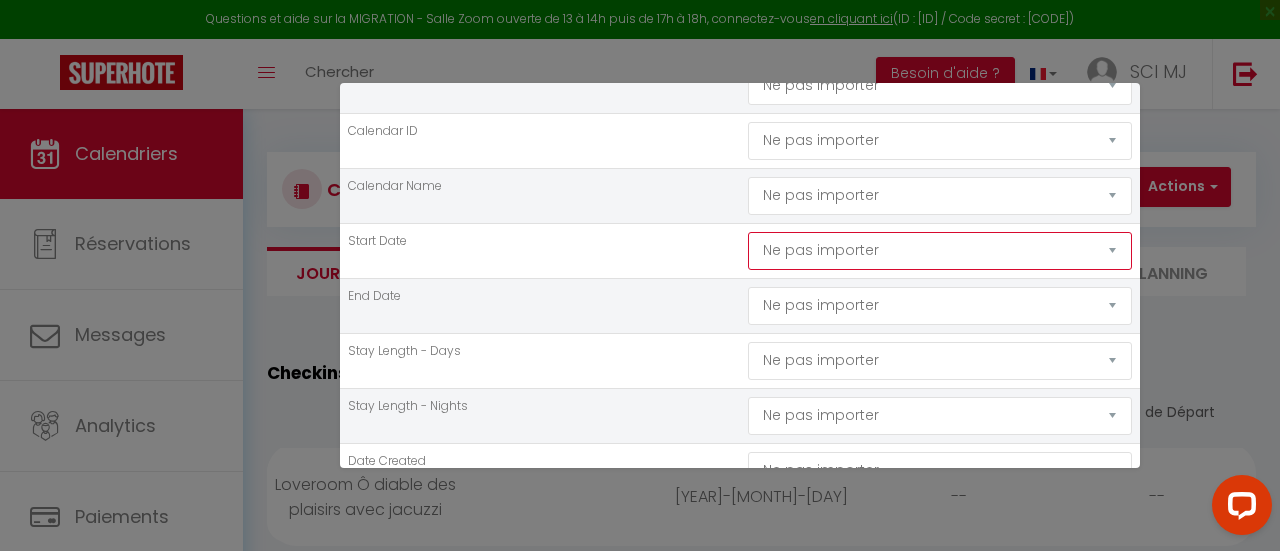click on "Ne pas importer
Prénom
Nom
Email
Statut
Téléphone
Code de confirmation
Nombre d'Adultes
Nombre d'Enfants
Checkin
Checkout
Date de réservation
Nuits
Prix
Notes
Adresse
Ville
Commission
Frais de ménage
Taxe de séjour" at bounding box center (940, 31) 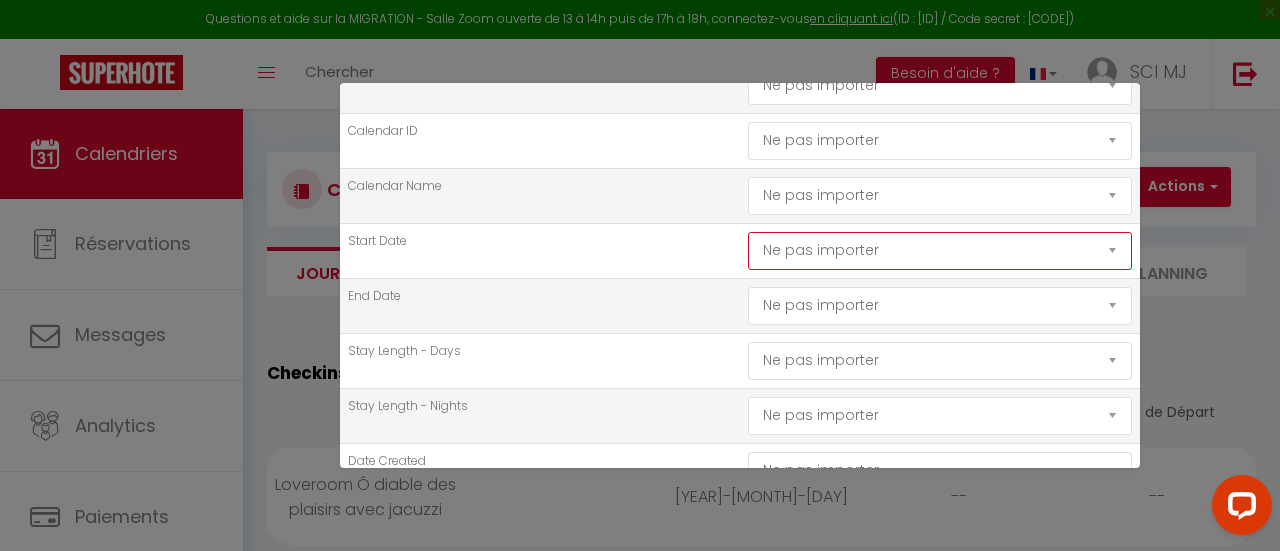 select on "checking" 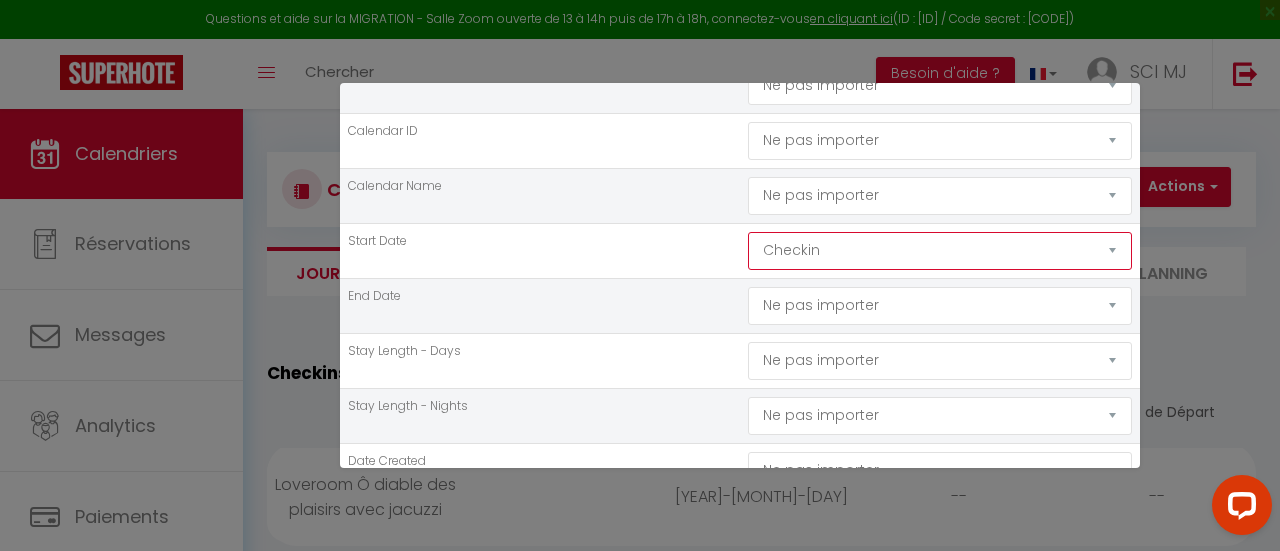 click on "Ne pas importer
Prénom
Nom
Email
Statut
Téléphone
Code de confirmation
Nombre d'Adultes
Nombre d'Enfants
Checkin
Checkout
Date de réservation
Nuits
Prix
Notes
Adresse
Ville
Commission
Frais de ménage
Taxe de séjour" at bounding box center (940, 31) 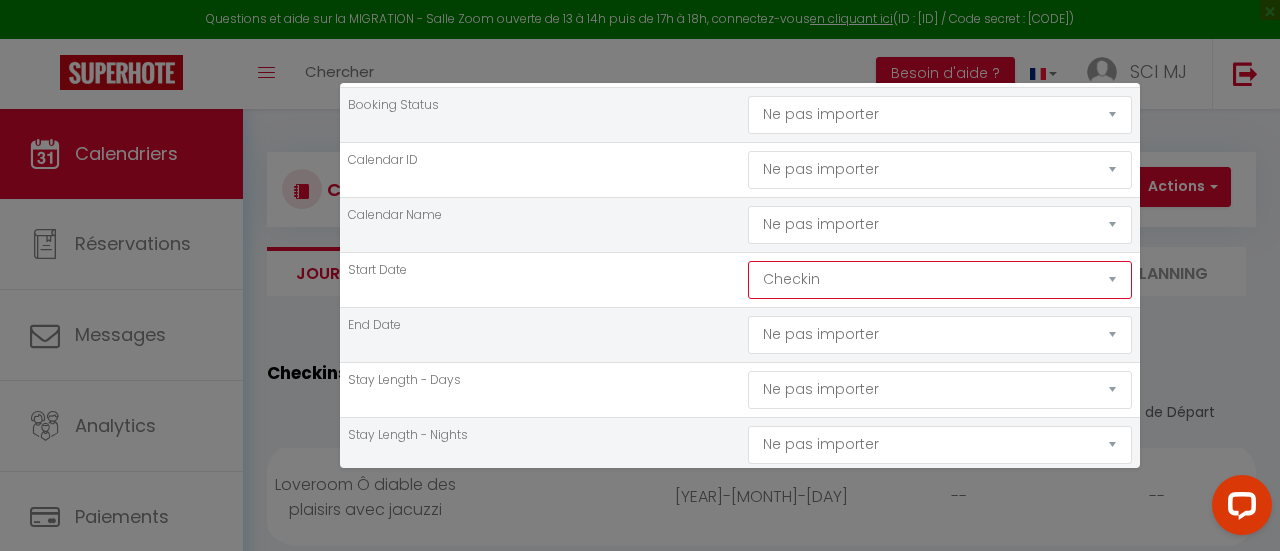 scroll, scrollTop: 366, scrollLeft: 0, axis: vertical 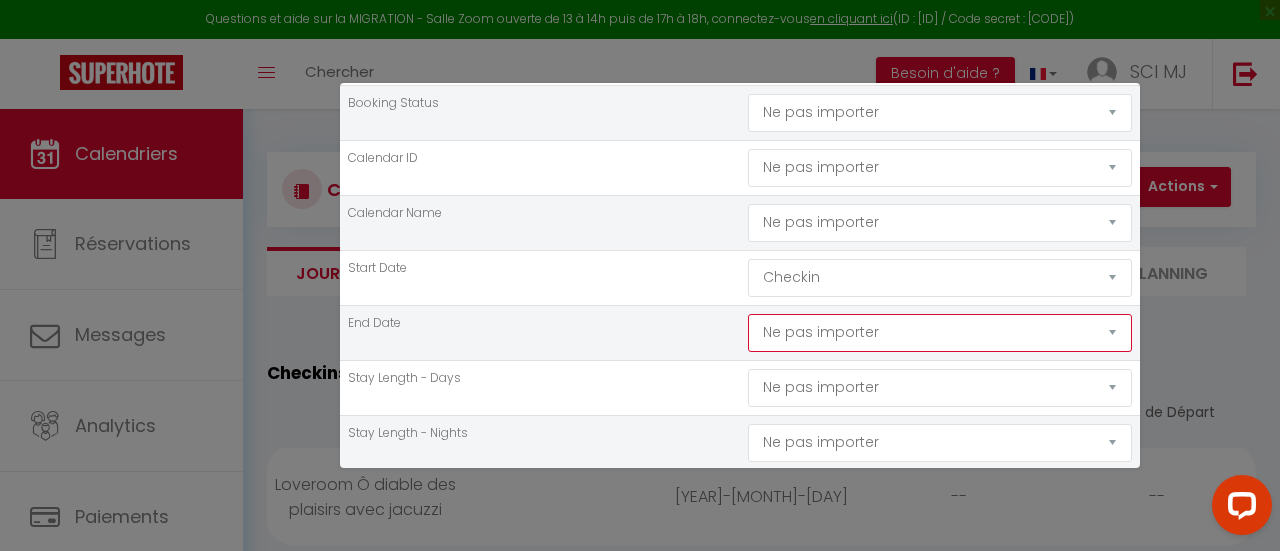 click on "Ne pas importer
Prénom
Nom
Email
Statut
Téléphone
Code de confirmation
Nombre d'Adultes
Nombre d'Enfants
Checkin
Checkout
Date de réservation
Nuits
Prix
Notes
Adresse
Ville
Commission
Frais de ménage
Taxe de séjour" at bounding box center (940, 58) 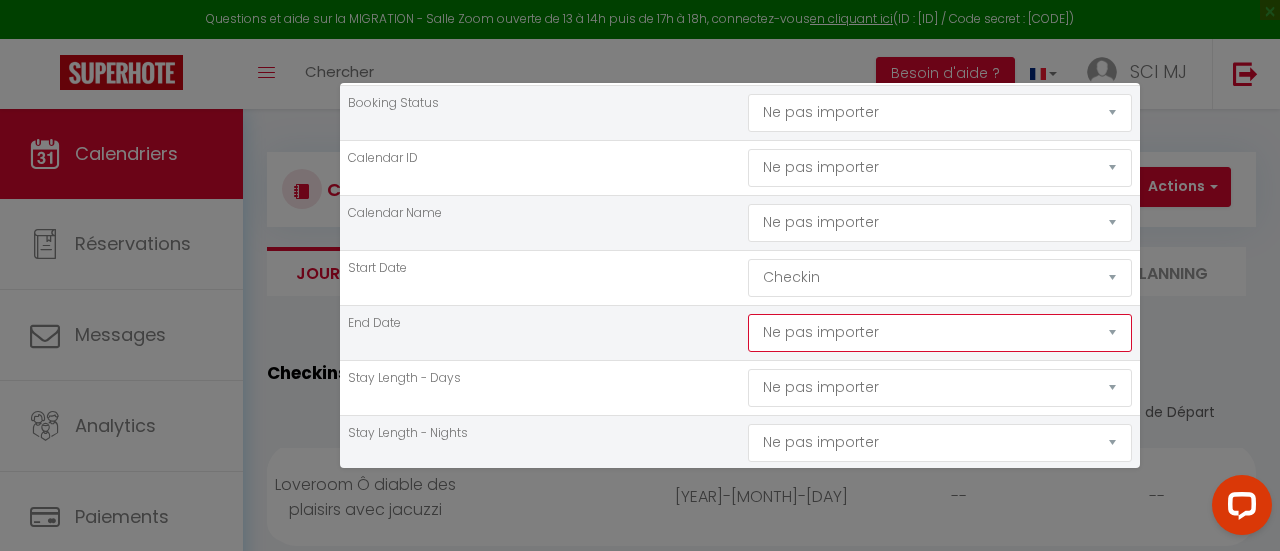 select on "checkout" 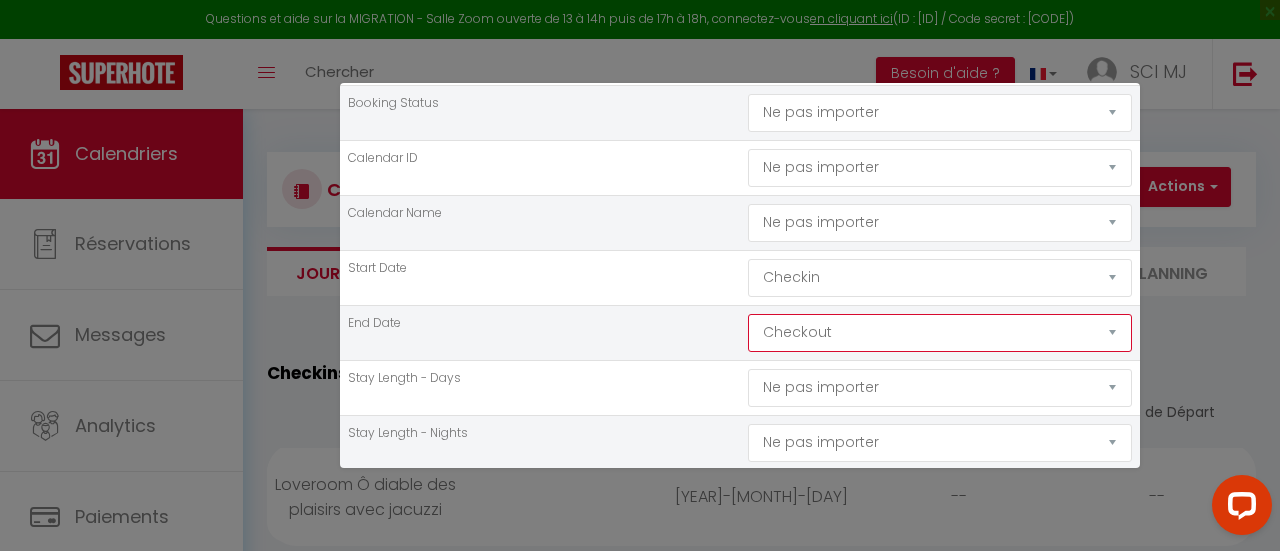 click on "Ne pas importer
Prénom
Nom
Email
Statut
Téléphone
Code de confirmation
Nombre d'Adultes
Nombre d'Enfants
Checkin
Checkout
Date de réservation
Nuits
Prix
Notes
Adresse
Ville
Commission
Frais de ménage
Taxe de séjour" at bounding box center (940, 58) 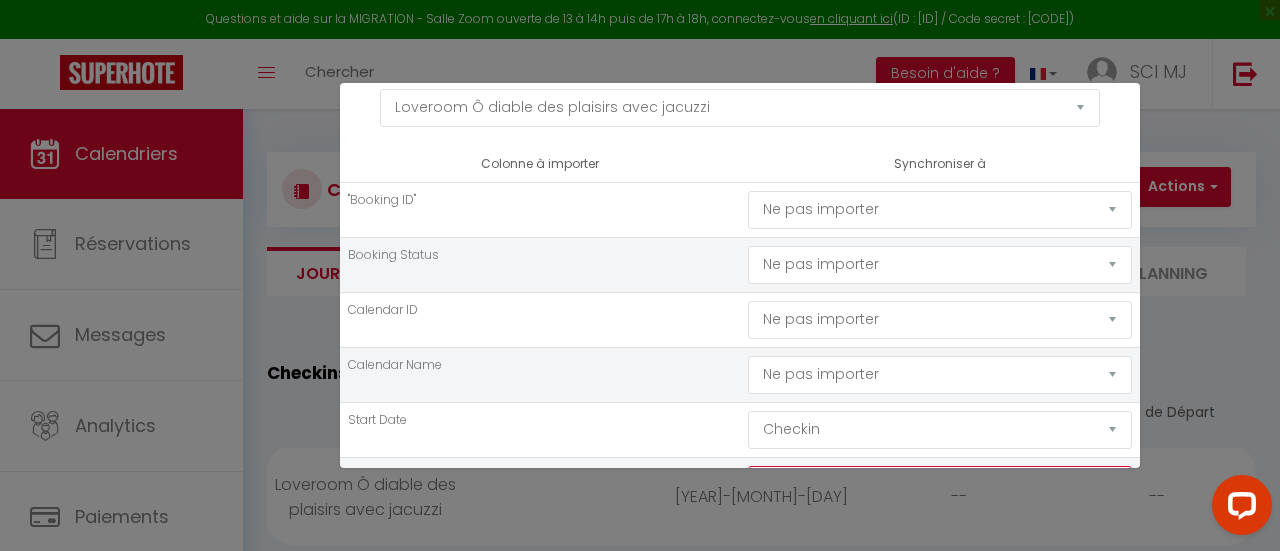 scroll, scrollTop: 196, scrollLeft: 0, axis: vertical 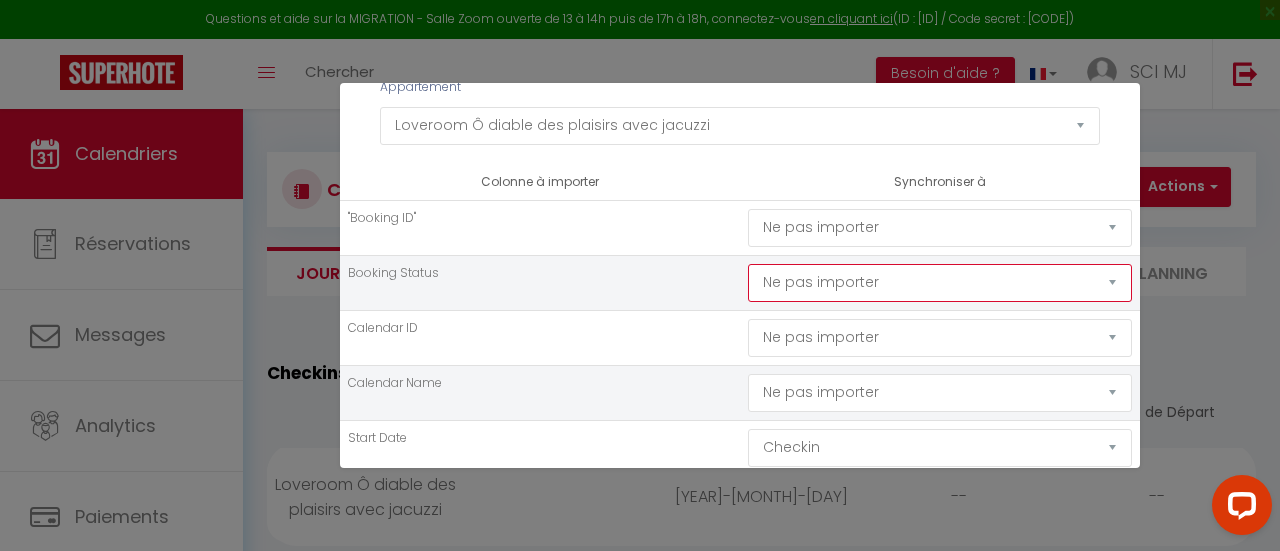 click on "Ne pas importer
Prénom
Nom
Email
Statut
Téléphone
Code de confirmation
Nombre d'Adultes
Nombre d'Enfants
Checkin
Checkout
Date de réservation
Nuits
Prix
Notes
Adresse
Ville
Commission
Frais de ménage
Taxe de séjour" at bounding box center (940, 228) 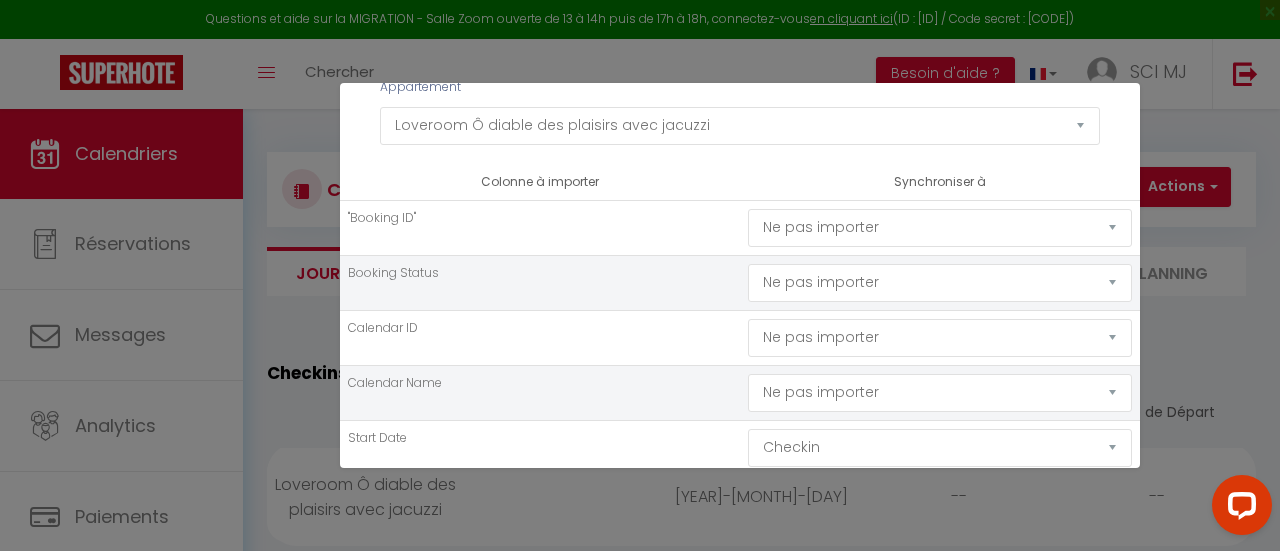click on "Appartement   Loveroom Ô diable des plaisirs avec jacuzzi" at bounding box center (740, 104) 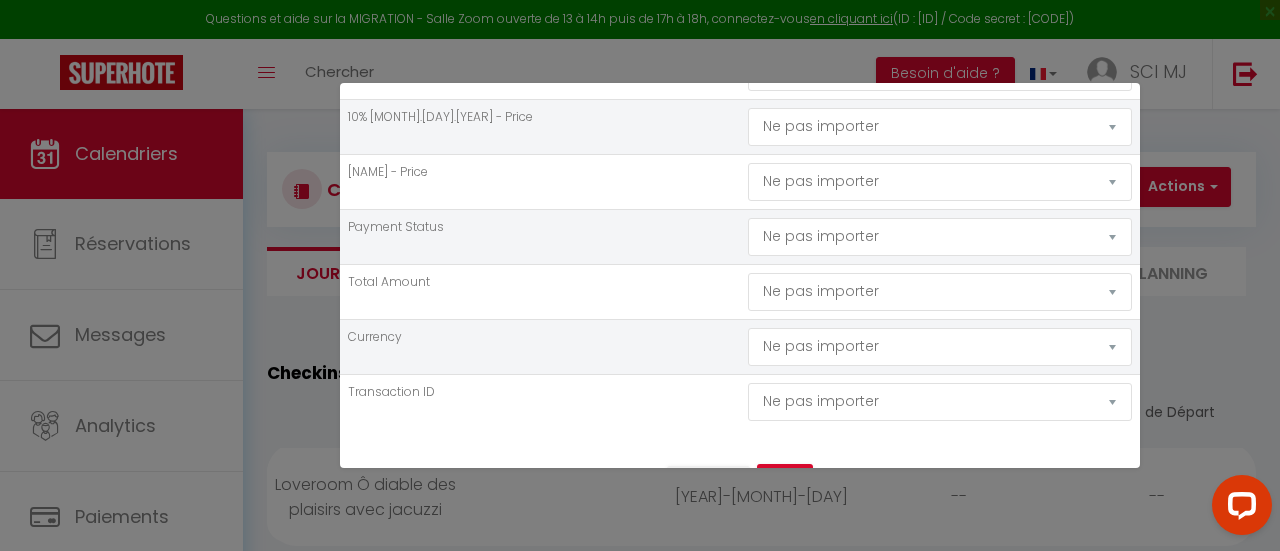 scroll, scrollTop: 1784, scrollLeft: 0, axis: vertical 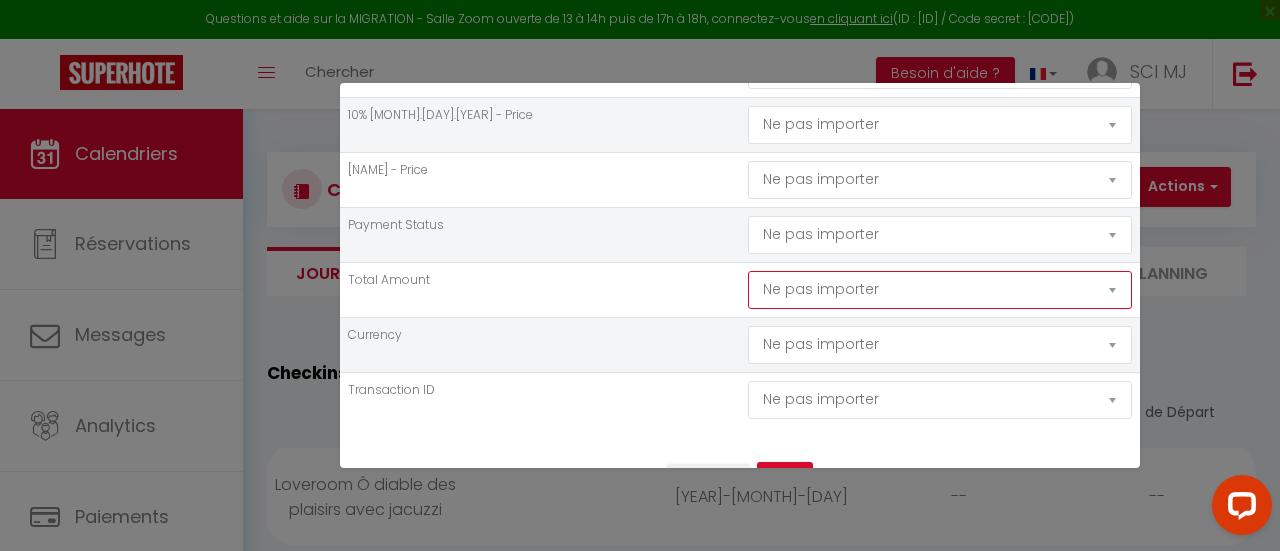 click on "Ne pas importer
Prénom
Nom
Email
Statut
Téléphone
Code de confirmation
Nombre d'Adultes
Nombre d'Enfants
Checkin
Checkout
Date de réservation
Nuits
Prix
Notes
Adresse
Ville
Commission
Frais de ménage
Taxe de séjour" at bounding box center [940, -1360] 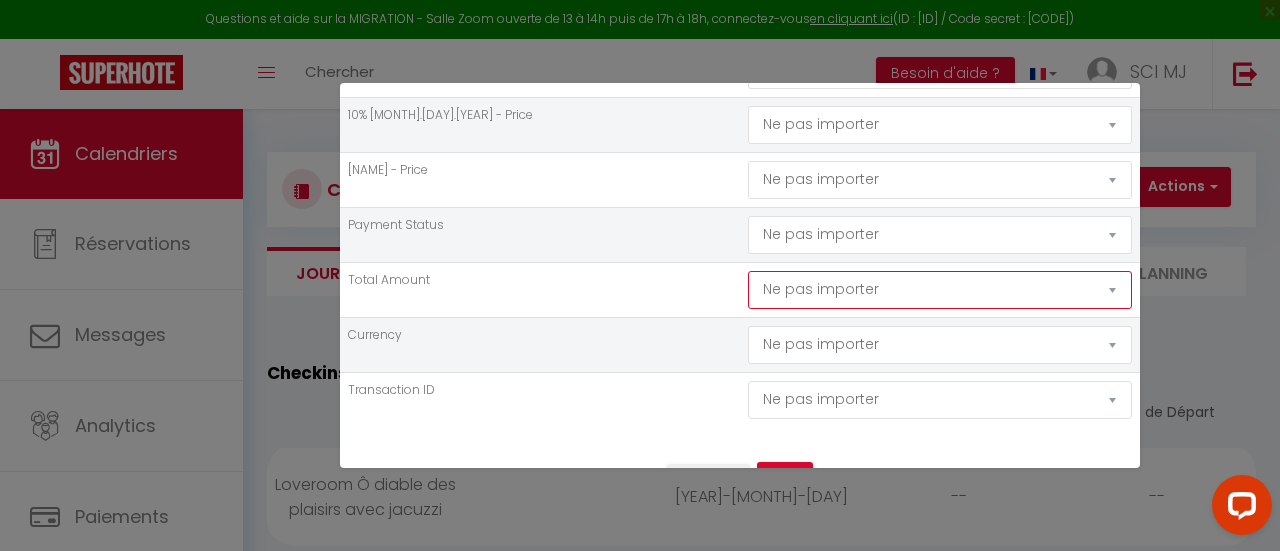 select on "price" 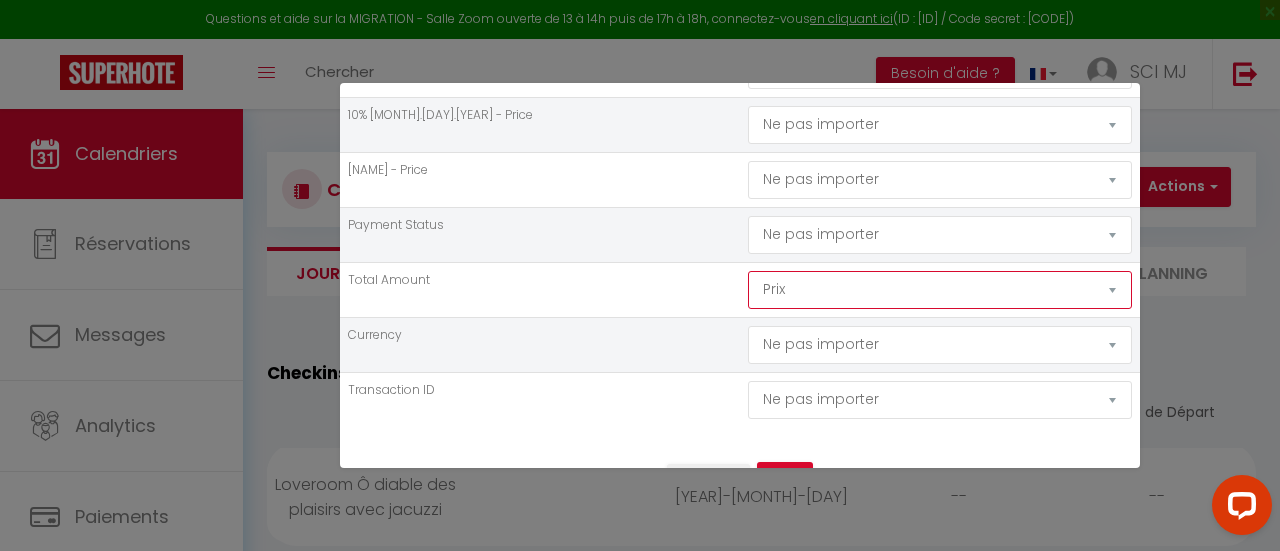 click on "Ne pas importer
Prénom
Nom
Email
Statut
Téléphone
Code de confirmation
Nombre d'Adultes
Nombre d'Enfants
Checkin
Checkout
Date de réservation
Nuits
Prix
Notes
Adresse
Ville
Commission
Frais de ménage
Taxe de séjour" at bounding box center (940, -1360) 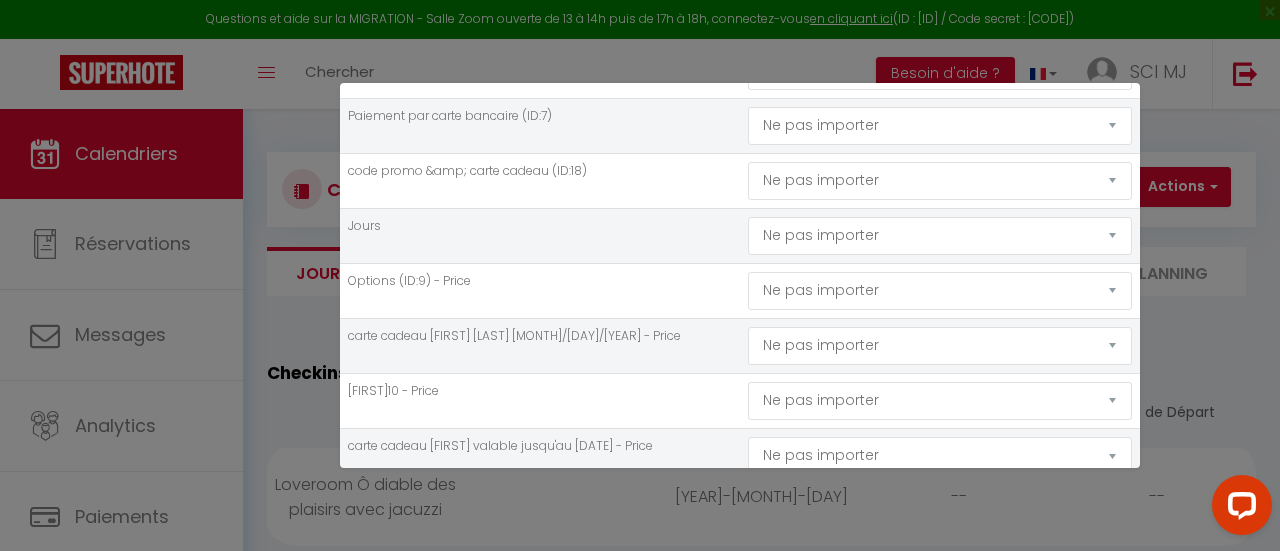 scroll, scrollTop: 1221, scrollLeft: 0, axis: vertical 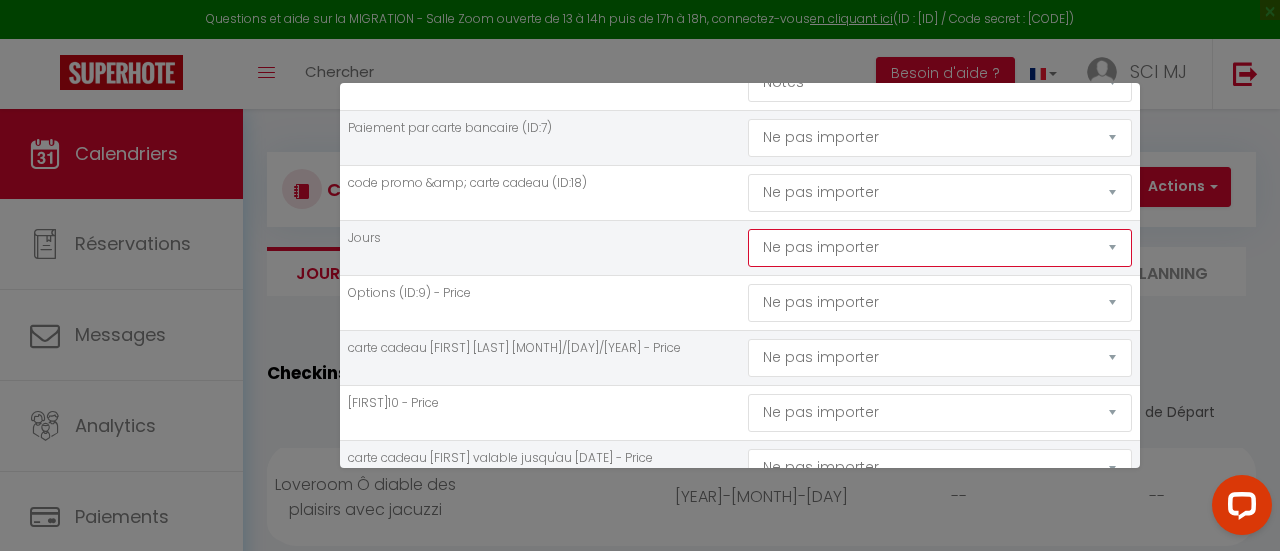 click on "Ne pas importer
Prénom
Nom
Email
Statut
Téléphone
Code de confirmation
Nombre d'Adultes
Nombre d'Enfants
Checkin
Checkout
Date de réservation
Nuits
Prix
Notes
Adresse
Ville
Commission
Frais de ménage
Taxe de séjour" at bounding box center [940, -797] 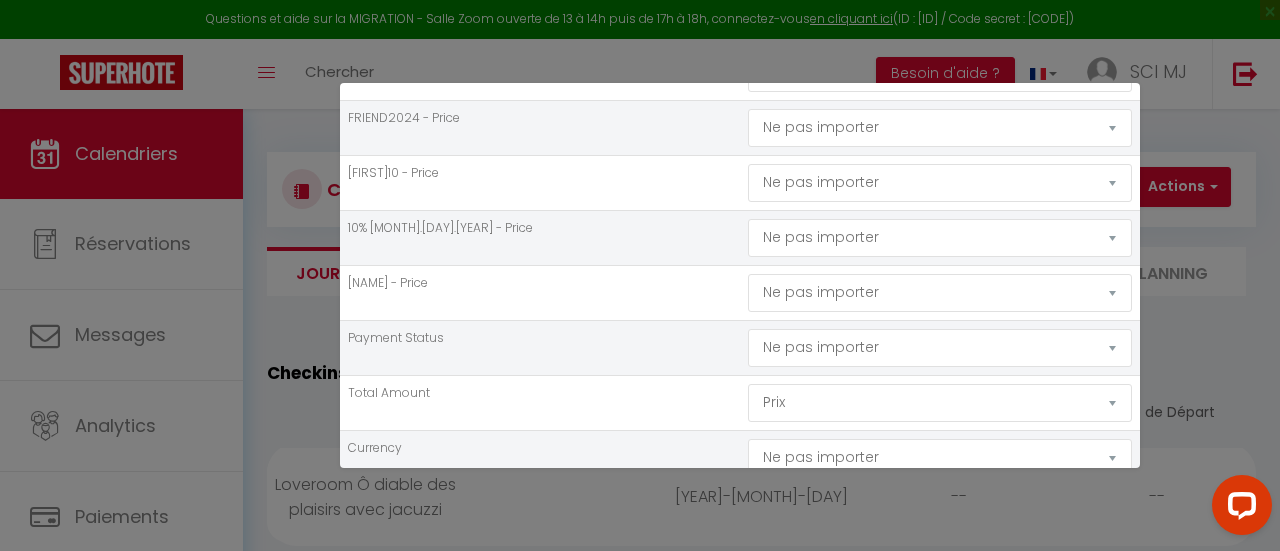 scroll, scrollTop: 1674, scrollLeft: 0, axis: vertical 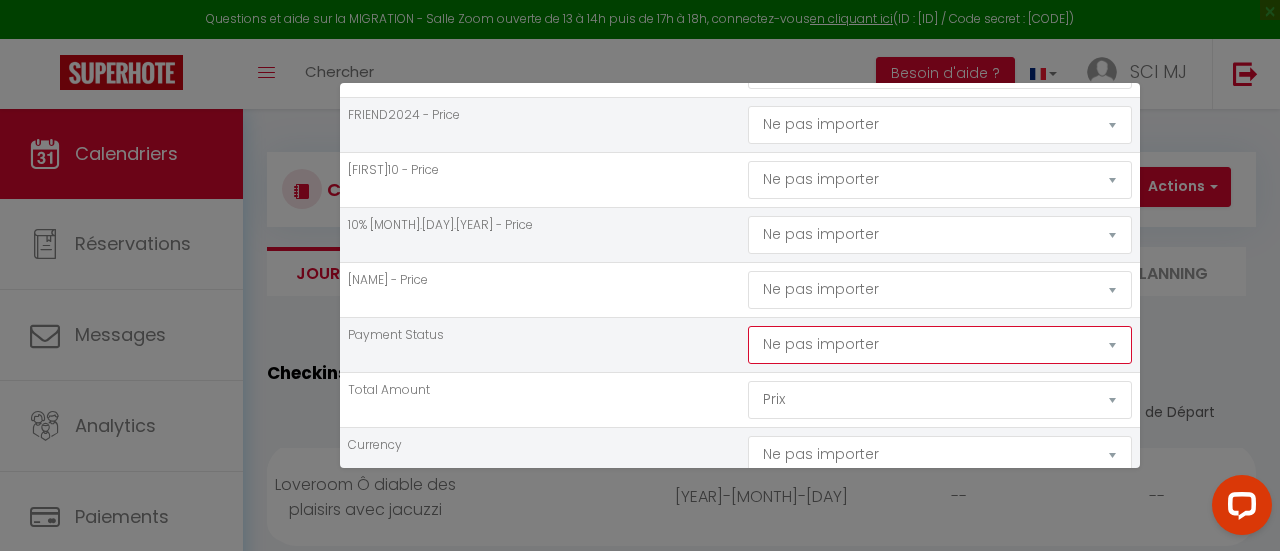 click on "Ne pas importer
Prénom
Nom
Email
Statut
Téléphone
Code de confirmation
Nombre d'Adultes
Nombre d'Enfants
Checkin
Checkout
Date de réservation
Nuits
Prix
Notes
Adresse
Ville
Commission
Frais de ménage
Taxe de séjour" at bounding box center [940, -1250] 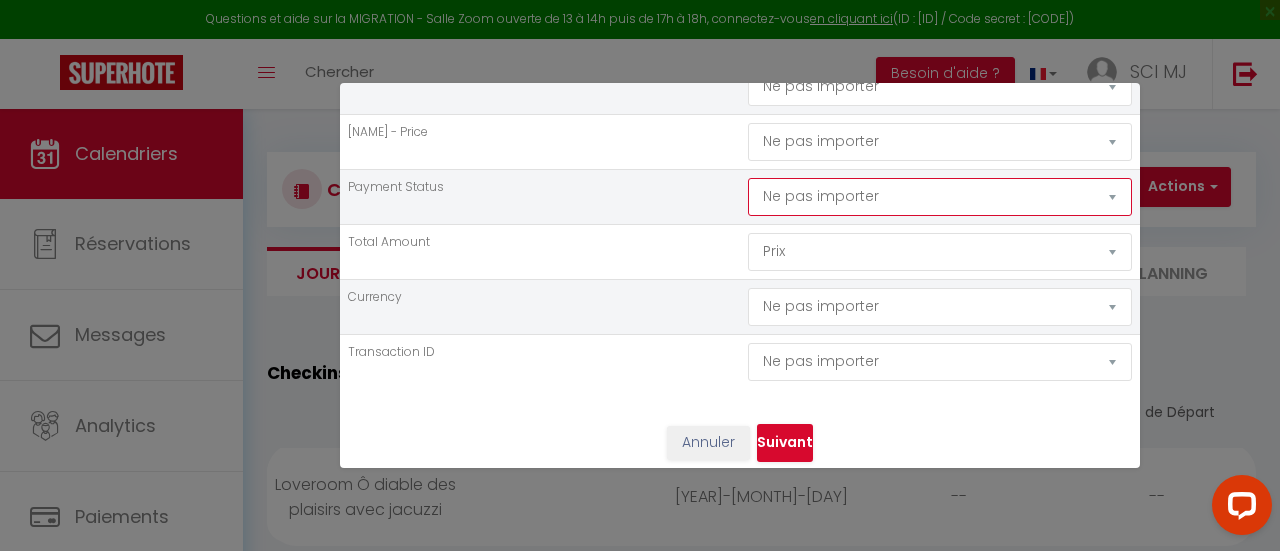 scroll, scrollTop: 1836, scrollLeft: 0, axis: vertical 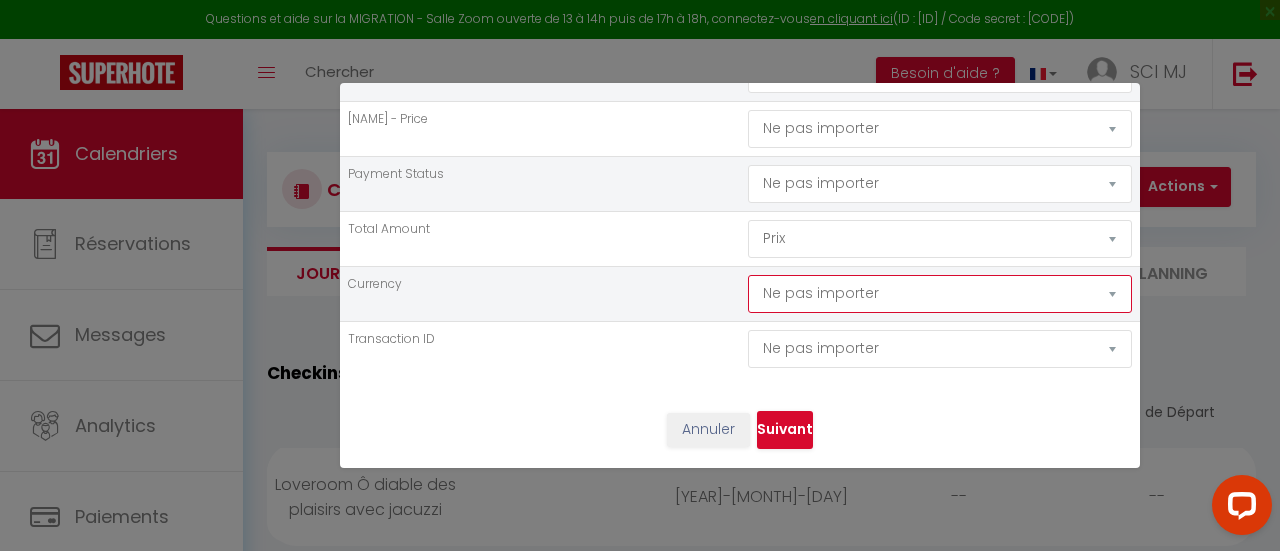 click on "Ne pas importer
Prénom
Nom
Email
Statut
Téléphone
Code de confirmation
Nombre d'Adultes
Nombre d'Enfants
Checkin
Checkout
Date de réservation
Nuits
Prix
Notes
Adresse
Ville
Commission
Frais de ménage
Taxe de séjour" at bounding box center (940, -1411) 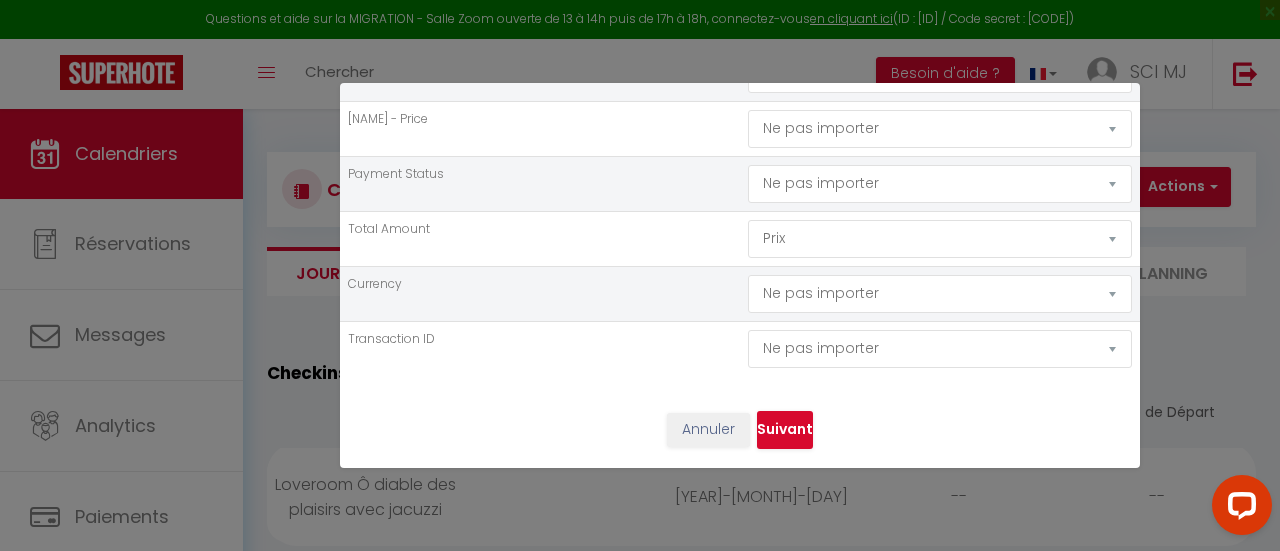 click on "Sélectionner les champs à synchroniser
×
Sélectionner les champs à synchroniser
Sélectionner la plateforme associée aux réservations importées
Direct
Airbnb.com
Booking.com
Chalet montagne
Expedia
Gite de France
Homeaway
Homeaway iCal
Homeaway.com
Hotels.com
Housetrip.com
Office du tourisme
VRBO
Website
Sélectionner le format des dates
d/m/Y
m/d/Y
Appartement" at bounding box center [740, 276] 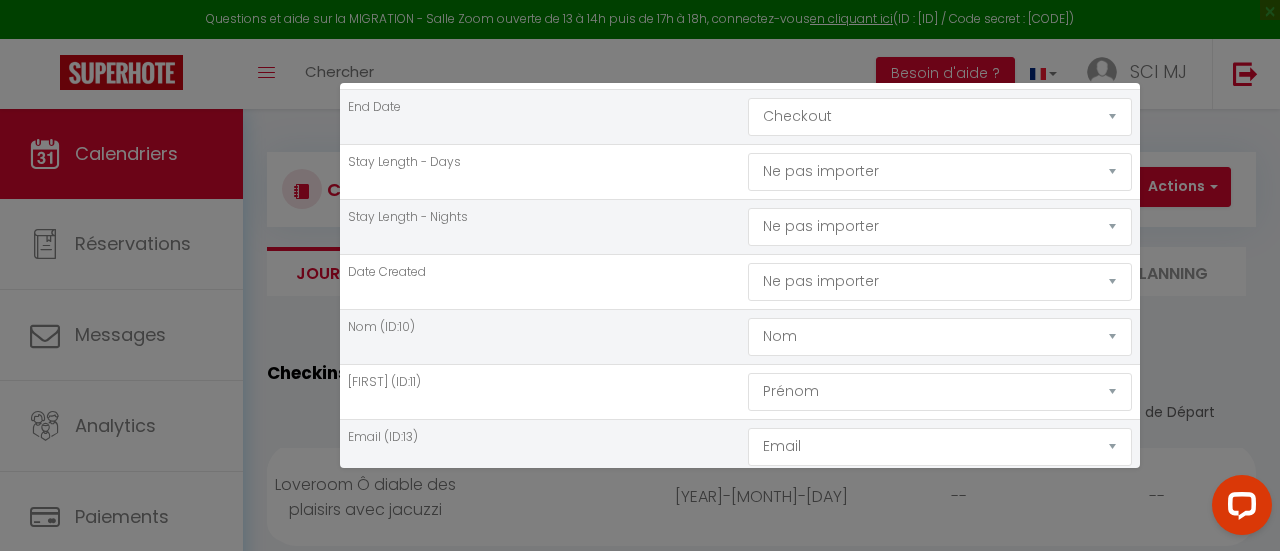 scroll, scrollTop: 581, scrollLeft: 0, axis: vertical 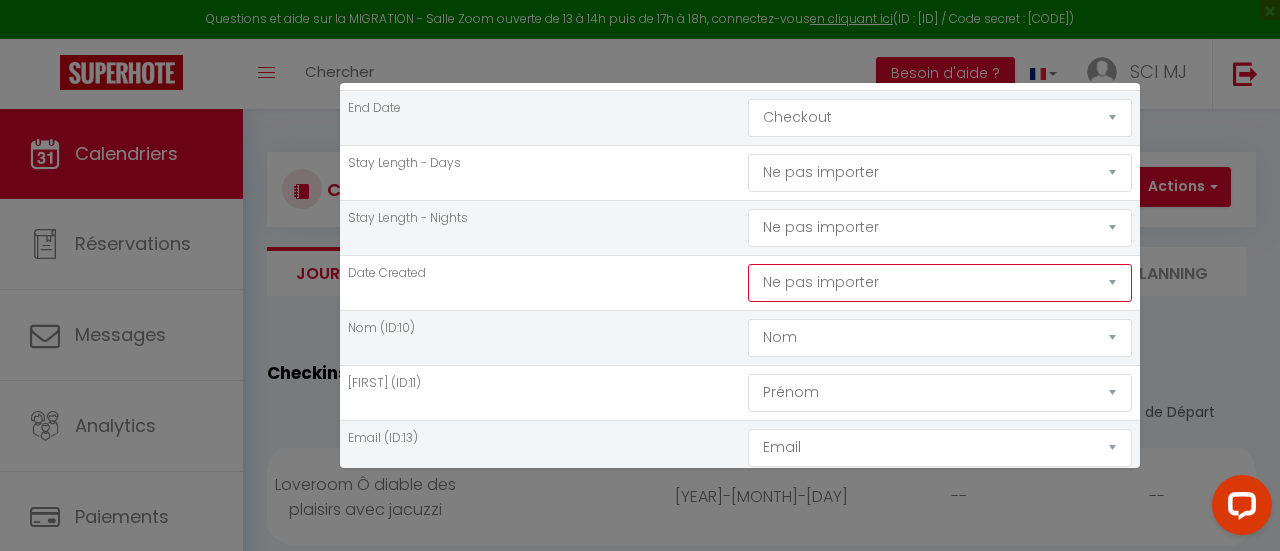 click on "Ne pas importer
Prénom
Nom
Email
Statut
Téléphone
Code de confirmation
Nombre d'Adultes
Nombre d'Enfants
Checkin
Checkout
Date de réservation
Nuits
Prix
Notes
Adresse
Ville
Commission
Frais de ménage
Taxe de séjour" at bounding box center [940, -157] 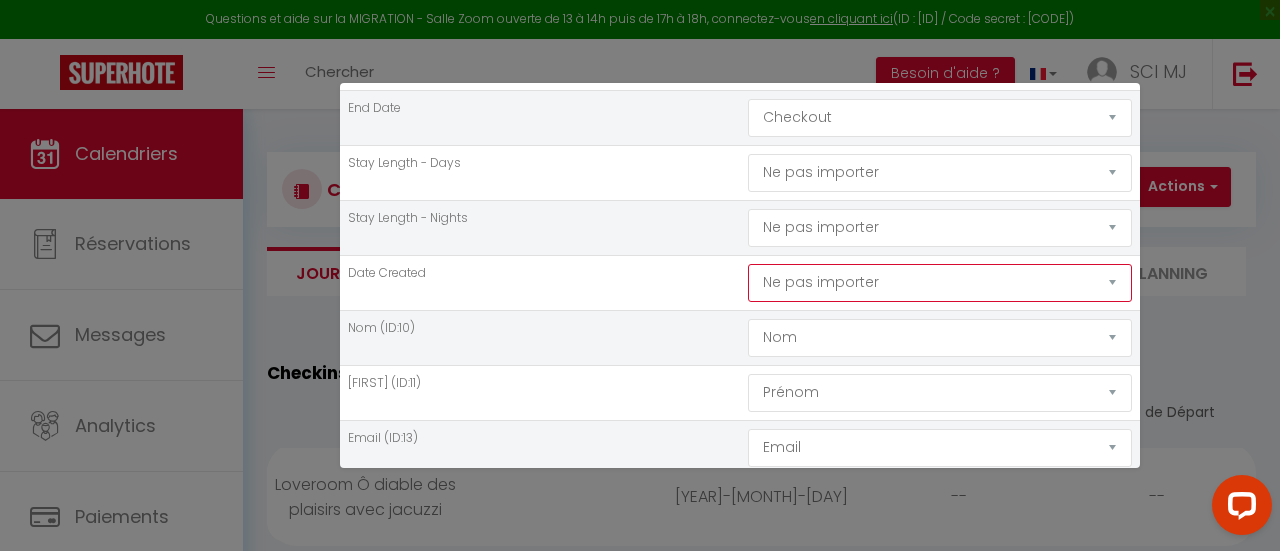 select on "booking_date" 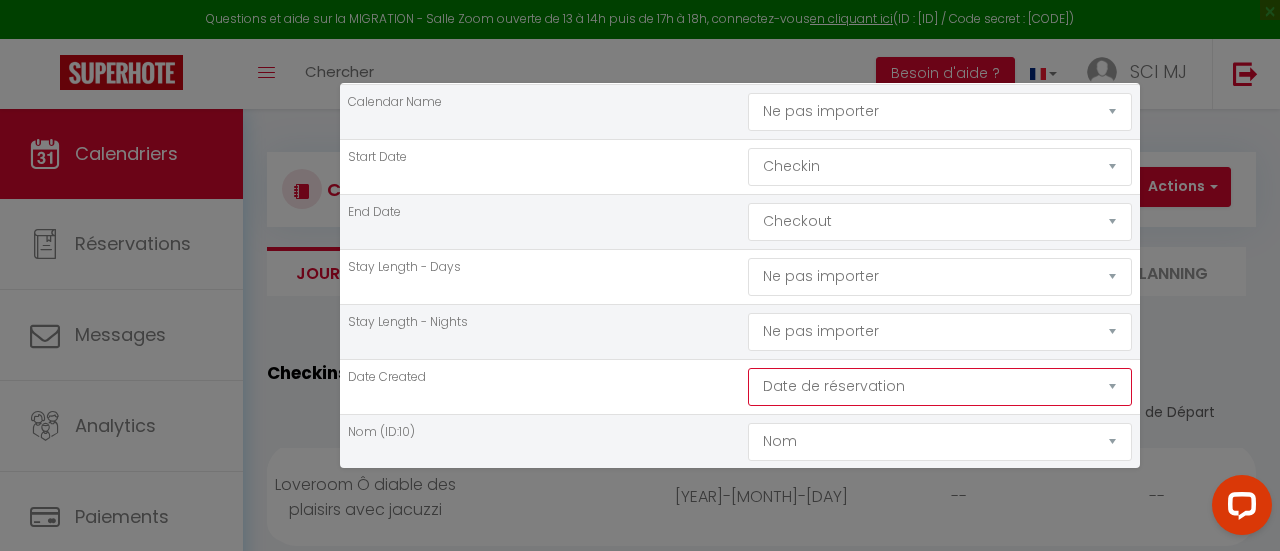 scroll, scrollTop: 474, scrollLeft: 0, axis: vertical 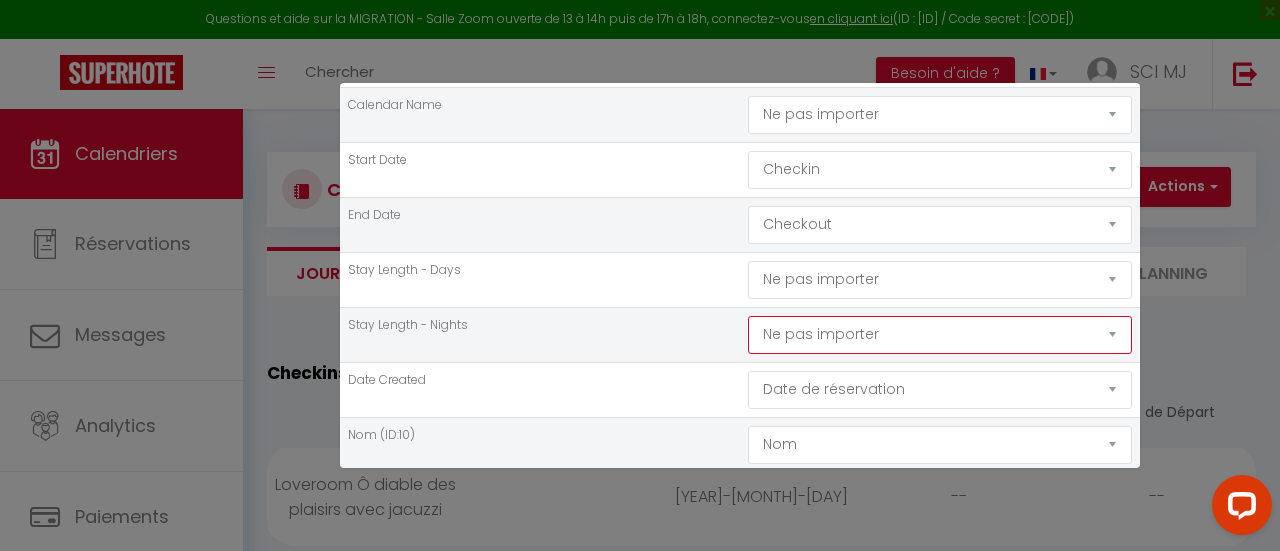 click on "Ne pas importer
Prénom
Nom
Email
Statut
Téléphone
Code de confirmation
Nombre d'Adultes
Nombre d'Enfants
Checkin
Checkout
Date de réservation
Nuits
Prix
Notes
Adresse
Ville
Commission
Frais de ménage
Taxe de séjour" at bounding box center (940, -50) 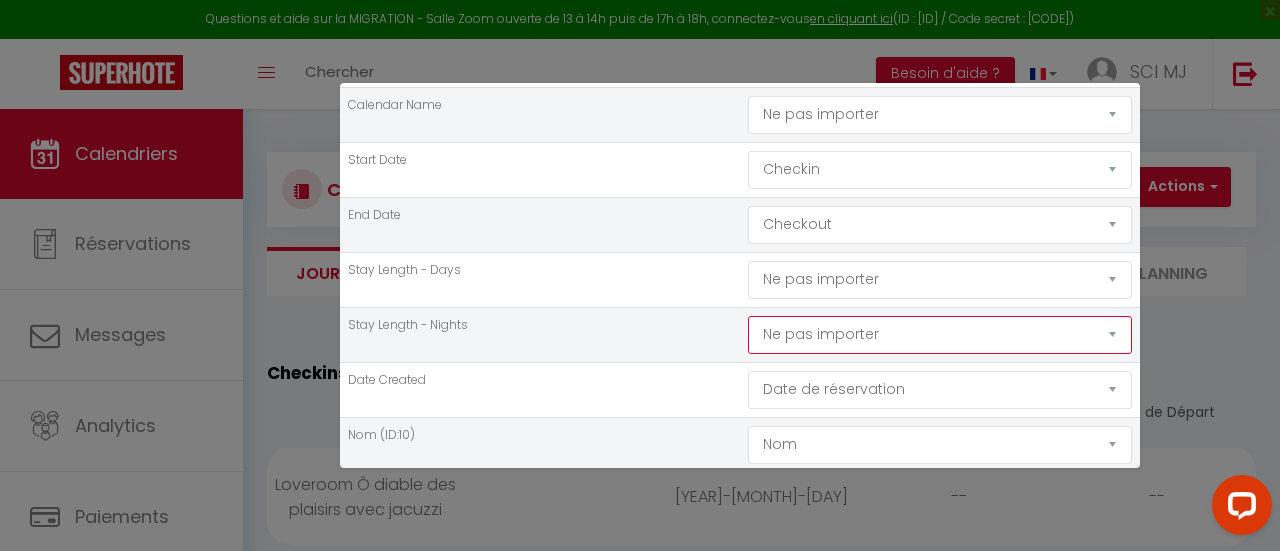 select on "nights" 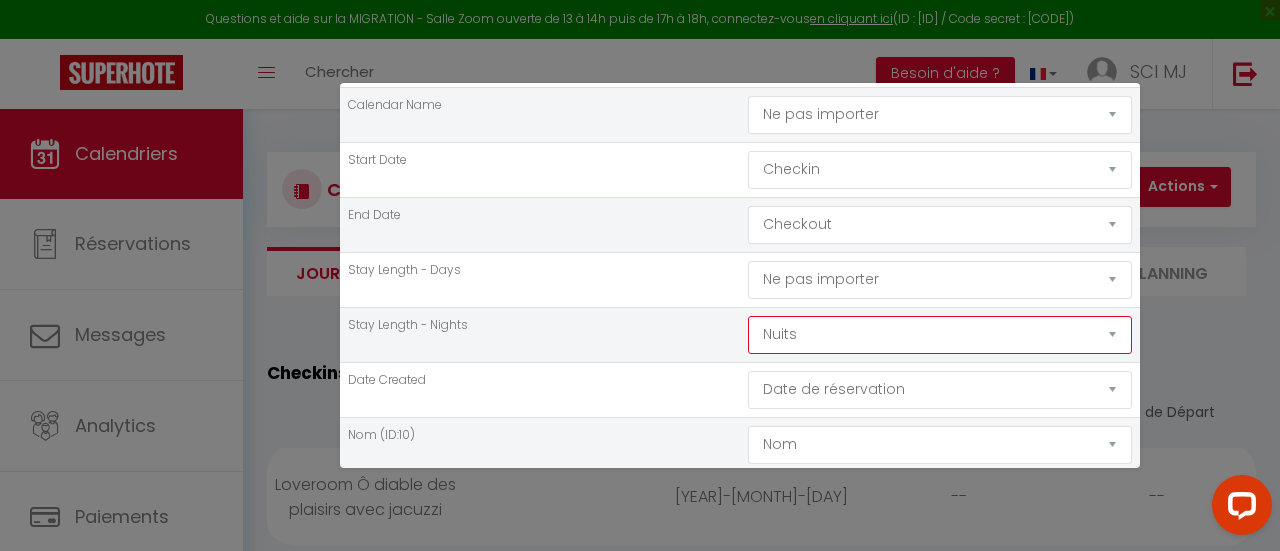 click on "Ne pas importer
Prénom
Nom
Email
Statut
Téléphone
Code de confirmation
Nombre d'Adultes
Nombre d'Enfants
Checkin
Checkout
Date de réservation
Nuits
Prix
Notes
Adresse
Ville
Commission
Frais de ménage
Taxe de séjour" at bounding box center (940, -50) 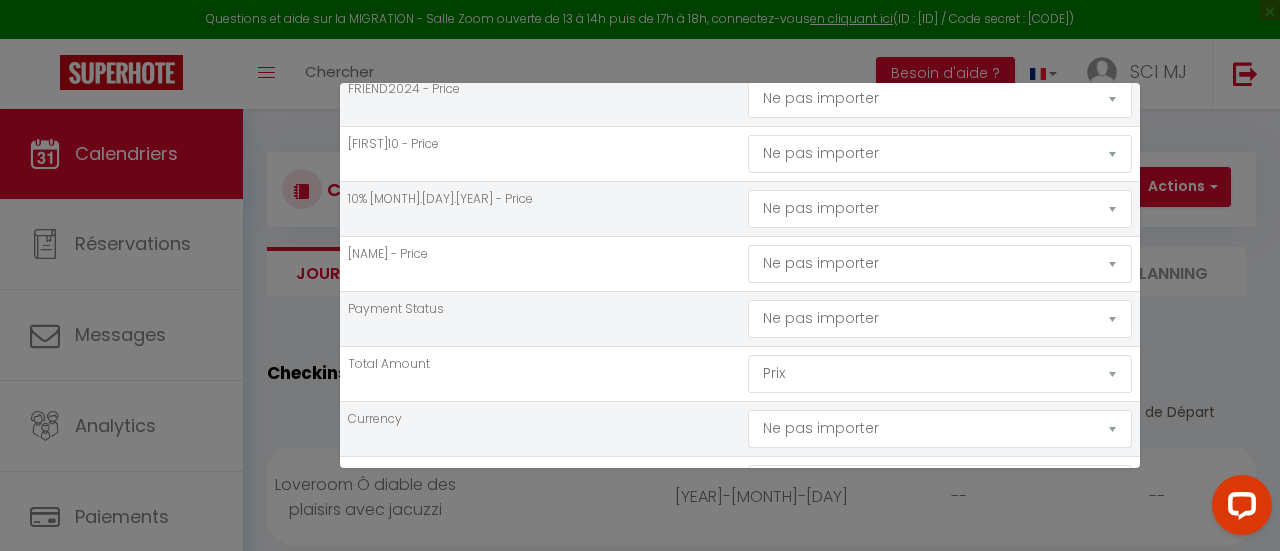 scroll, scrollTop: 1836, scrollLeft: 0, axis: vertical 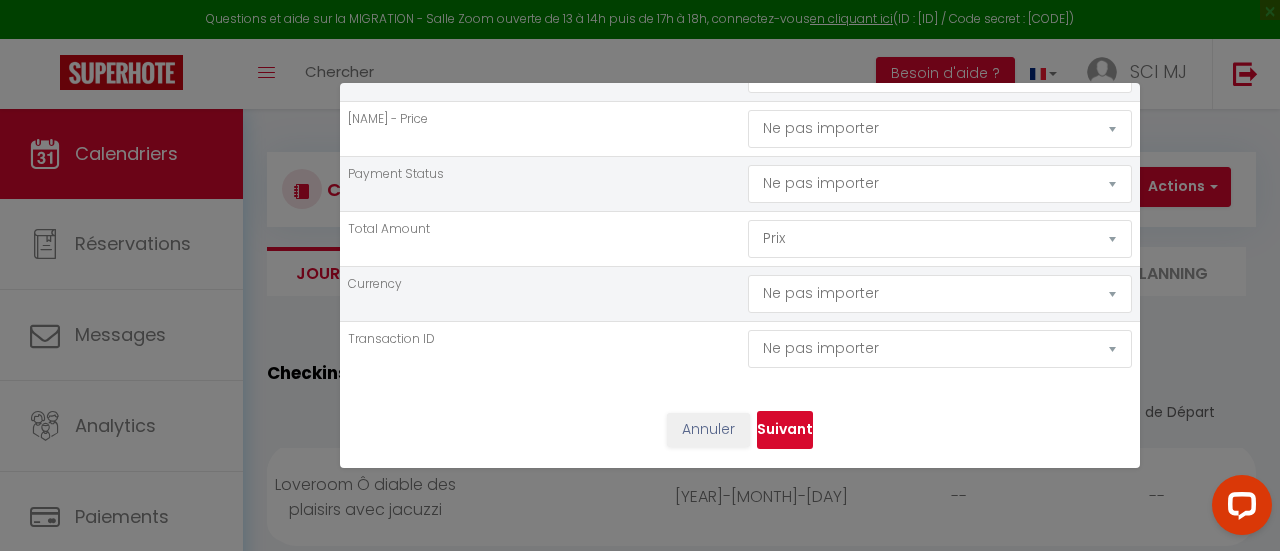 click on "Suivant" at bounding box center (785, 430) 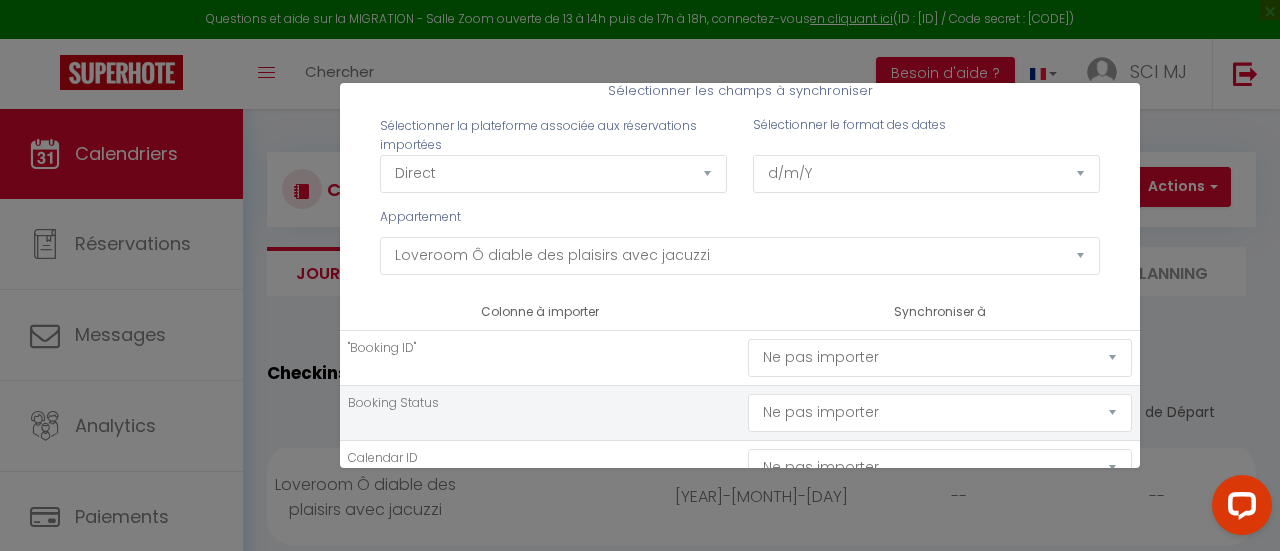 scroll, scrollTop: 61, scrollLeft: 0, axis: vertical 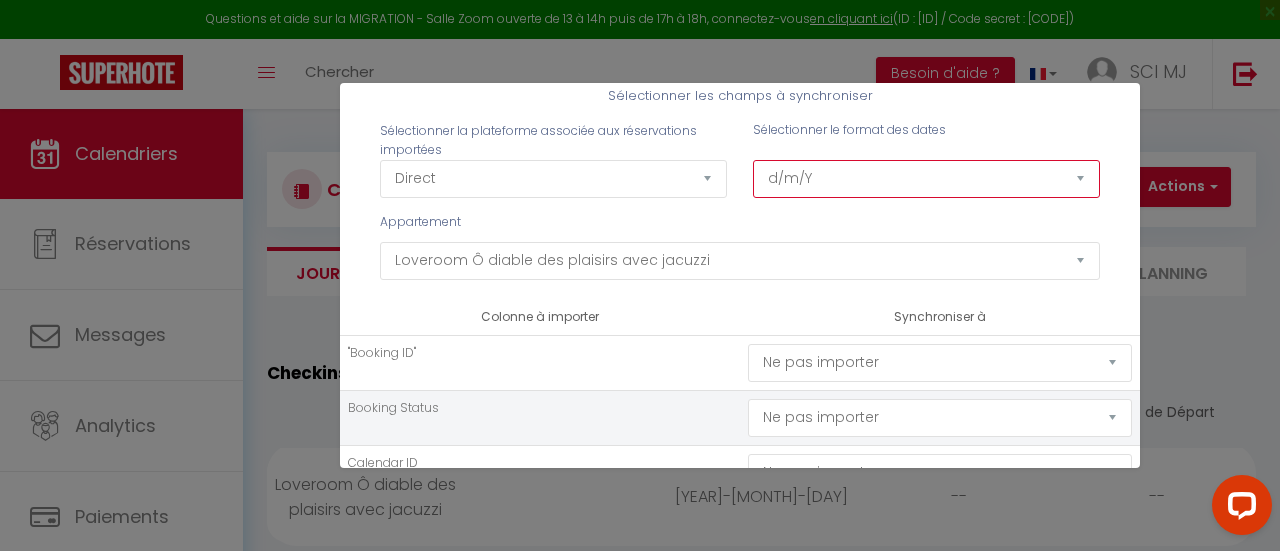 click on "d/m/Y
m/d/Y
d-m-Y
m-d-Y
Y-m-d" at bounding box center (926, 179) 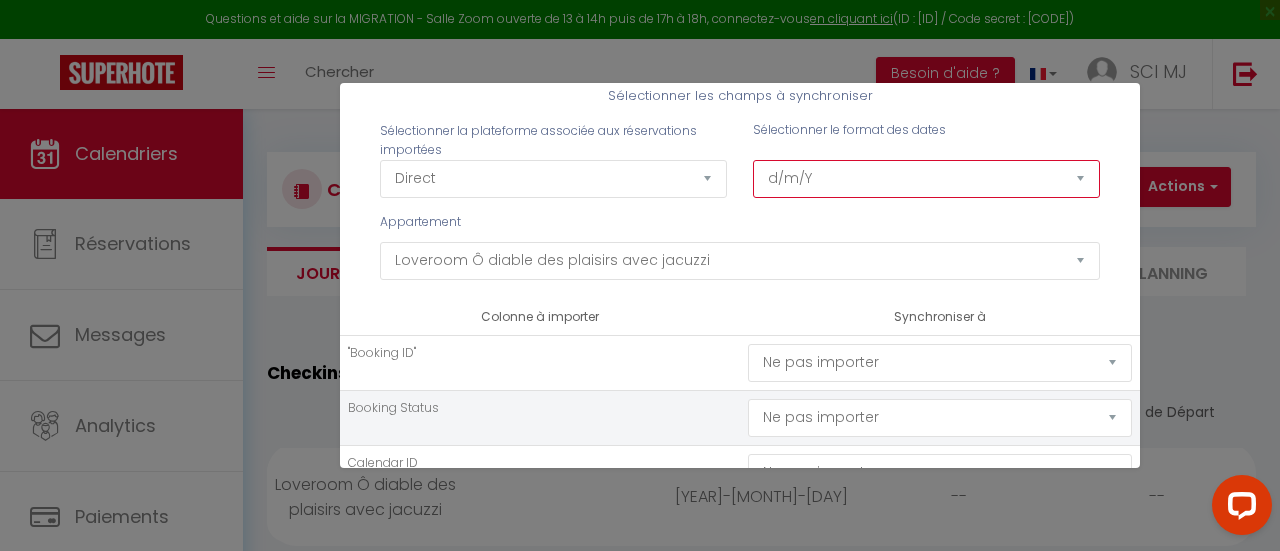 select on "Y-m-d" 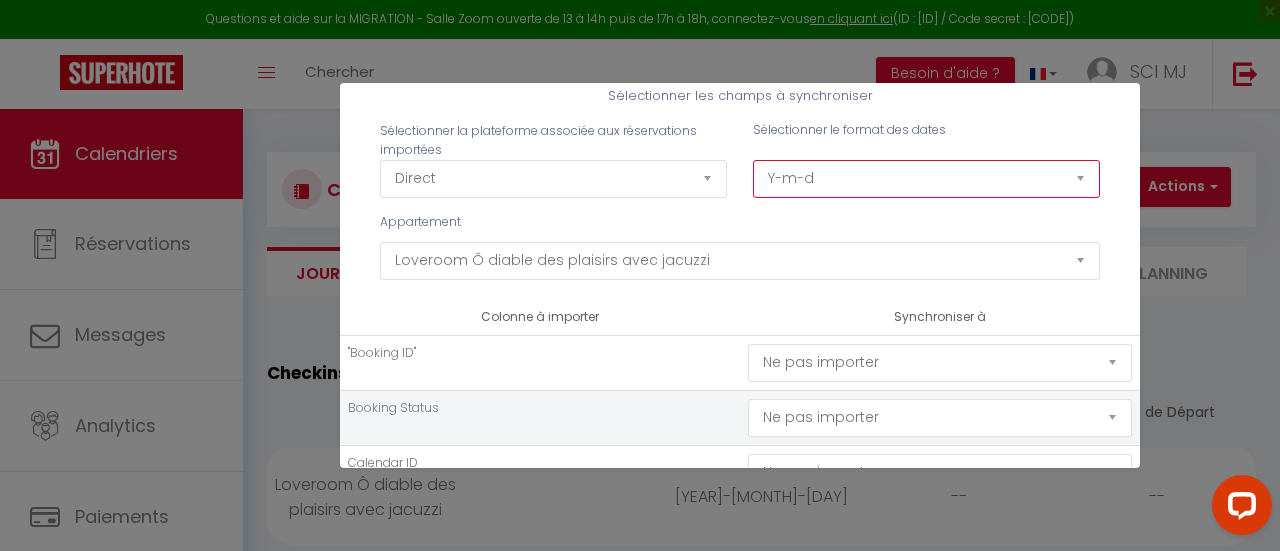 click on "d/m/Y
m/d/Y
d-m-Y
m-d-Y
Y-m-d" at bounding box center (926, 179) 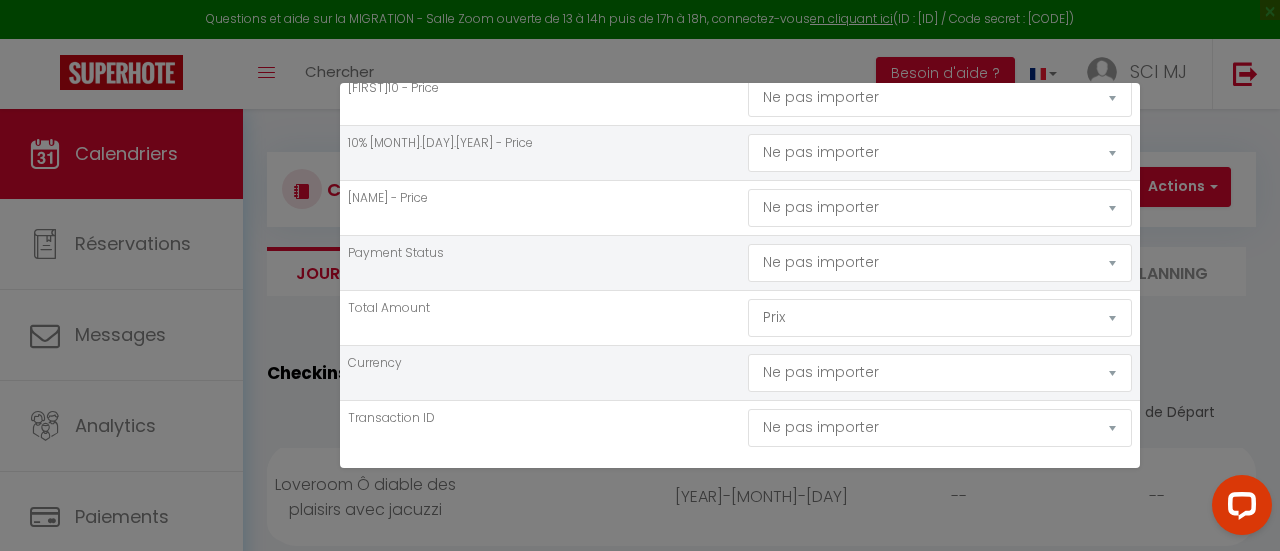 scroll, scrollTop: 1836, scrollLeft: 0, axis: vertical 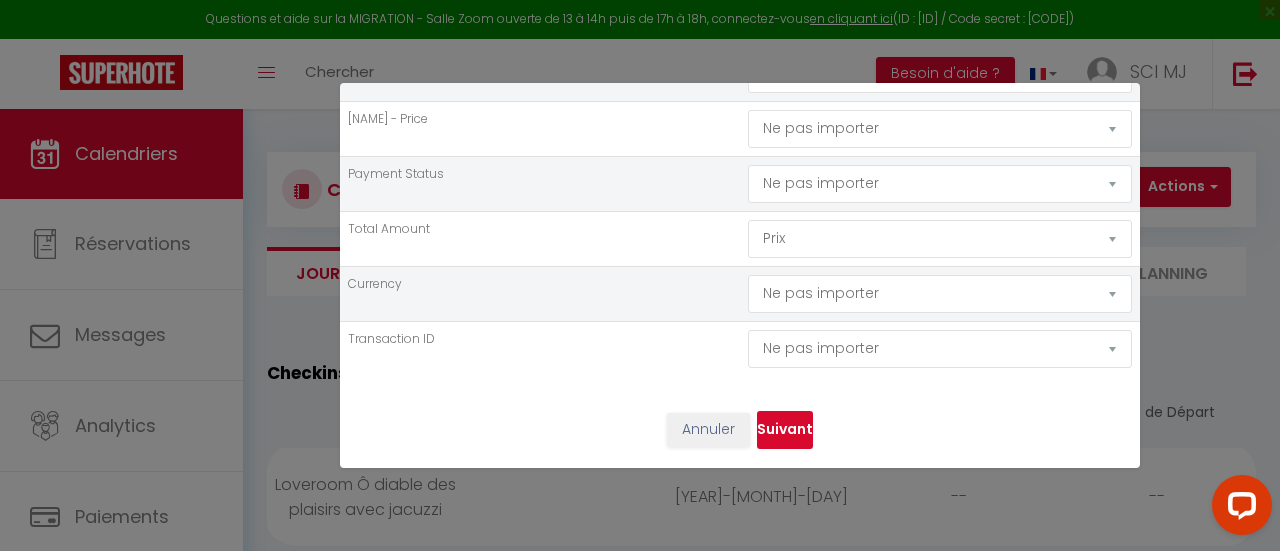 click on "Suivant" at bounding box center [785, 430] 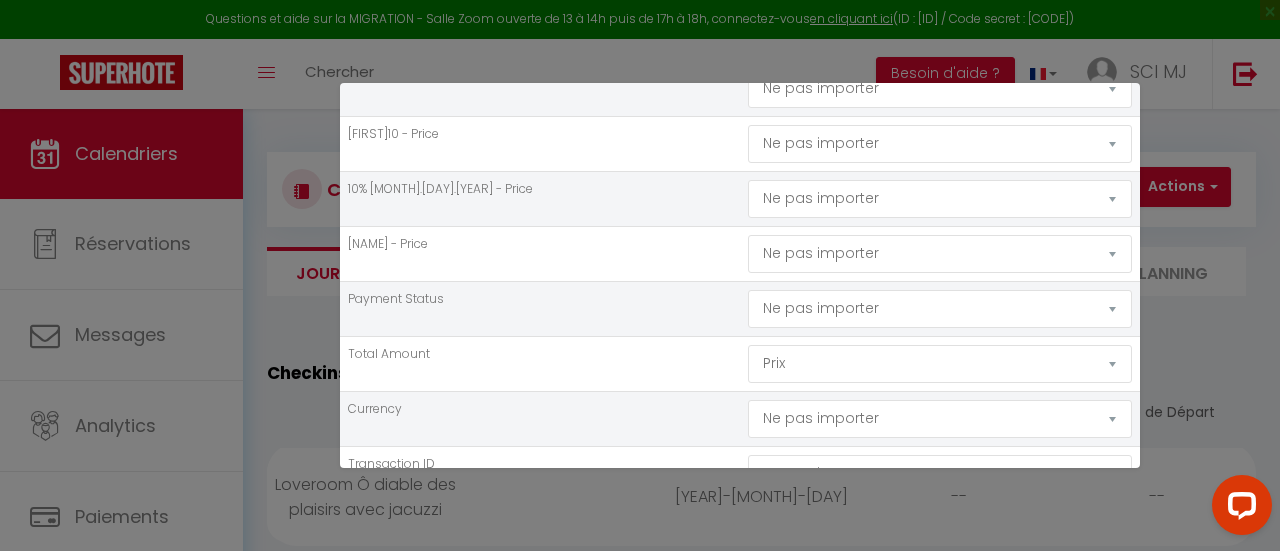 scroll, scrollTop: 1709, scrollLeft: 0, axis: vertical 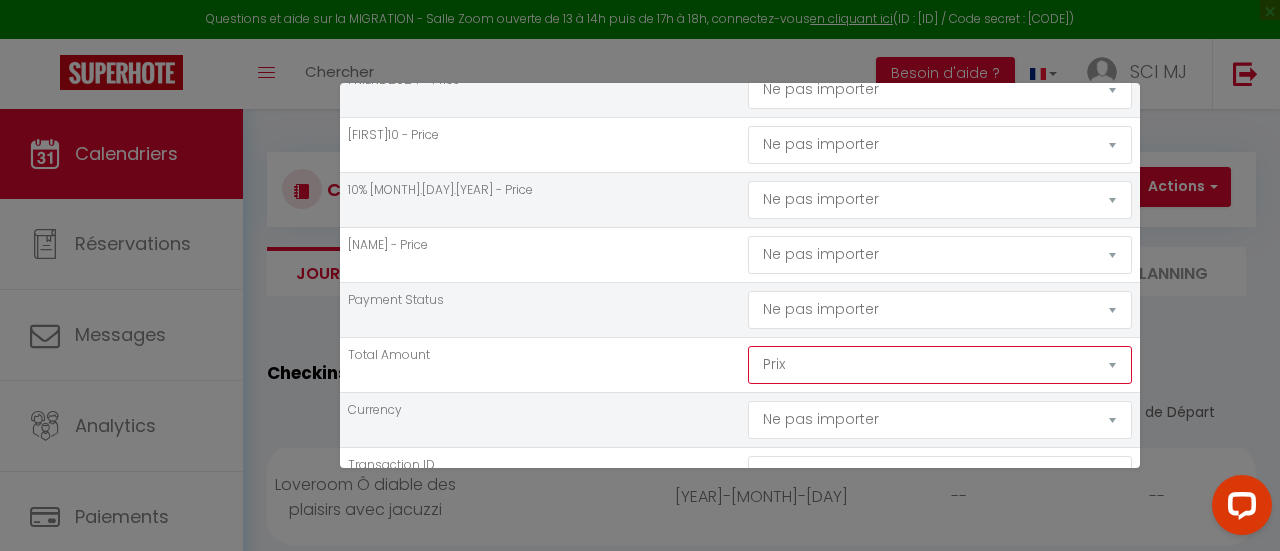 click on "Ne pas importer
Prénom
Nom
Email
Statut
Téléphone
Code de confirmation
Nombre d'Adultes
Nombre d'Enfants
Checkin
Checkout
Date de réservation
Nuits
Prix
Notes
Adresse
Ville
Commission
Frais de ménage
Taxe de séjour" at bounding box center (940, -1285) 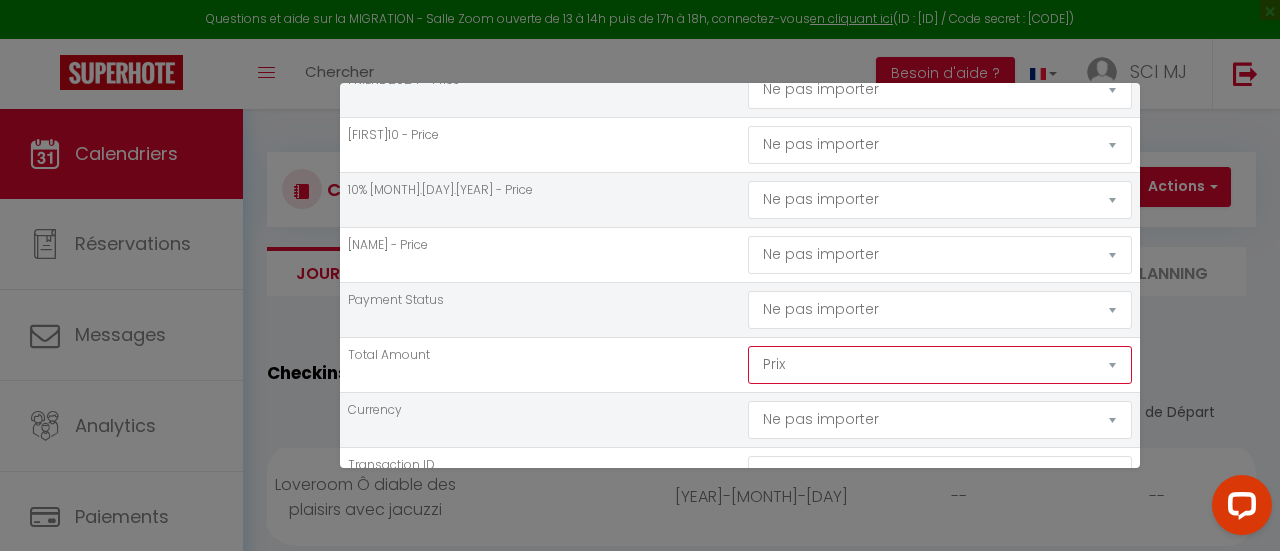 select 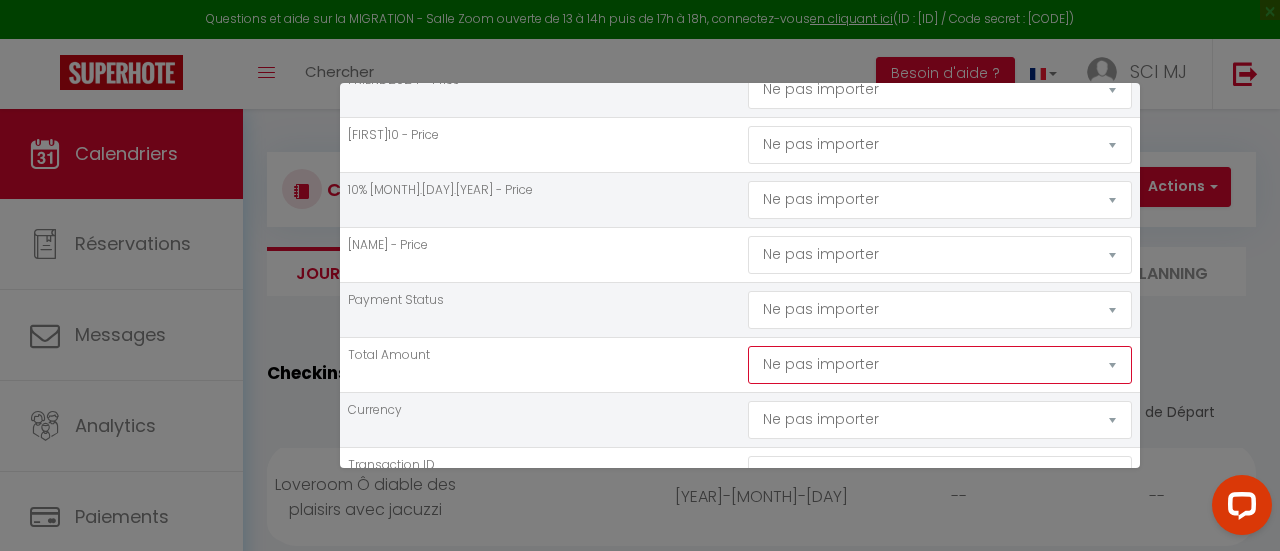 click on "Ne pas importer
Prénom
Nom
Email
Statut
Téléphone
Code de confirmation
Nombre d'Adultes
Nombre d'Enfants
Checkin
Checkout
Date de réservation
Nuits
Prix
Notes
Adresse
Ville
Commission
Frais de ménage
Taxe de séjour" at bounding box center [940, -1285] 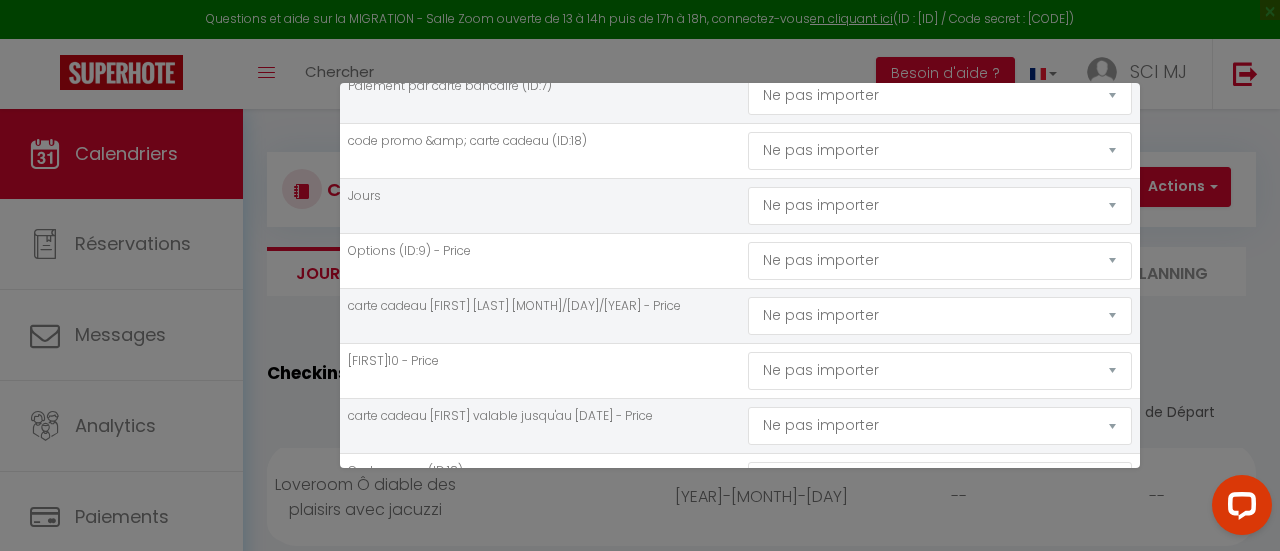 scroll, scrollTop: 1262, scrollLeft: 0, axis: vertical 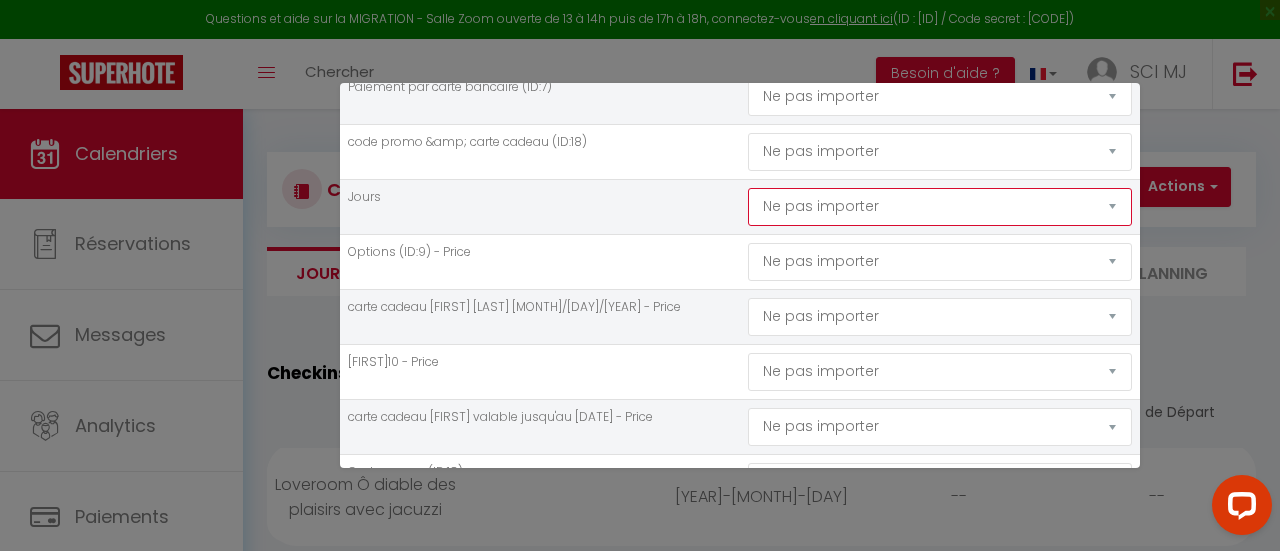 click on "Ne pas importer
Prénom
Nom
Email
Statut
Téléphone
Code de confirmation
Nombre d'Adultes
Nombre d'Enfants
Checkin
Checkout
Date de réservation
Nuits
Prix
Notes
Adresse
Ville
Commission
Frais de ménage
Taxe de séjour" at bounding box center [940, -838] 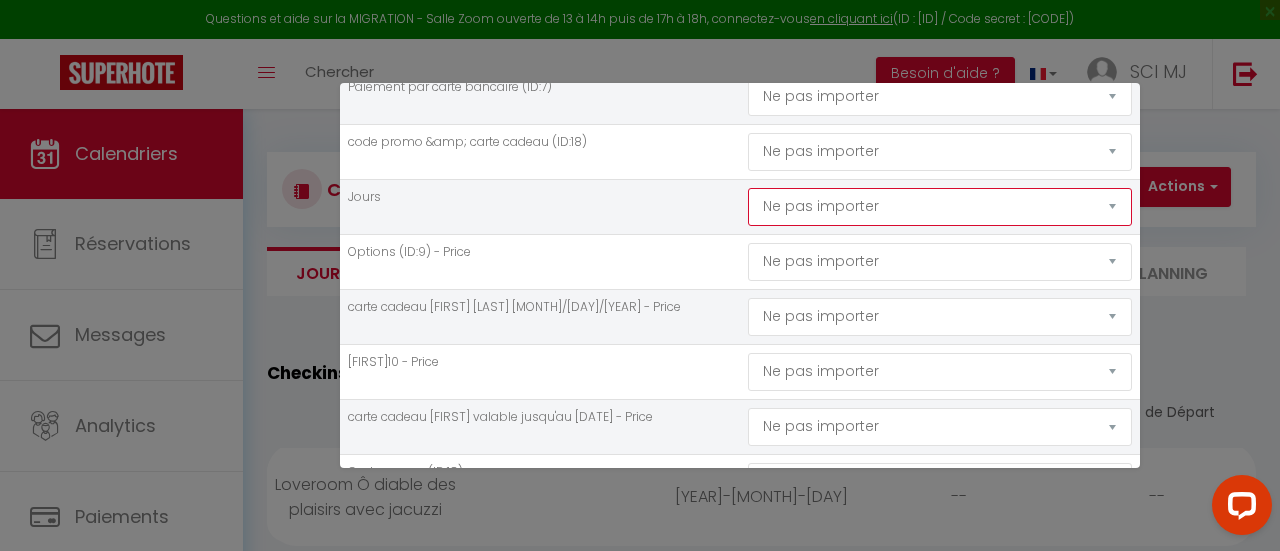 select on "price" 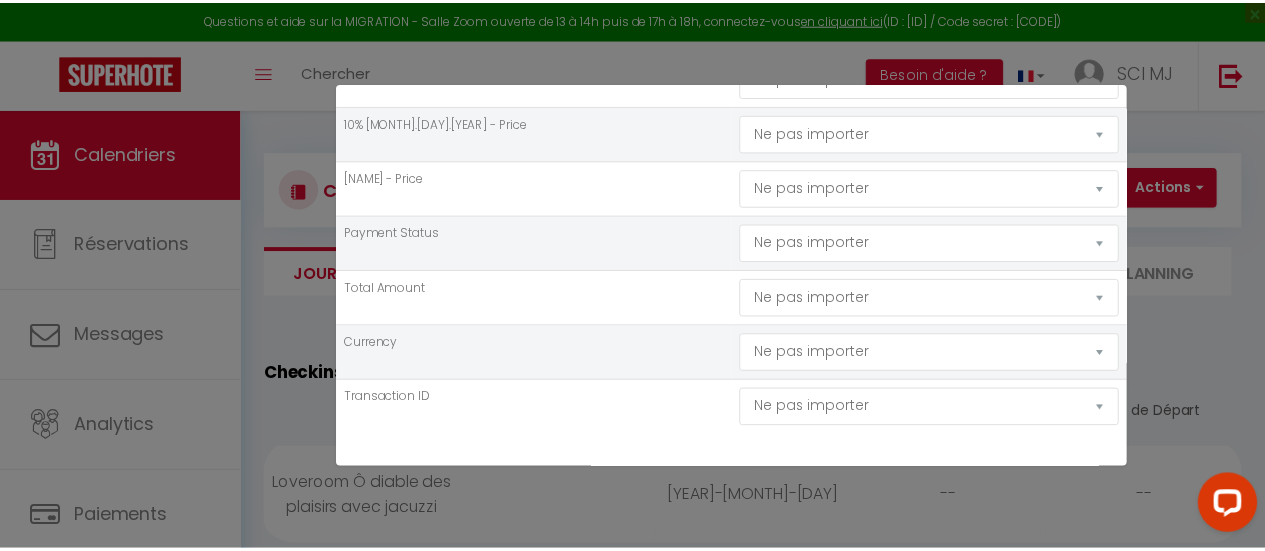 scroll, scrollTop: 1836, scrollLeft: 0, axis: vertical 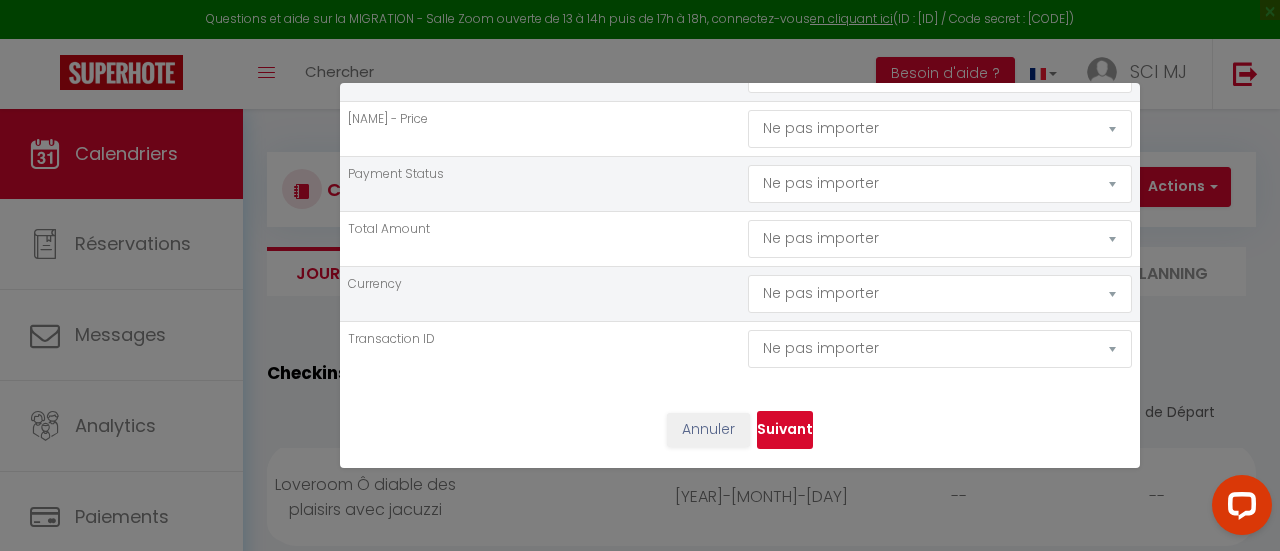 click on "Suivant" at bounding box center [785, 430] 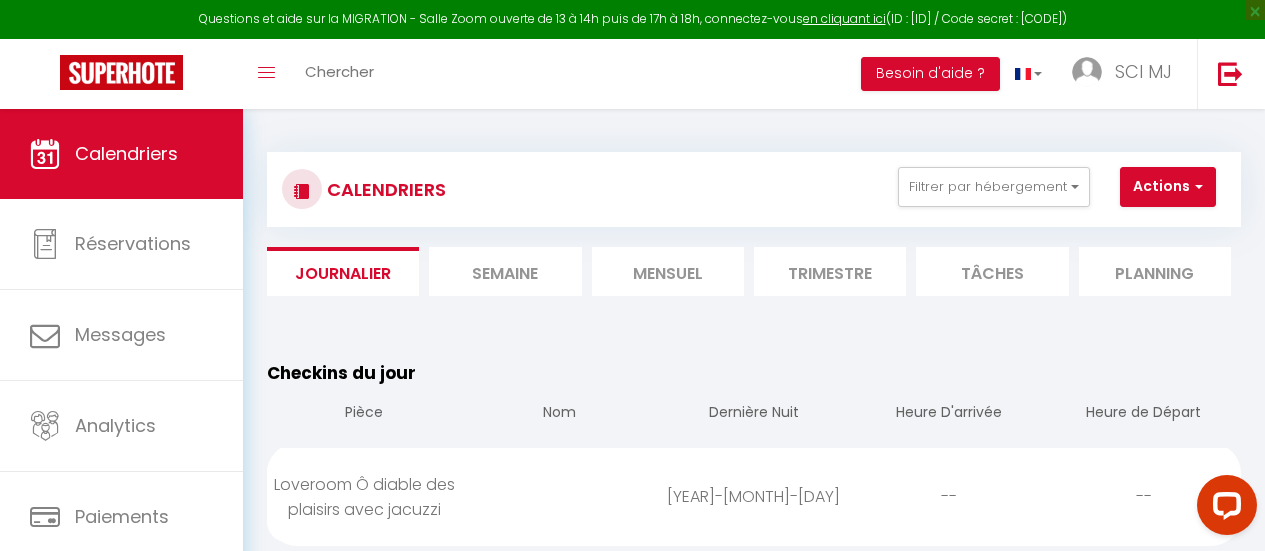 scroll, scrollTop: 5, scrollLeft: 0, axis: vertical 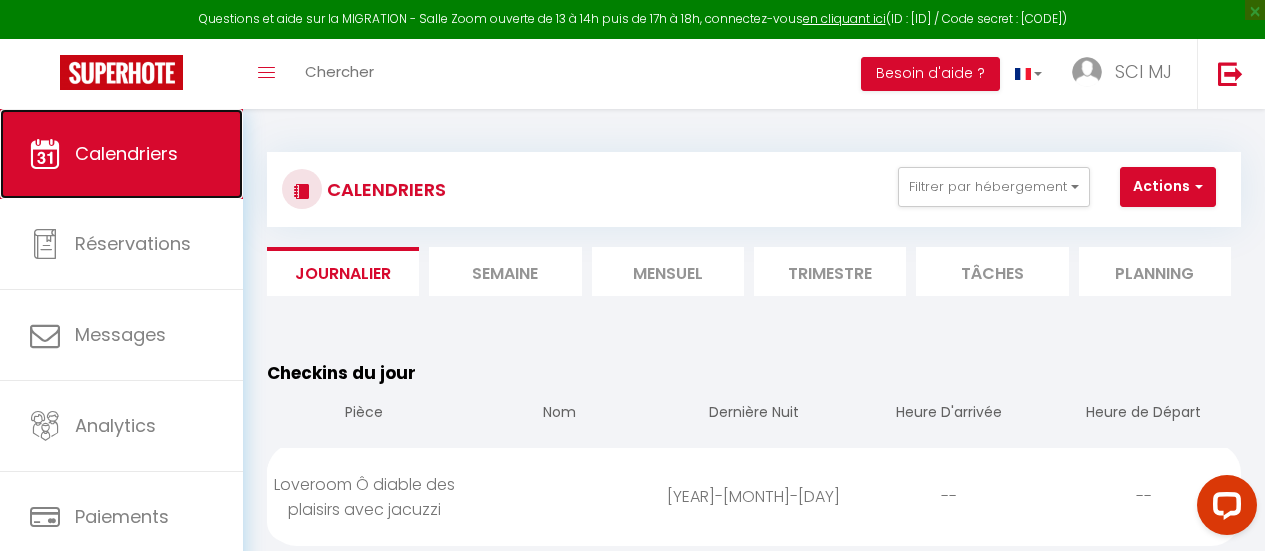 click on "Calendriers" at bounding box center (126, 153) 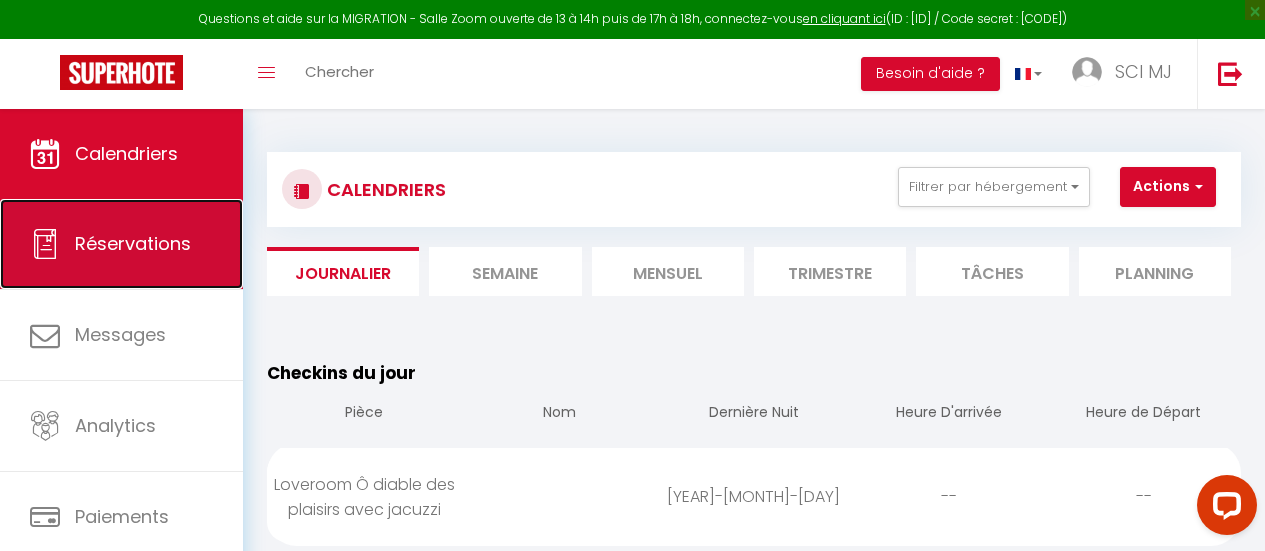 click on "Réservations" at bounding box center (121, 244) 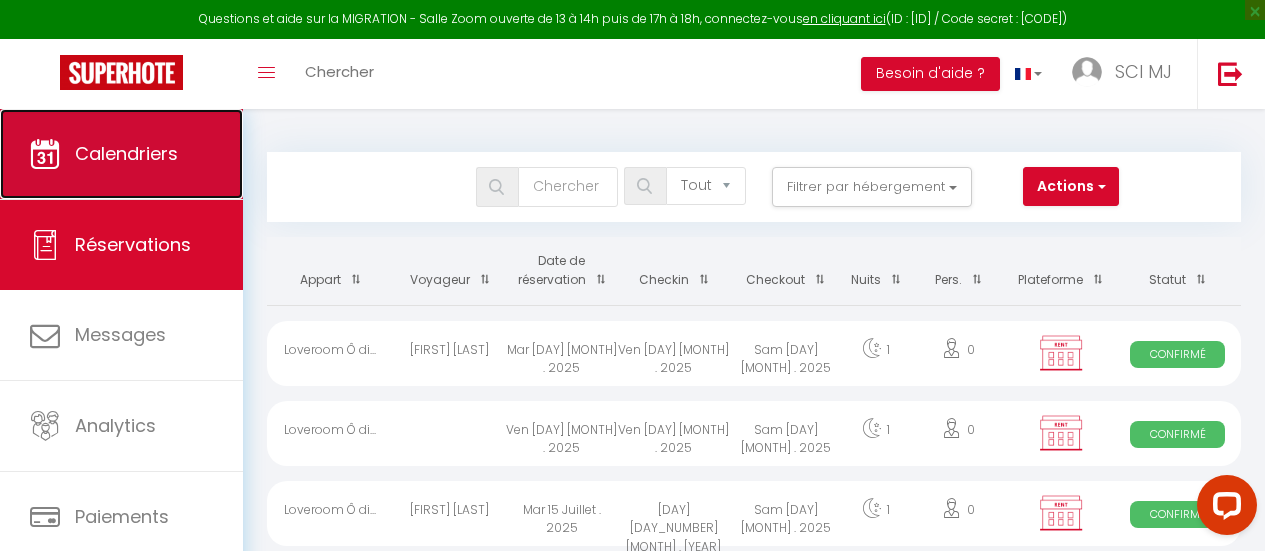 click on "Calendriers" at bounding box center (121, 154) 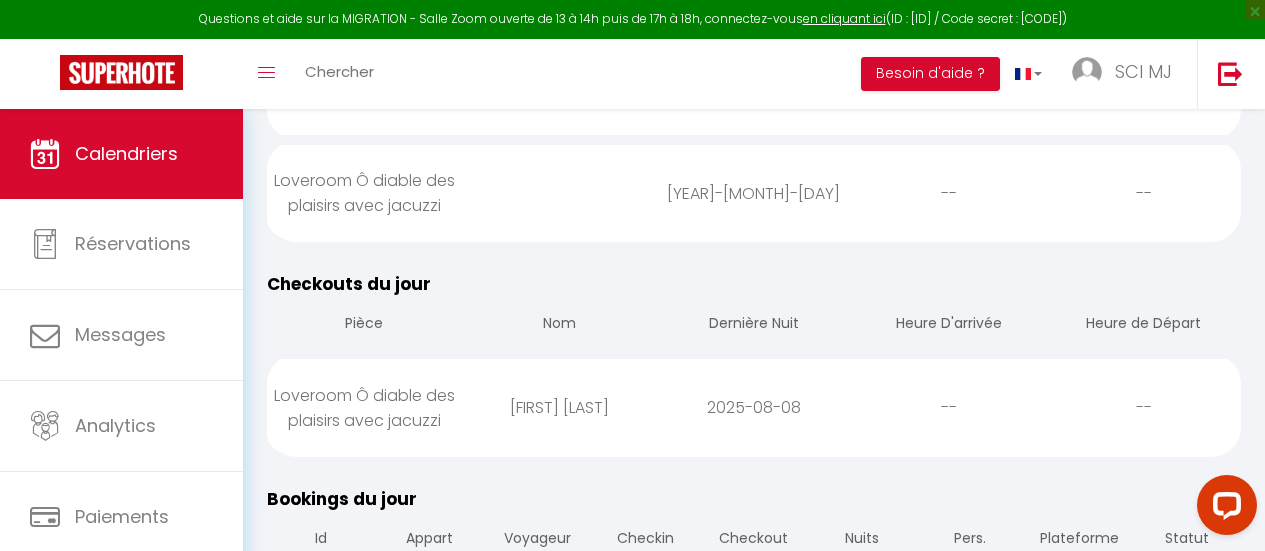 scroll, scrollTop: 410, scrollLeft: 0, axis: vertical 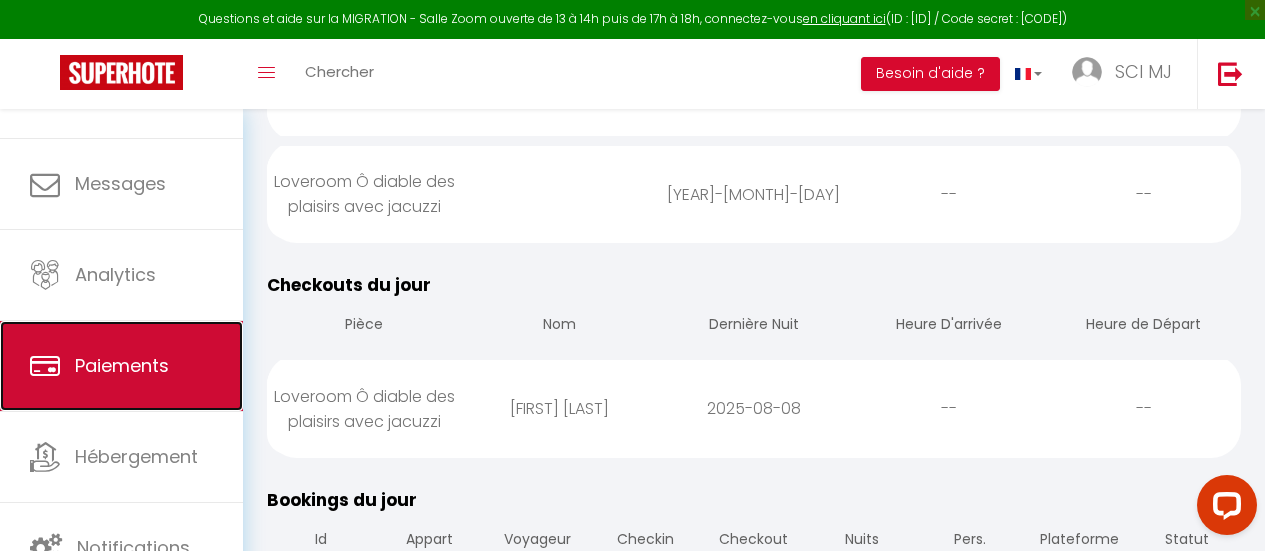 click on "Paiements" at bounding box center (121, 366) 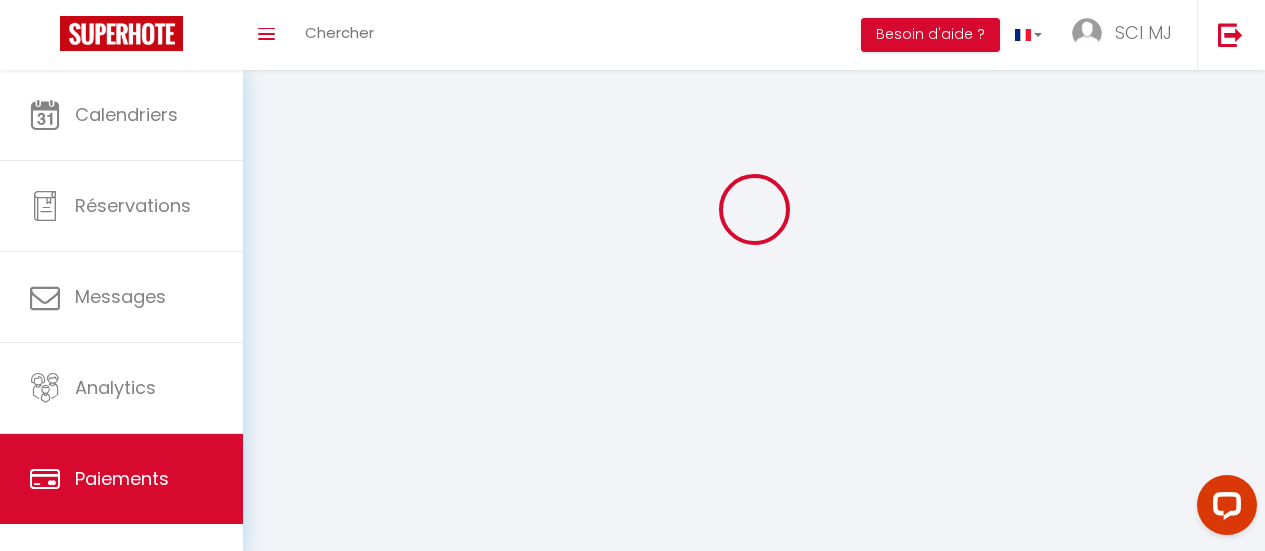 select on "2" 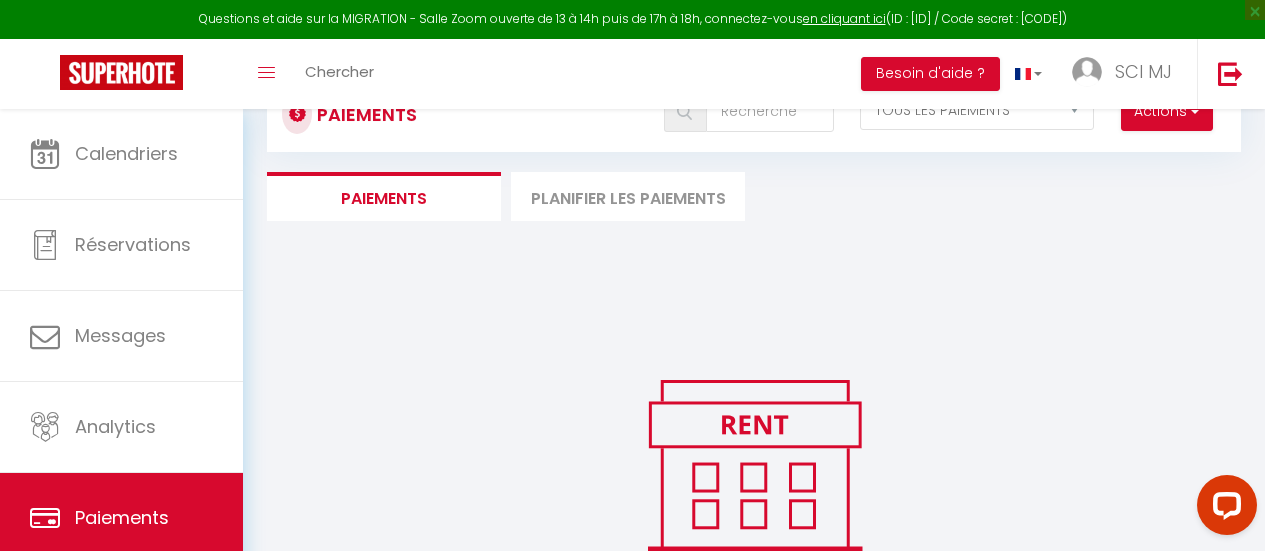 scroll, scrollTop: 0, scrollLeft: 0, axis: both 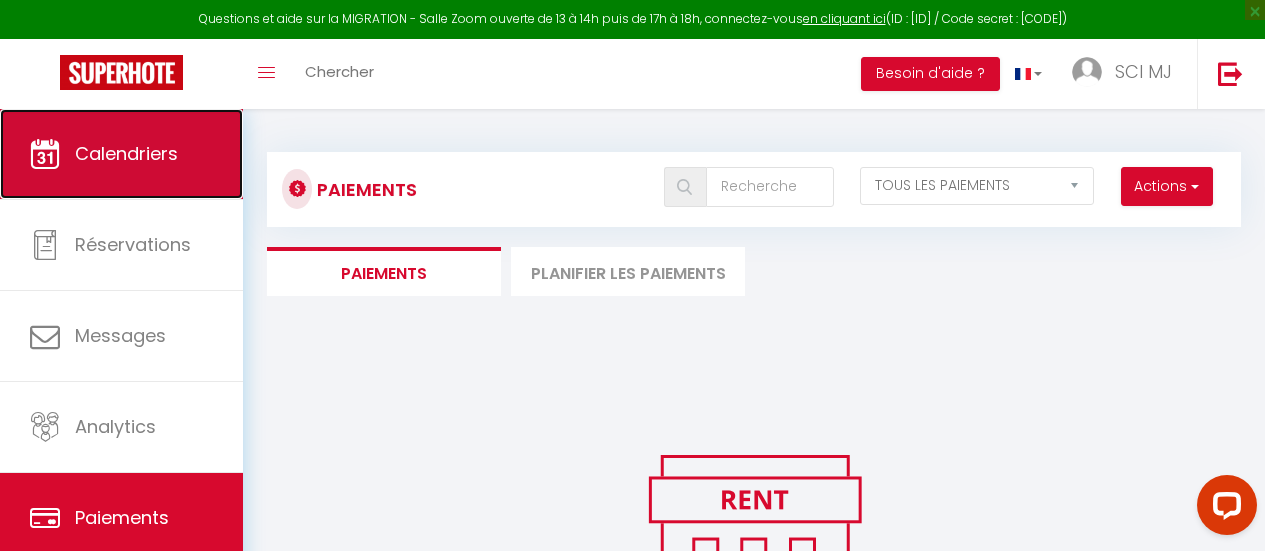 click on "Calendriers" at bounding box center [121, 154] 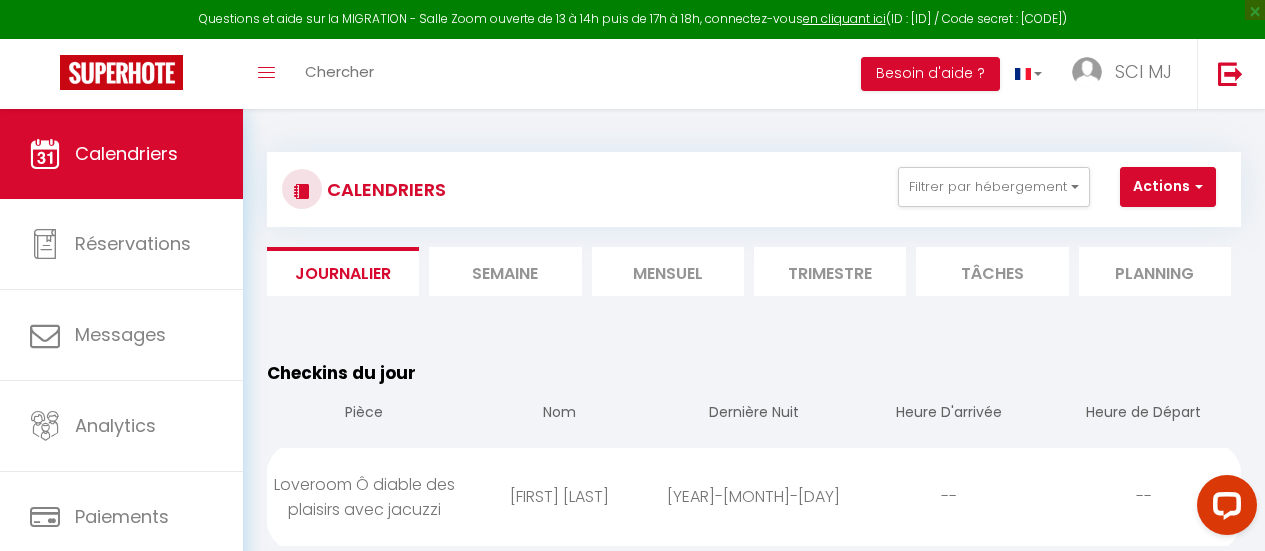 scroll, scrollTop: 75, scrollLeft: 0, axis: vertical 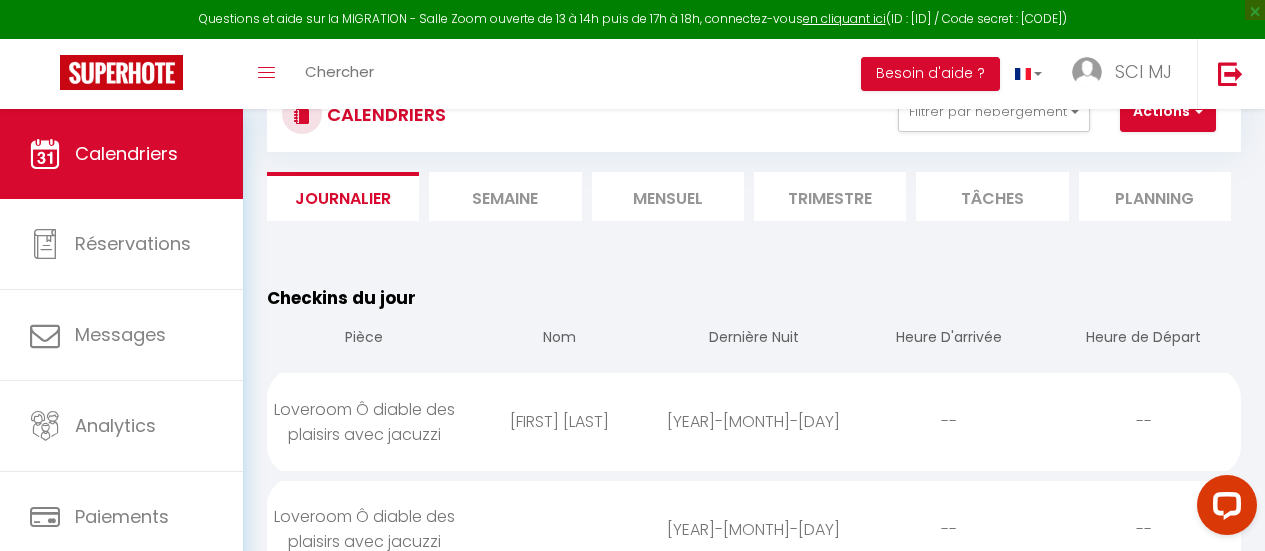 click on "Semaine" at bounding box center [505, 196] 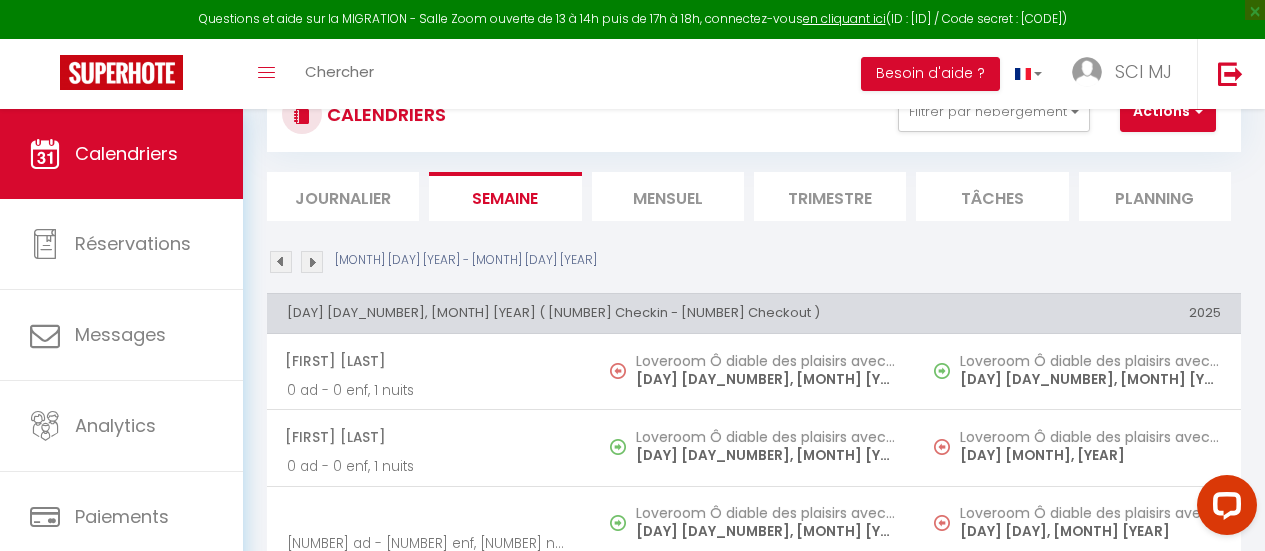 click on "Mensuel" at bounding box center [668, 196] 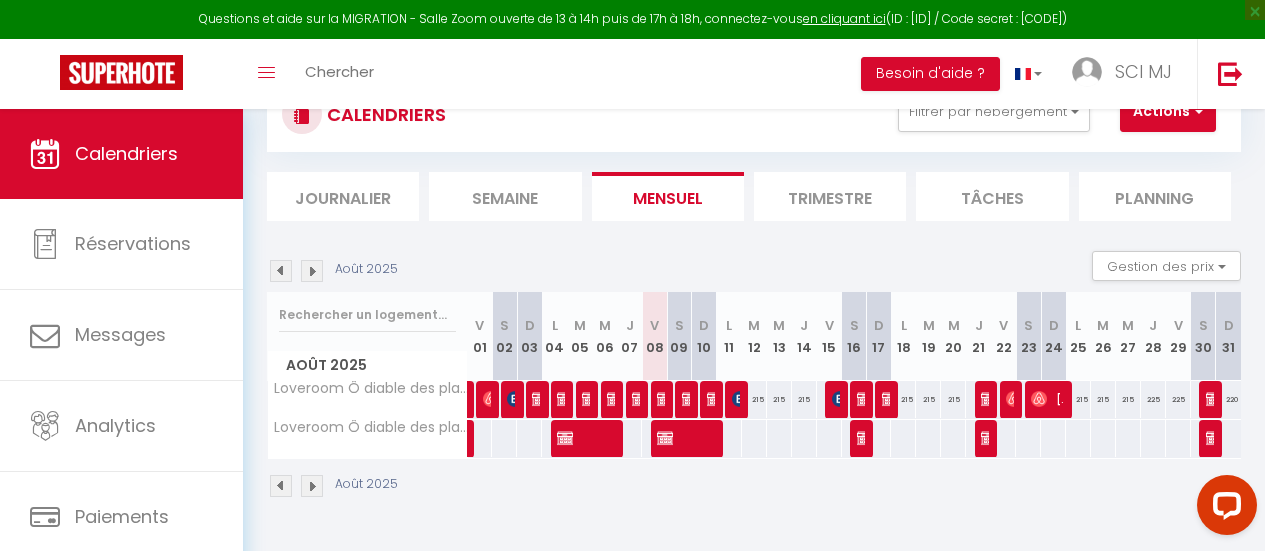 click at bounding box center (312, 271) 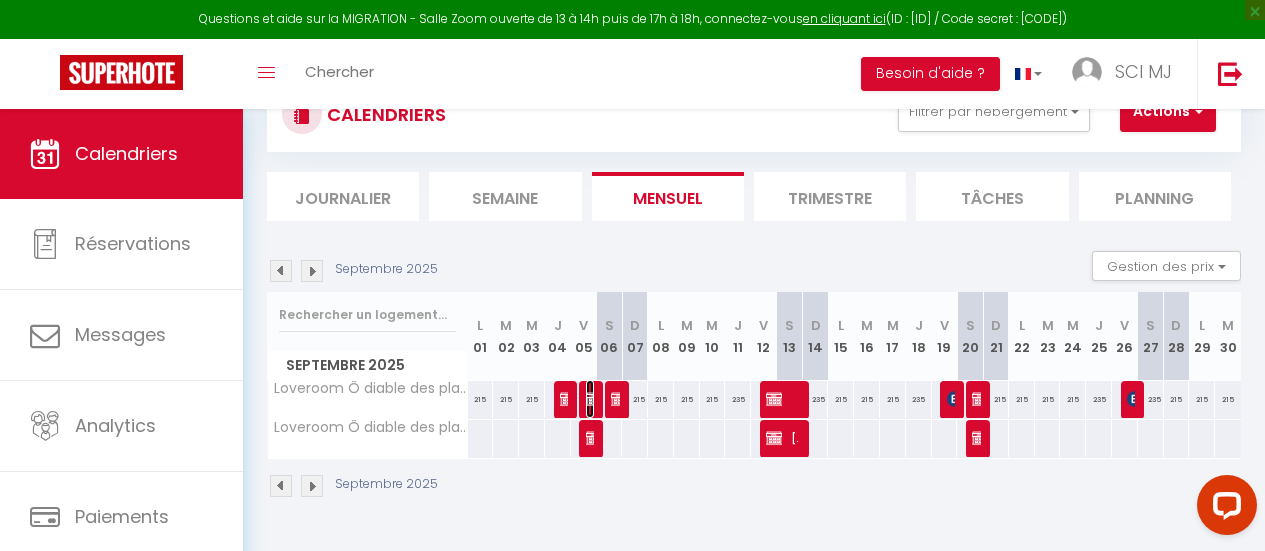 click at bounding box center (594, 399) 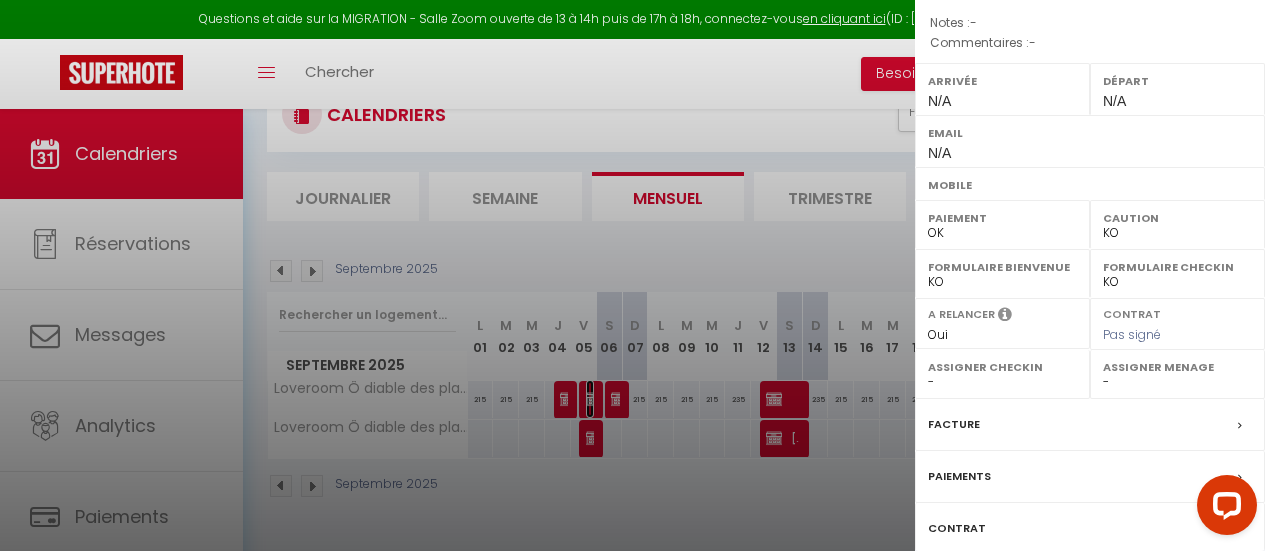 scroll, scrollTop: 0, scrollLeft: 0, axis: both 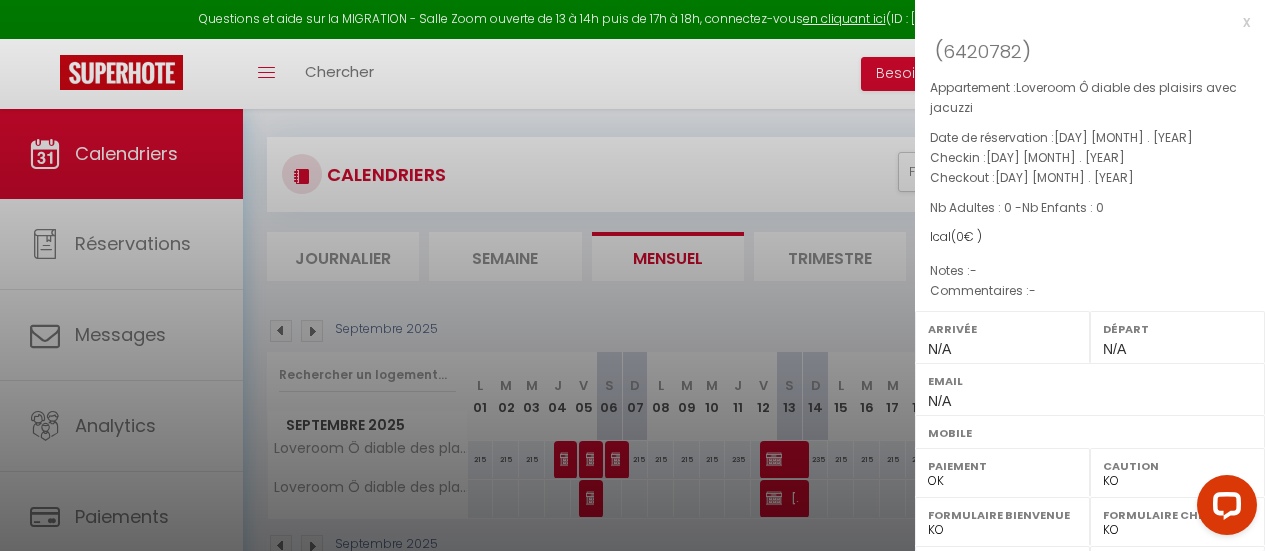 click at bounding box center (632, 275) 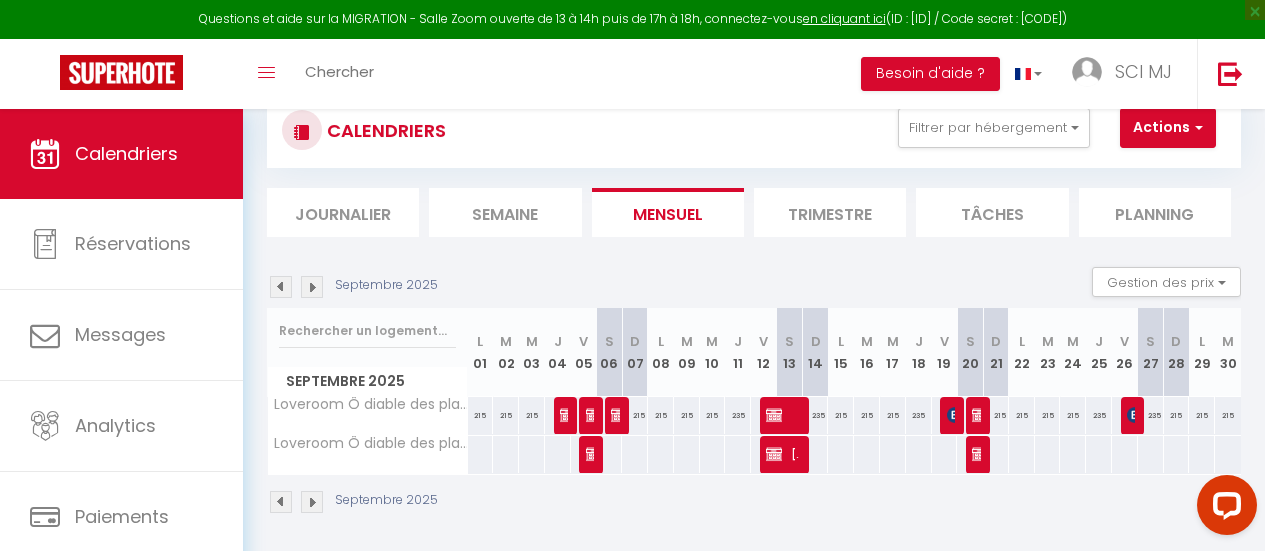 scroll, scrollTop: 65, scrollLeft: 0, axis: vertical 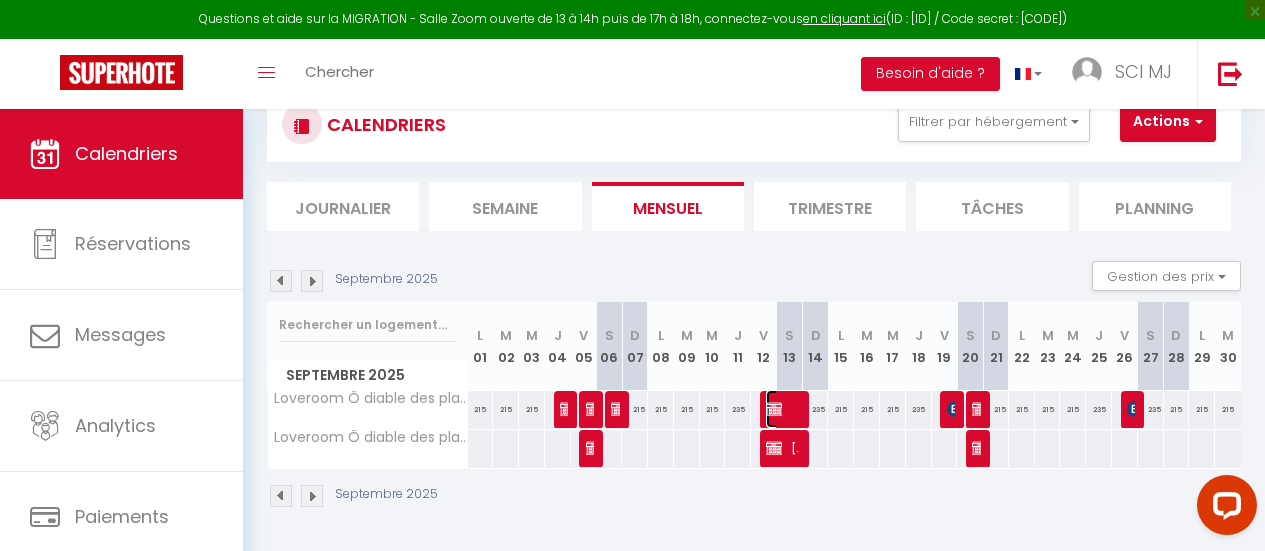 click at bounding box center [774, 409] 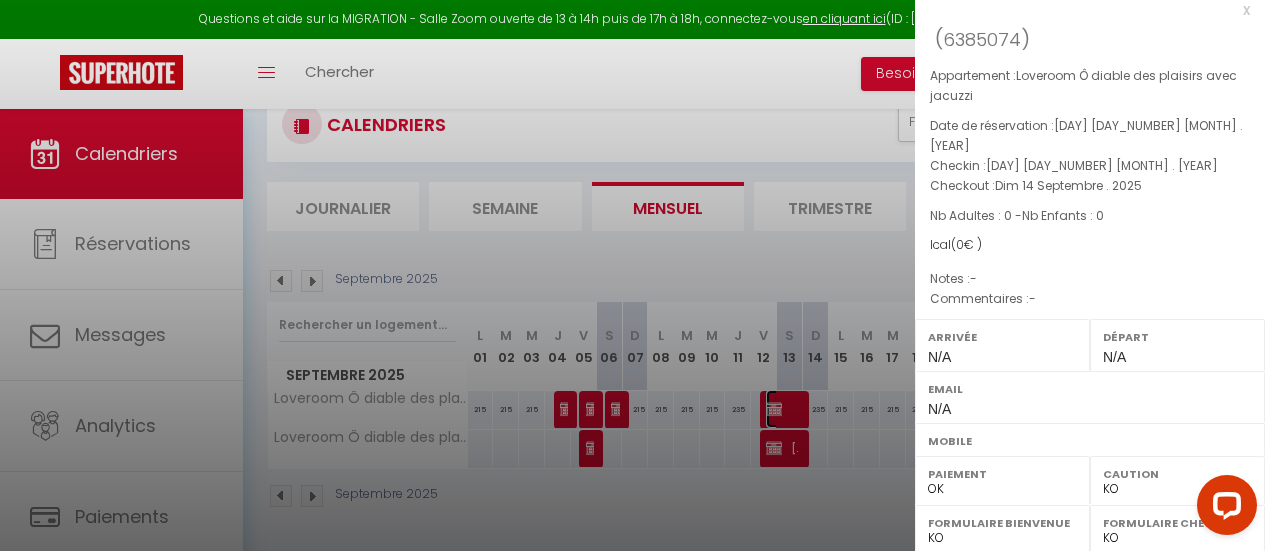 scroll, scrollTop: 0, scrollLeft: 0, axis: both 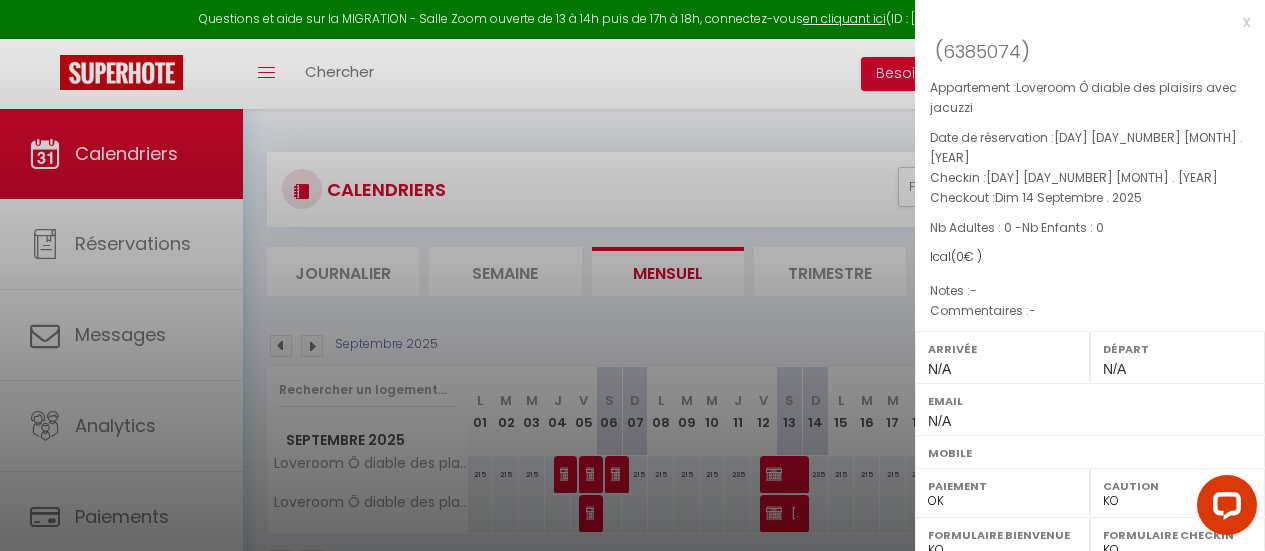 click at bounding box center (632, 275) 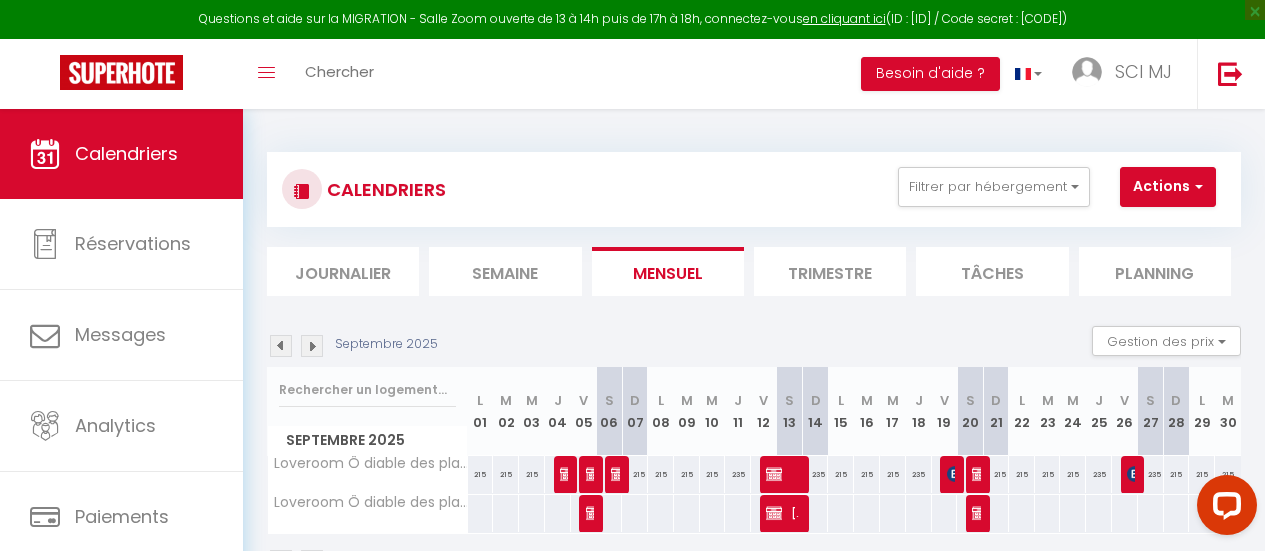 click at bounding box center [312, 346] 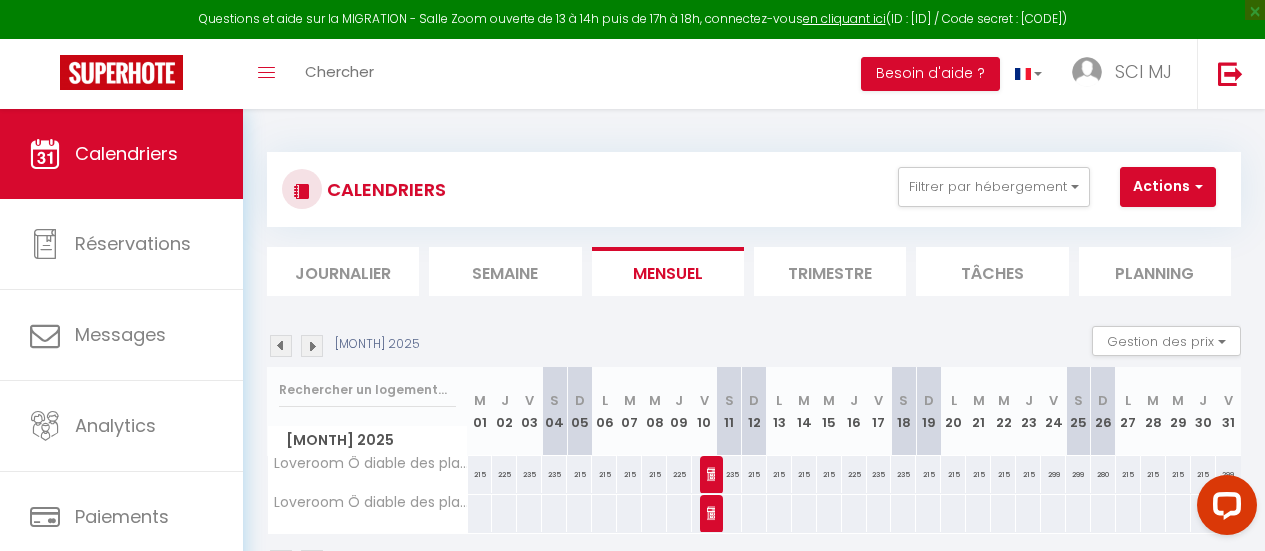 click at bounding box center [312, 346] 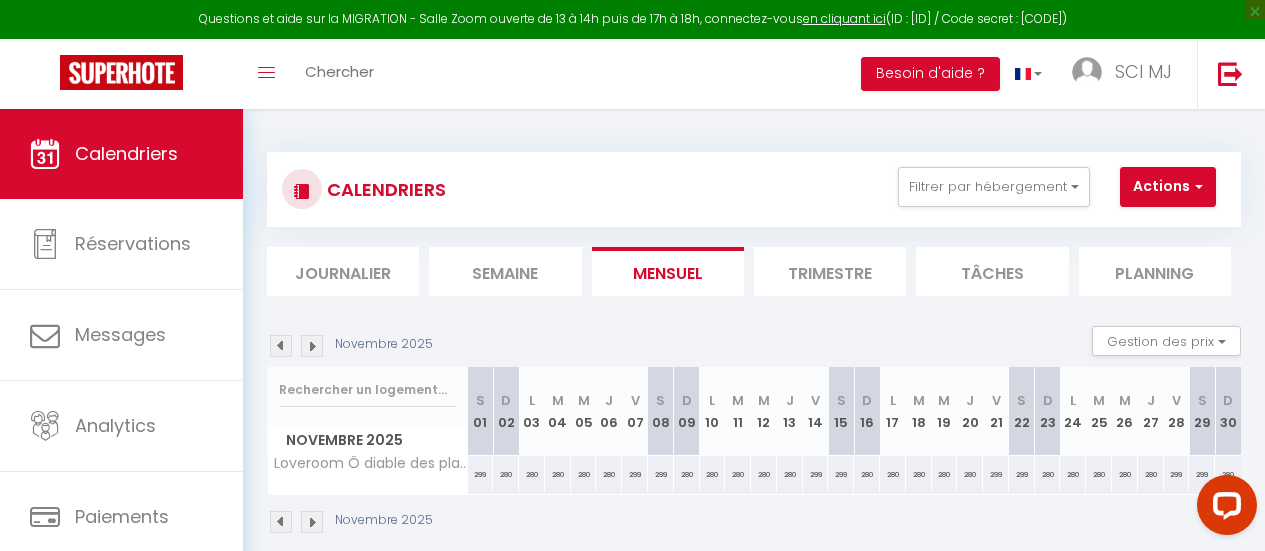 click at bounding box center (281, 346) 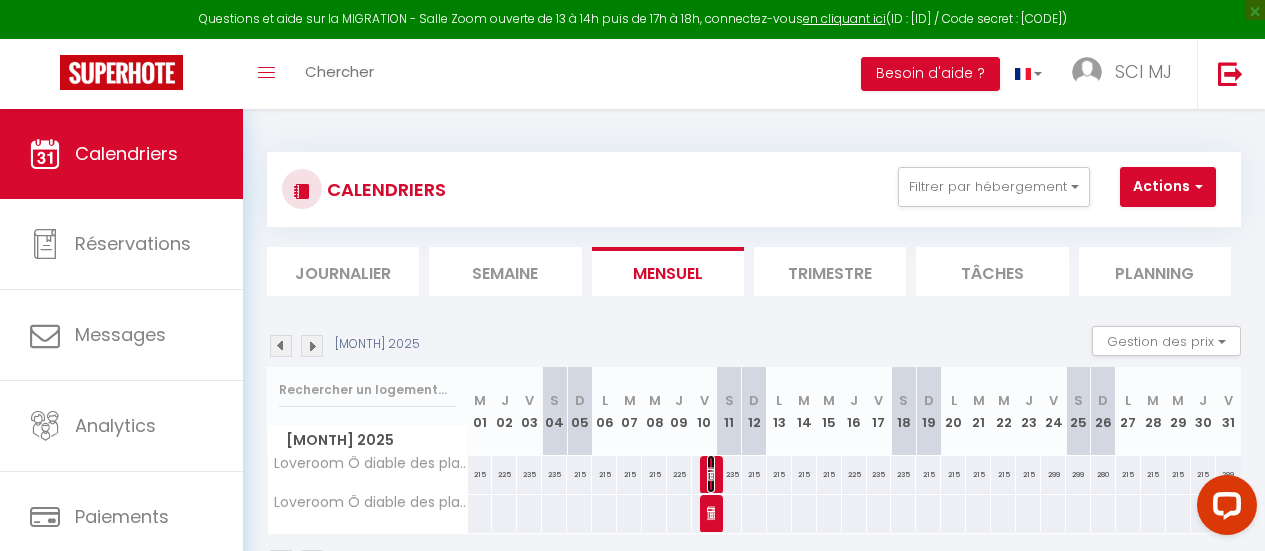 click at bounding box center (715, 474) 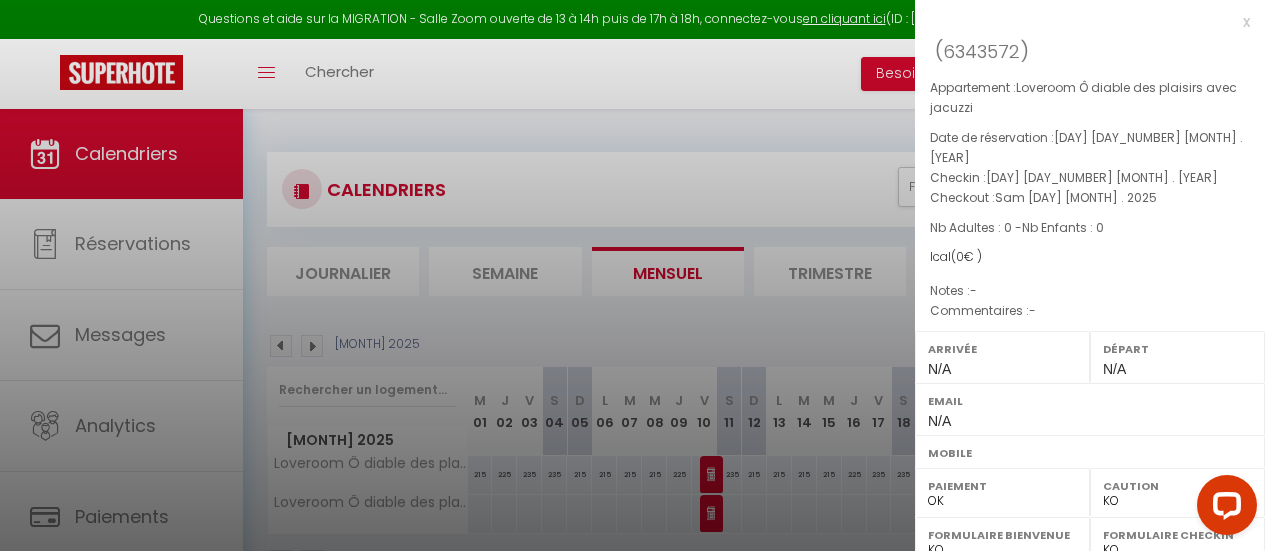 click at bounding box center [632, 275] 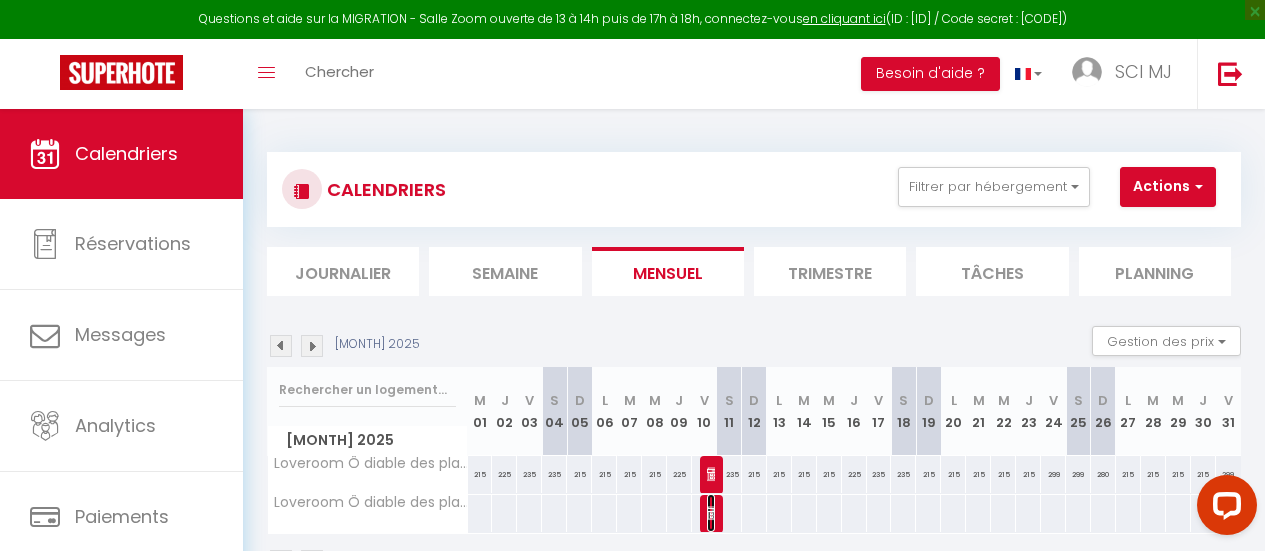 click on "[FIRST] [LAST]" at bounding box center [711, 474] 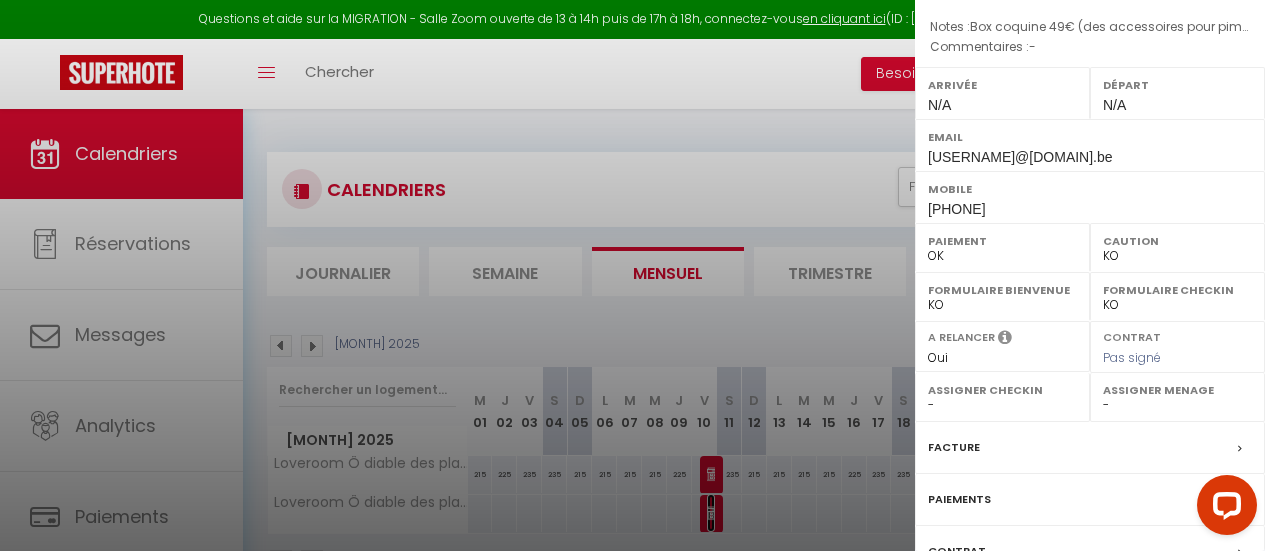 scroll, scrollTop: 432, scrollLeft: 0, axis: vertical 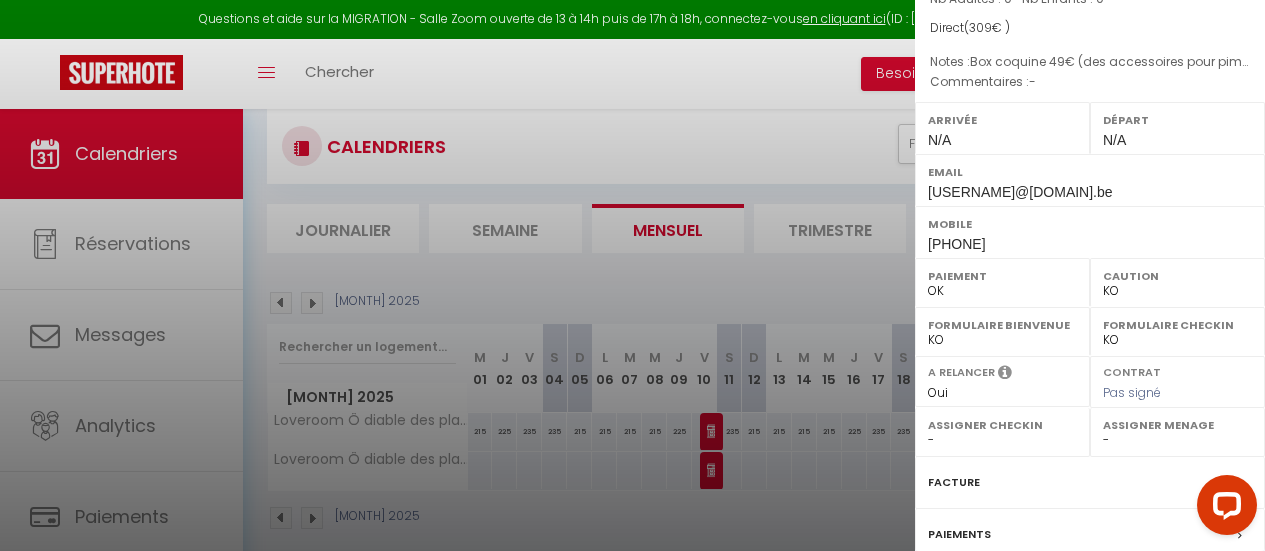 click at bounding box center (632, 275) 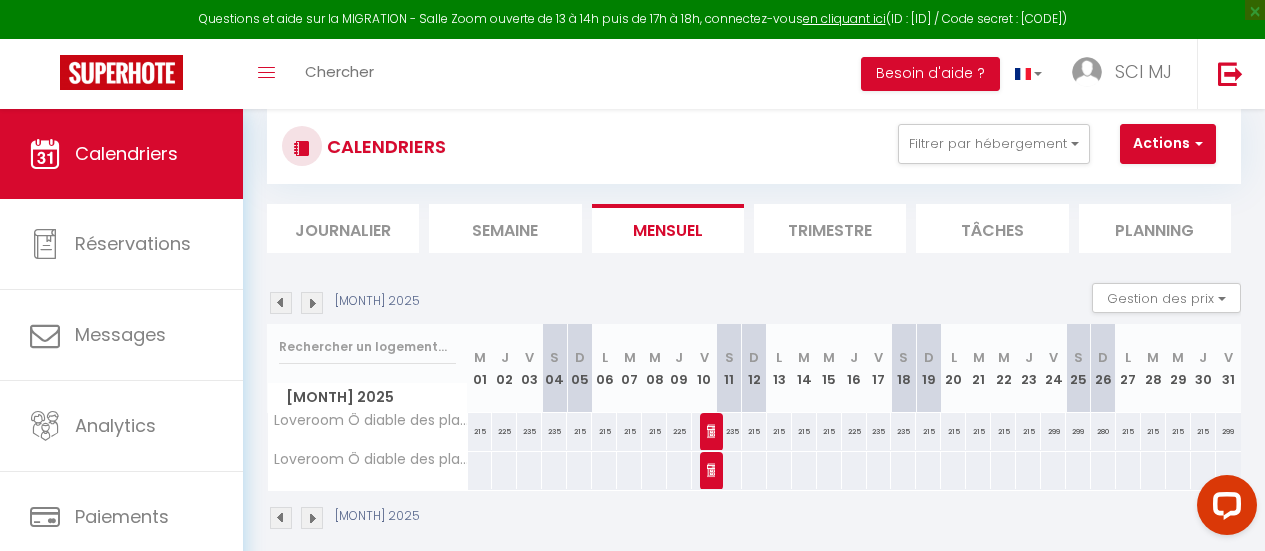 click at bounding box center (712, 432) 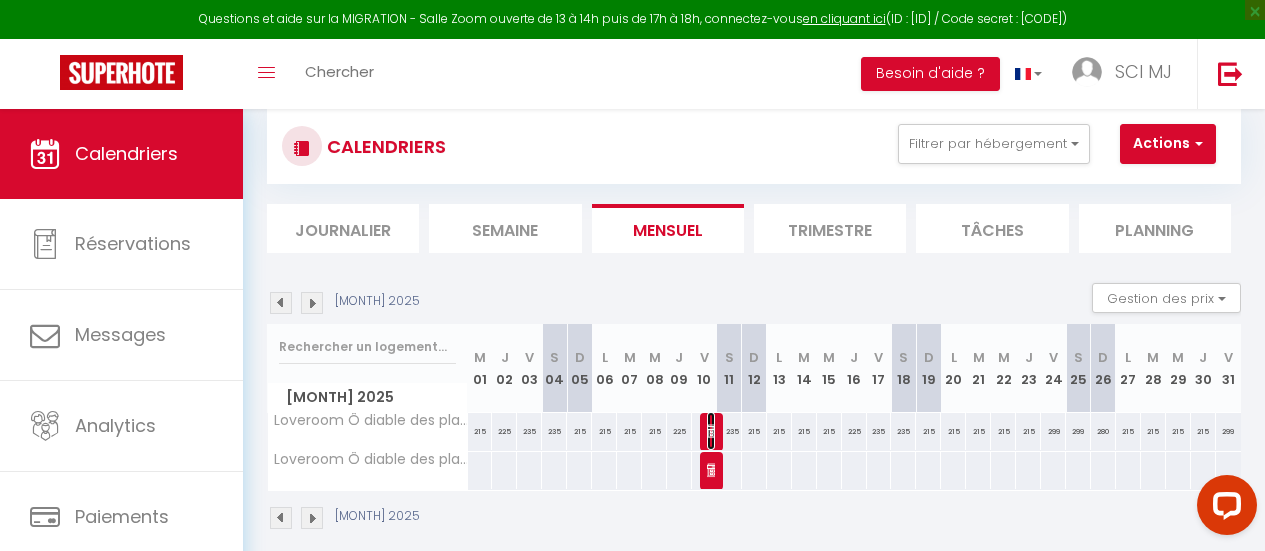 click at bounding box center [715, 431] 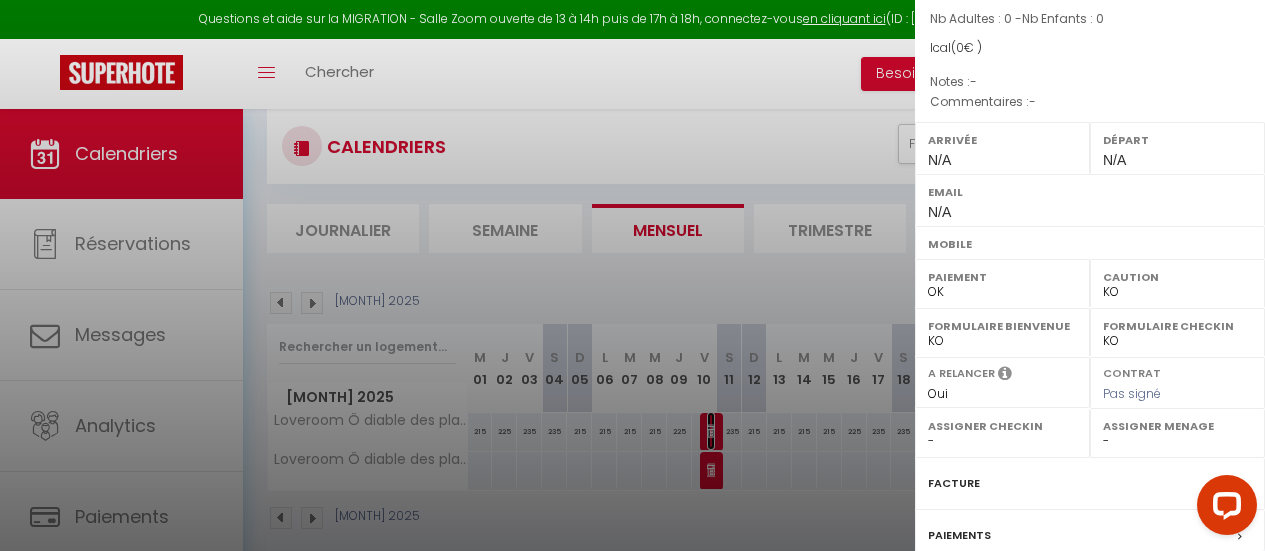 scroll, scrollTop: 381, scrollLeft: 0, axis: vertical 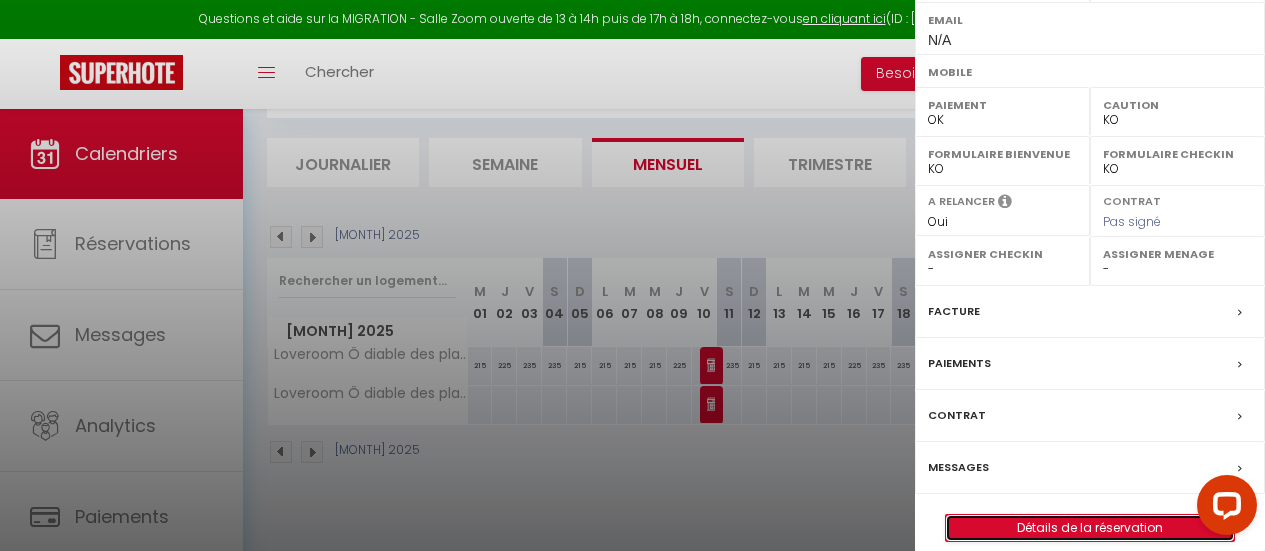 click on "Détails de la réservation" at bounding box center [1090, 528] 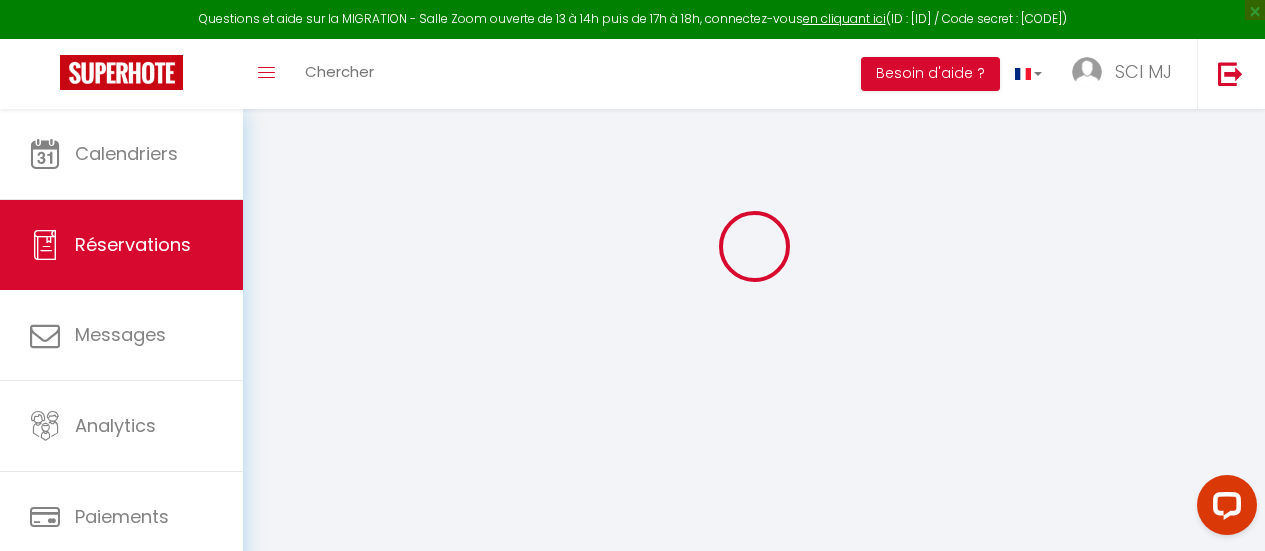 scroll, scrollTop: 109, scrollLeft: 0, axis: vertical 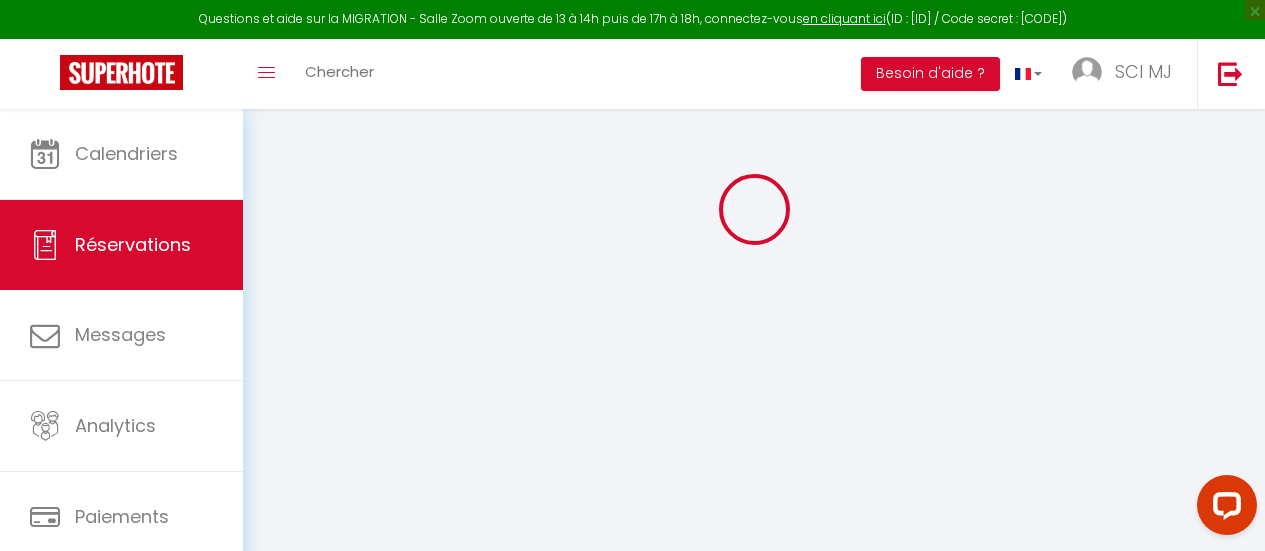 select 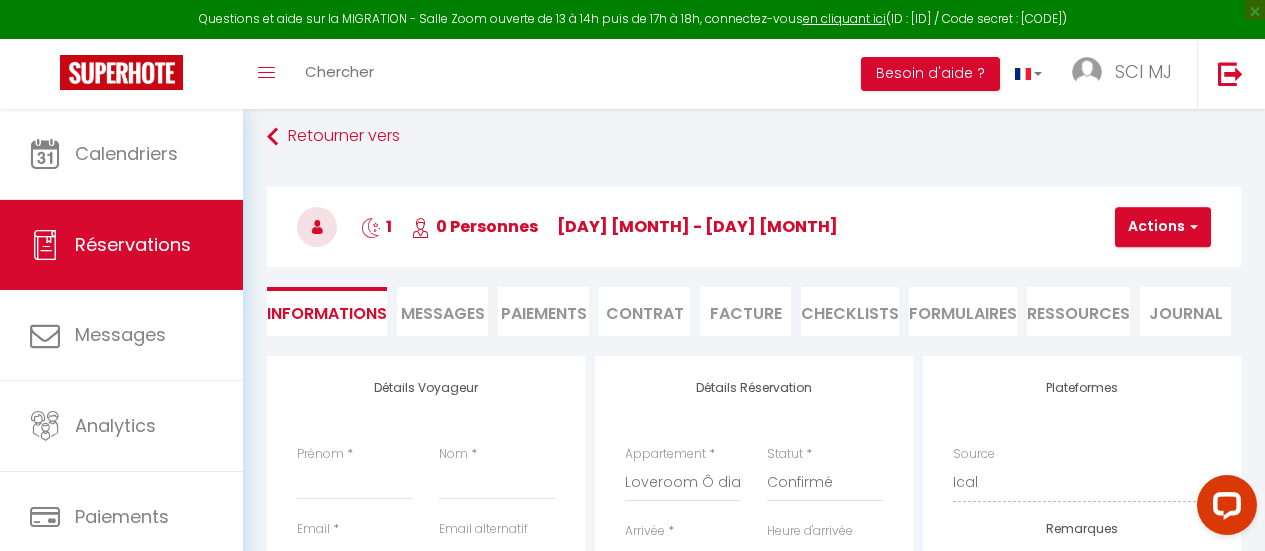 scroll, scrollTop: 0, scrollLeft: 0, axis: both 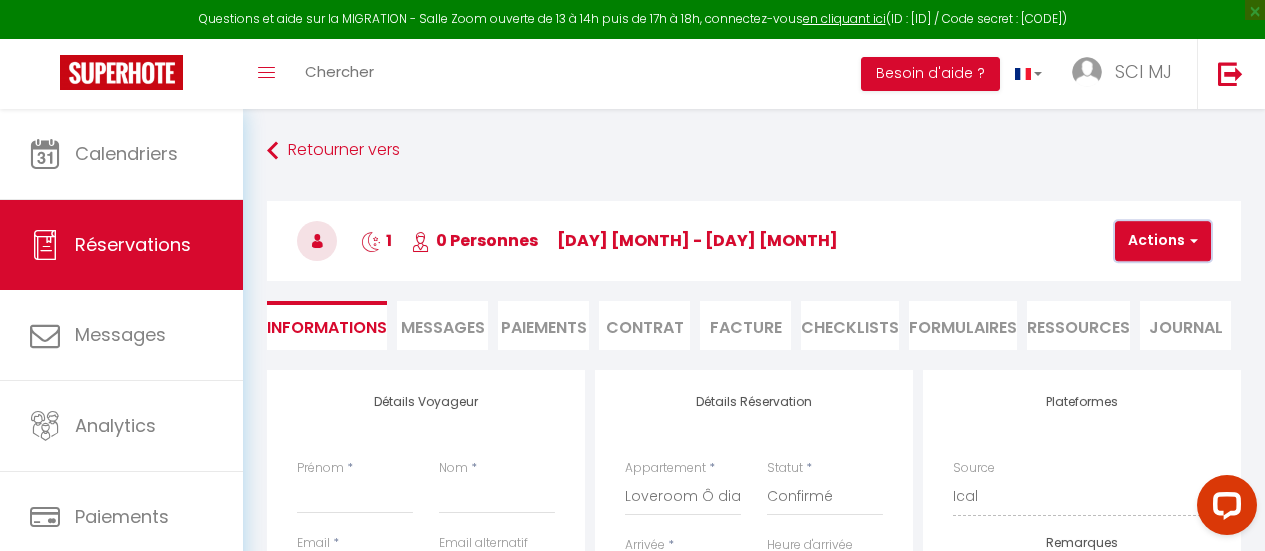 click on "Actions" at bounding box center [1163, 241] 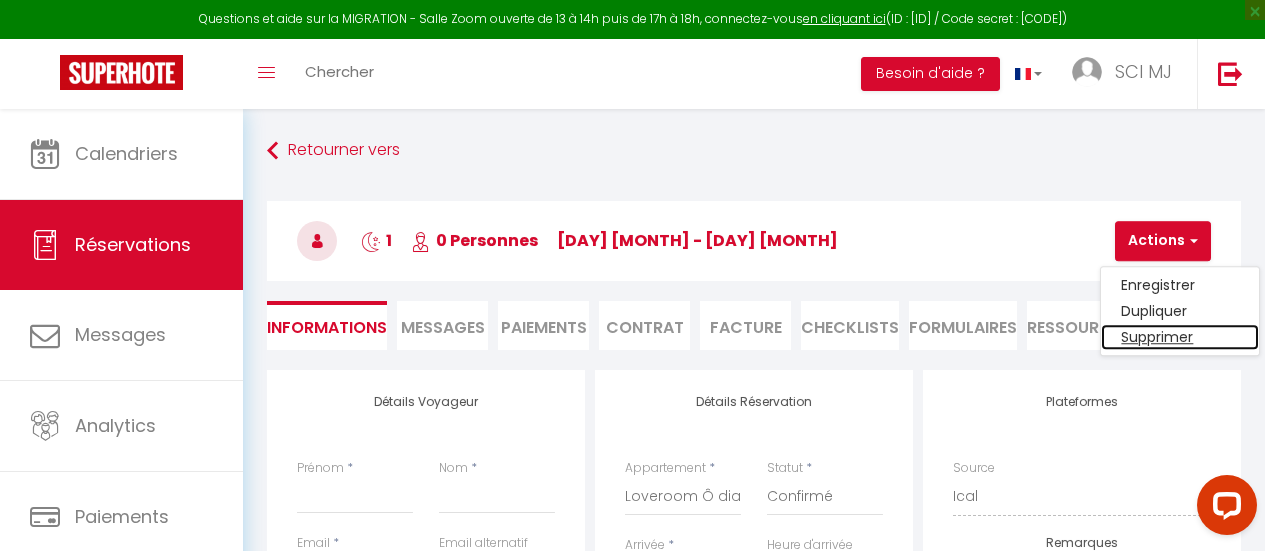 click on "Supprimer" at bounding box center [1180, 337] 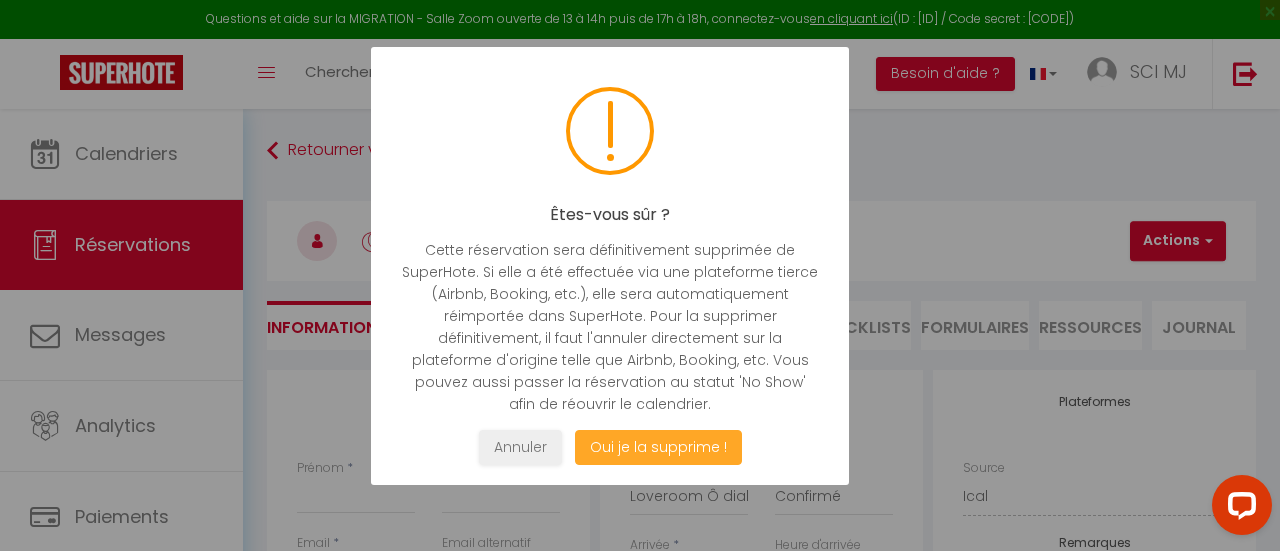 click on "Oui je la supprime !" at bounding box center (658, 447) 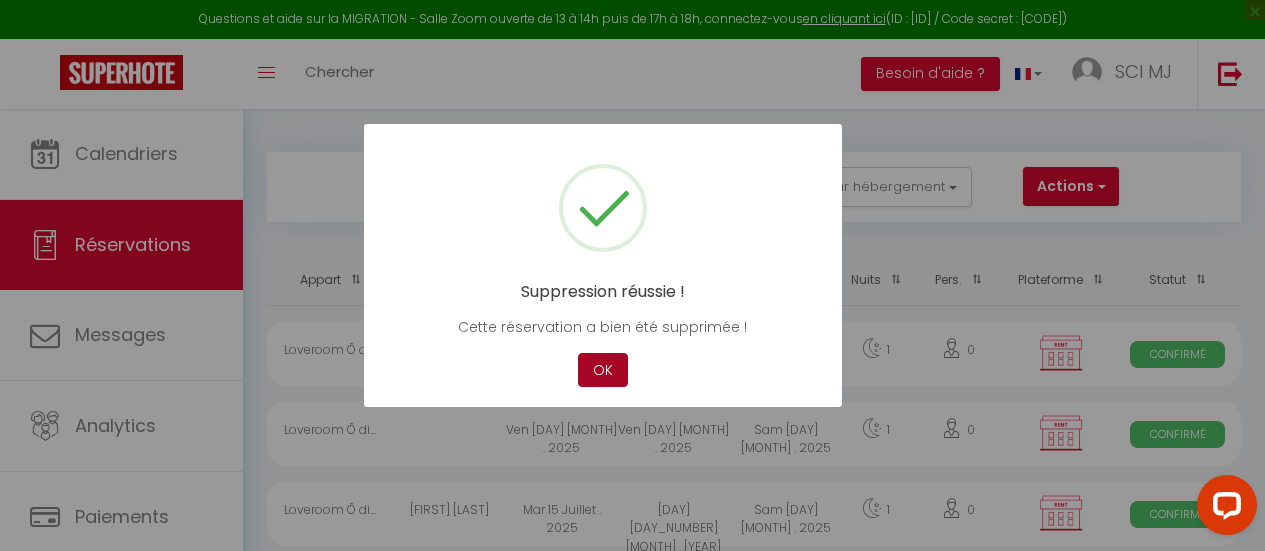 click on "OK" at bounding box center [603, 370] 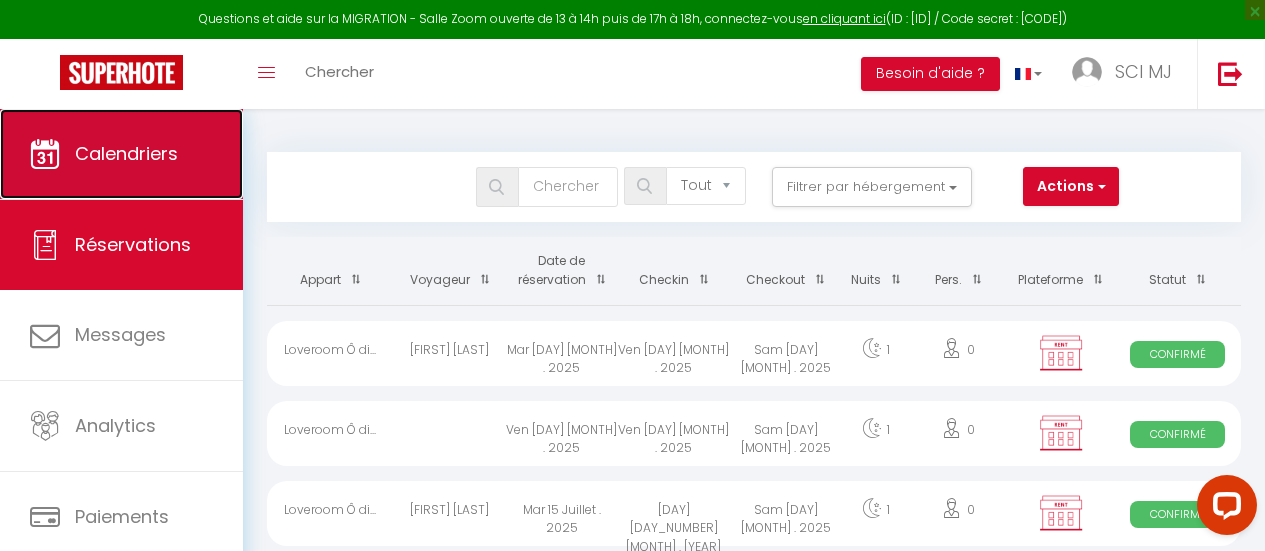 click on "Calendriers" at bounding box center (126, 153) 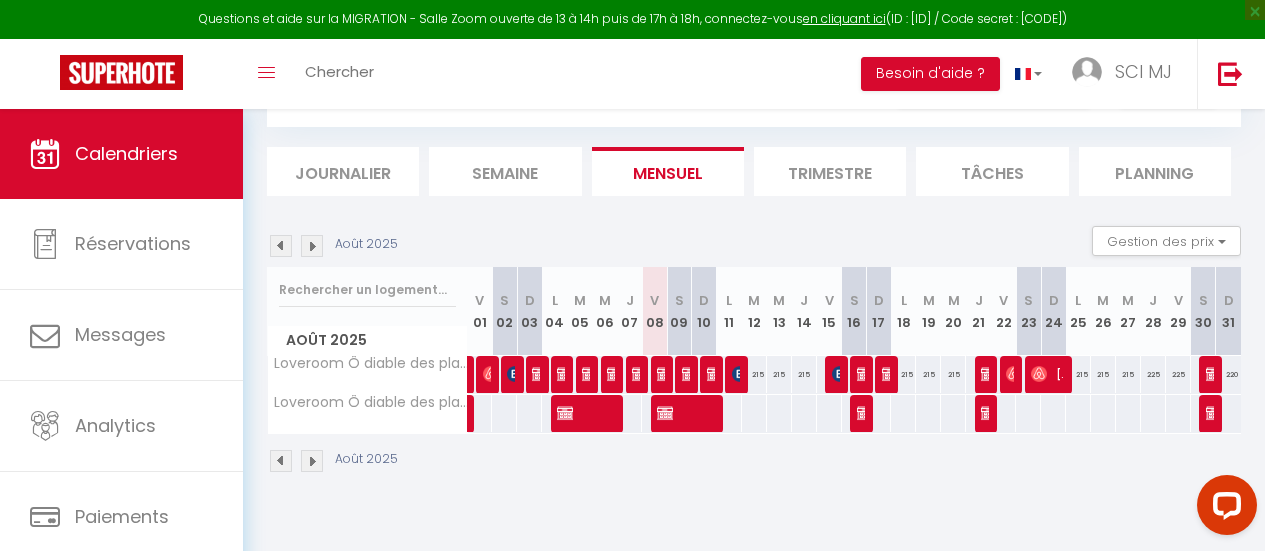scroll, scrollTop: 99, scrollLeft: 0, axis: vertical 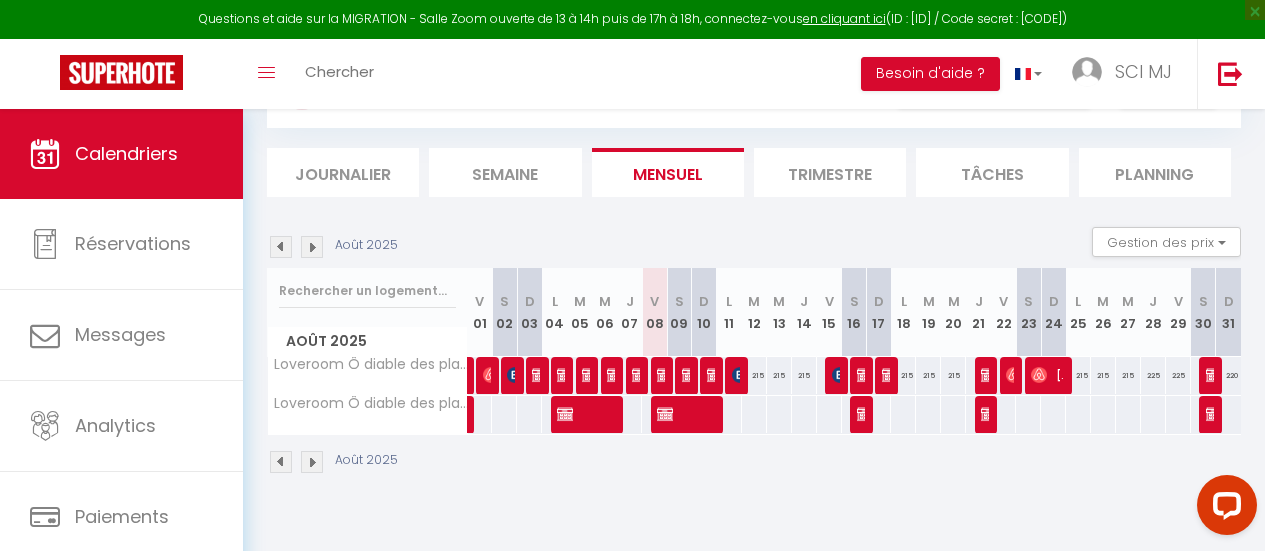 click at bounding box center (312, 247) 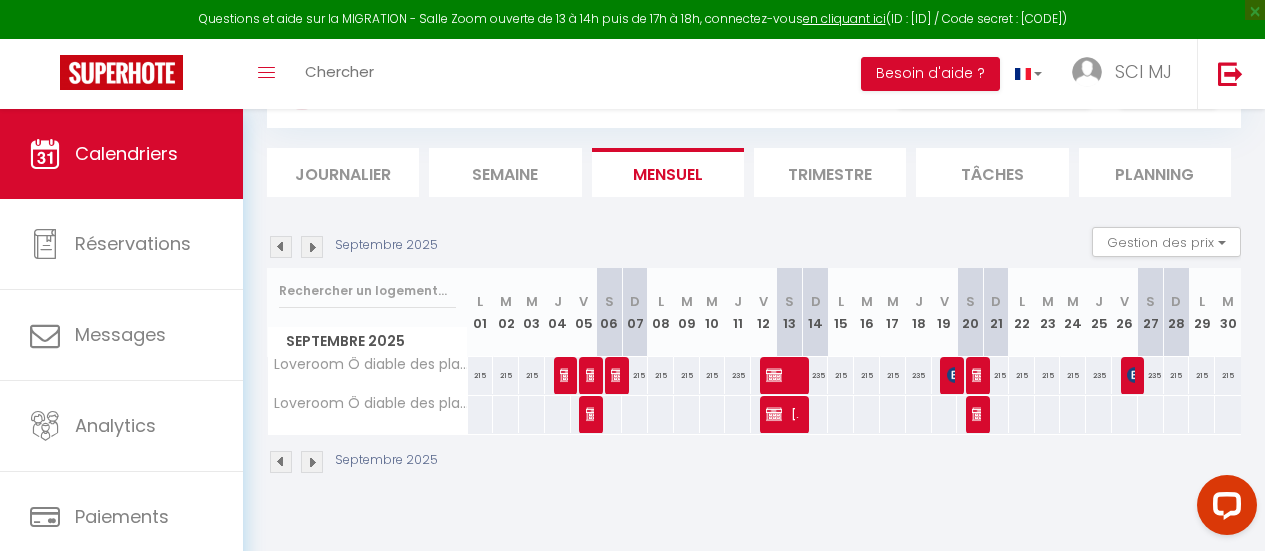 click at bounding box center [312, 247] 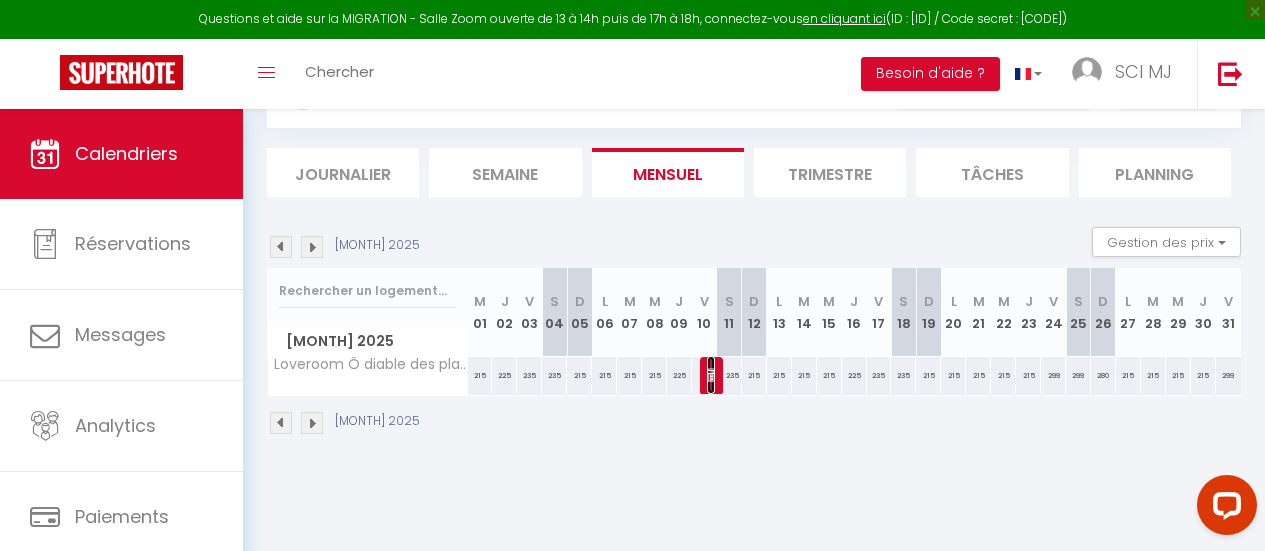 click at bounding box center (715, 375) 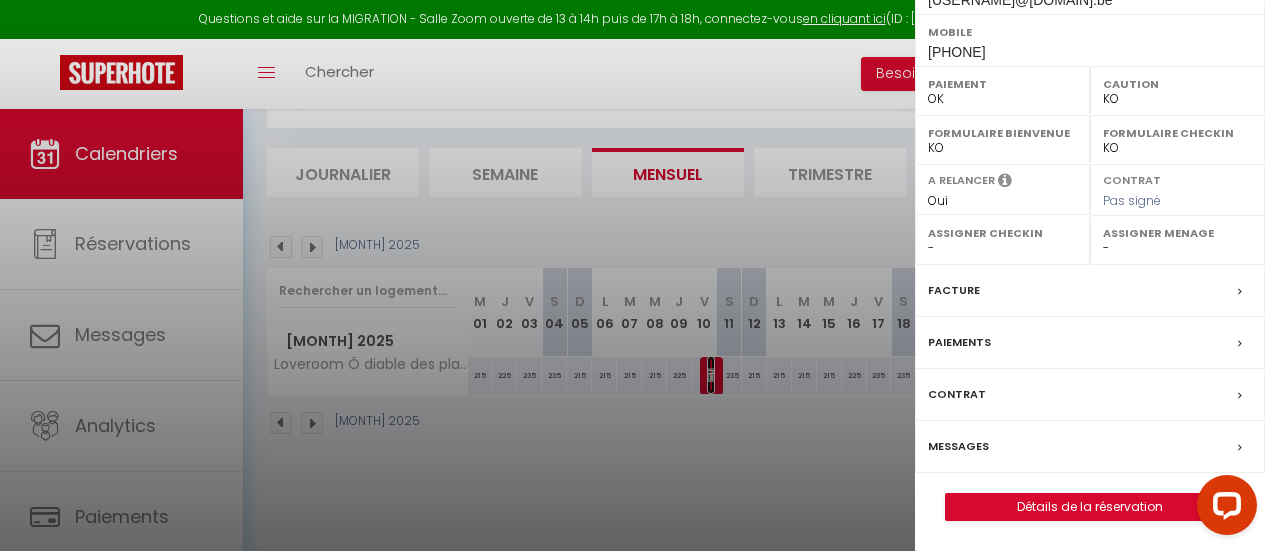 scroll, scrollTop: 0, scrollLeft: 0, axis: both 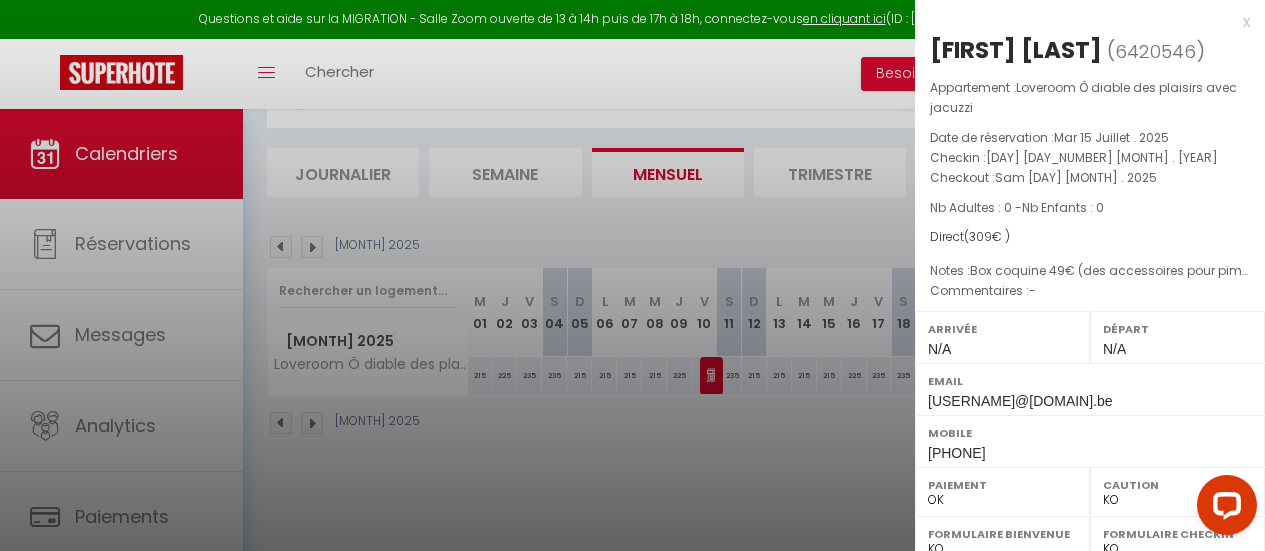 click at bounding box center [632, 275] 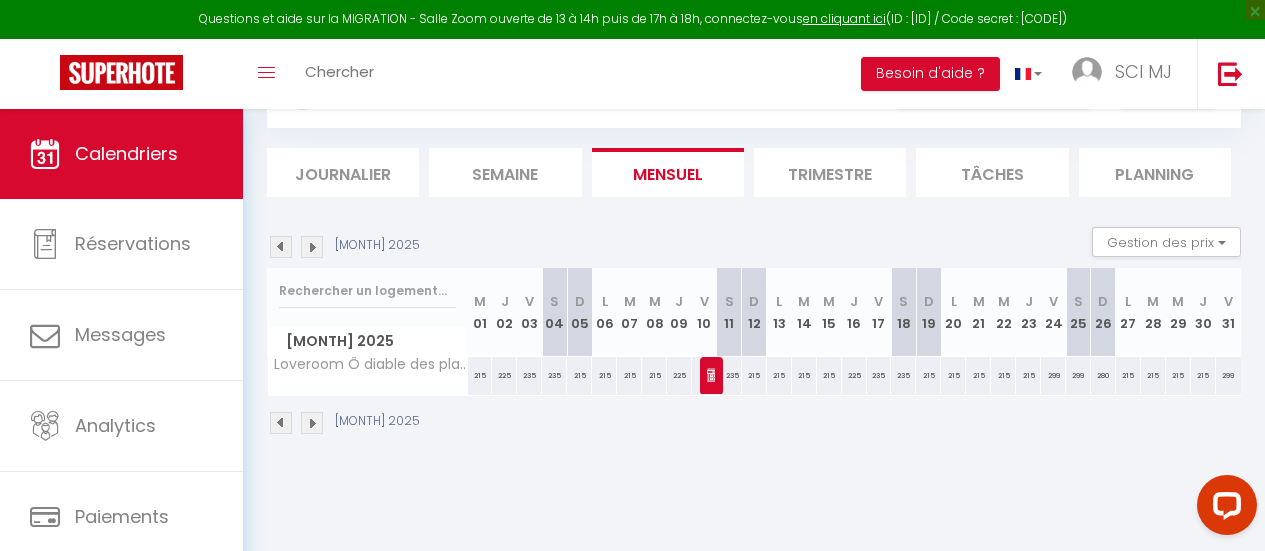 click at bounding box center [281, 247] 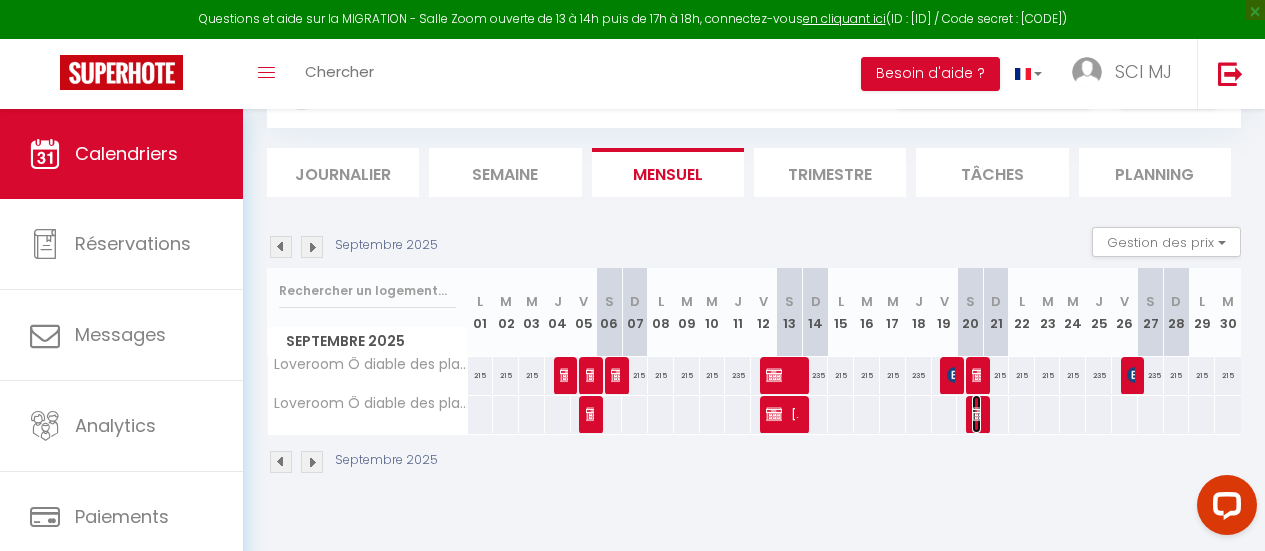 click at bounding box center [980, 375] 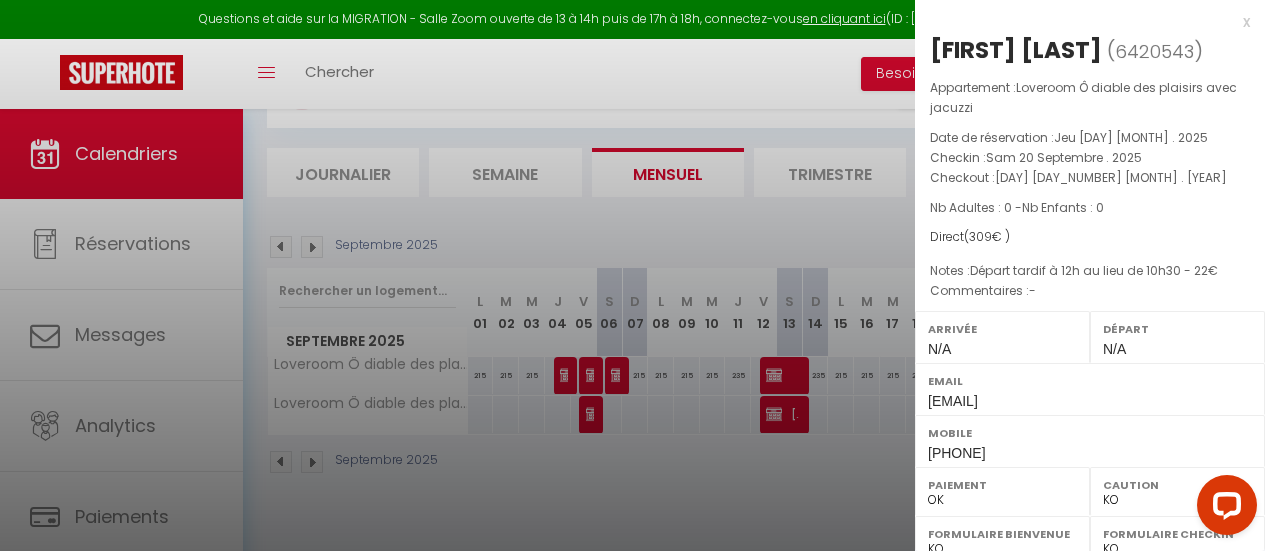 click on "x" at bounding box center (1082, 22) 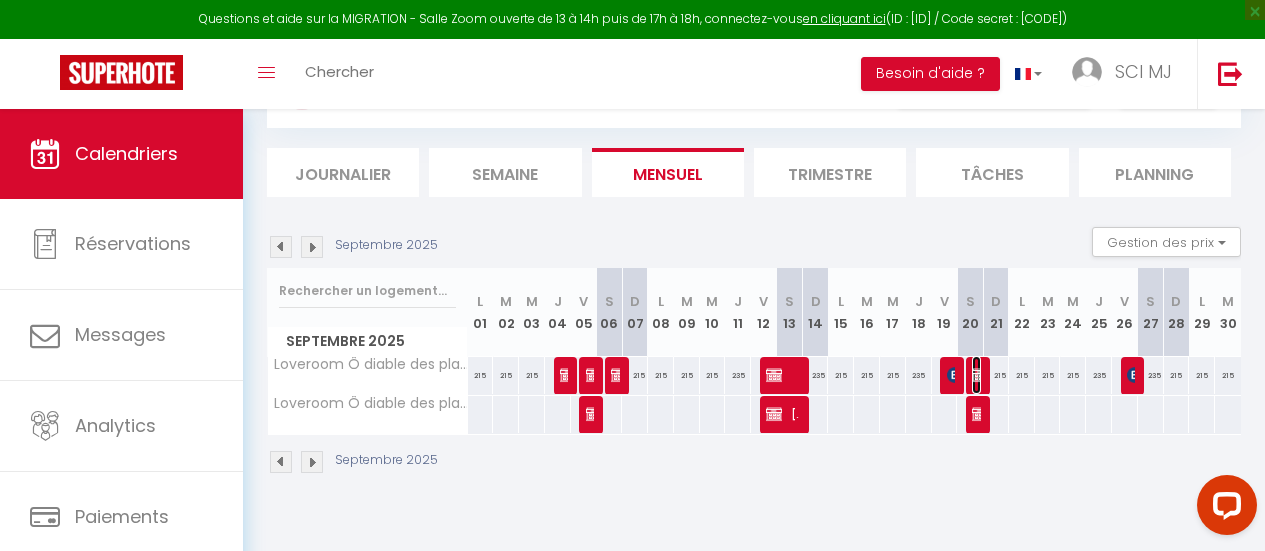click at bounding box center [980, 375] 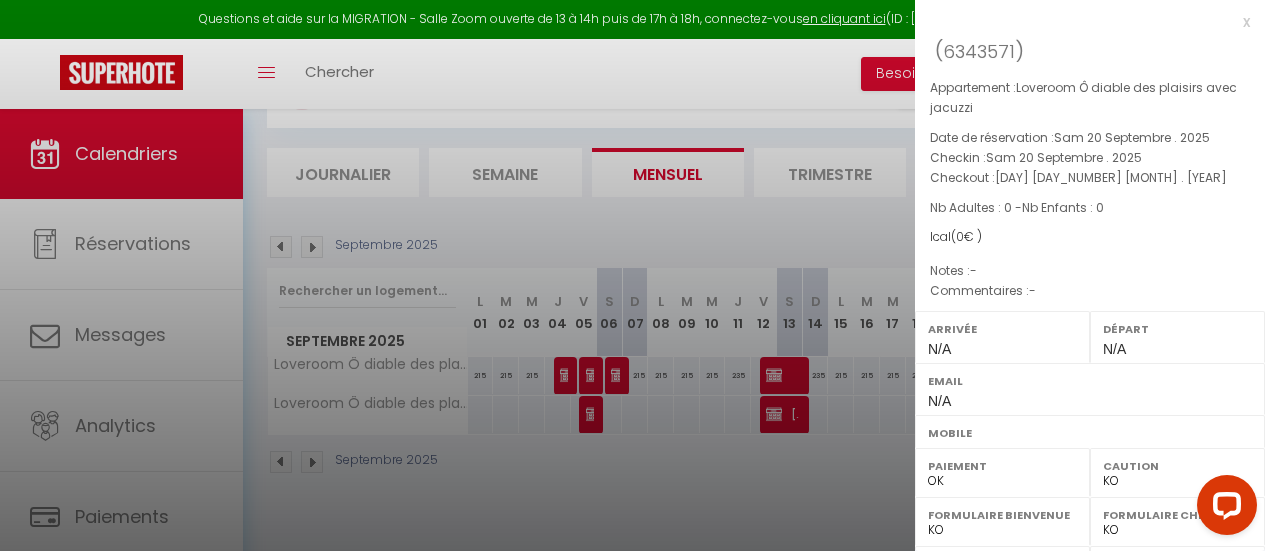 scroll, scrollTop: 381, scrollLeft: 0, axis: vertical 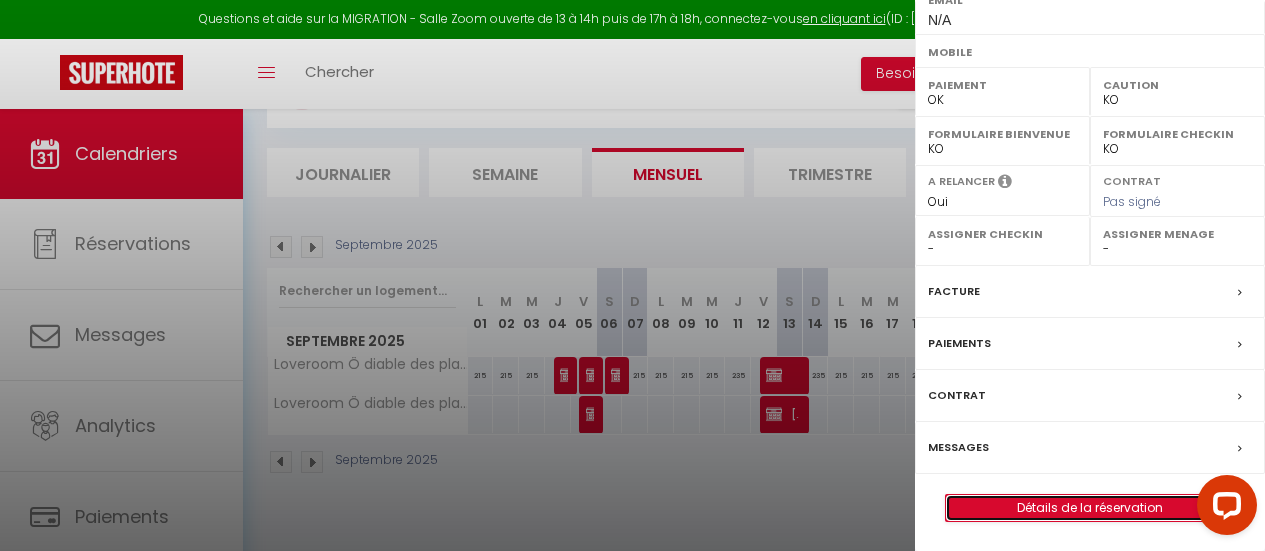 click on "Détails de la réservation" at bounding box center [1090, 508] 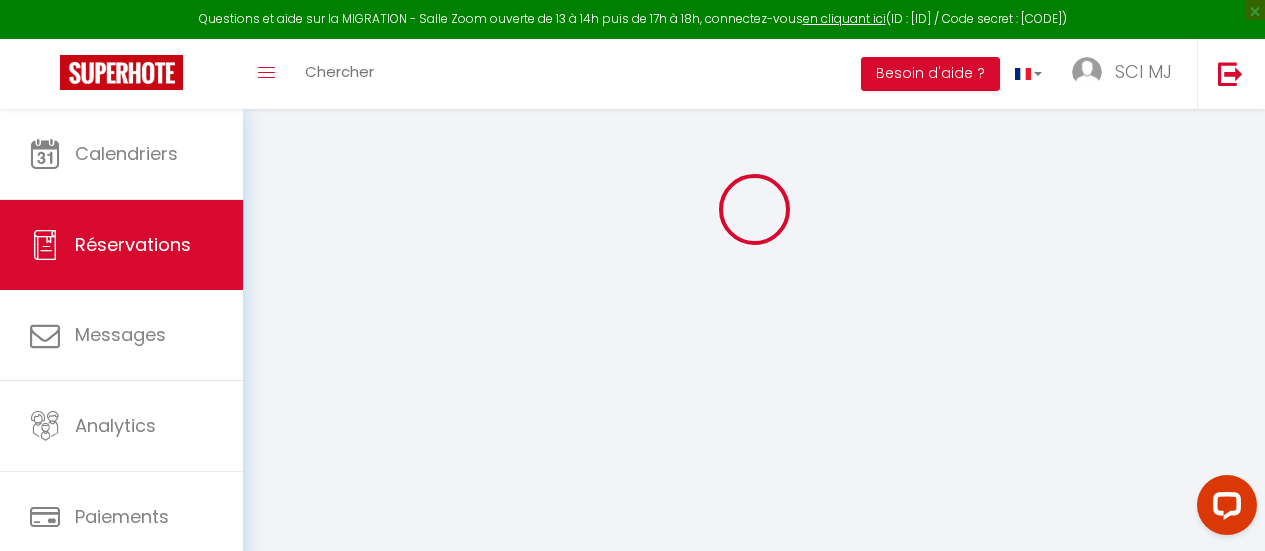 scroll, scrollTop: 0, scrollLeft: 0, axis: both 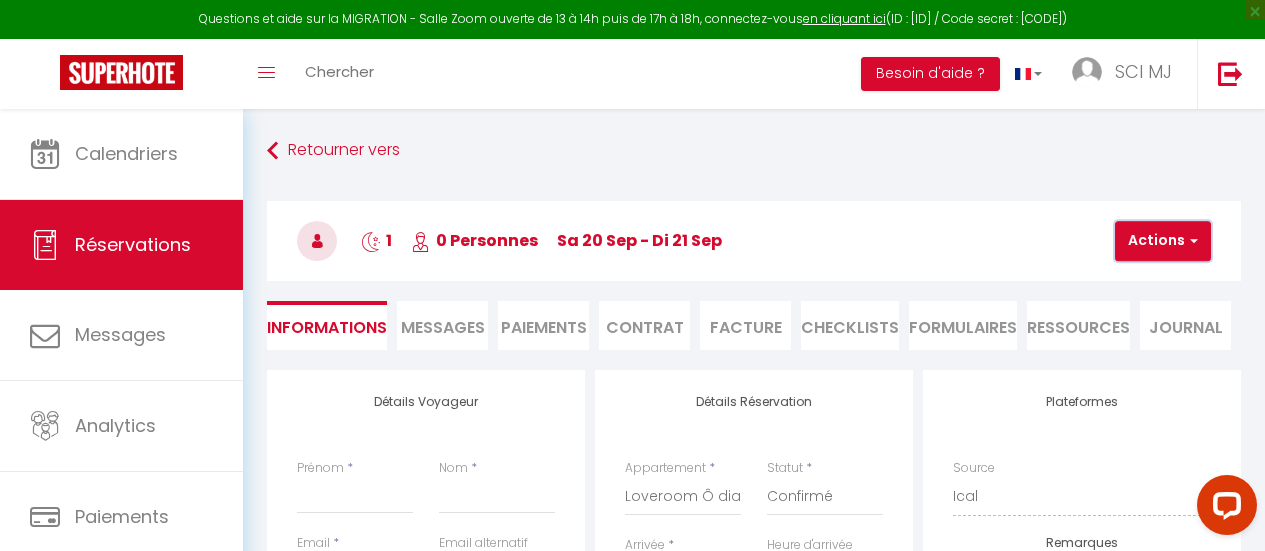 click on "Actions" at bounding box center [1163, 241] 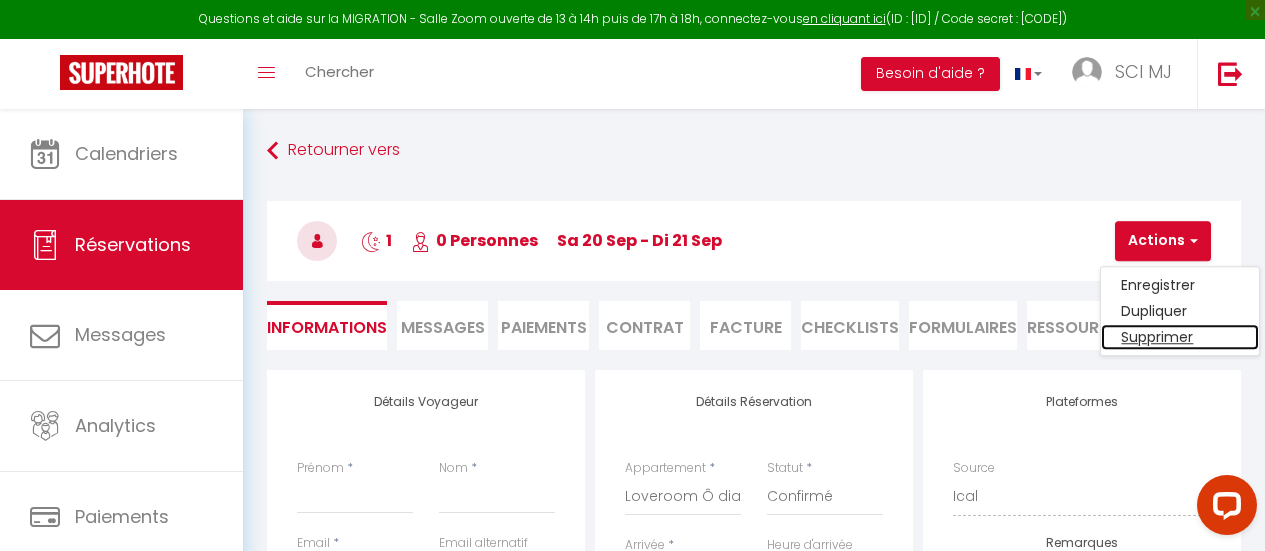 click on "Supprimer" at bounding box center (1180, 337) 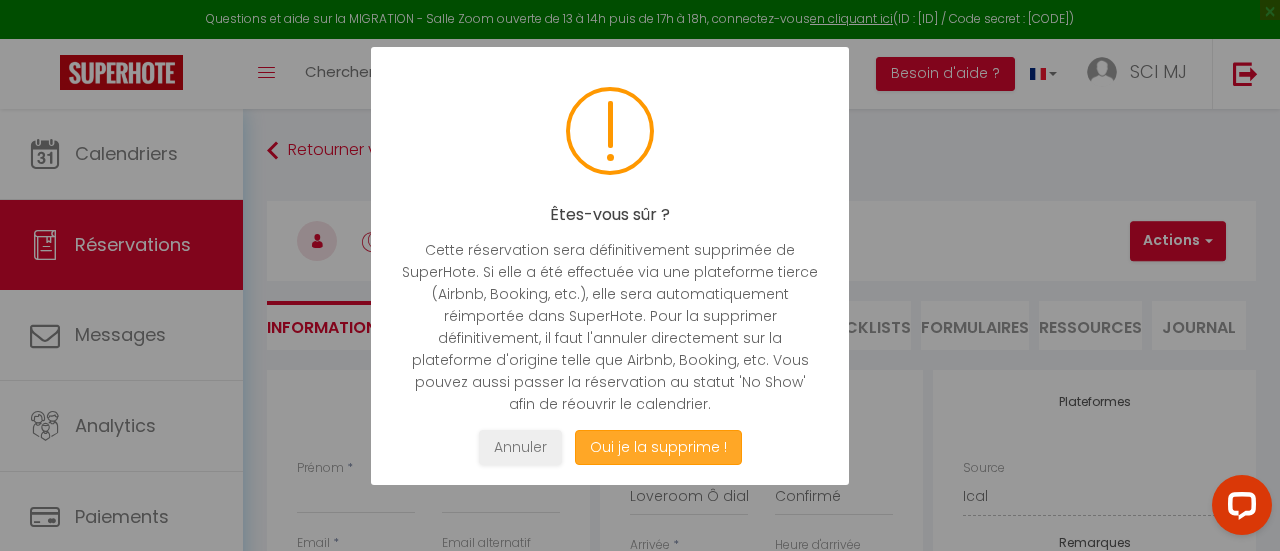 click on "Oui je la supprime !" at bounding box center [658, 447] 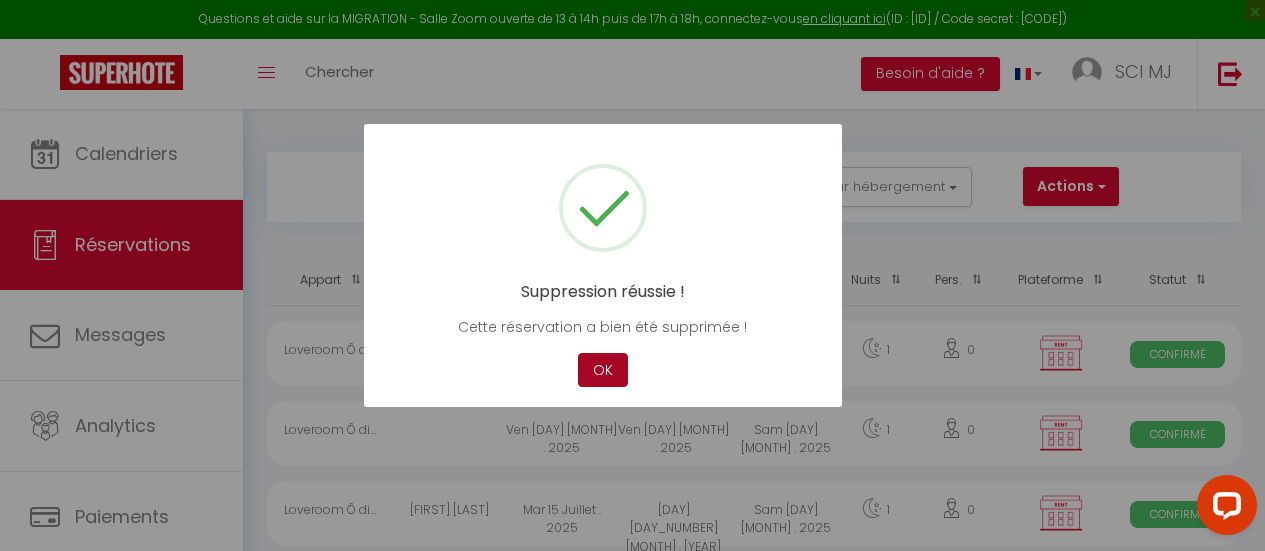 click on "OK" at bounding box center (603, 370) 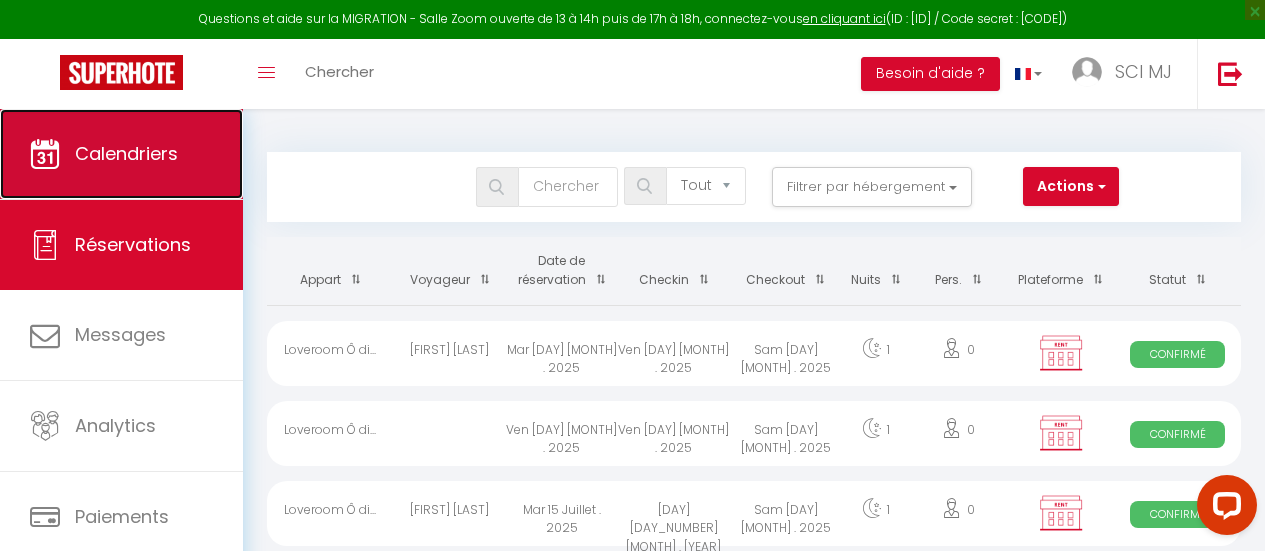 click on "Calendriers" at bounding box center [121, 154] 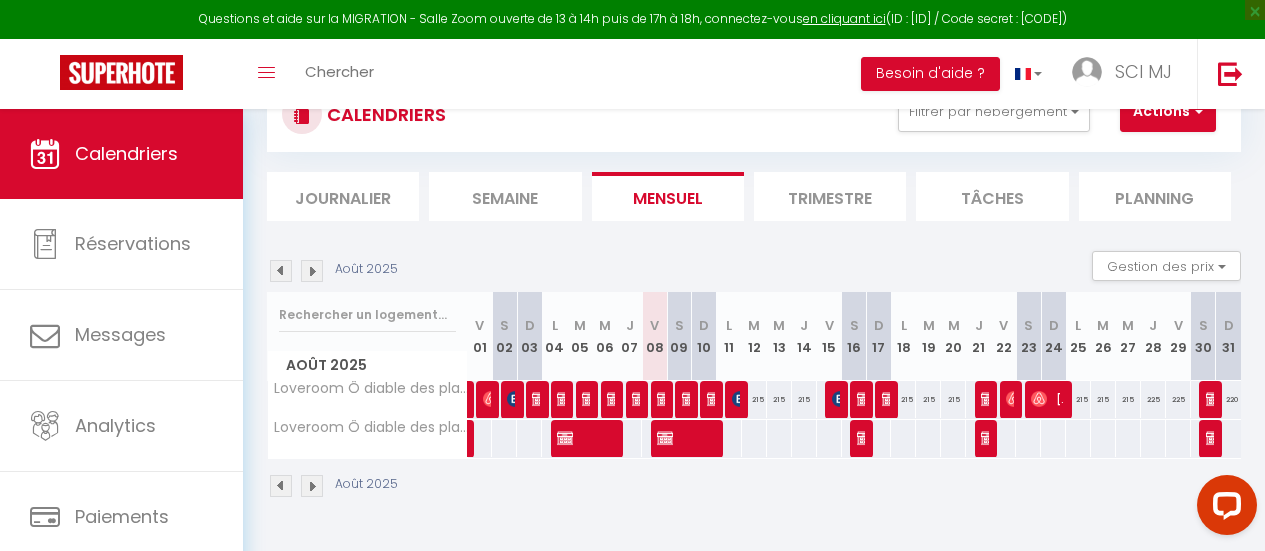 scroll, scrollTop: 76, scrollLeft: 0, axis: vertical 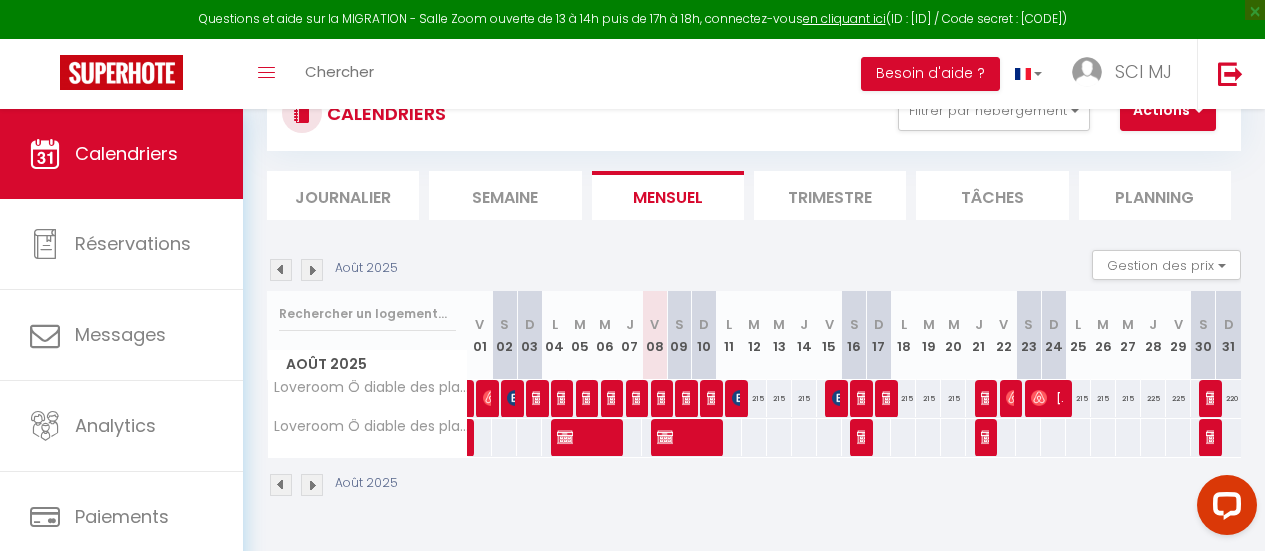 click at bounding box center (312, 270) 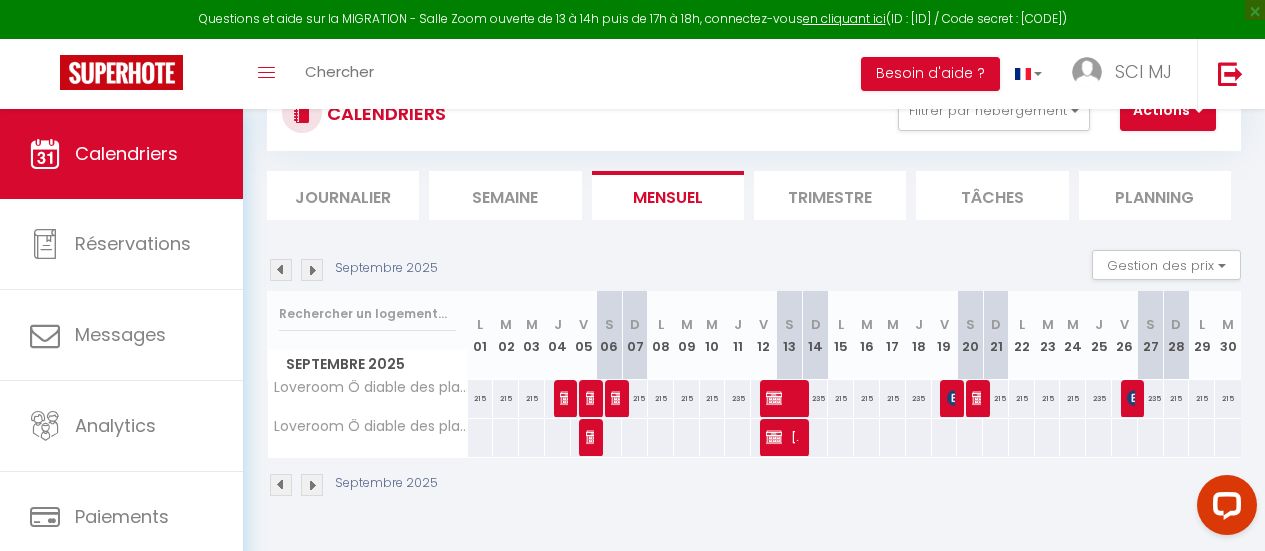 click at bounding box center (312, 270) 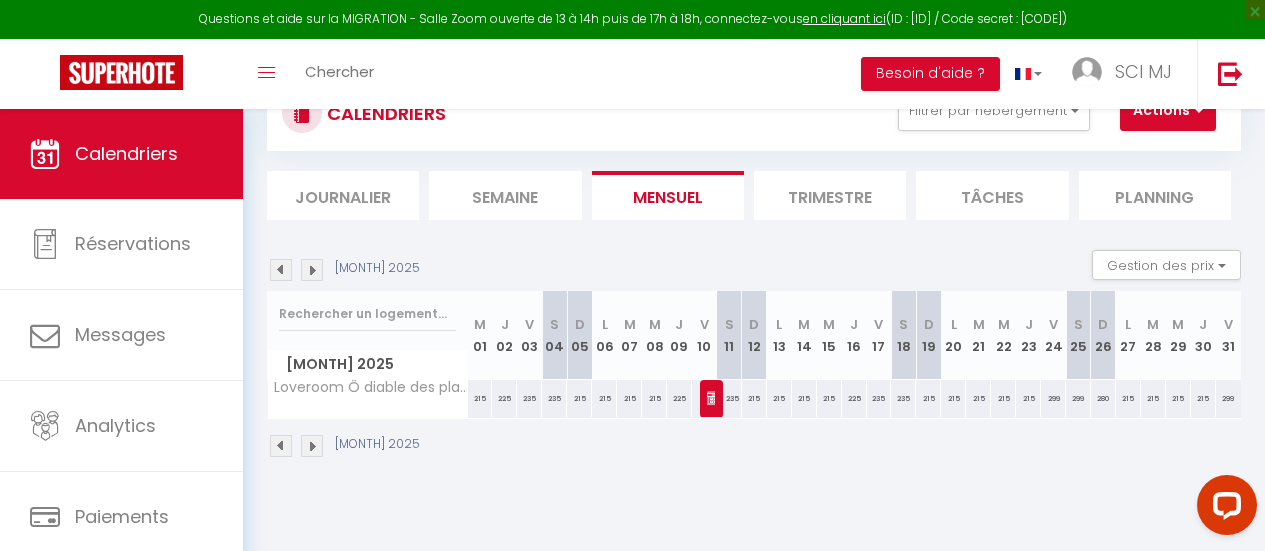 click at bounding box center [281, 270] 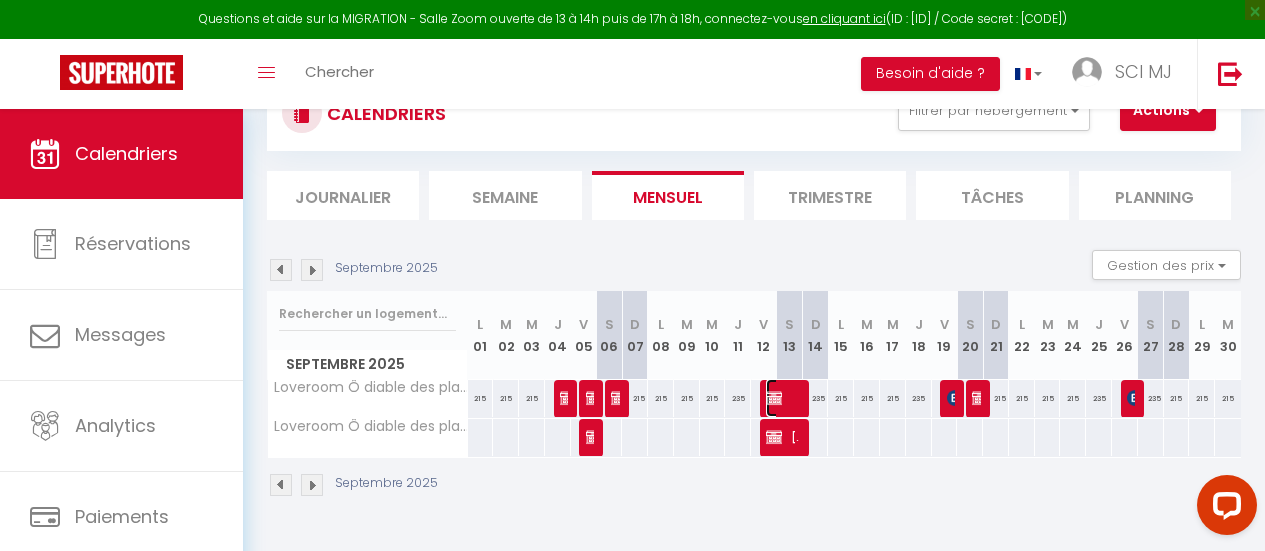 click at bounding box center [782, 398] 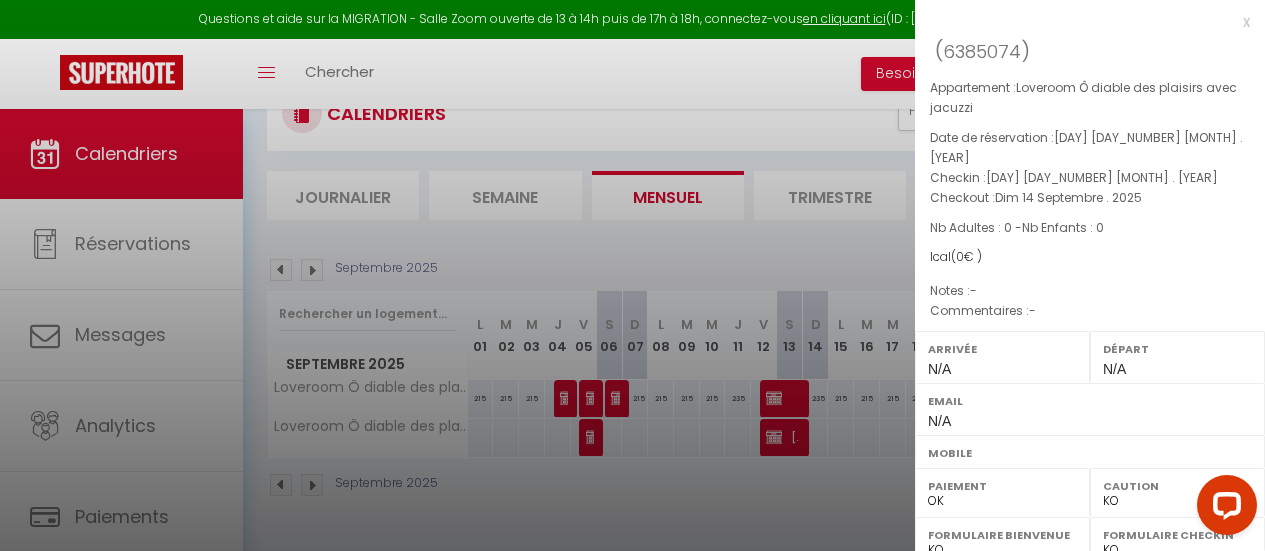 click on "x" at bounding box center (1082, 22) 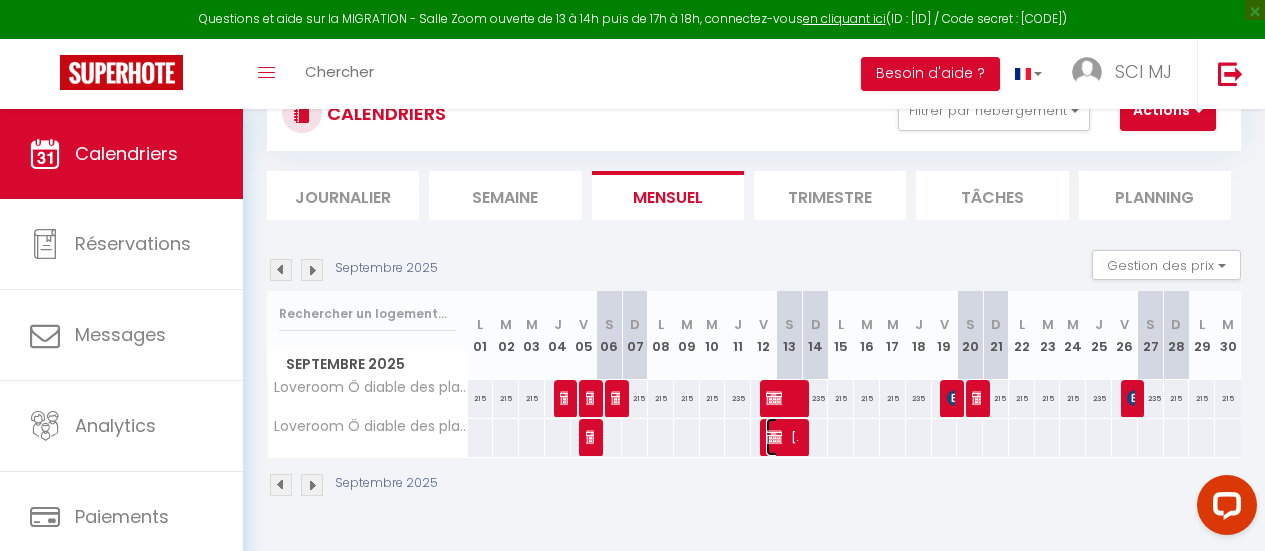 click at bounding box center [774, 398] 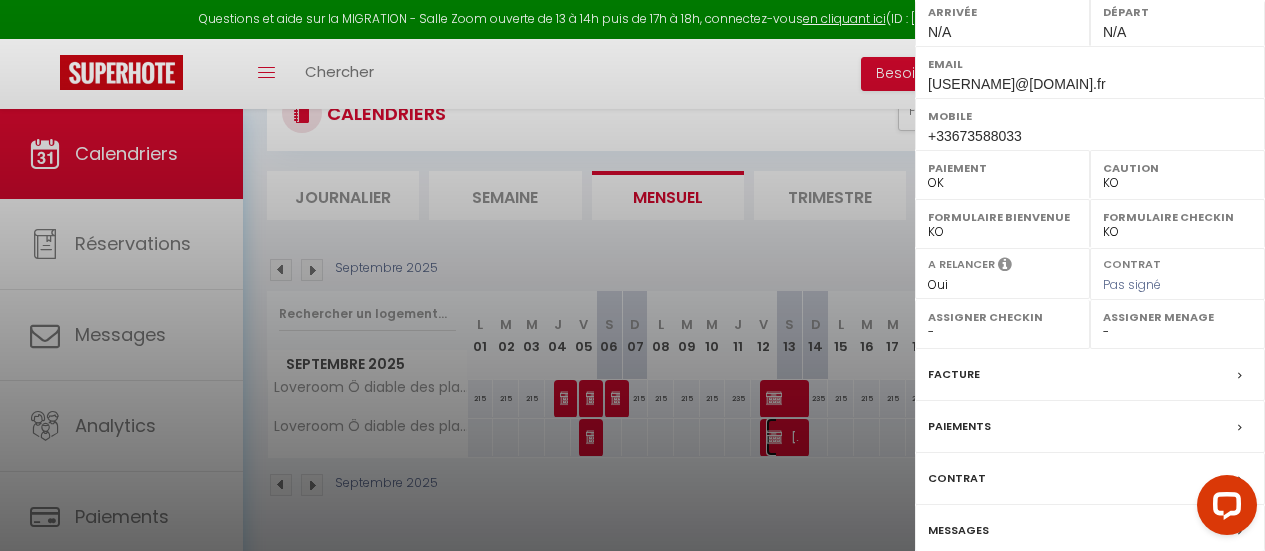 scroll, scrollTop: 0, scrollLeft: 0, axis: both 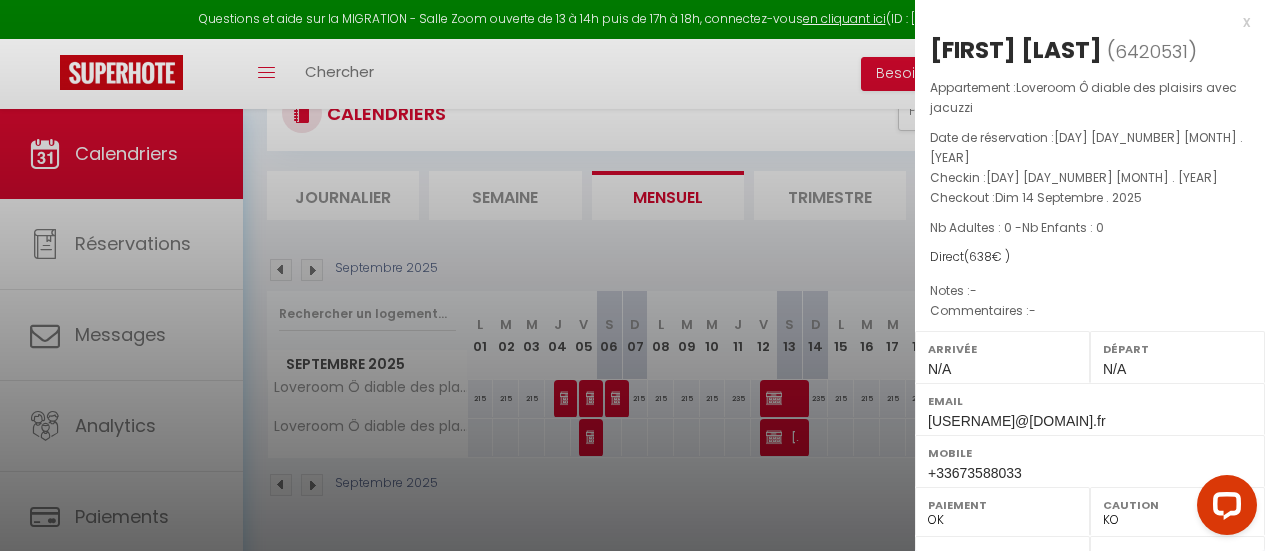click on "[FIRST] [LAST]
( 6420531 )
Appartement :
Loveroom Ô diable des plaisirs avec jacuzzi
Date de réservation :
Mar 05 Août . 2025
Checkin :
Ven 12 Septembre . 2025
Checkout :
Dim 14 Septembre . 2025
Nb Adultes : 0 -
Nb Enfants :
0
Direct
(
638
€ )
Notes :
-
Commentaires :
-   Arrivée
N/A   Départ
N/A   Email
[EMAIL]   Mobile
[PHONE]     OK   KO" at bounding box center [1090, 486] 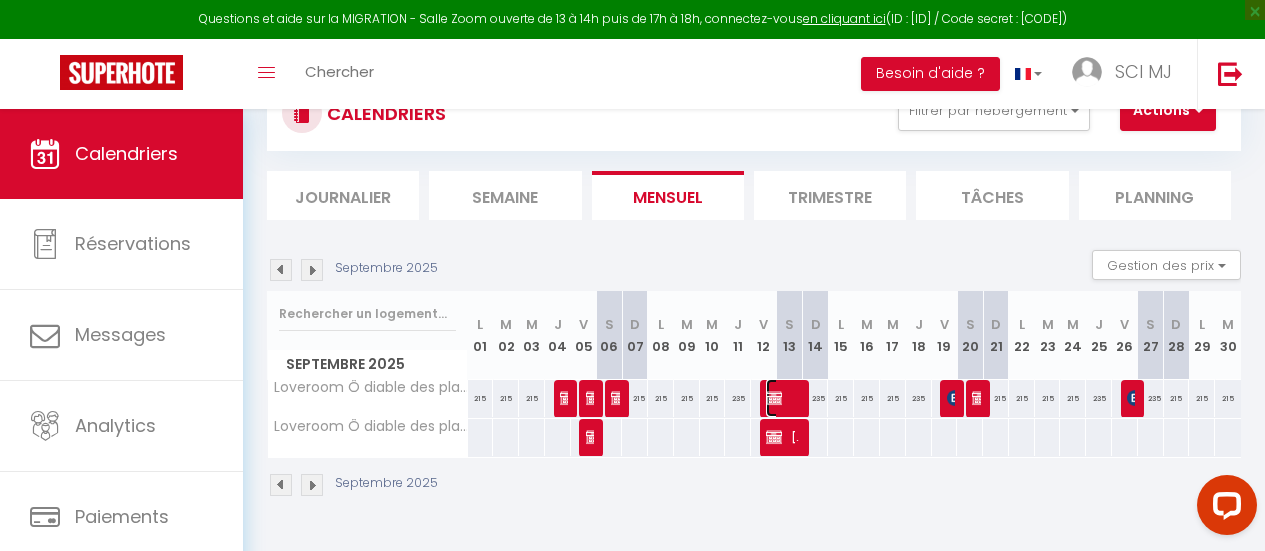 click at bounding box center (774, 398) 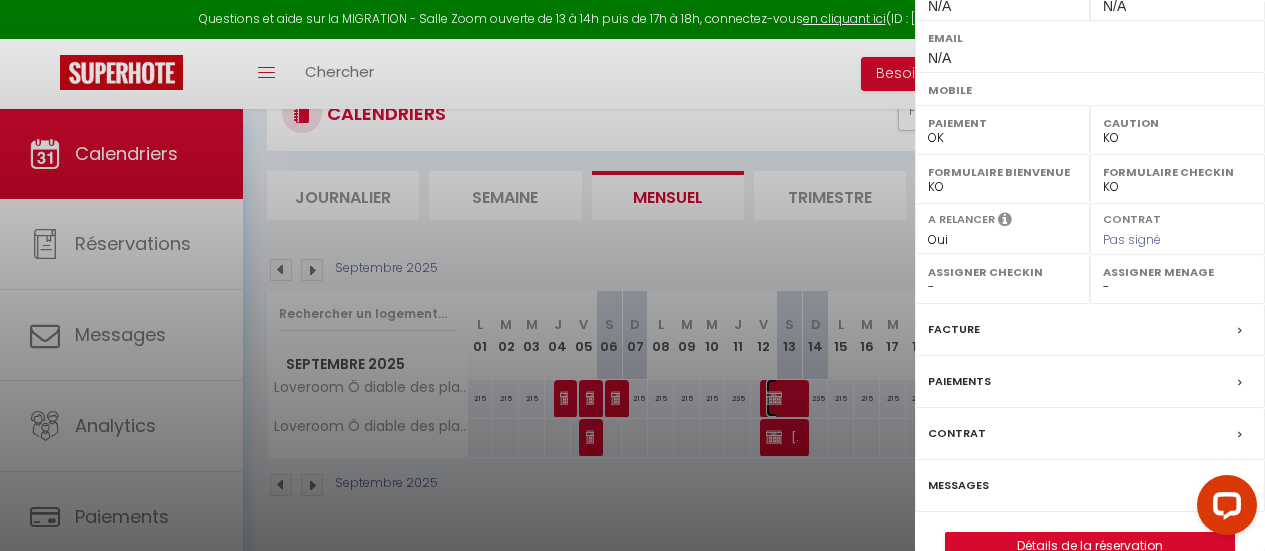 scroll, scrollTop: 381, scrollLeft: 0, axis: vertical 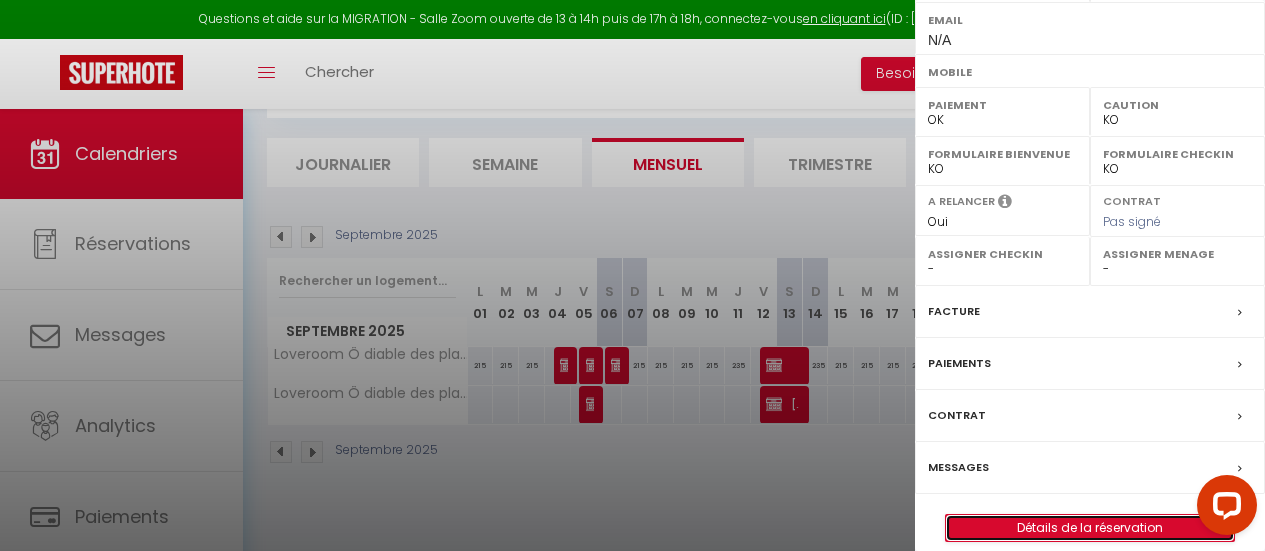 click on "Détails de la réservation" at bounding box center [1090, 528] 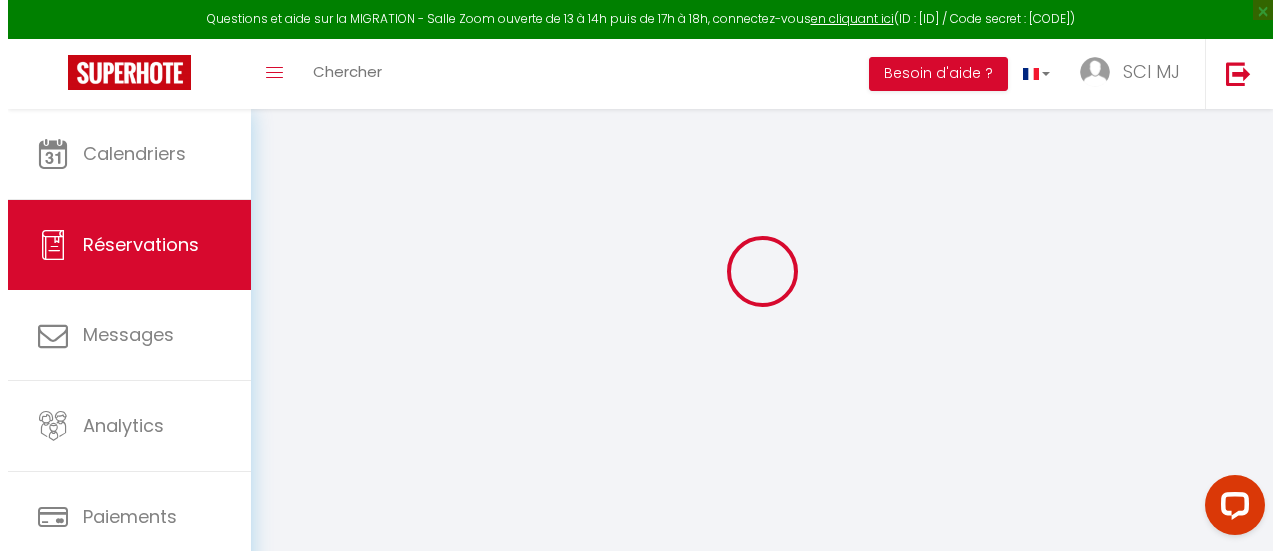 scroll, scrollTop: 48, scrollLeft: 0, axis: vertical 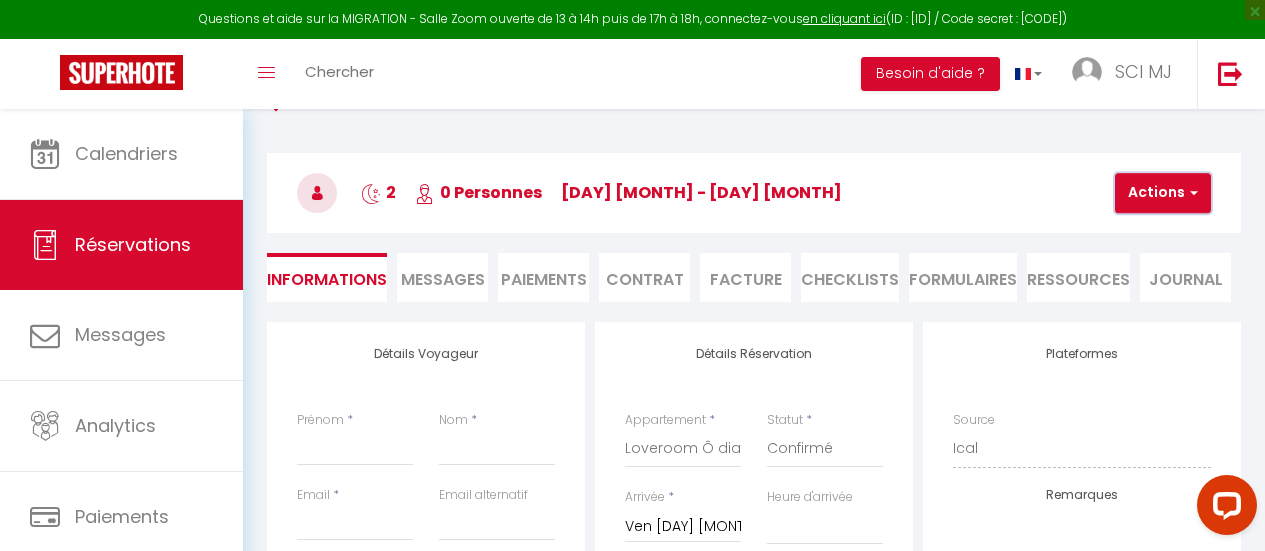 click on "Actions" at bounding box center [1163, 193] 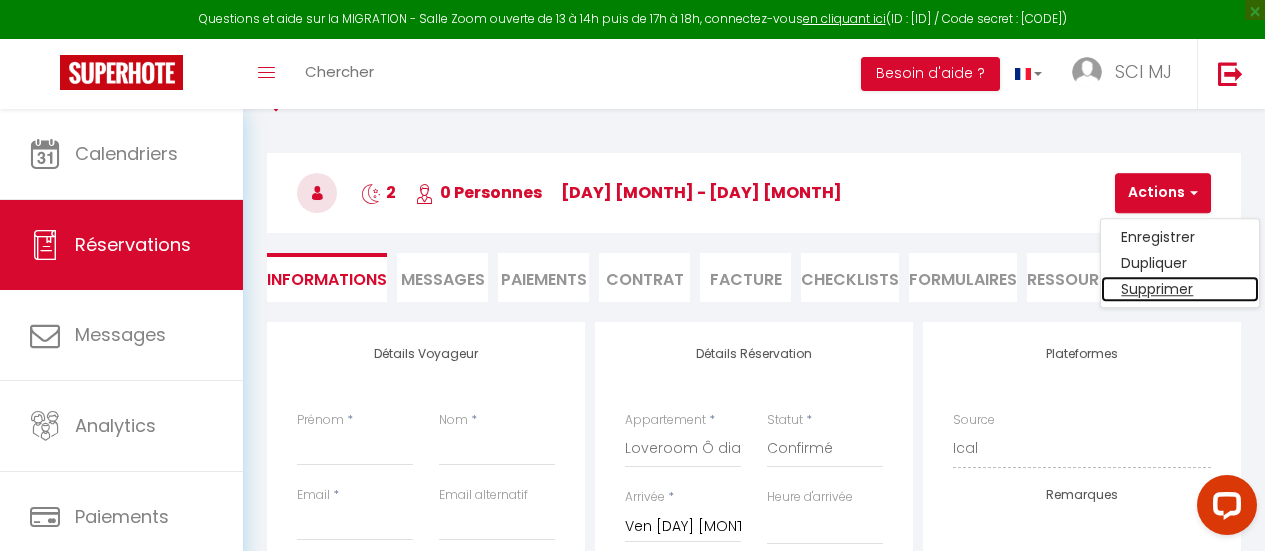 click on "Supprimer" at bounding box center (1180, 289) 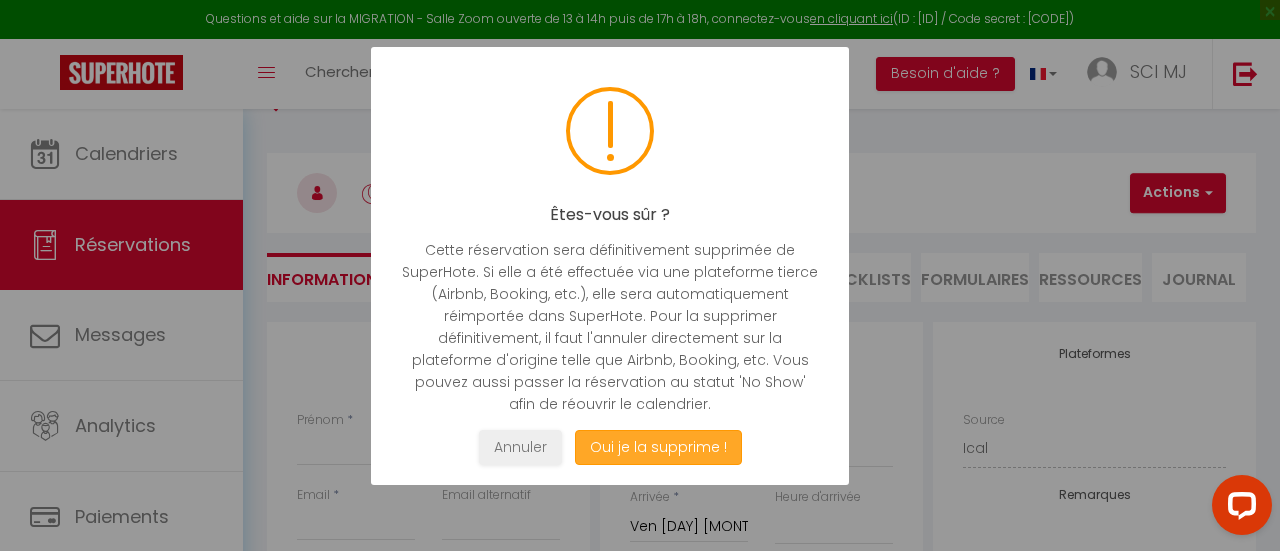 click on "Oui je la supprime !" at bounding box center (658, 447) 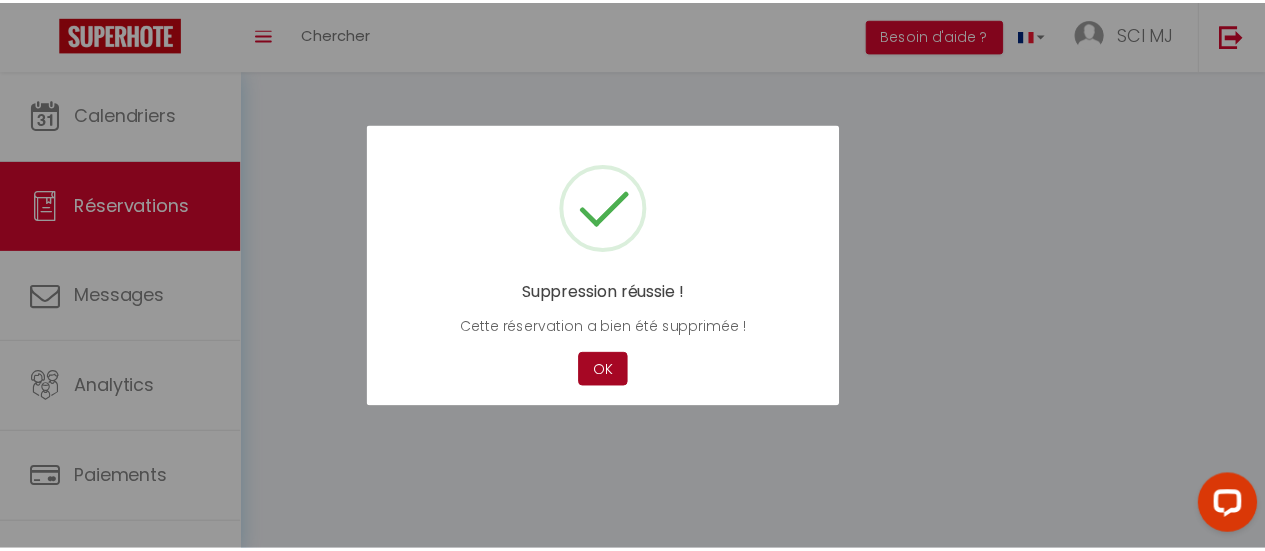 scroll, scrollTop: 0, scrollLeft: 0, axis: both 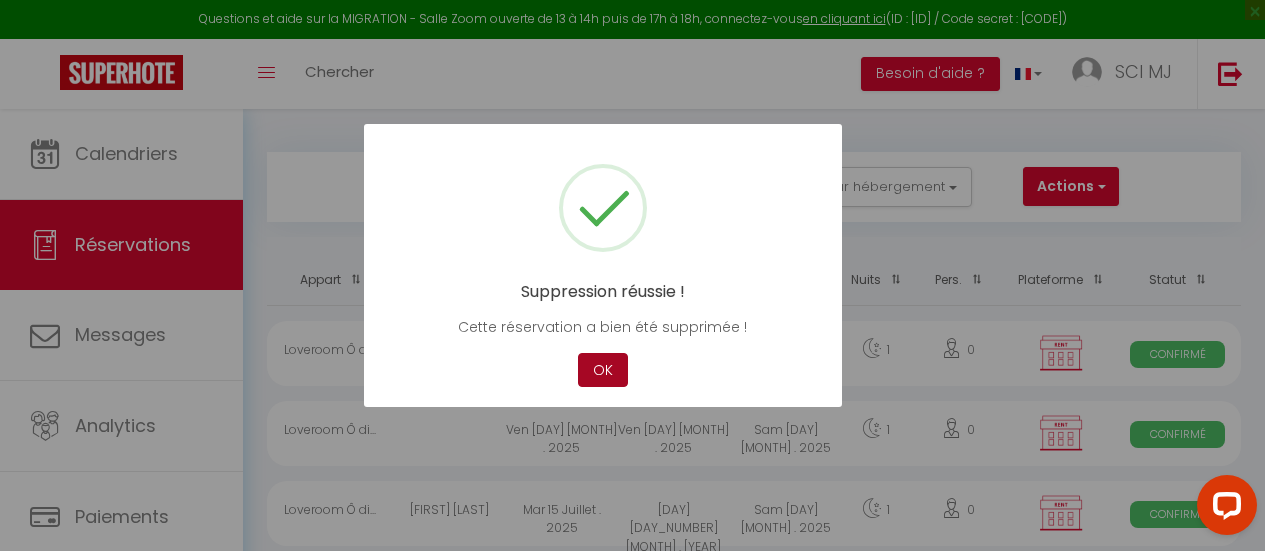 click on "OK" at bounding box center [603, 370] 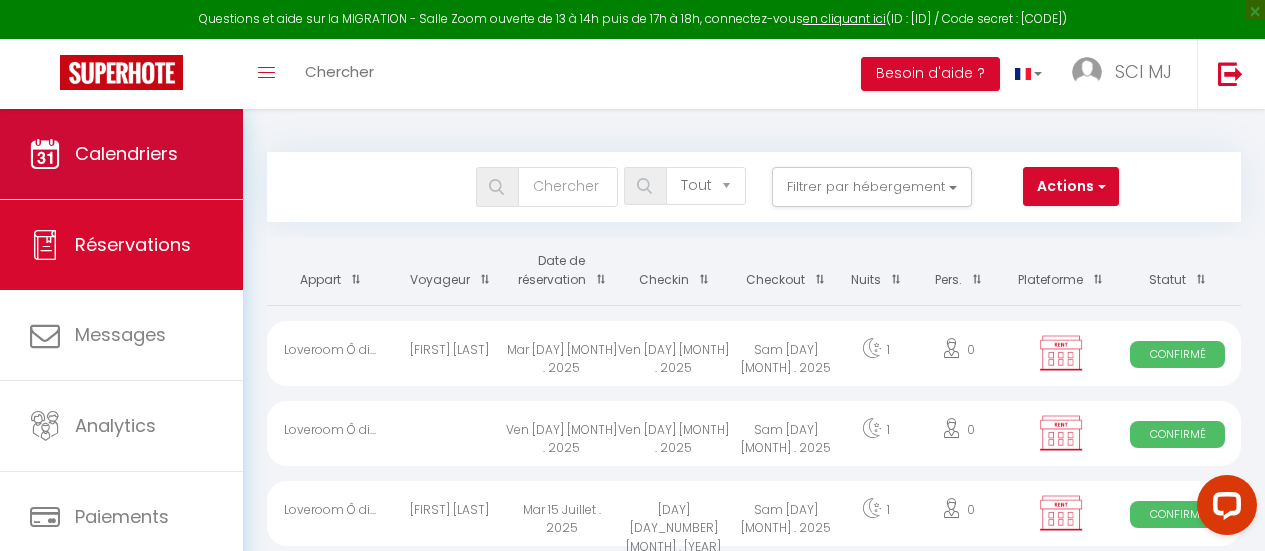scroll, scrollTop: 8, scrollLeft: 0, axis: vertical 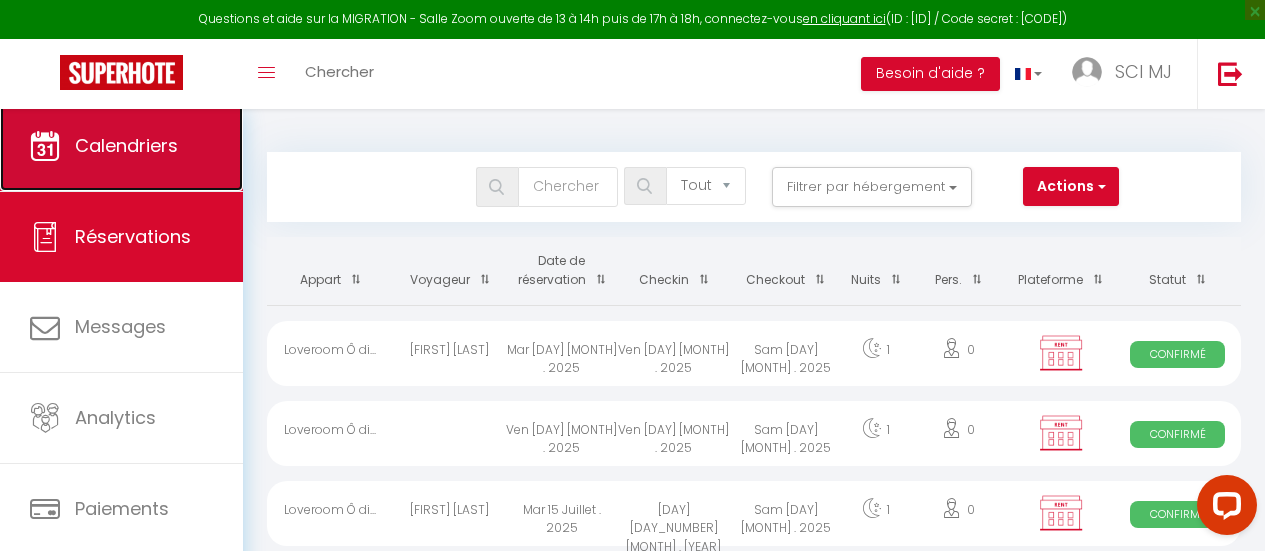click on "Calendriers" at bounding box center [121, 146] 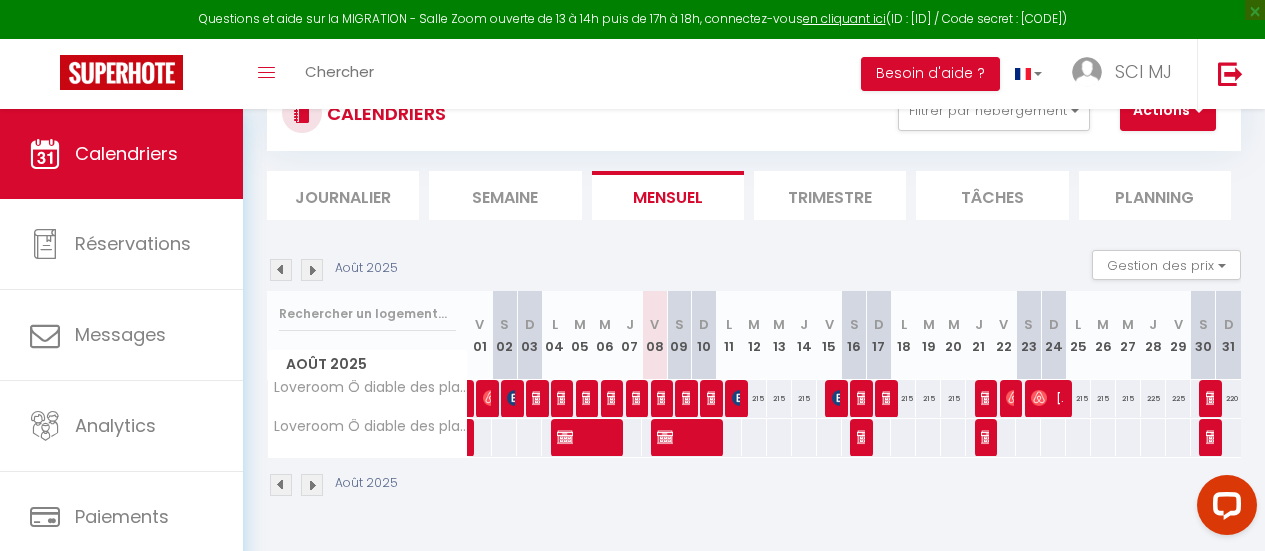 scroll, scrollTop: 77, scrollLeft: 0, axis: vertical 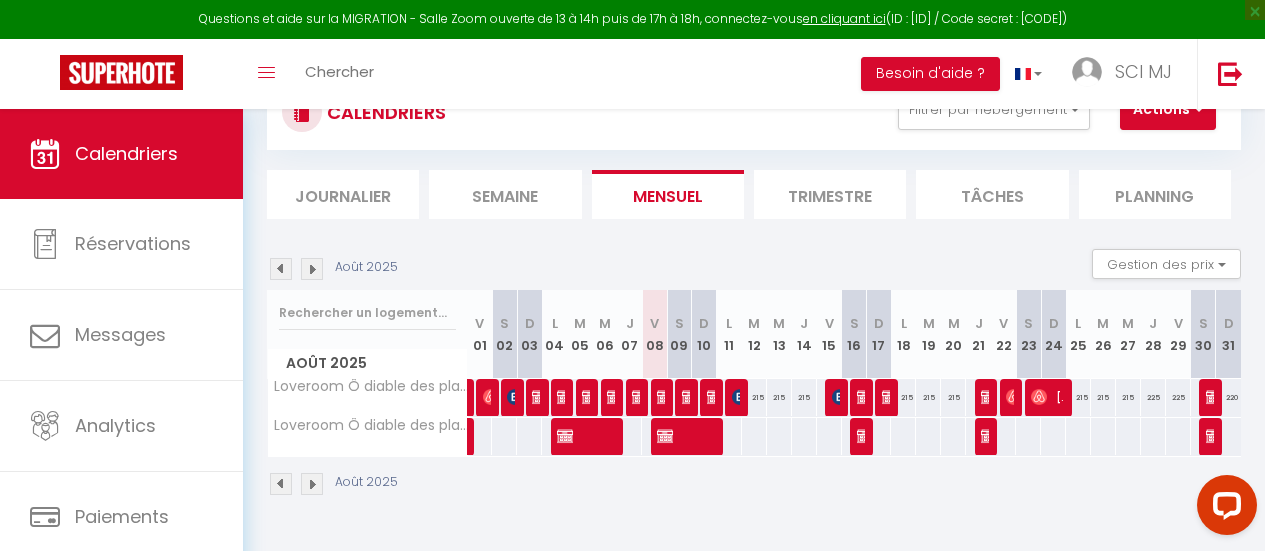 click at bounding box center [312, 269] 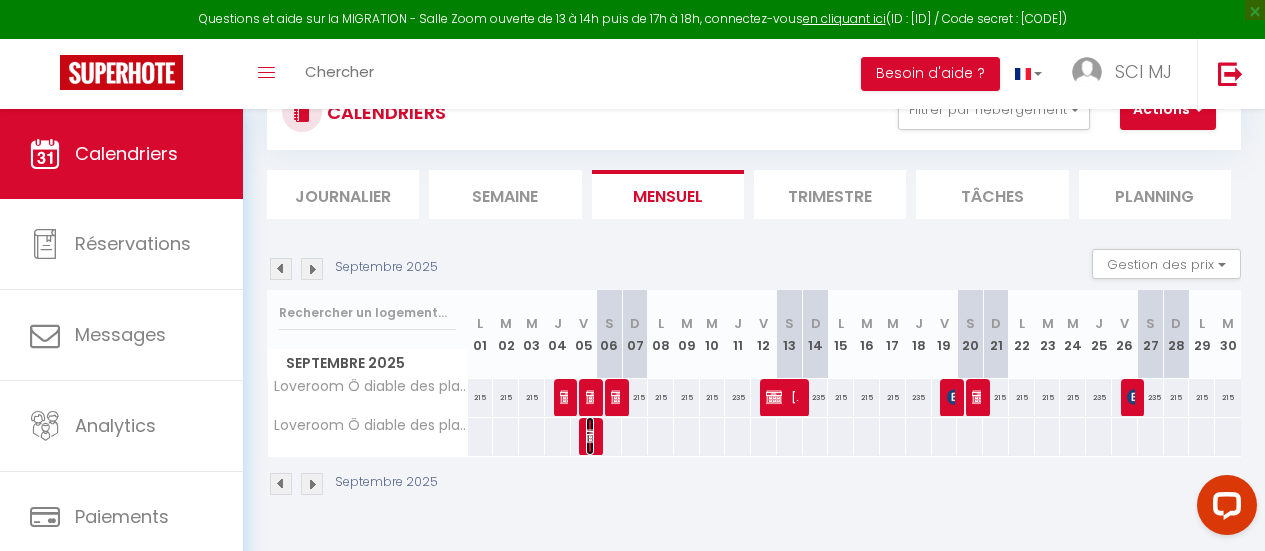 click at bounding box center [594, 397] 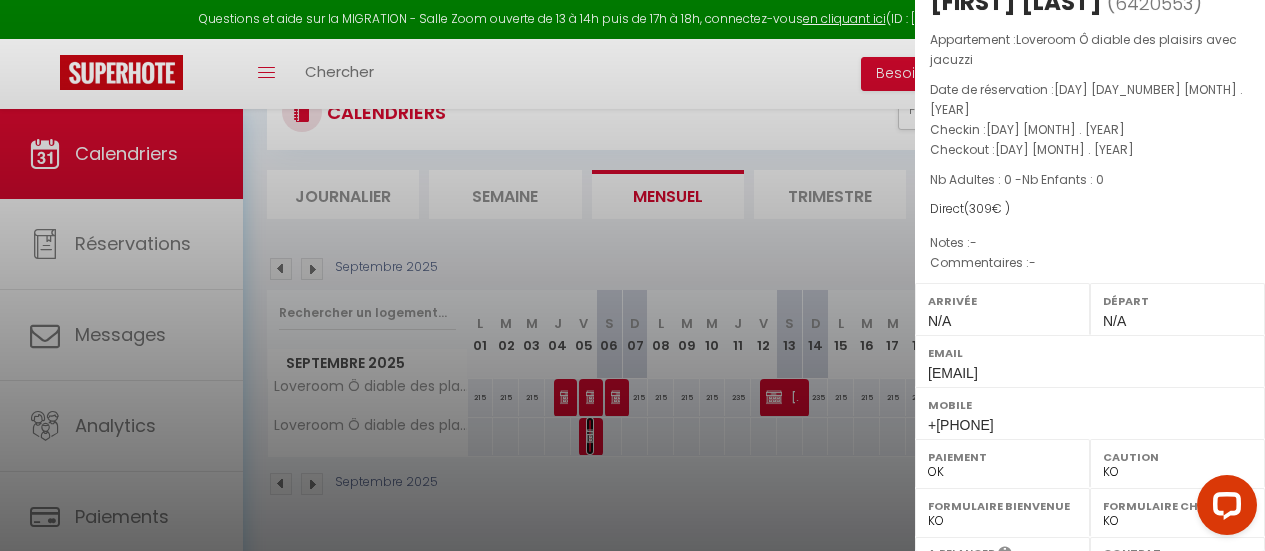 scroll, scrollTop: 0, scrollLeft: 0, axis: both 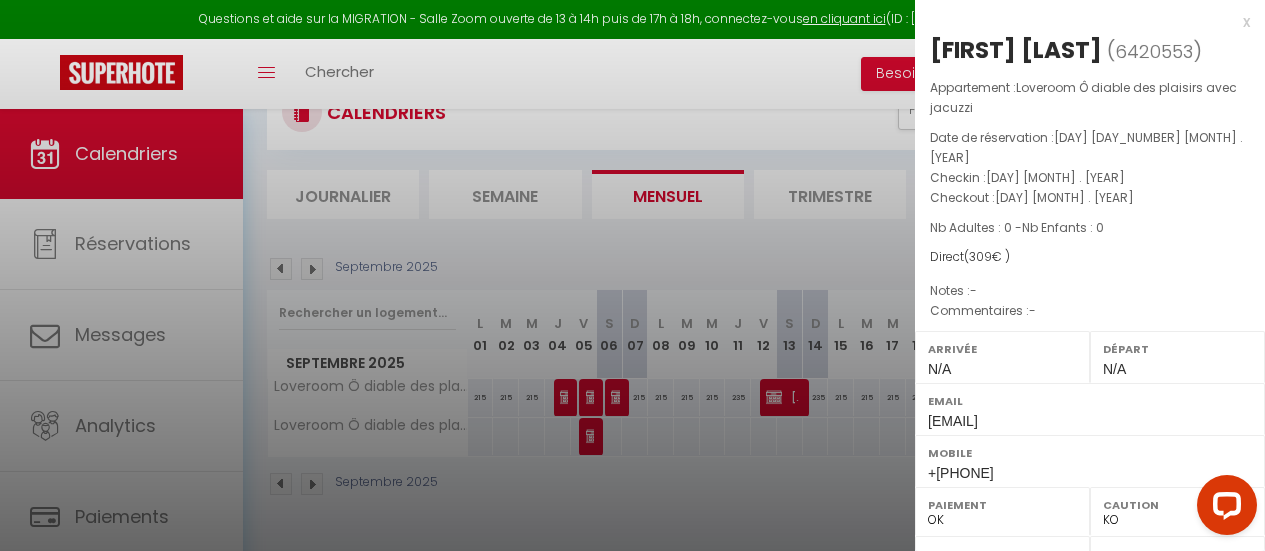 click on "x" at bounding box center (1082, 22) 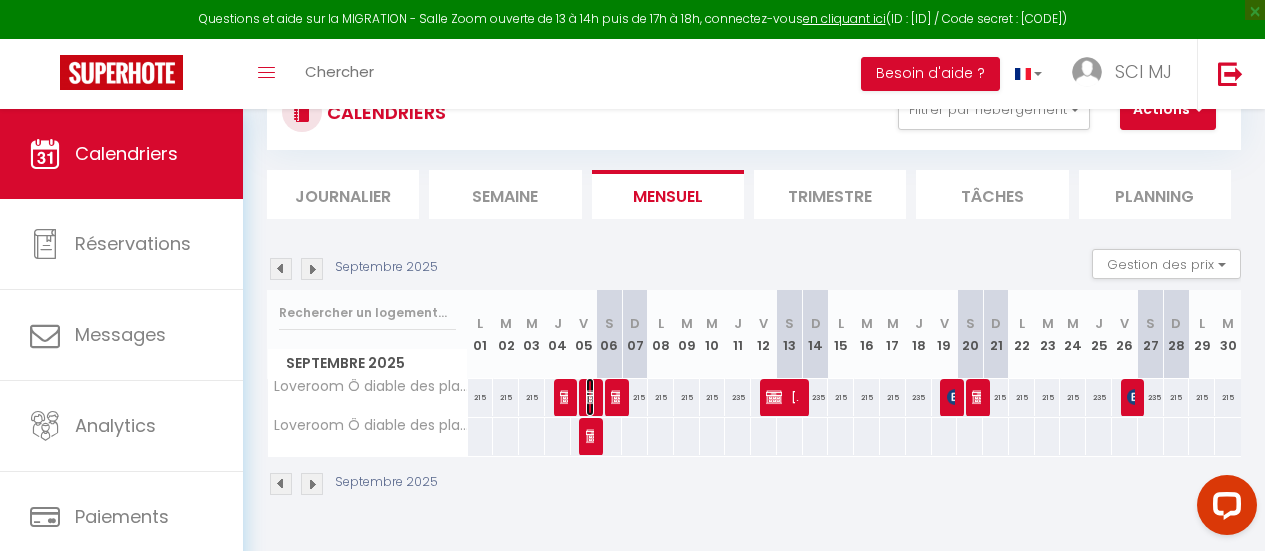 click at bounding box center (594, 397) 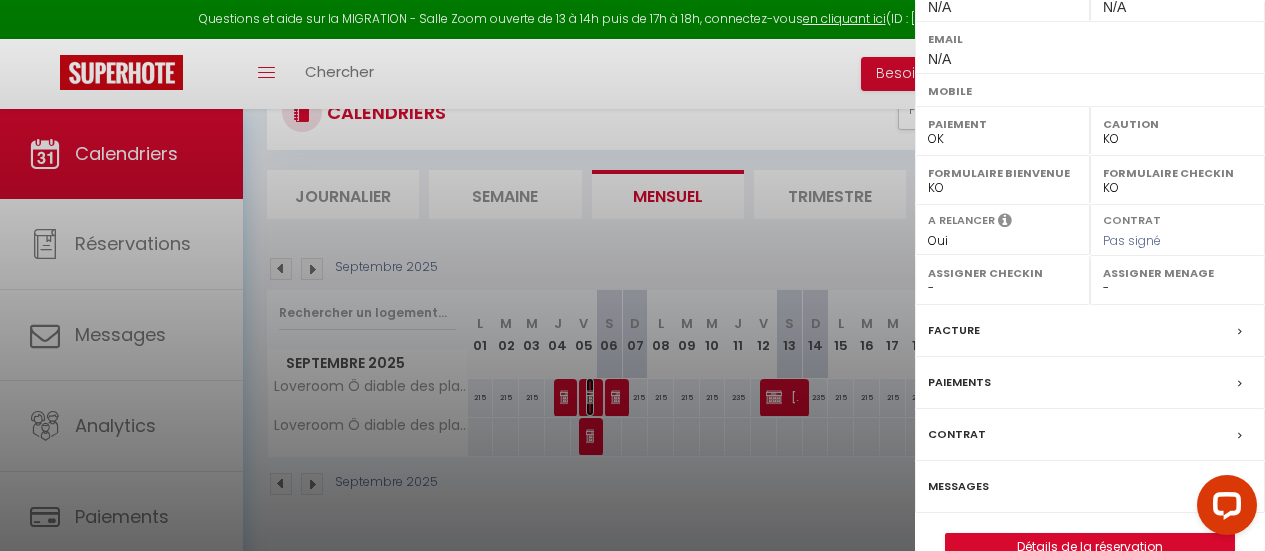 scroll, scrollTop: 381, scrollLeft: 0, axis: vertical 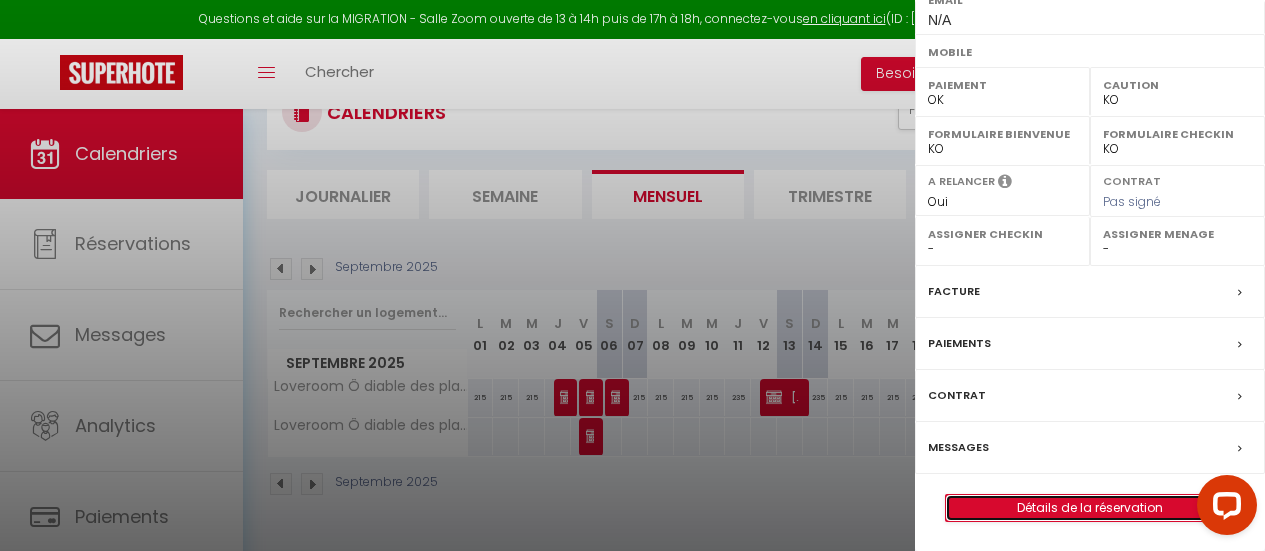 click on "Détails de la réservation" at bounding box center [1090, 508] 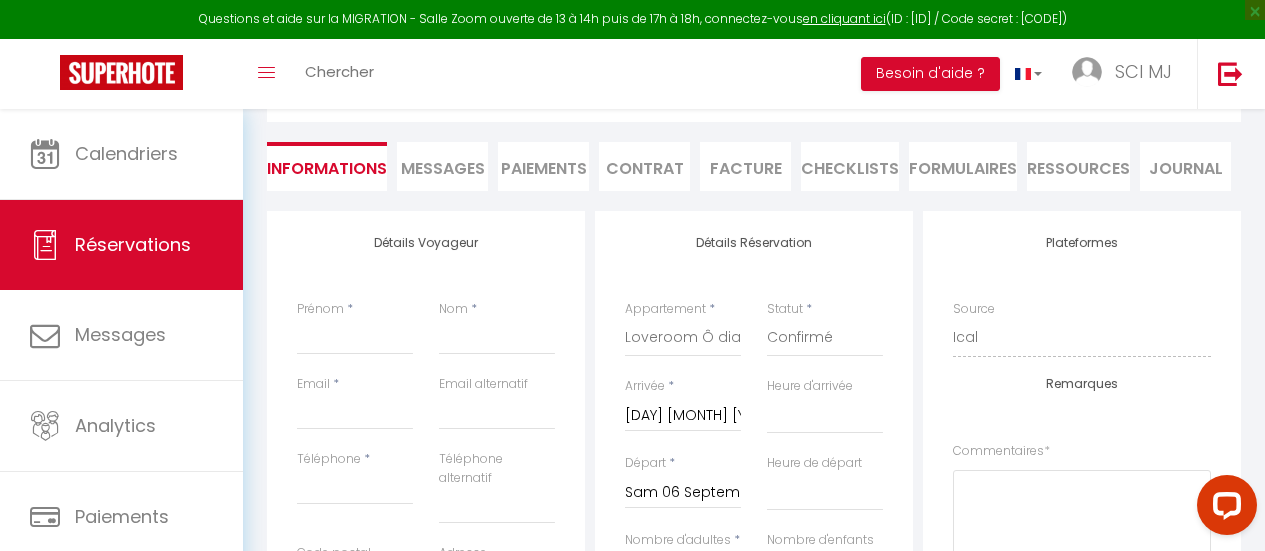 scroll, scrollTop: 0, scrollLeft: 0, axis: both 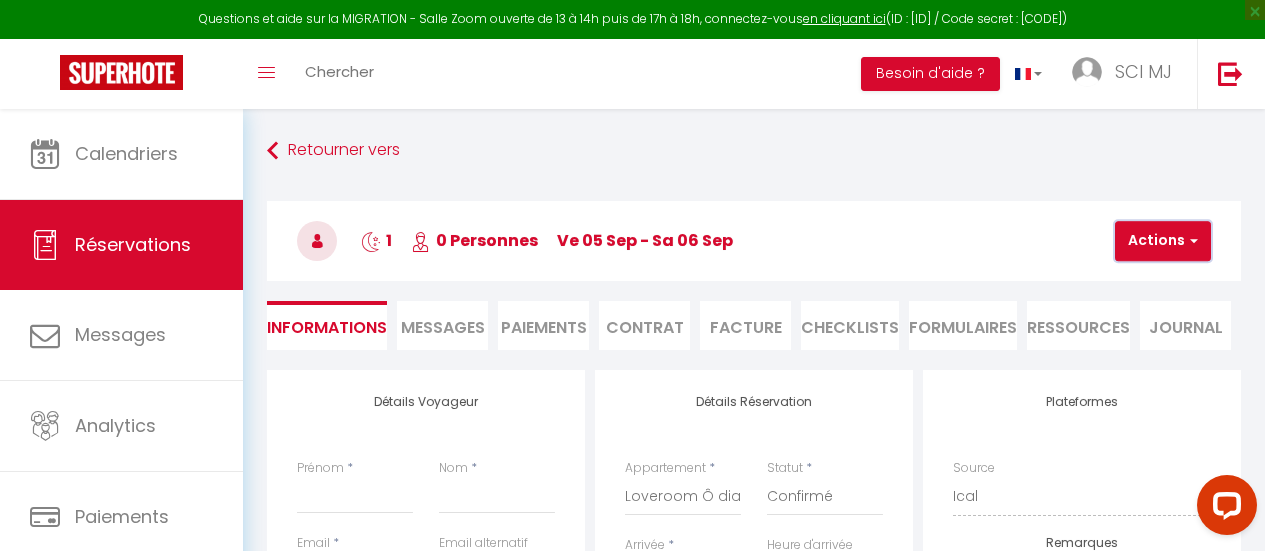 click on "Actions" at bounding box center (1163, 241) 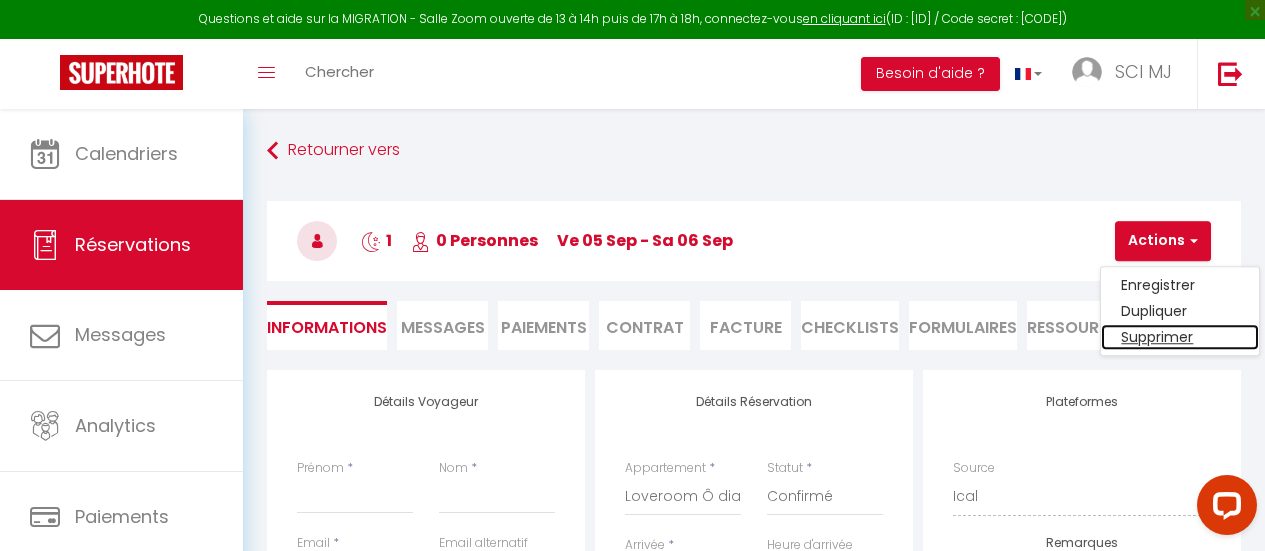 click on "Supprimer" at bounding box center (1180, 337) 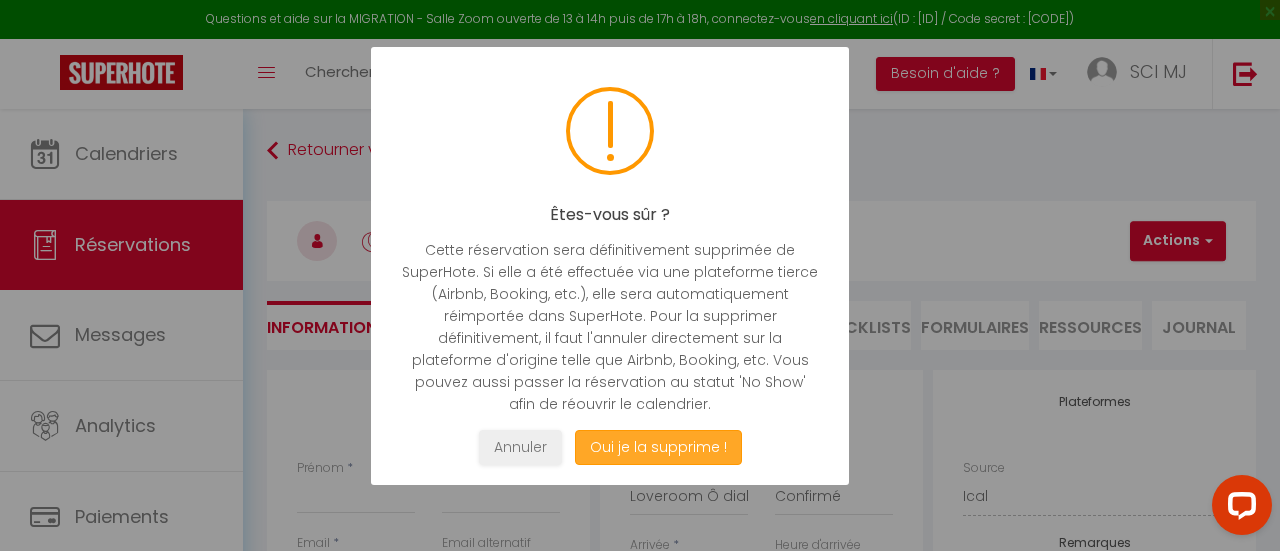 click on "Oui je la supprime !" at bounding box center (658, 447) 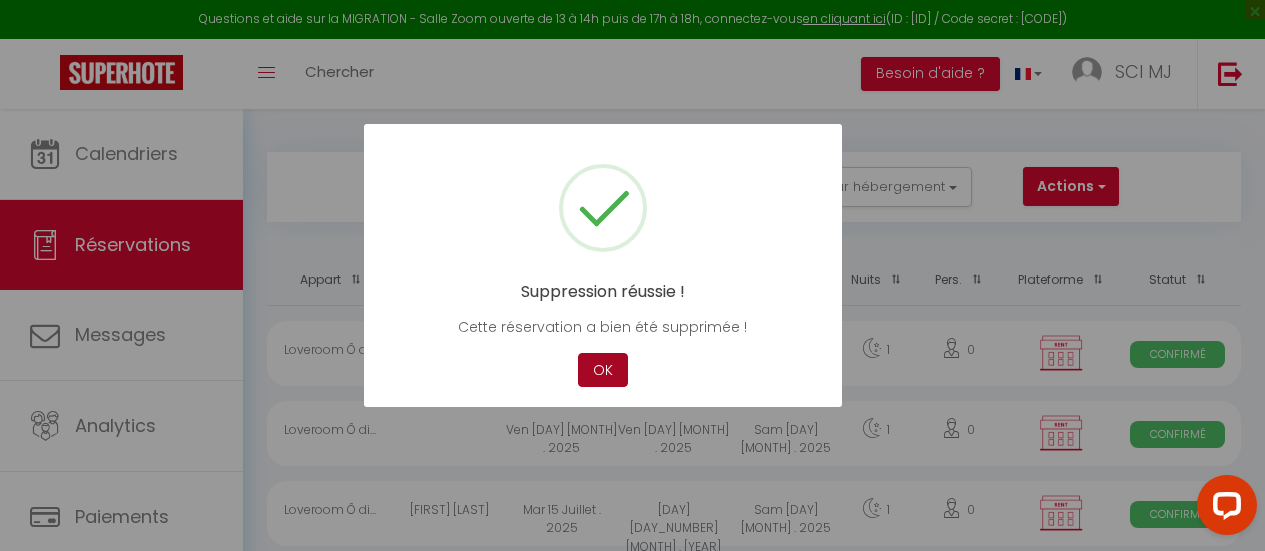 click on "OK" at bounding box center [603, 370] 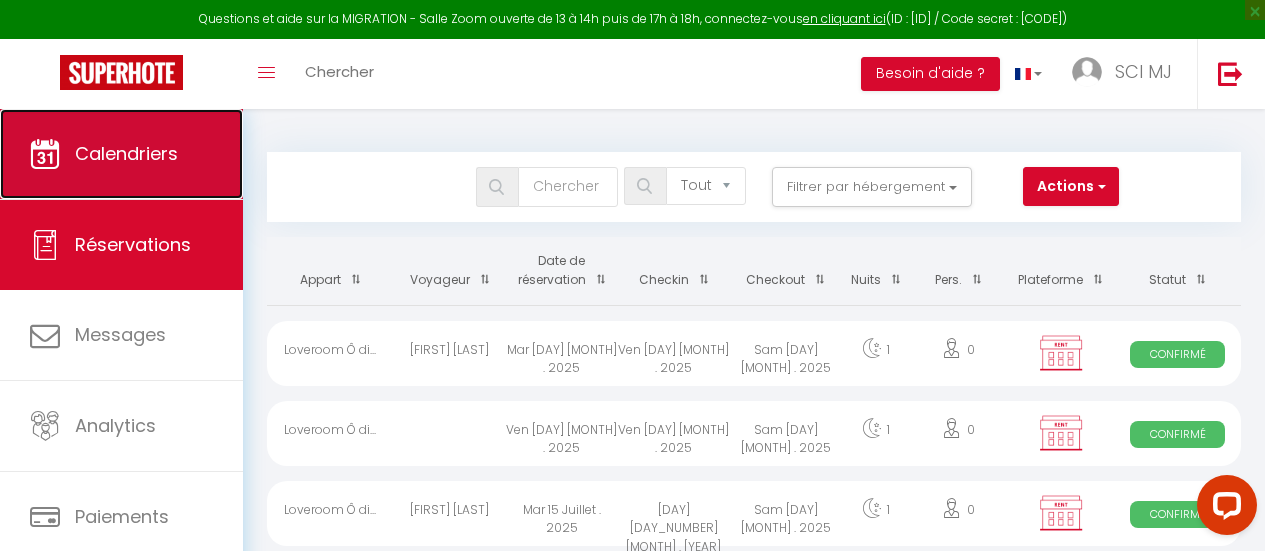 click on "Calendriers" at bounding box center (126, 153) 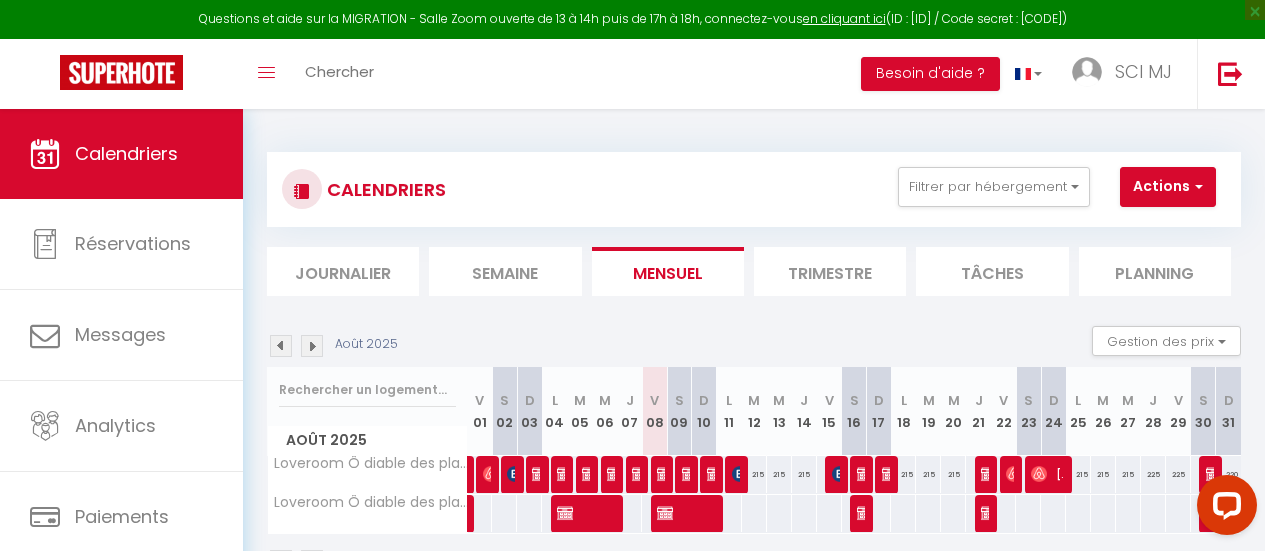 scroll, scrollTop: 92, scrollLeft: 0, axis: vertical 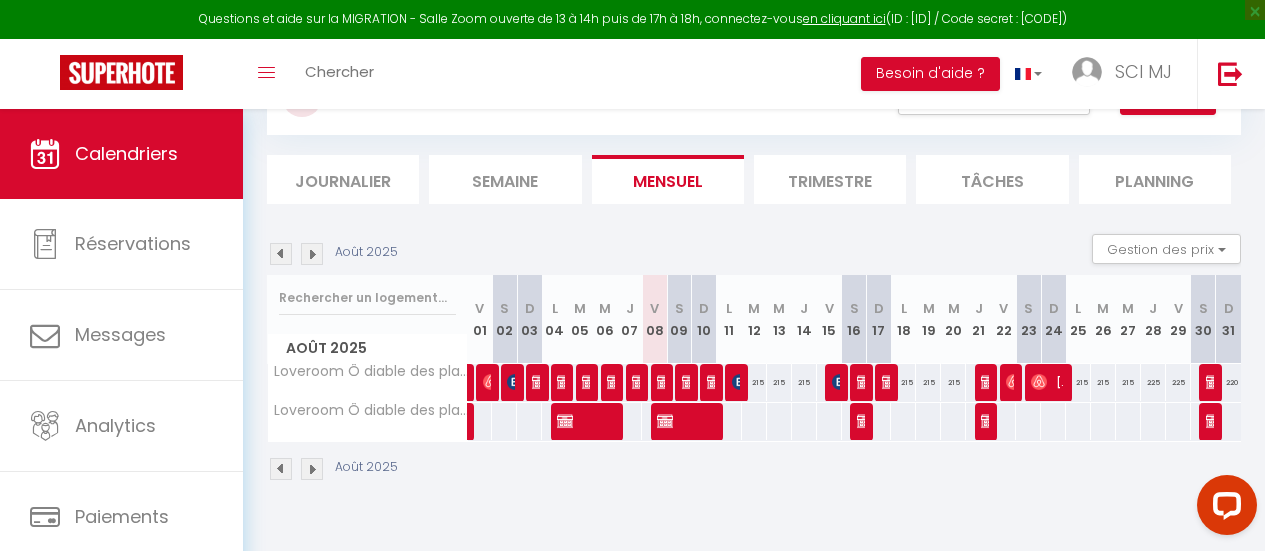 click at bounding box center (312, 254) 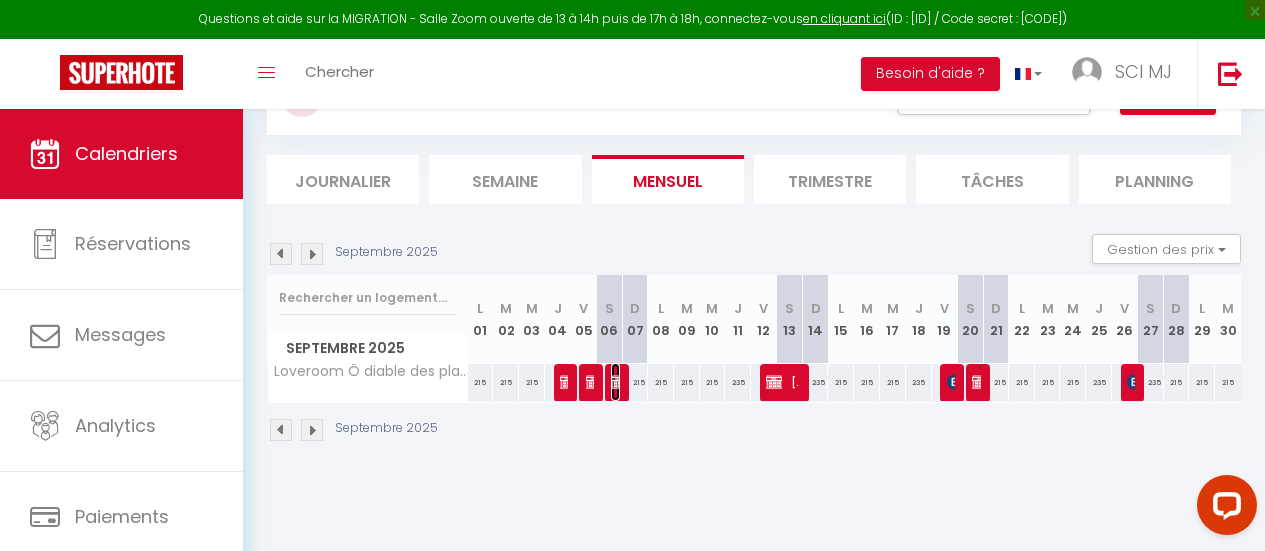 click at bounding box center (619, 382) 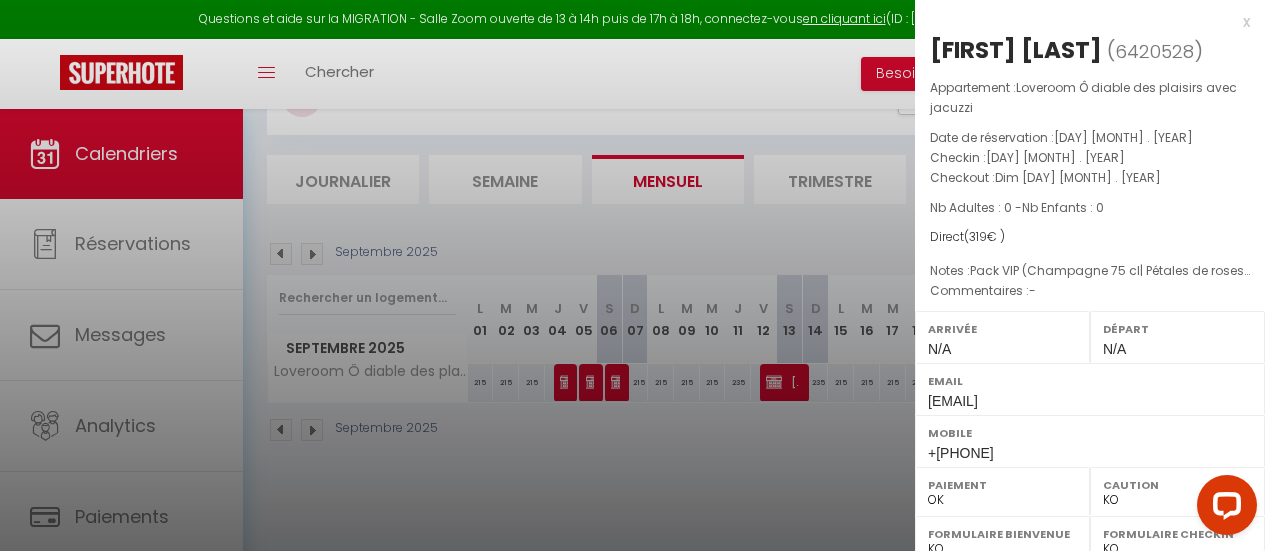 click at bounding box center (632, 275) 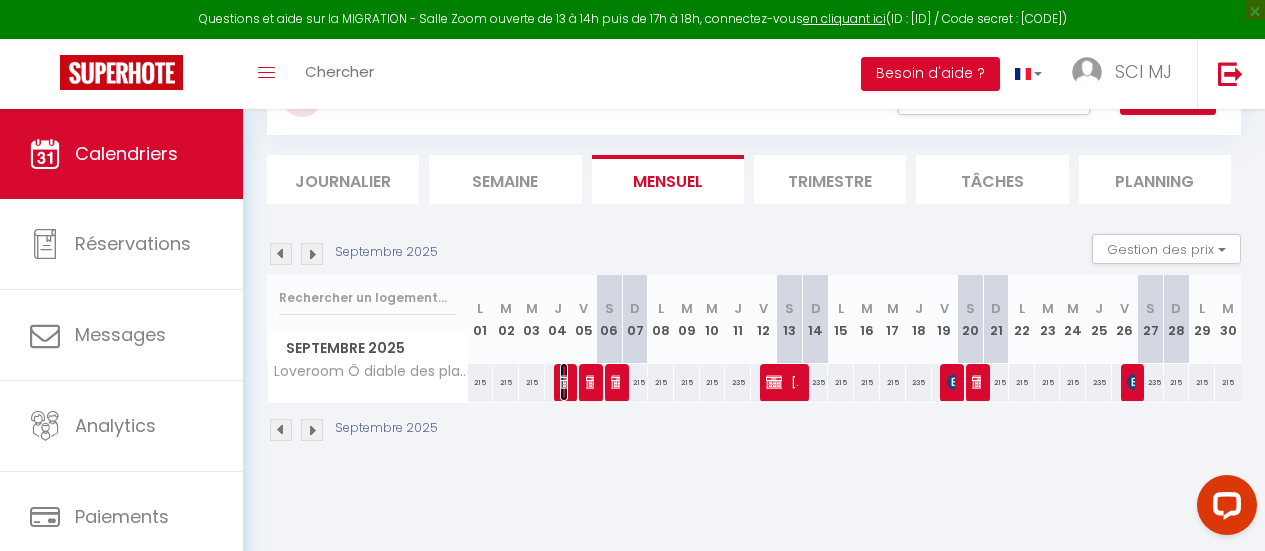 click at bounding box center (568, 382) 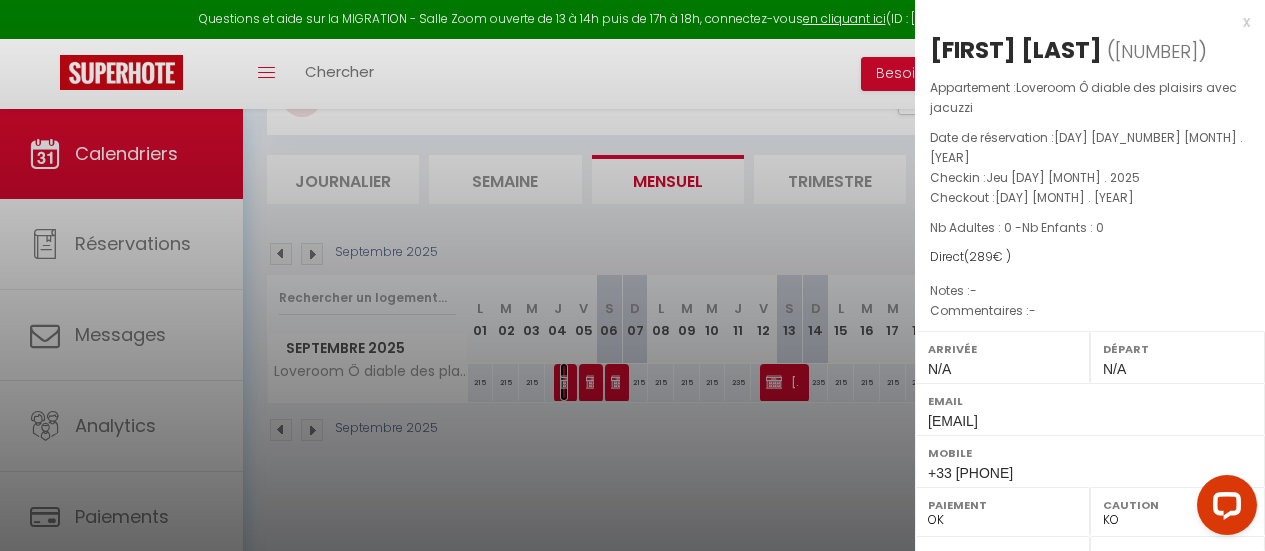 scroll, scrollTop: 109, scrollLeft: 0, axis: vertical 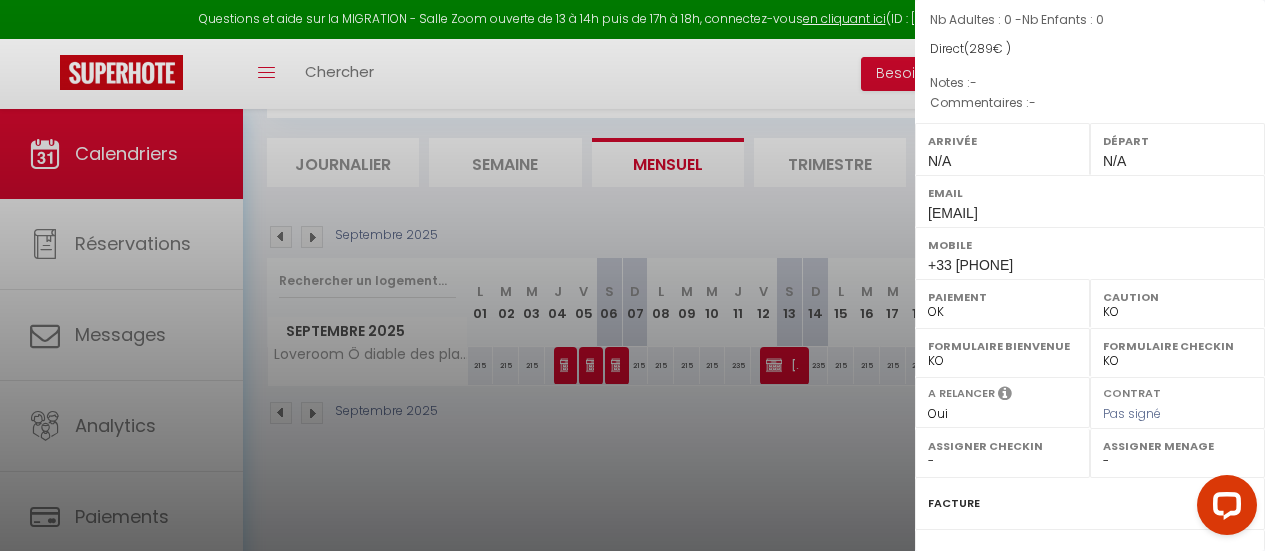 click at bounding box center (1005, 396) 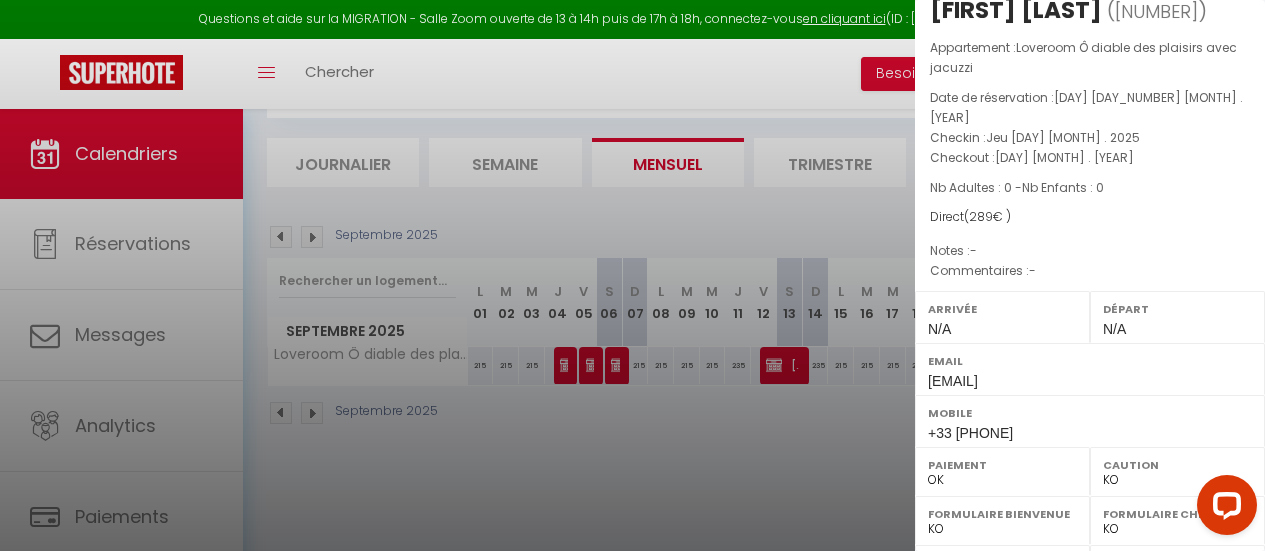 scroll, scrollTop: 0, scrollLeft: 0, axis: both 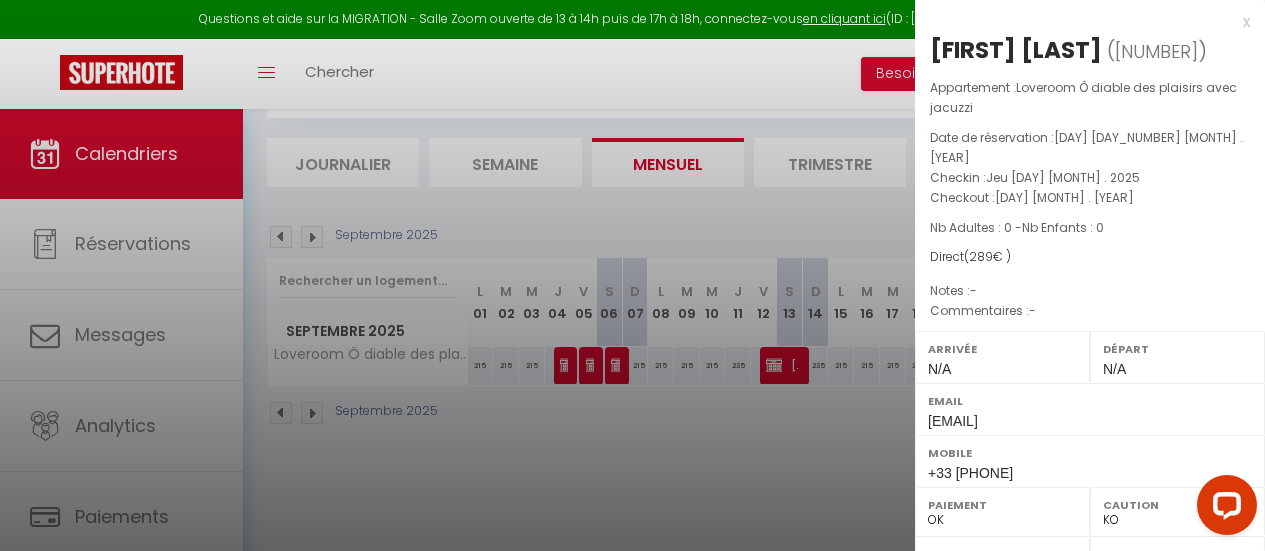 click at bounding box center (632, 275) 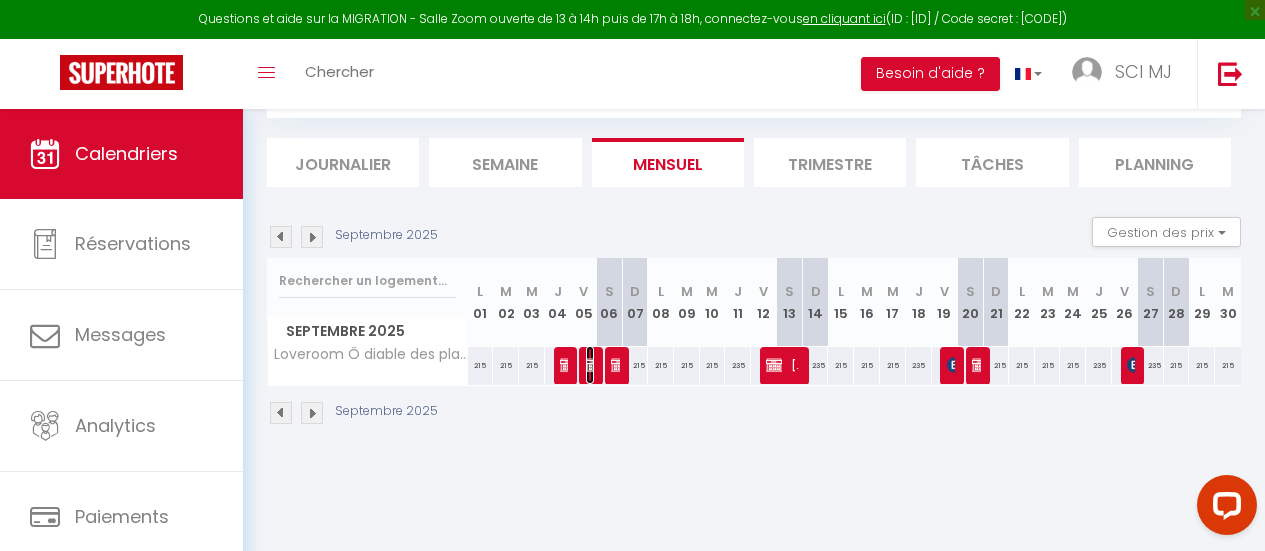 click at bounding box center (594, 365) 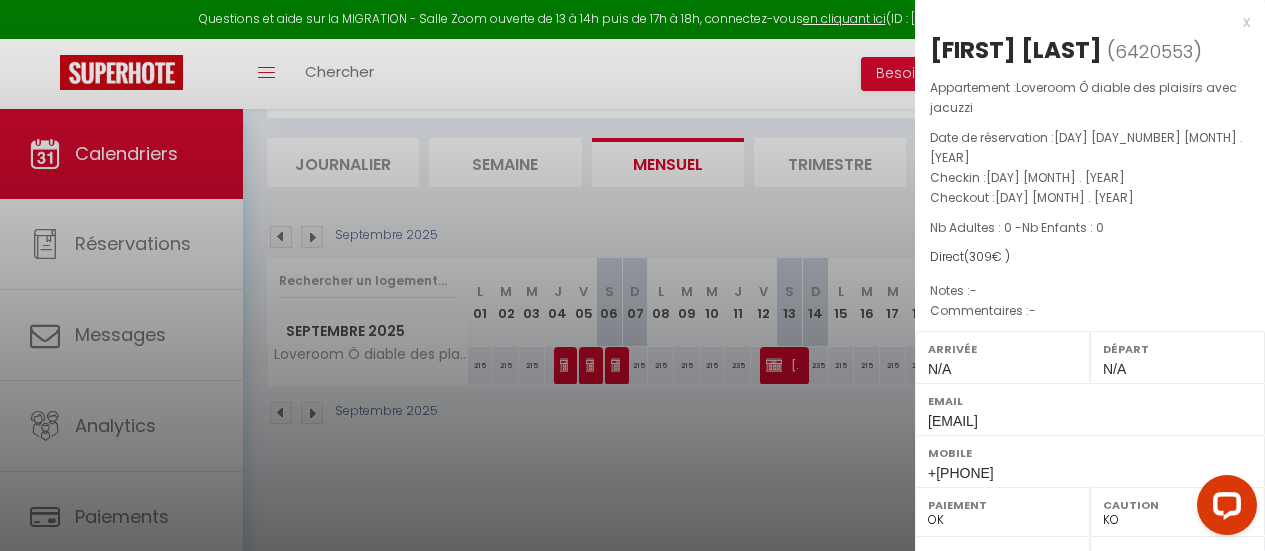 click at bounding box center [632, 275] 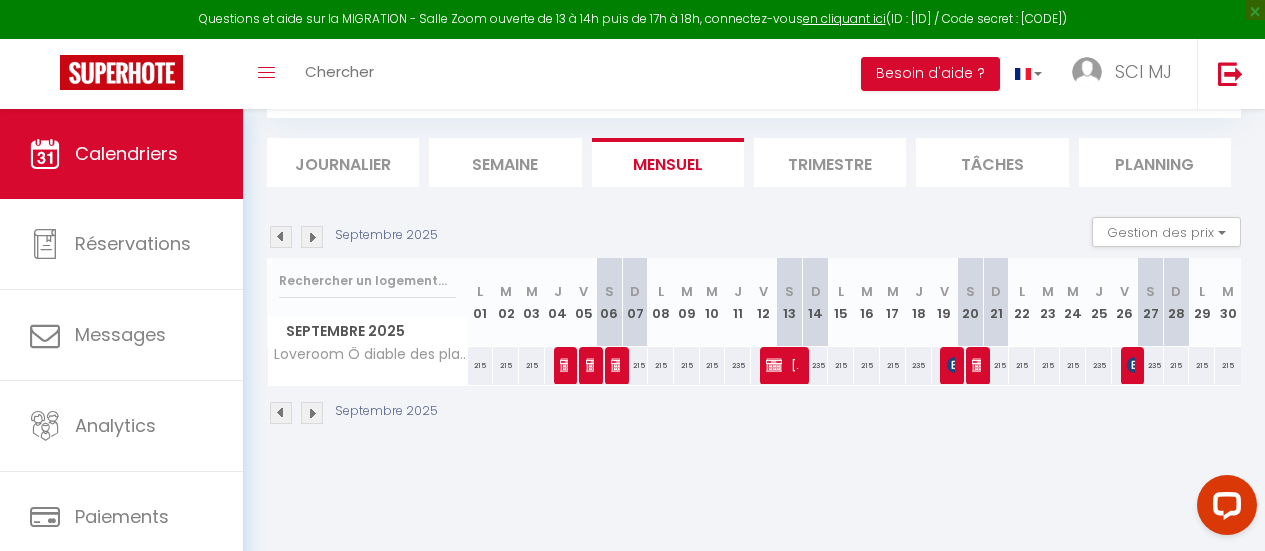 click at bounding box center (281, 237) 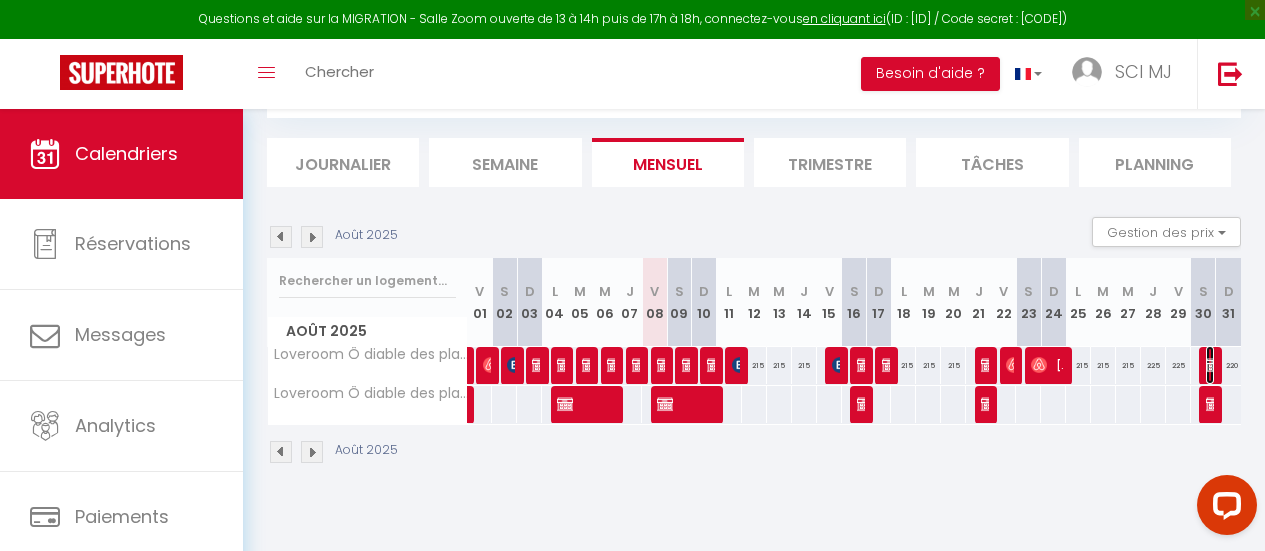 click at bounding box center [1214, 365] 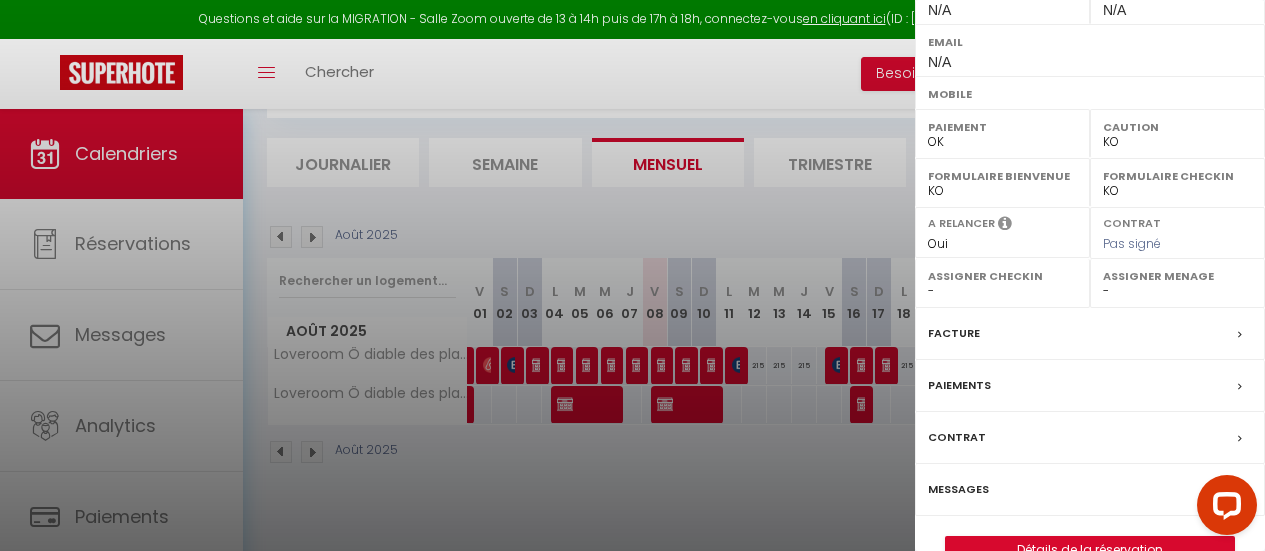 scroll, scrollTop: 381, scrollLeft: 0, axis: vertical 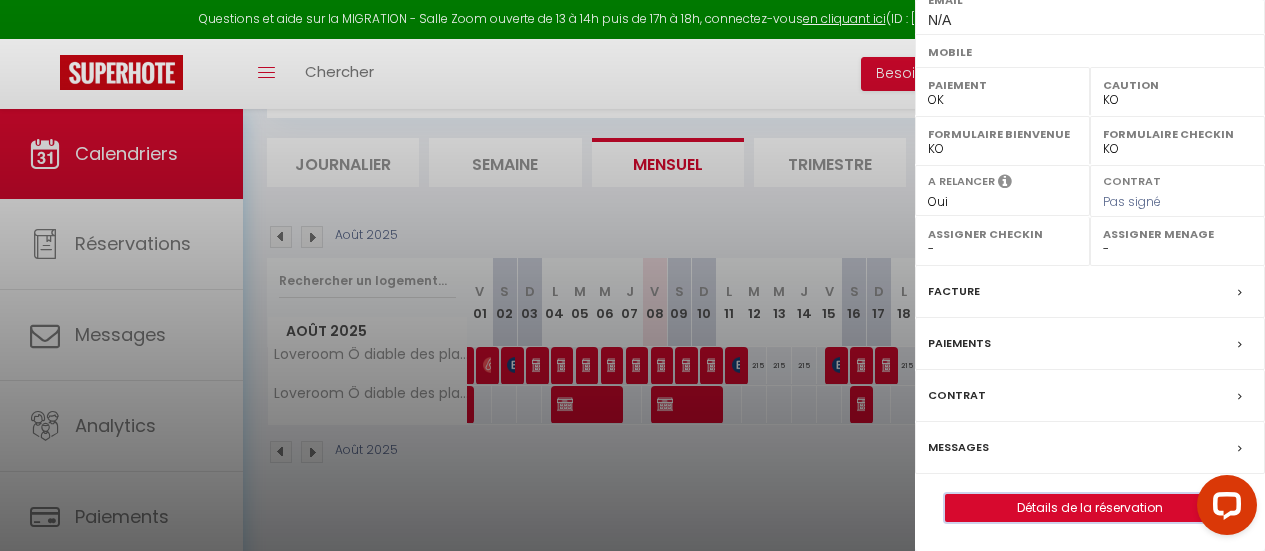 click on "Détails de la réservation" at bounding box center [1090, 508] 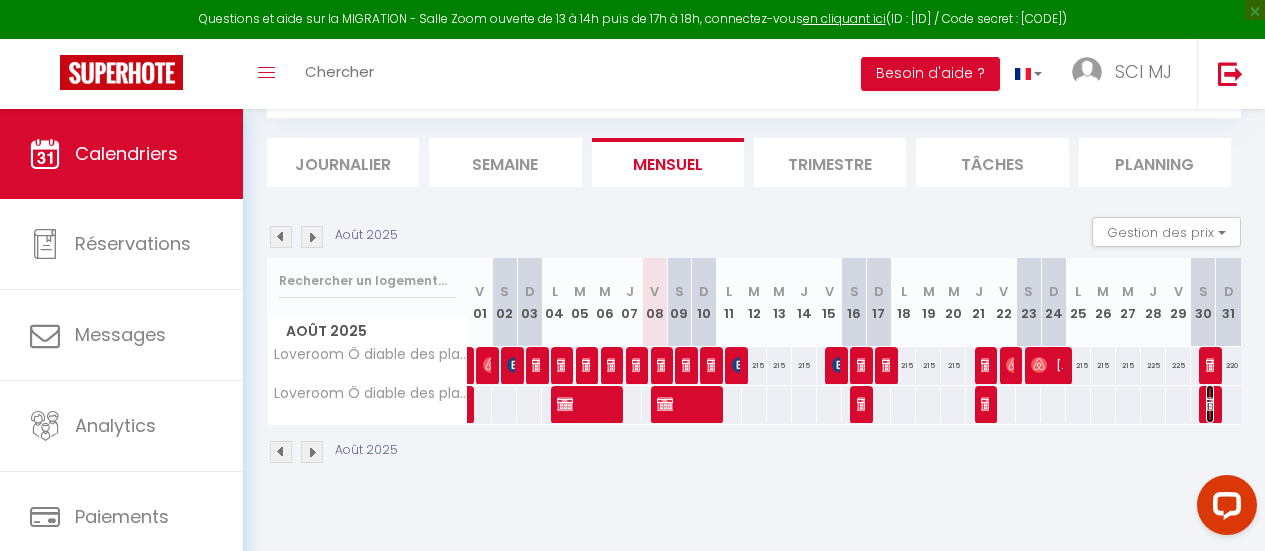 click on "[FIRST] [LAST]" at bounding box center (1210, 365) 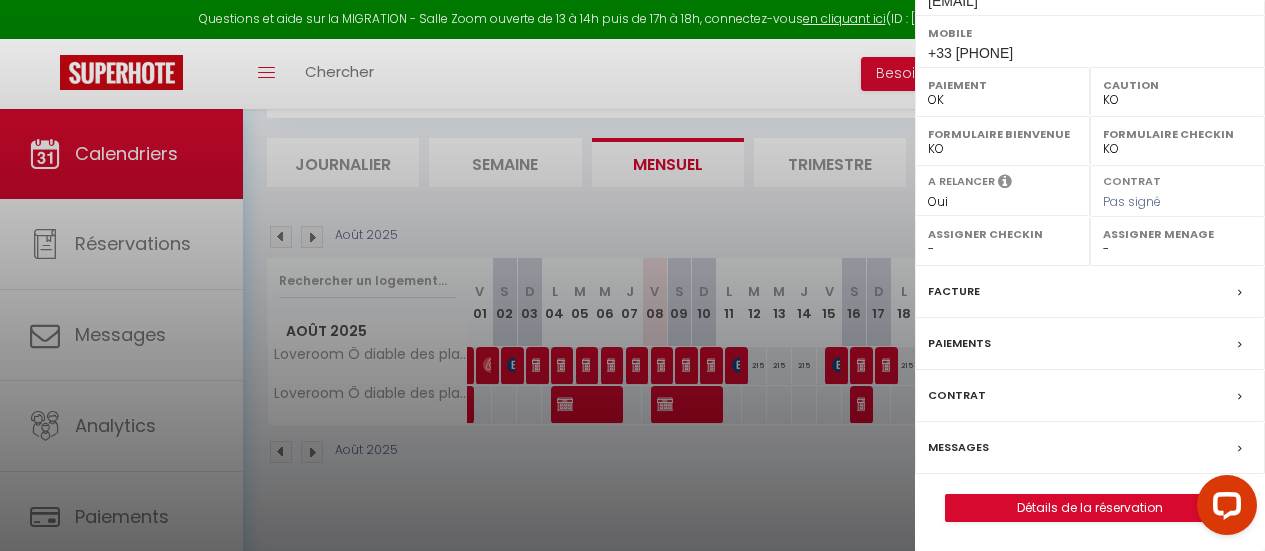 scroll, scrollTop: 0, scrollLeft: 0, axis: both 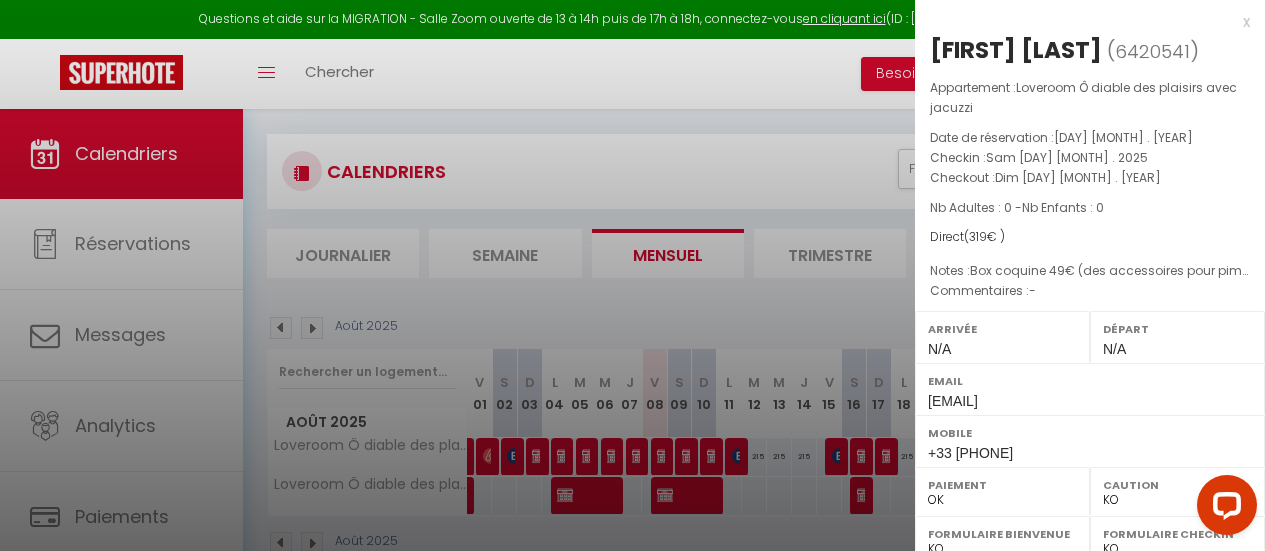 click on "x" at bounding box center (1082, 22) 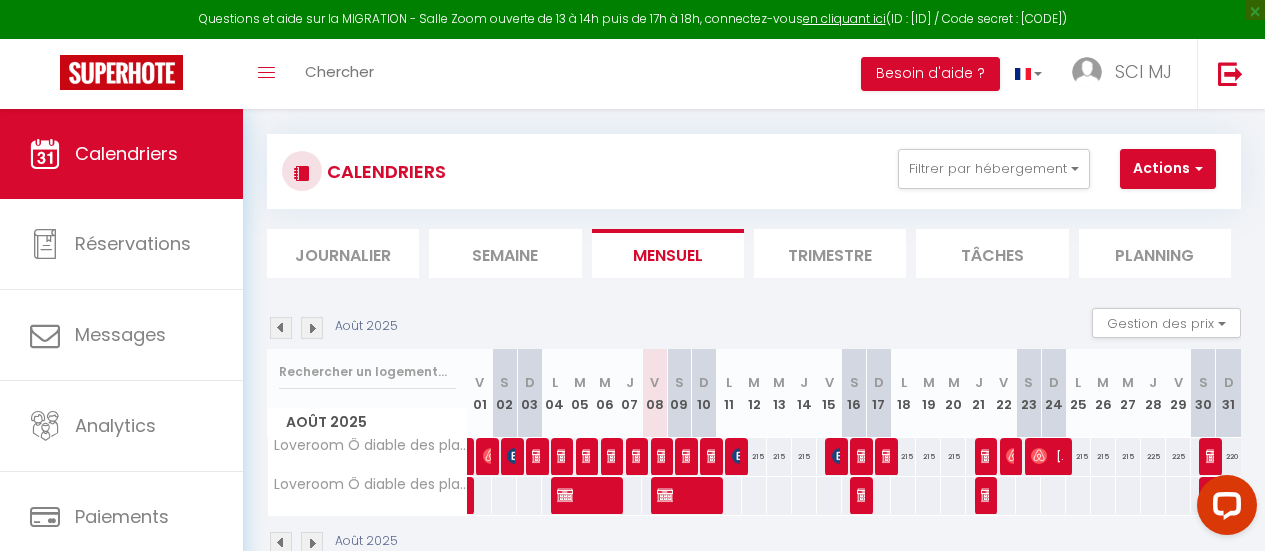 click at bounding box center [1211, 457] 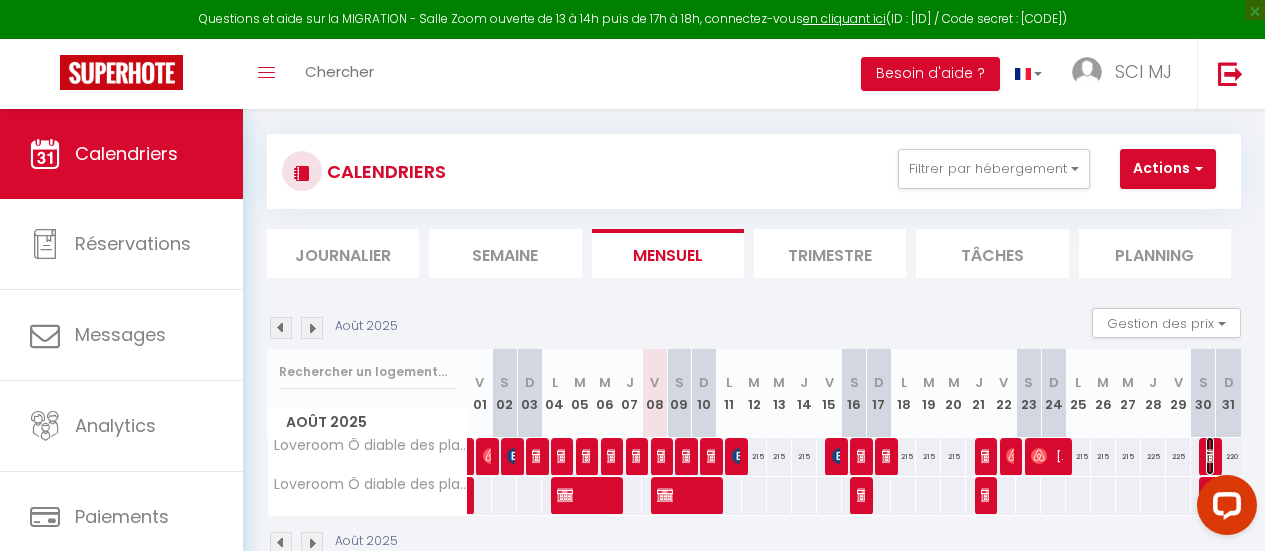 click at bounding box center (1210, 456) 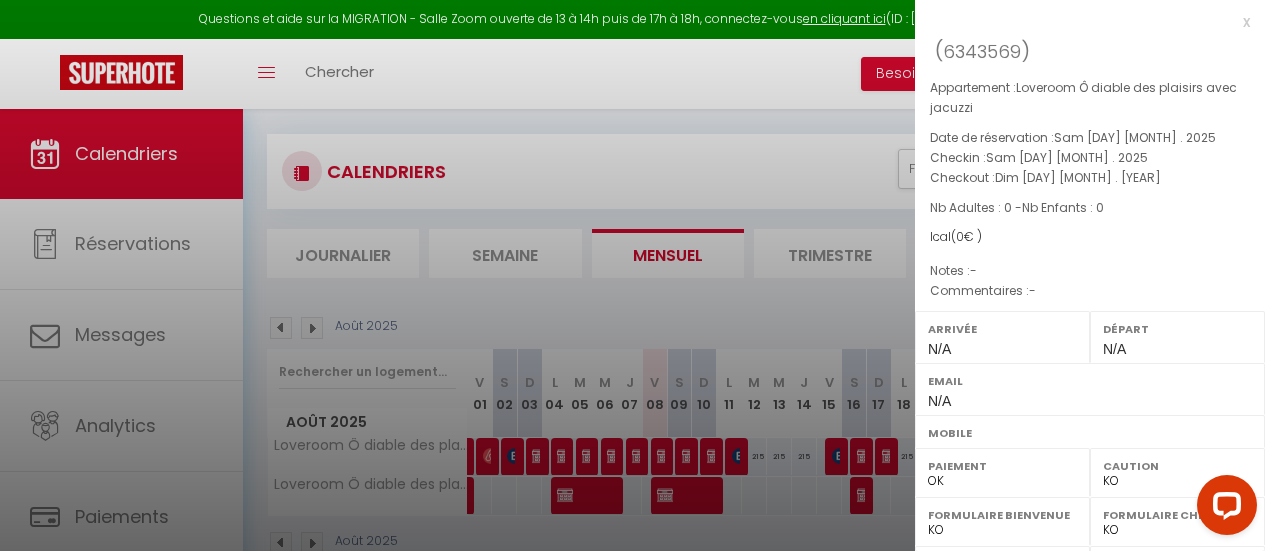 scroll, scrollTop: 381, scrollLeft: 0, axis: vertical 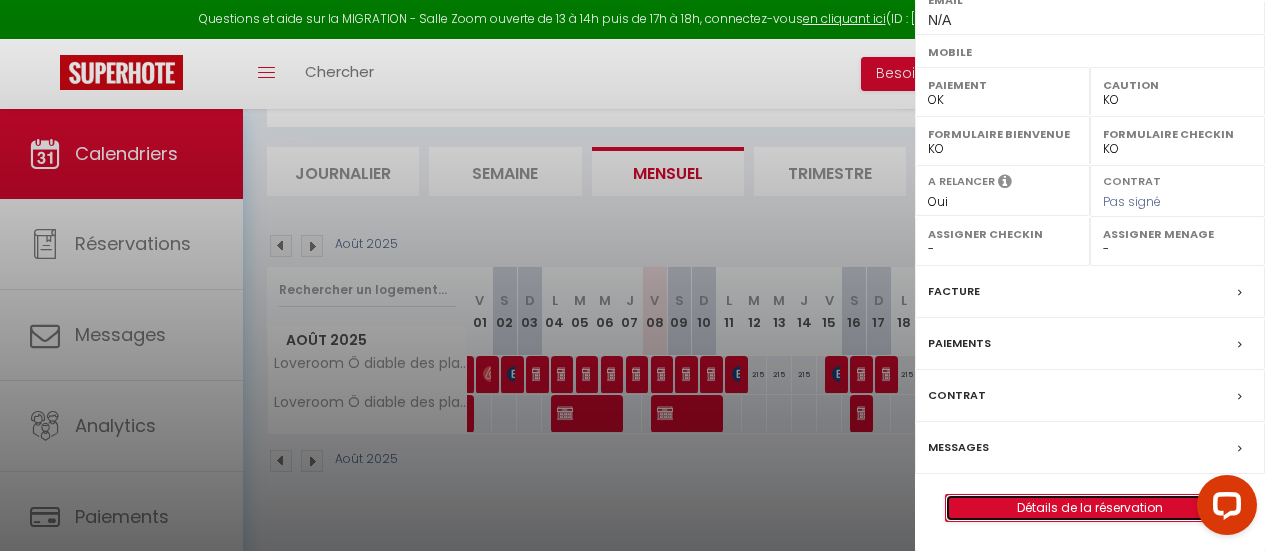 click on "Détails de la réservation" at bounding box center (1090, 508) 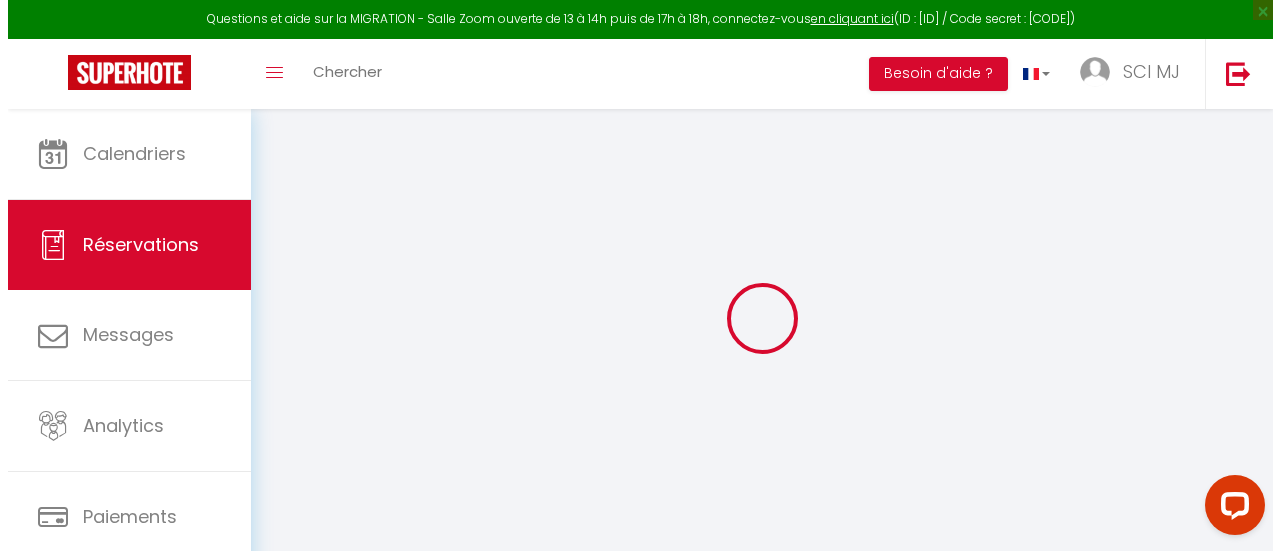 scroll, scrollTop: 109, scrollLeft: 0, axis: vertical 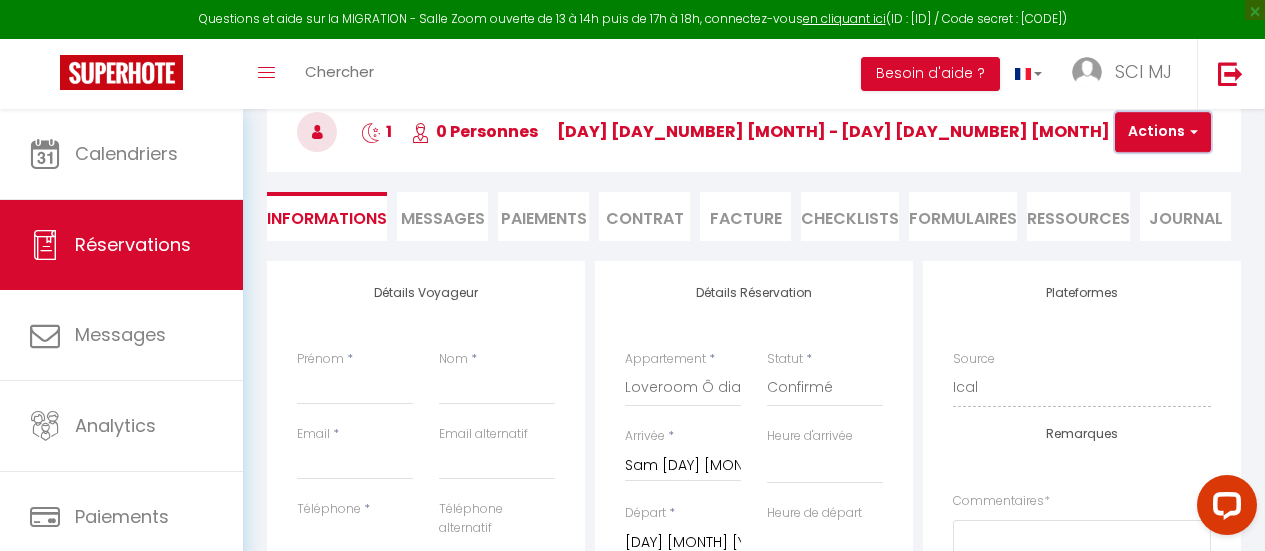 click on "Actions" at bounding box center [1163, 132] 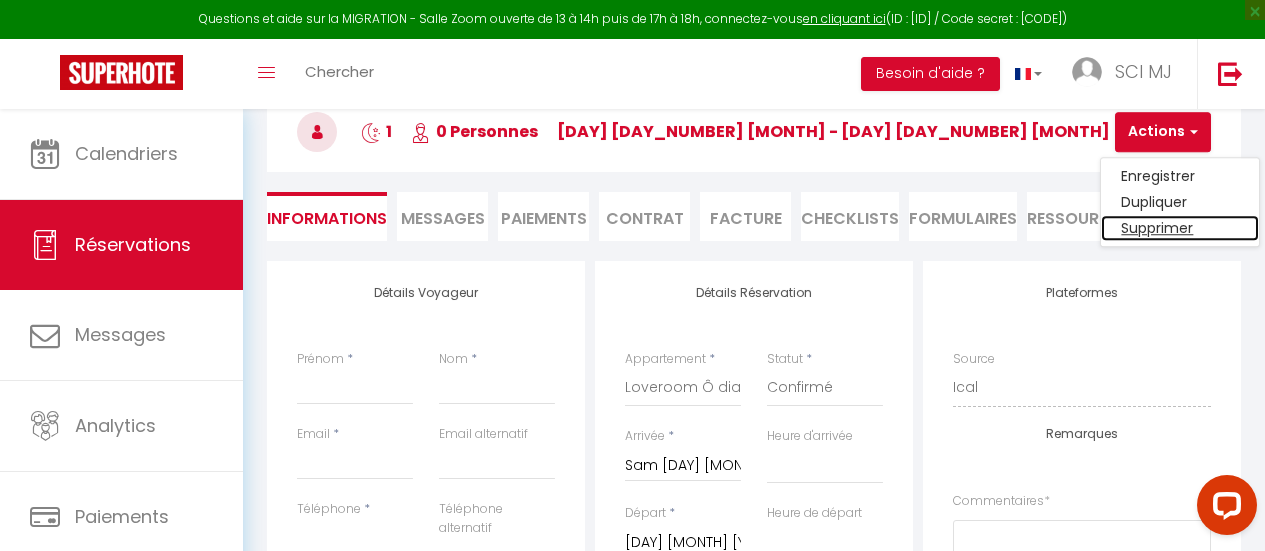 click on "Supprimer" at bounding box center (1180, 228) 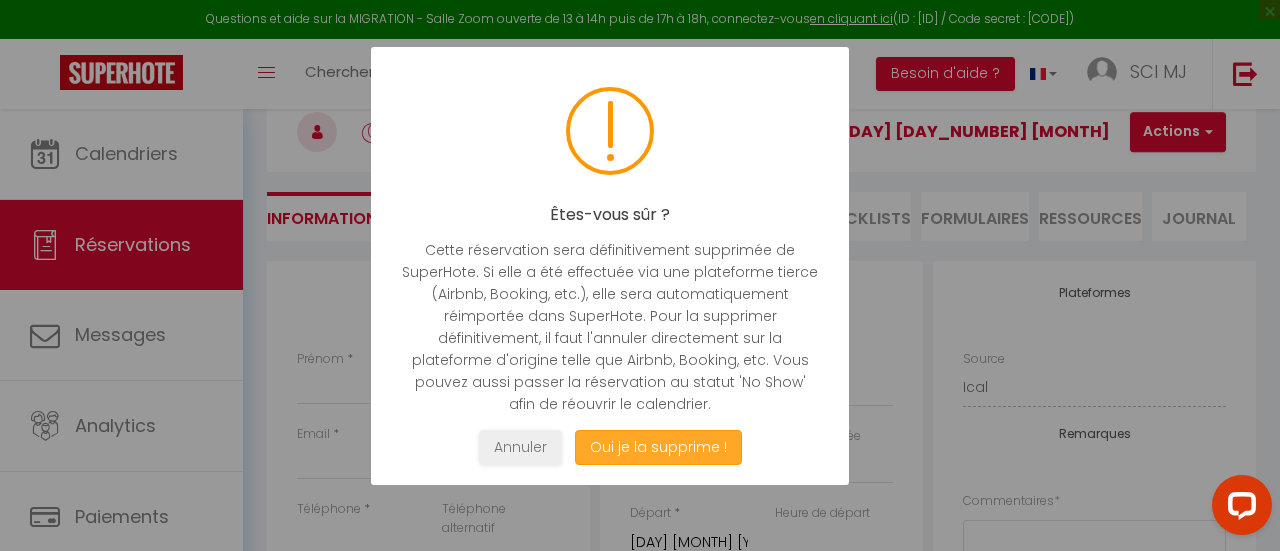 click on "Oui je la supprime !" at bounding box center (658, 447) 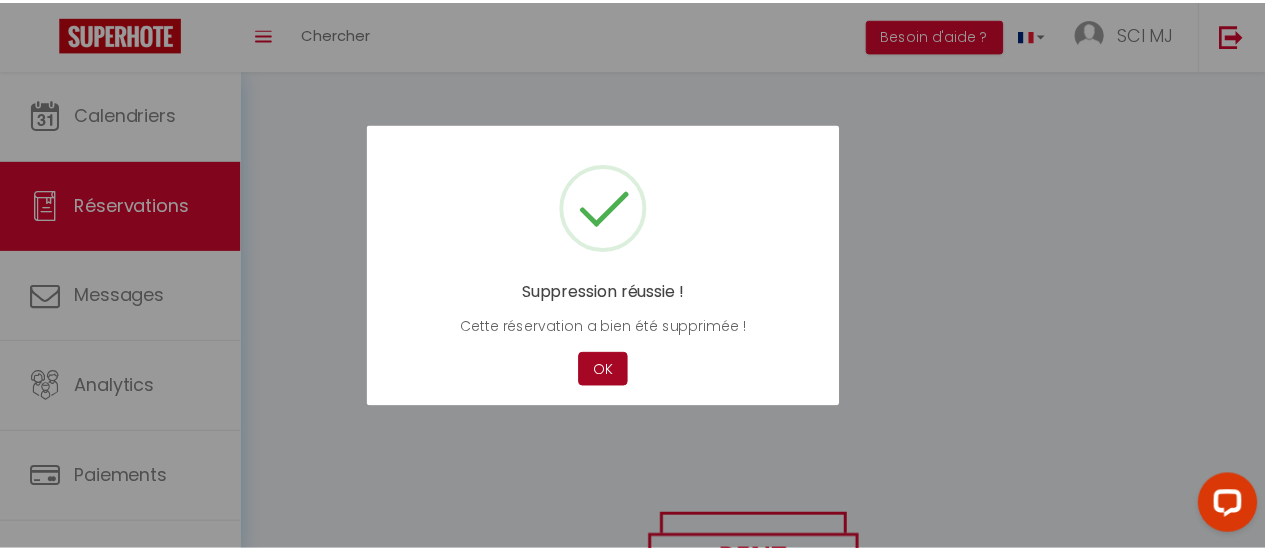 scroll, scrollTop: 0, scrollLeft: 0, axis: both 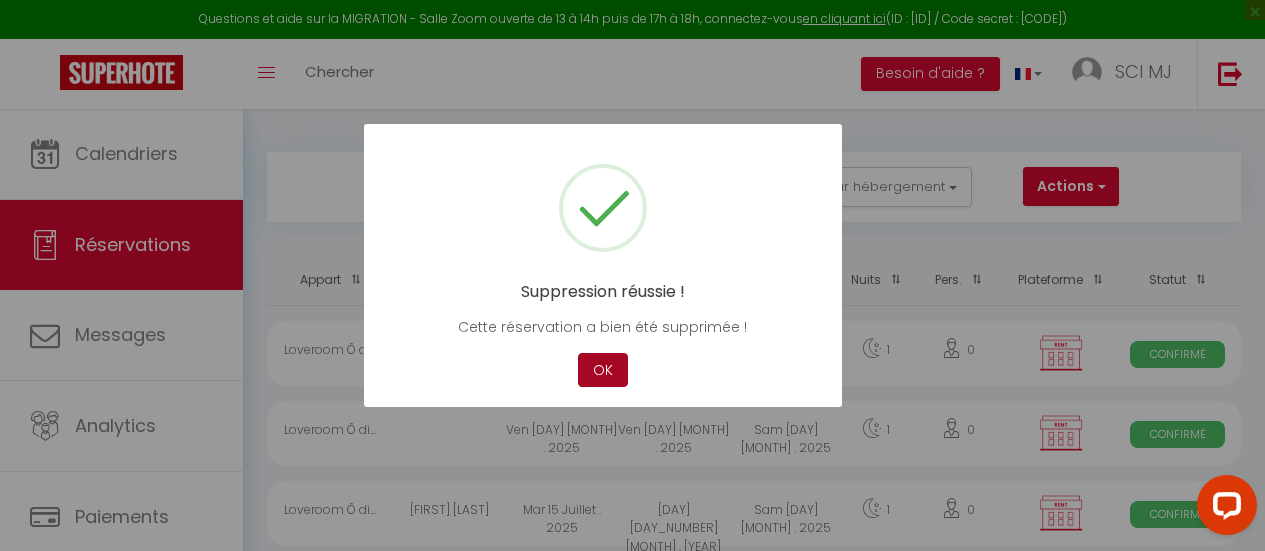 click on "OK" at bounding box center [603, 370] 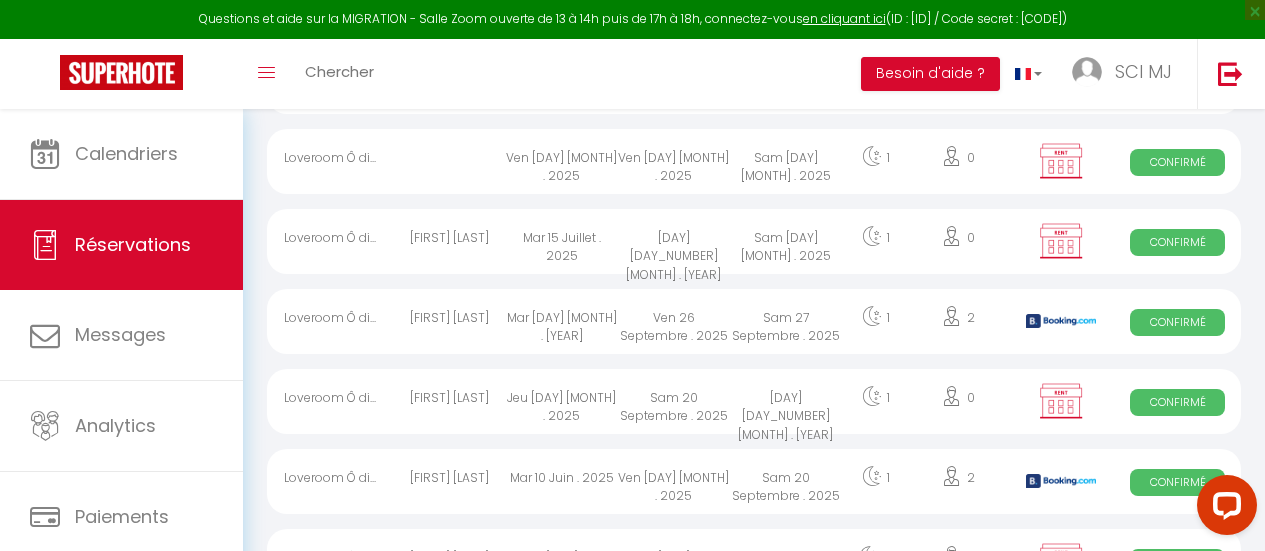 scroll, scrollTop: 0, scrollLeft: 0, axis: both 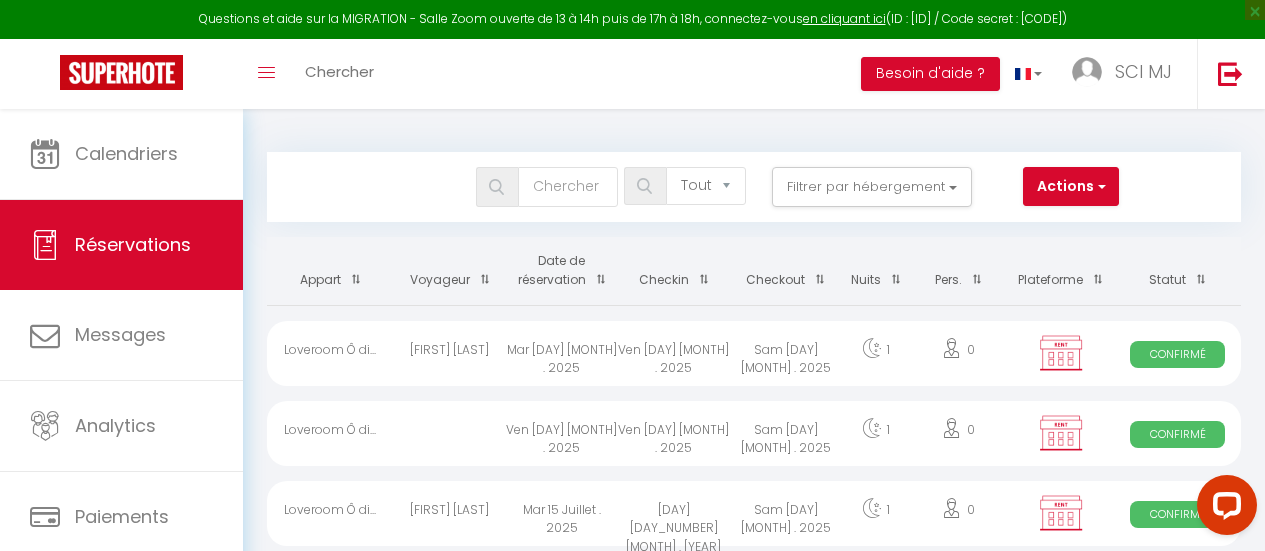 click at bounding box center [1061, 353] 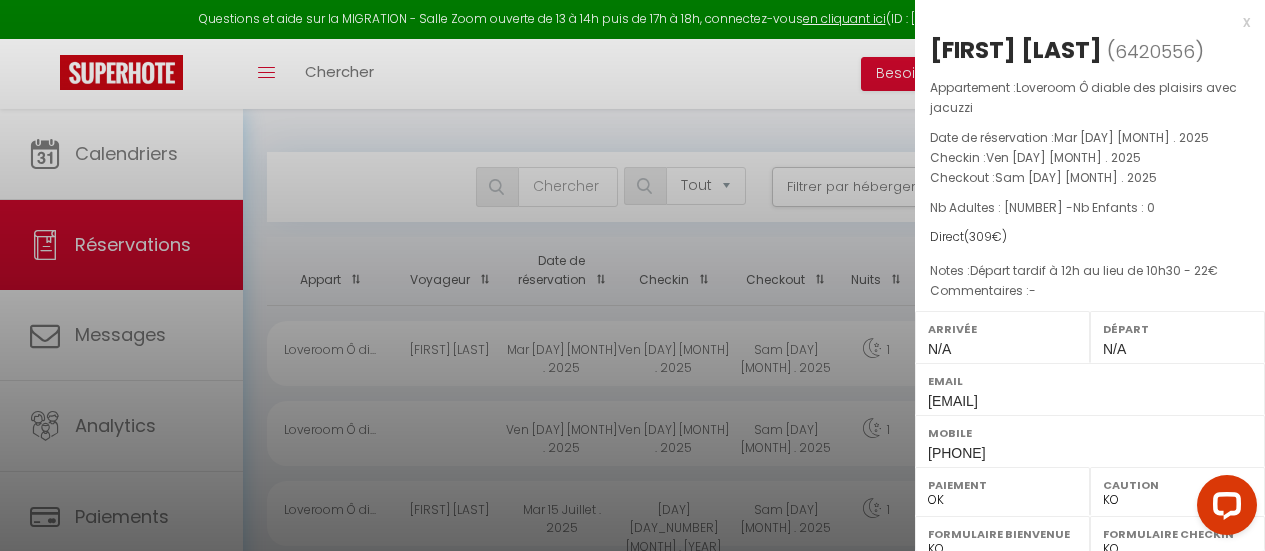 click on "x" at bounding box center (1082, 22) 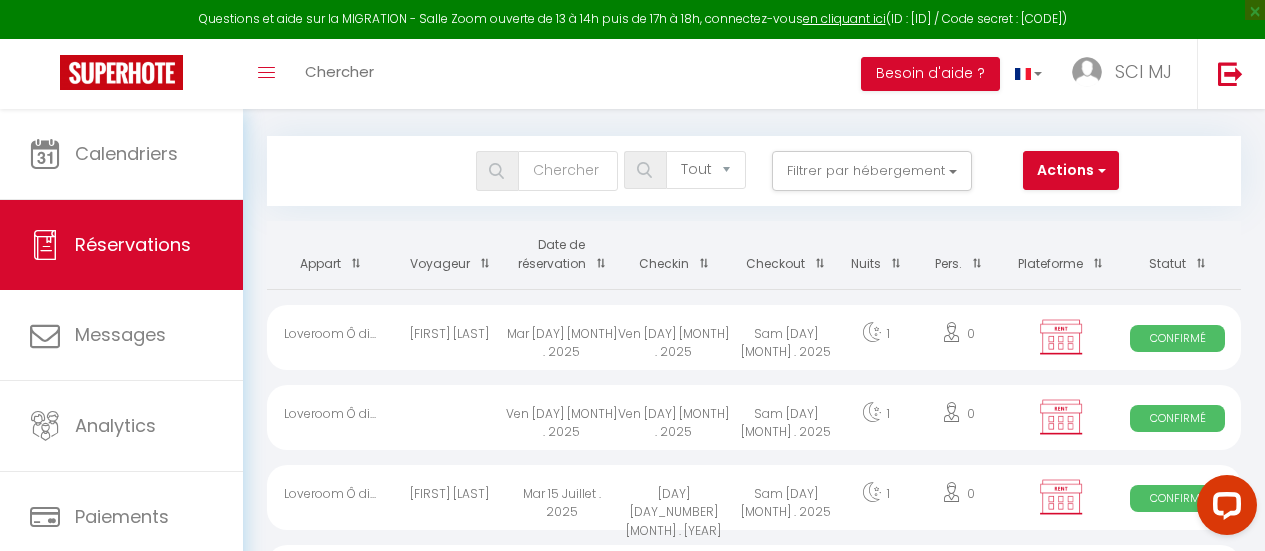 scroll, scrollTop: 0, scrollLeft: 0, axis: both 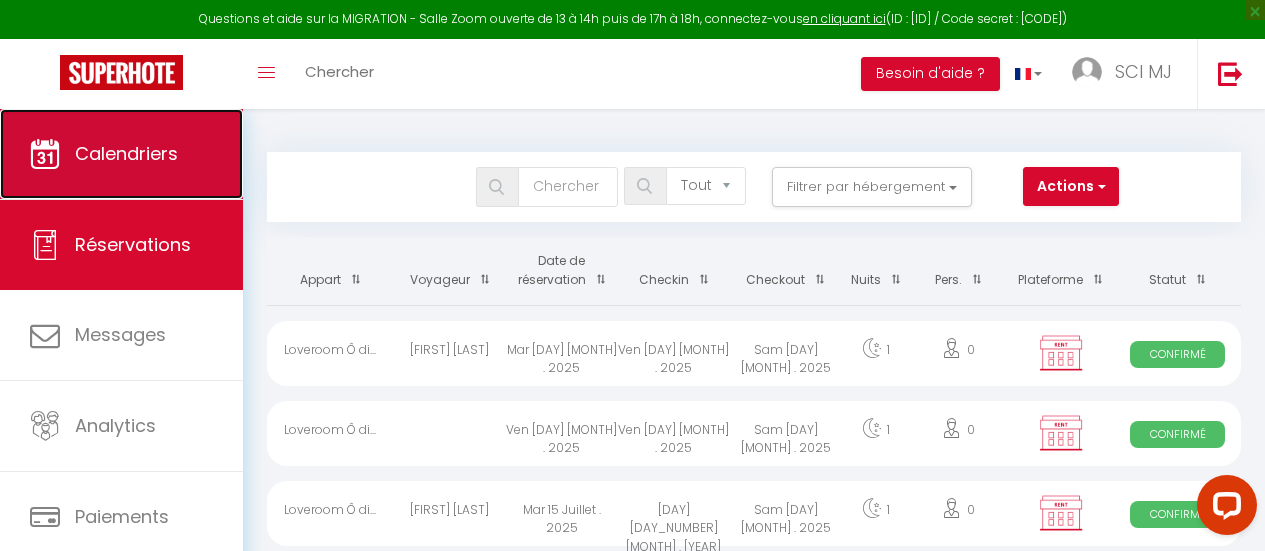 click on "Calendriers" at bounding box center [121, 154] 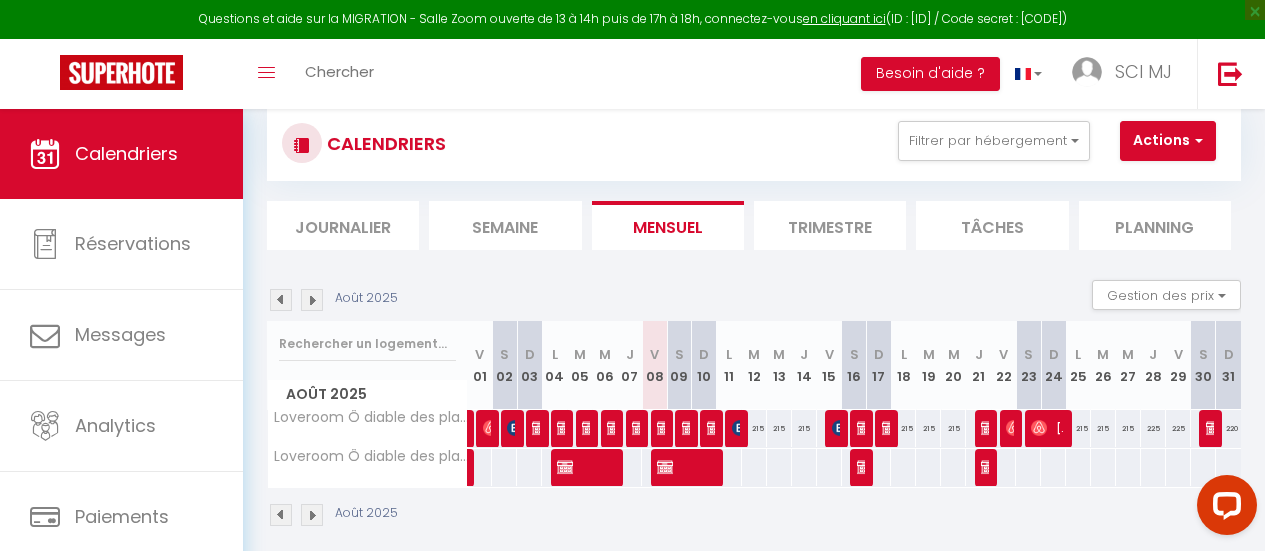 scroll, scrollTop: 48, scrollLeft: 0, axis: vertical 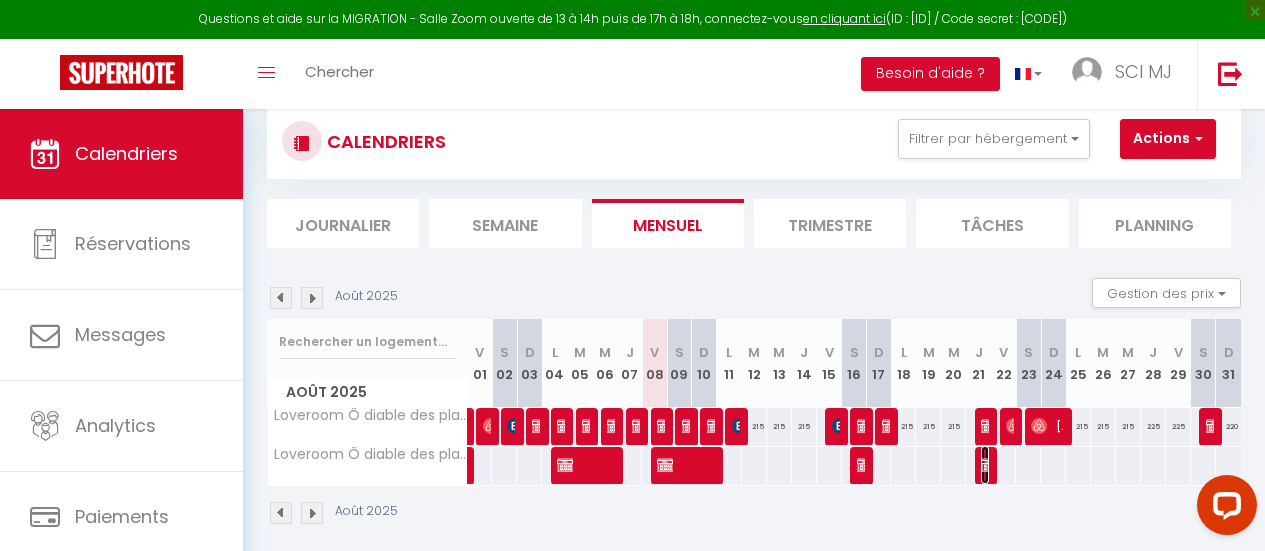 click at bounding box center [989, 426] 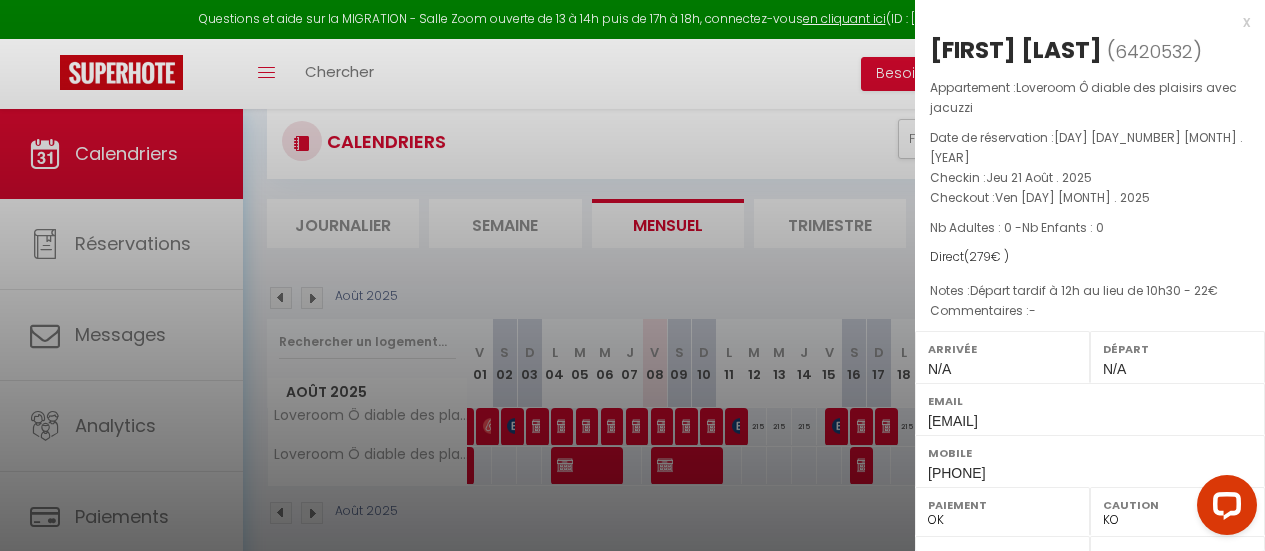 click on "x
[FIRST] [LAST]
( [NUMBER] )
Appartement :
[NAME]
Date de réservation :
[DAY] [MONTH] . [YEAR]
Checkin :
[DAY] [MONTH] . [YEAR]
Checkout :
[DAY] [MONTH] . [YEAR]
Nb Adultes : [NUMBER] -
Nb Enfants :
[NUMBER]
Direct
(
[PRICE]
)
Notes :
[DESCRIPTION]
Commentaires :
-   Arrivée
N/A   Départ
N/A   Email
[EMAIL]     [PHONE]" at bounding box center (1090, 486) 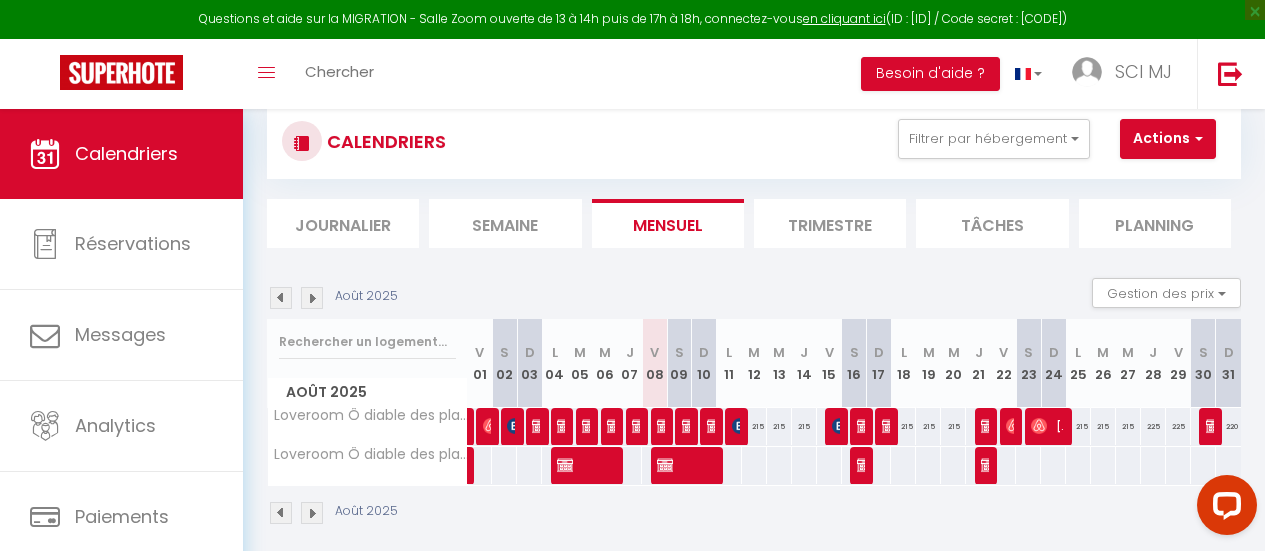click at bounding box center (987, 427) 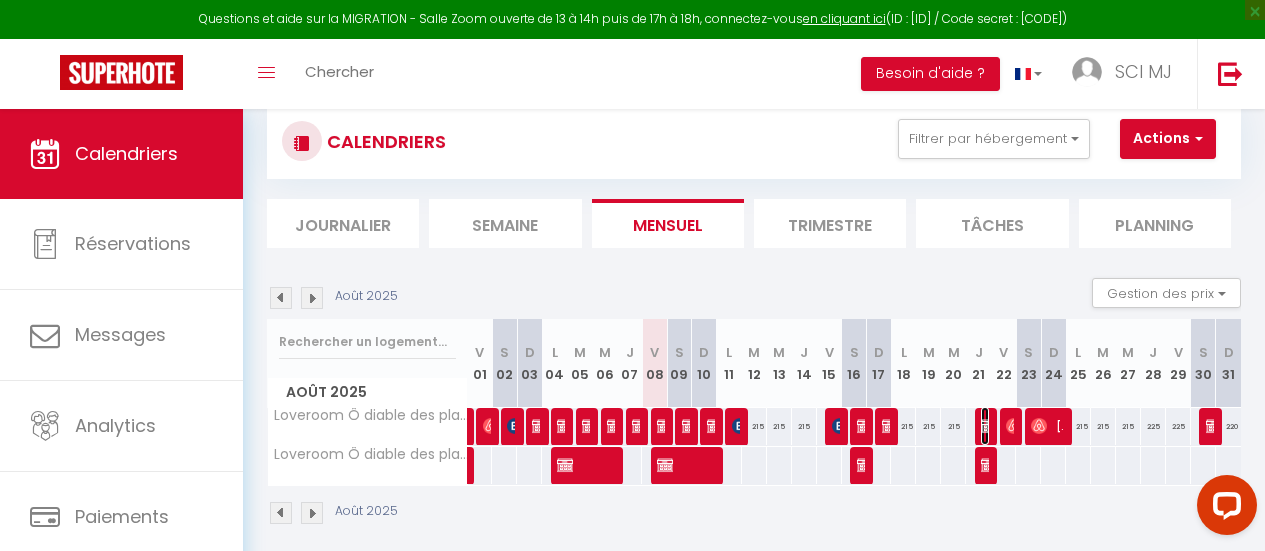 click at bounding box center (989, 426) 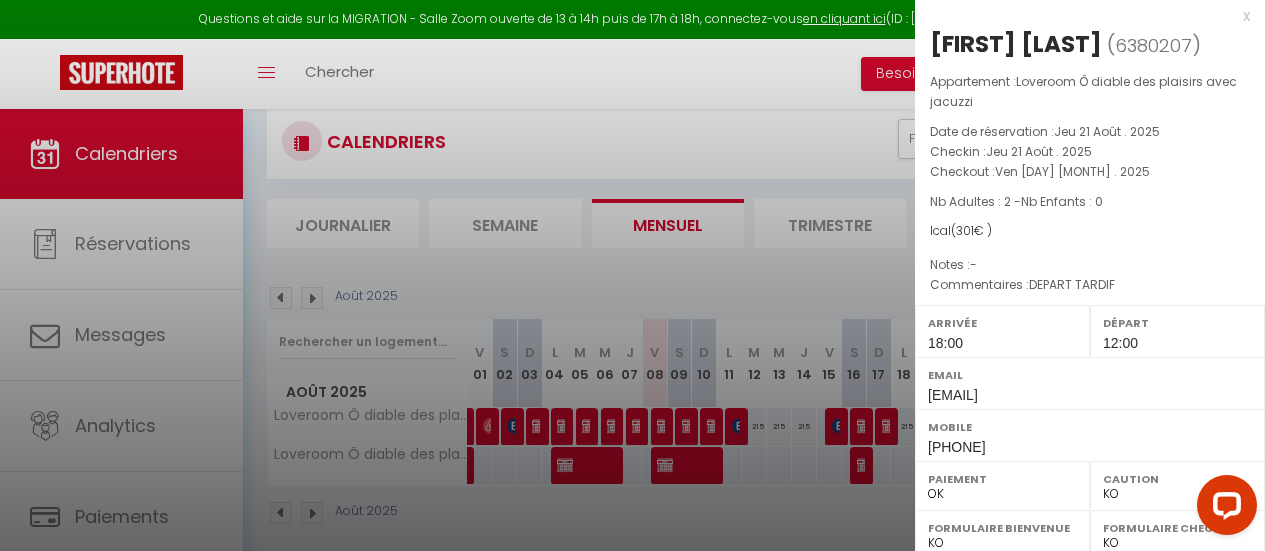 scroll, scrollTop: 5, scrollLeft: 0, axis: vertical 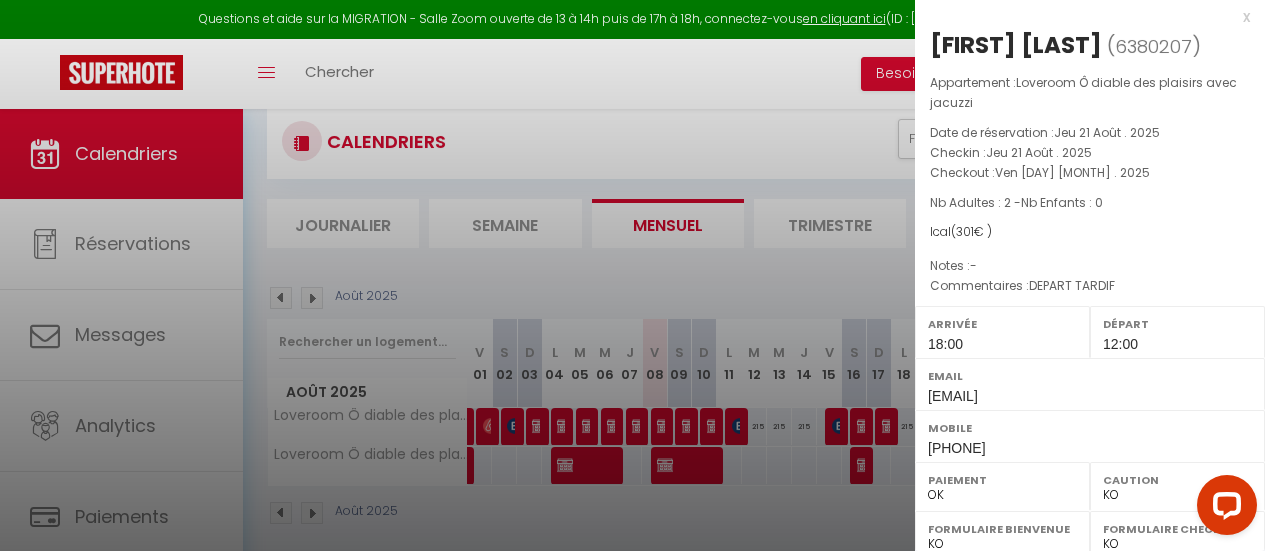 click on "x" at bounding box center [1082, 17] 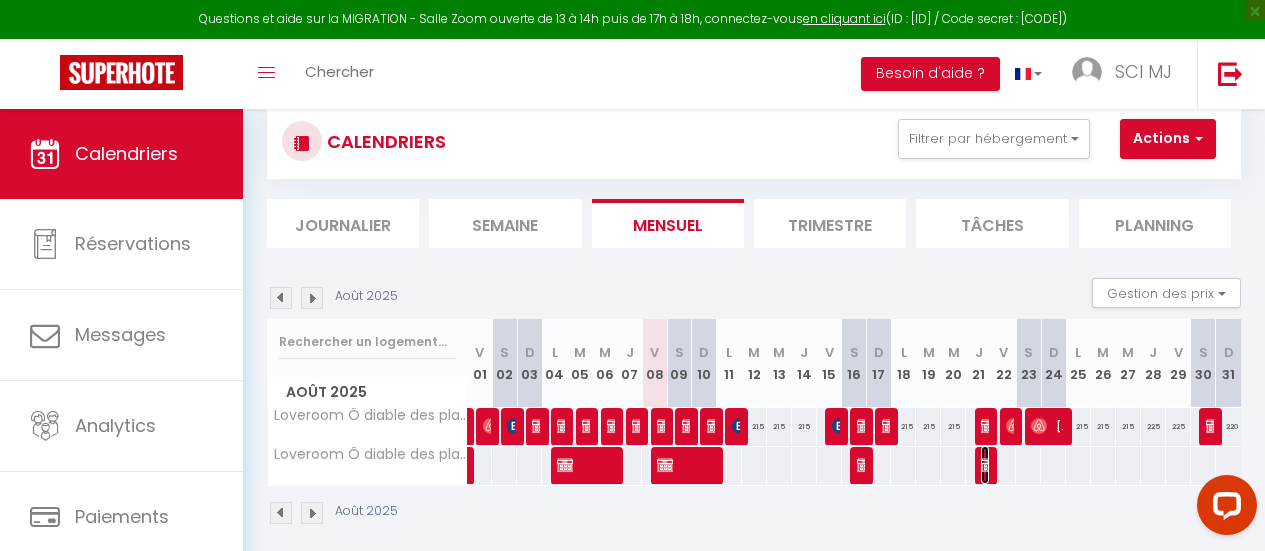 click at bounding box center (989, 426) 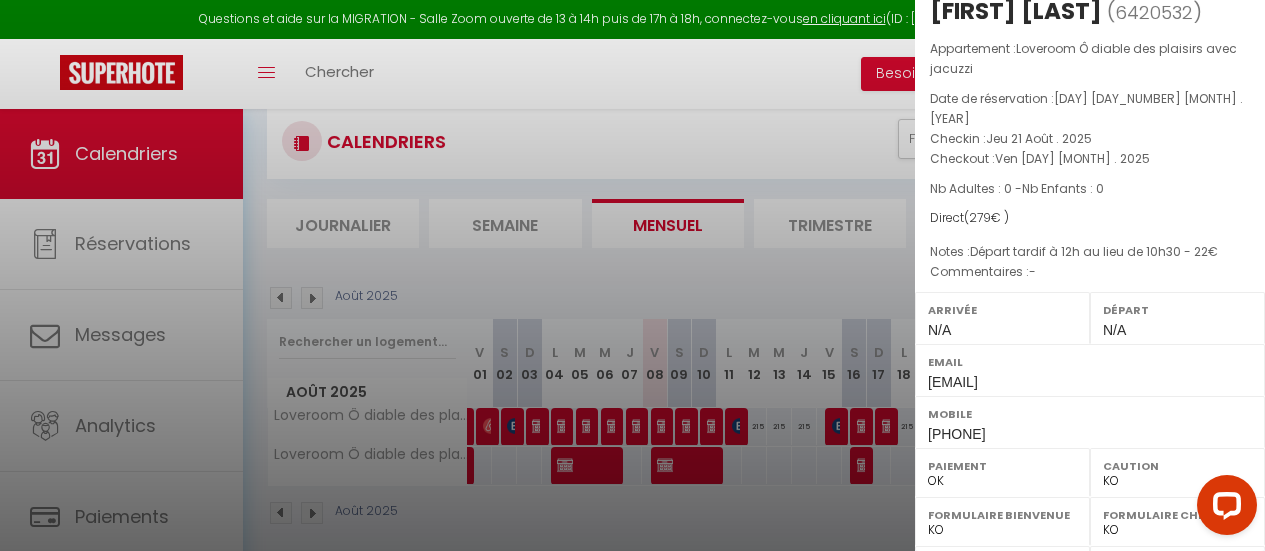 scroll, scrollTop: 0, scrollLeft: 0, axis: both 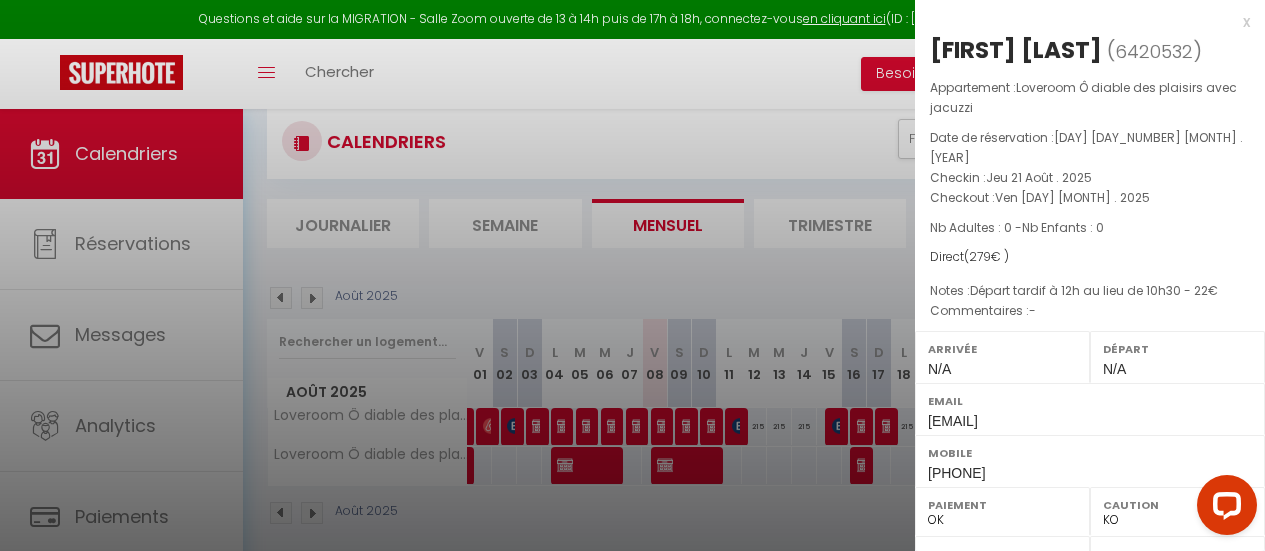 click on "x" at bounding box center (1082, 22) 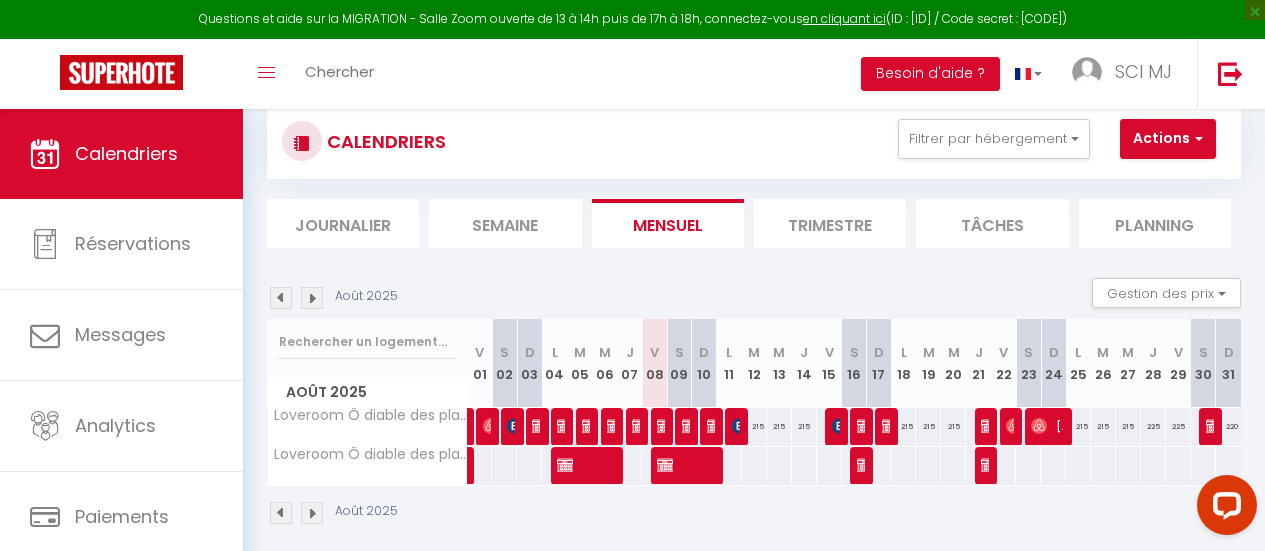 click at bounding box center (987, 427) 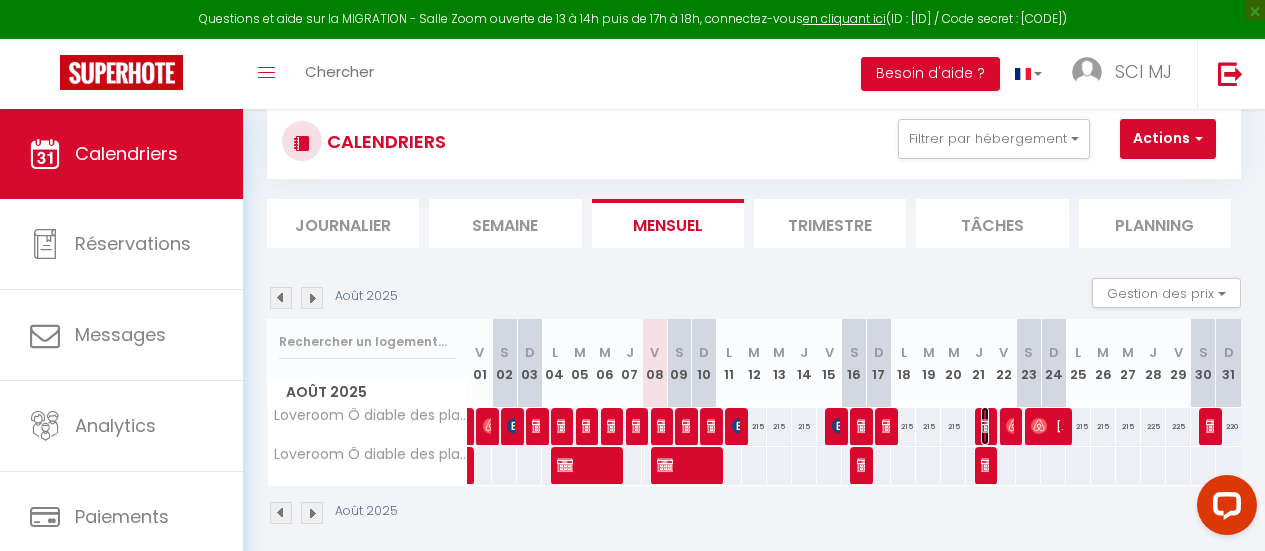 click at bounding box center [989, 426] 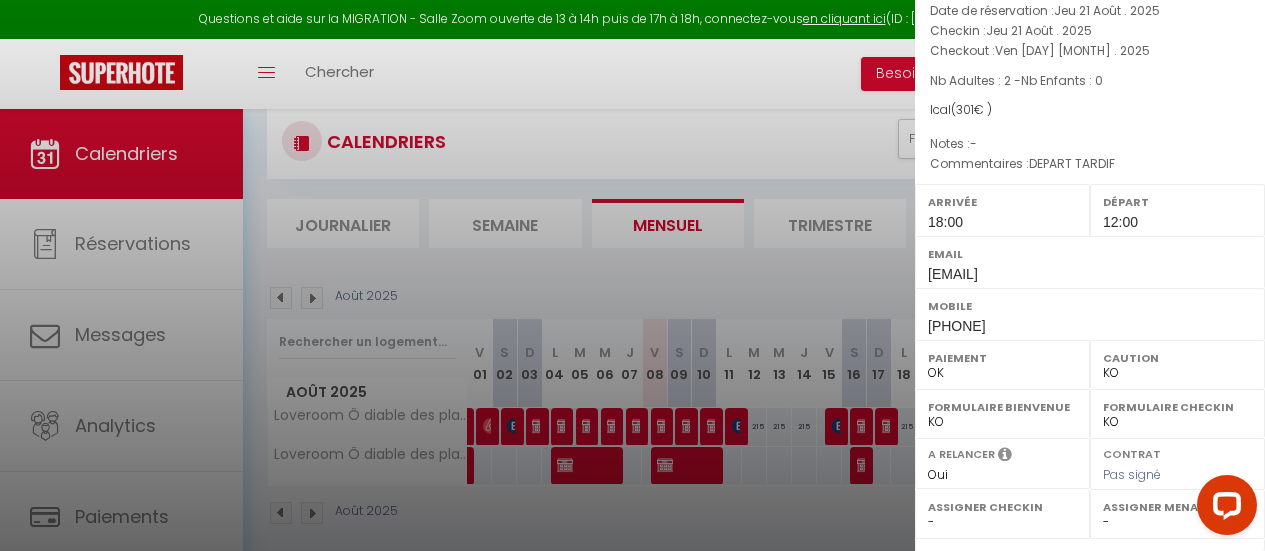 scroll, scrollTop: 400, scrollLeft: 0, axis: vertical 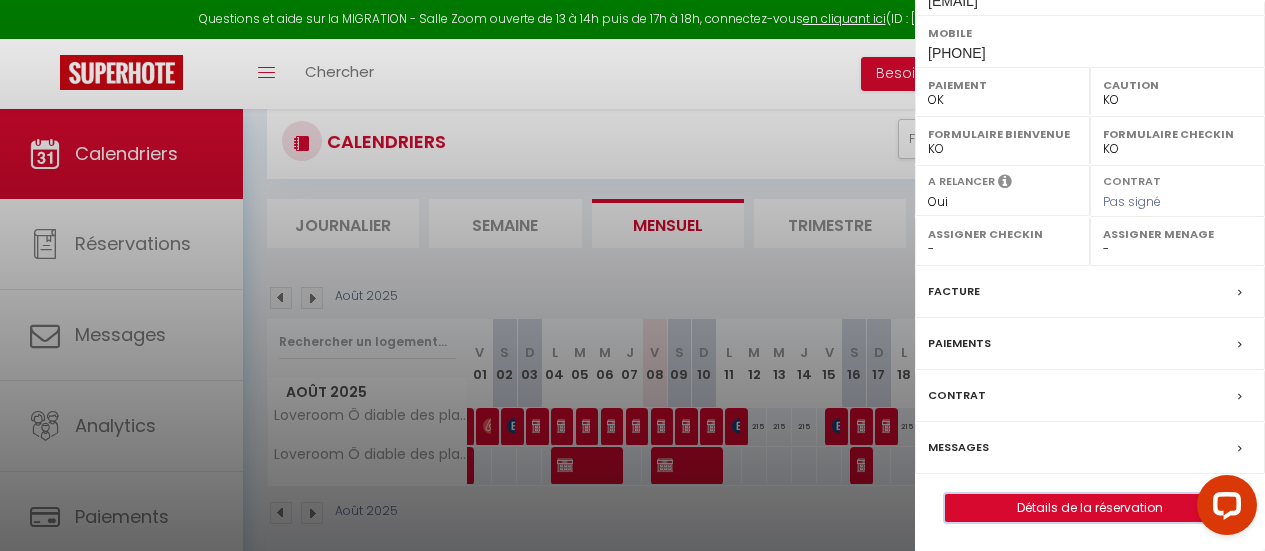 click on "Détails de la réservation" at bounding box center [1090, 508] 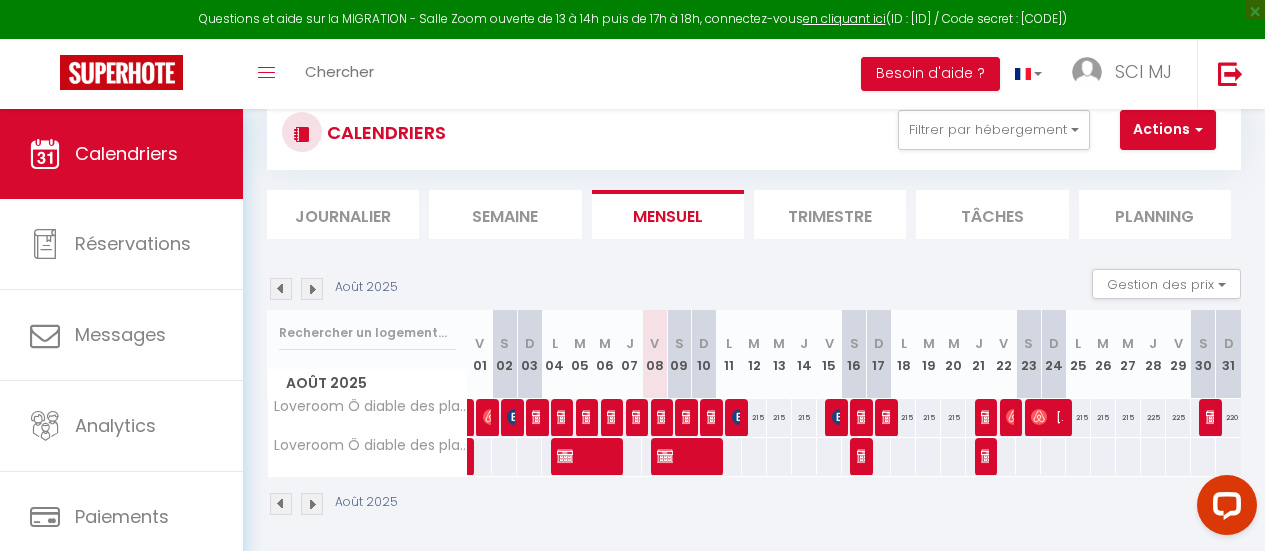 scroll, scrollTop: 83, scrollLeft: 0, axis: vertical 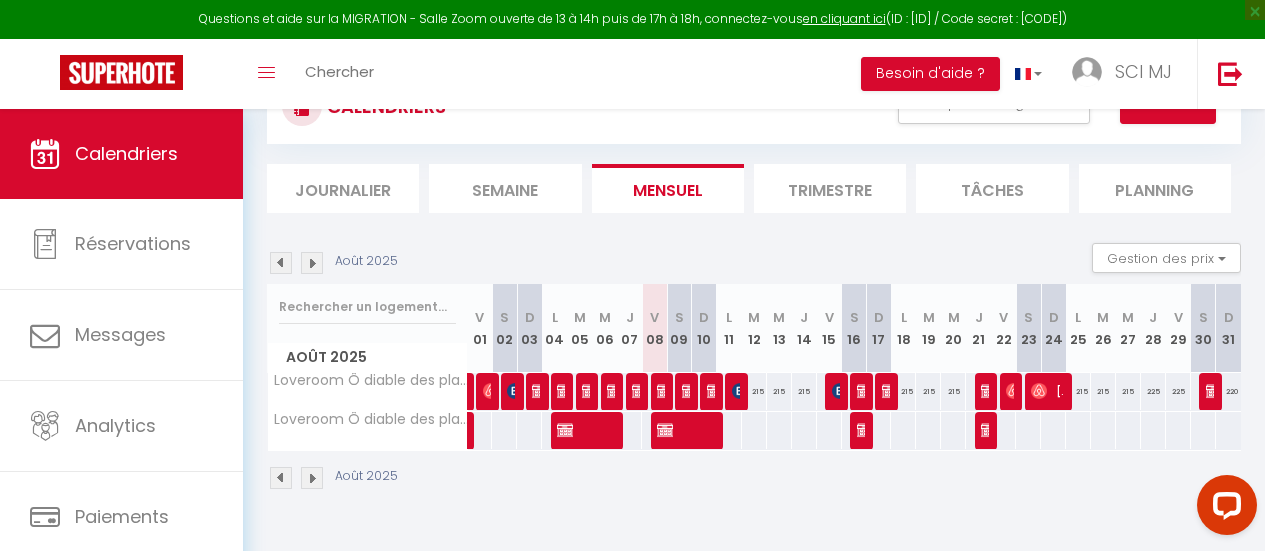 click at bounding box center (987, 392) 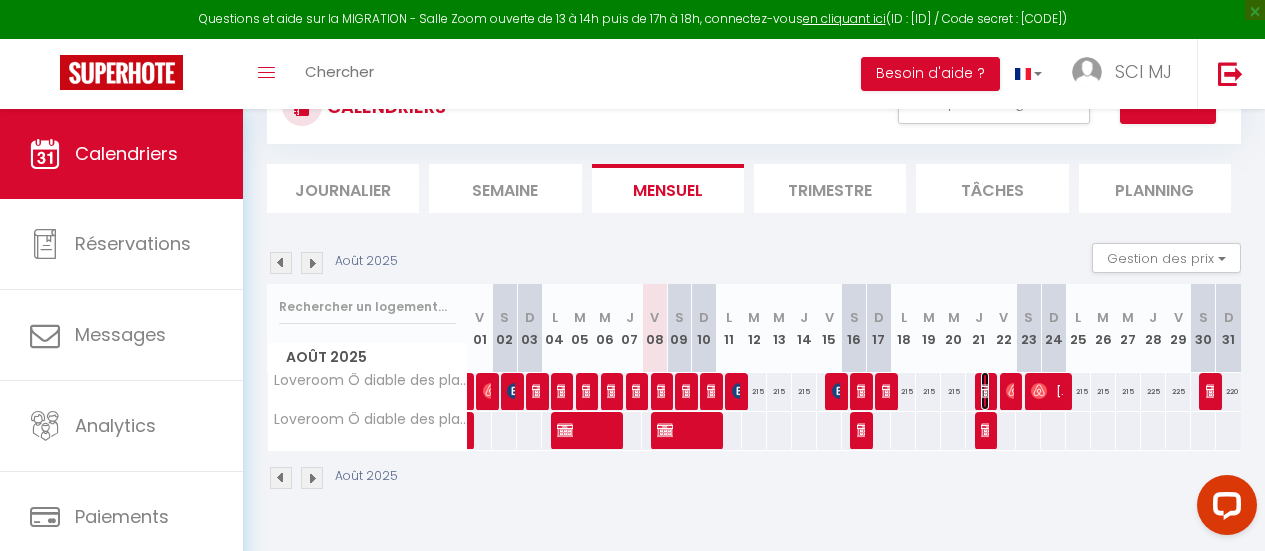 click at bounding box center (989, 391) 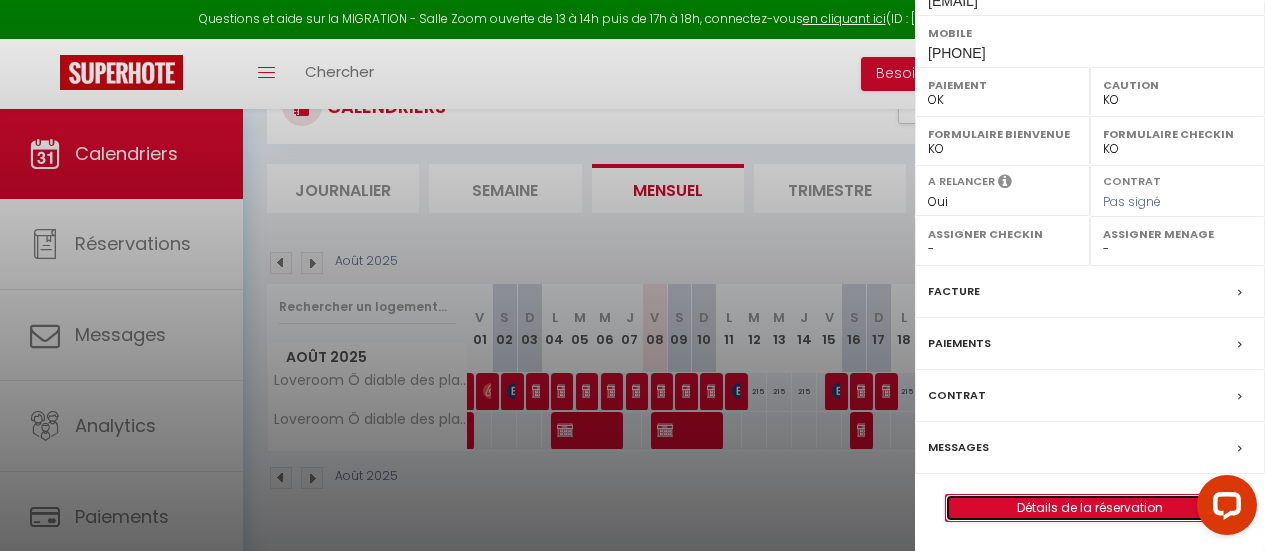 click on "Détails de la réservation" at bounding box center (1090, 508) 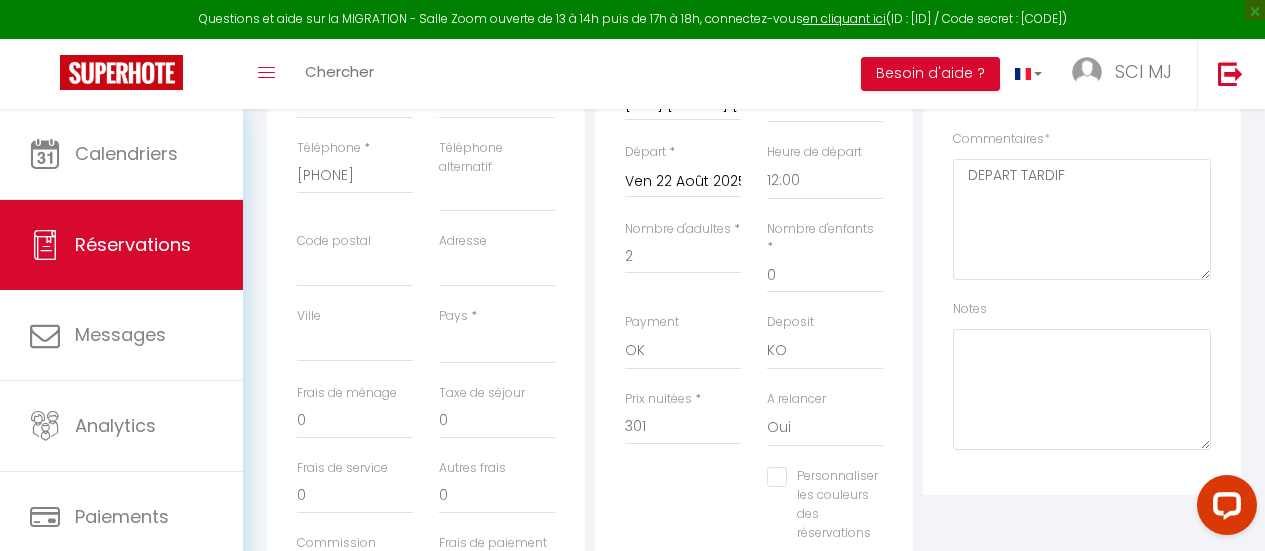 scroll, scrollTop: 0, scrollLeft: 0, axis: both 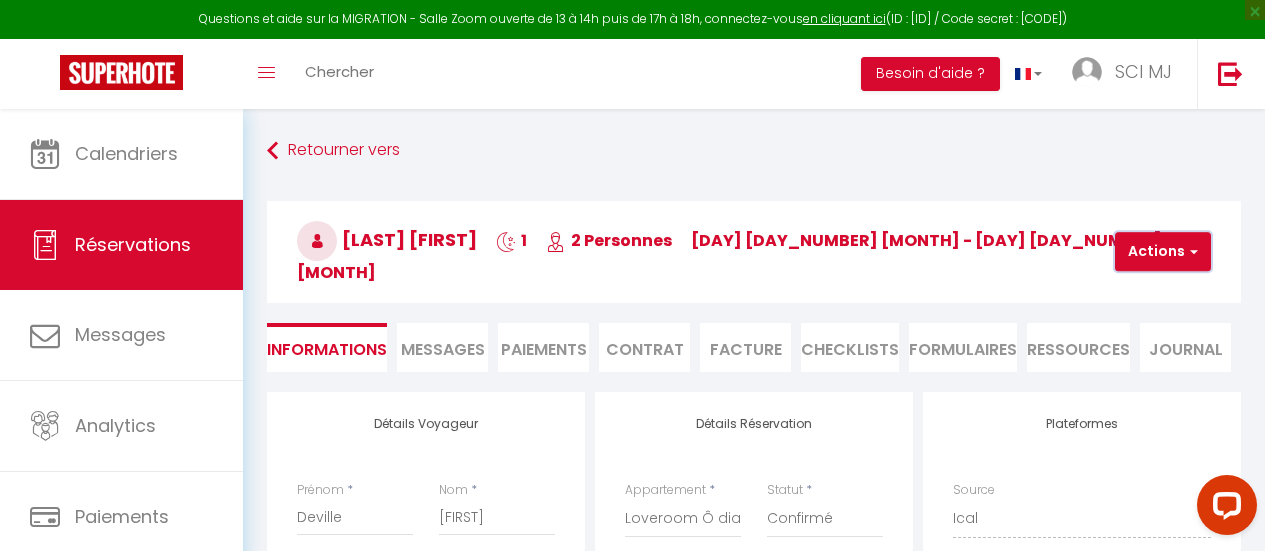 click at bounding box center [1191, 252] 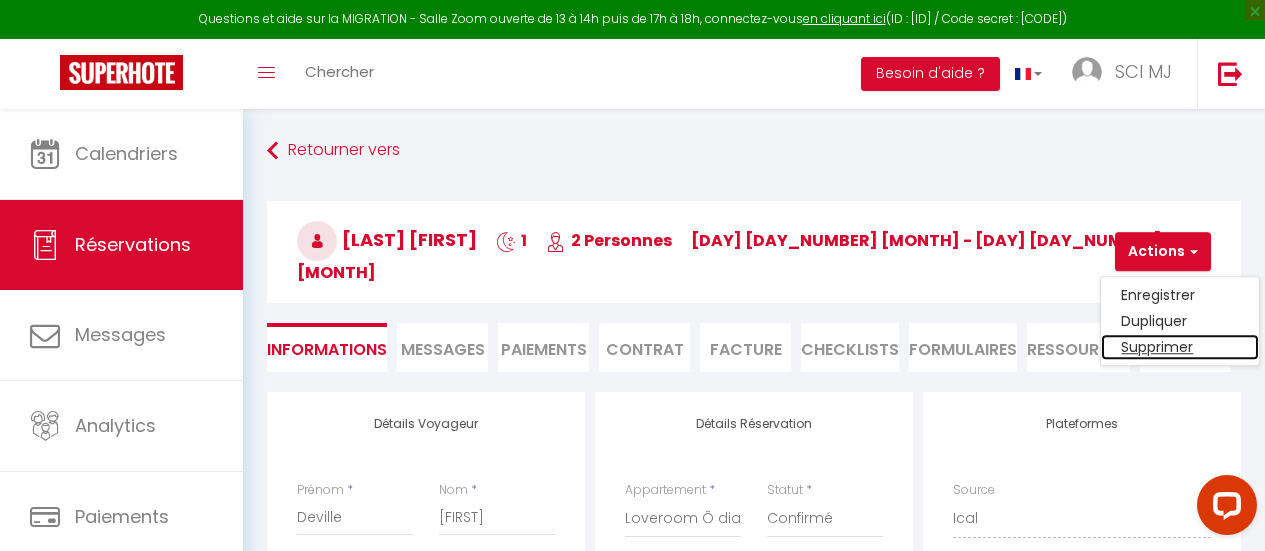 click on "Supprimer" at bounding box center (1180, 348) 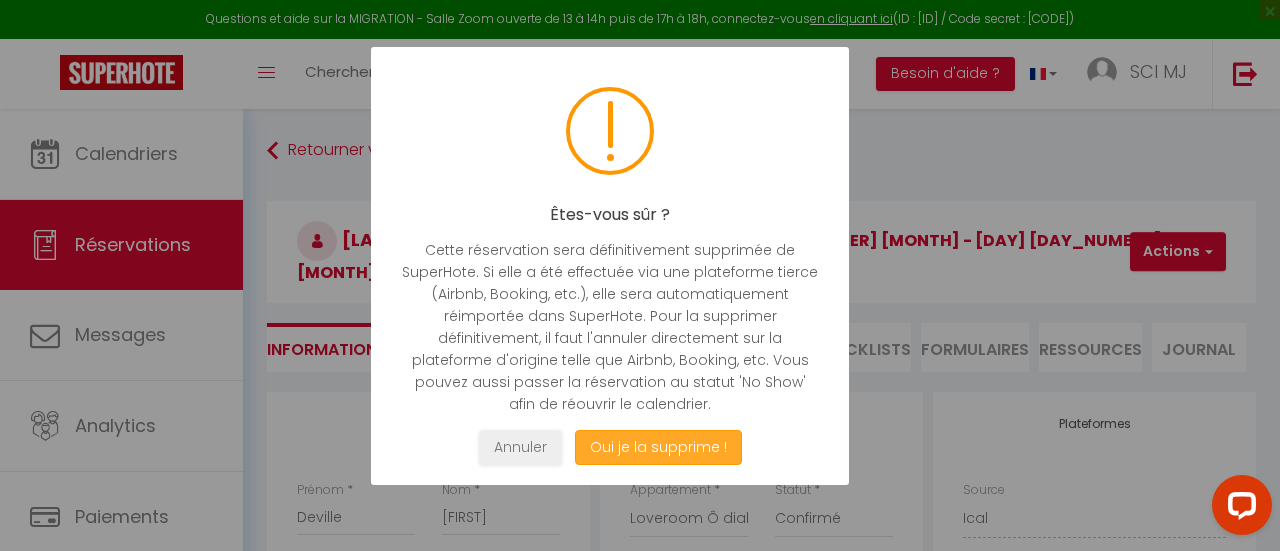 click on "Oui je la supprime !" at bounding box center (658, 447) 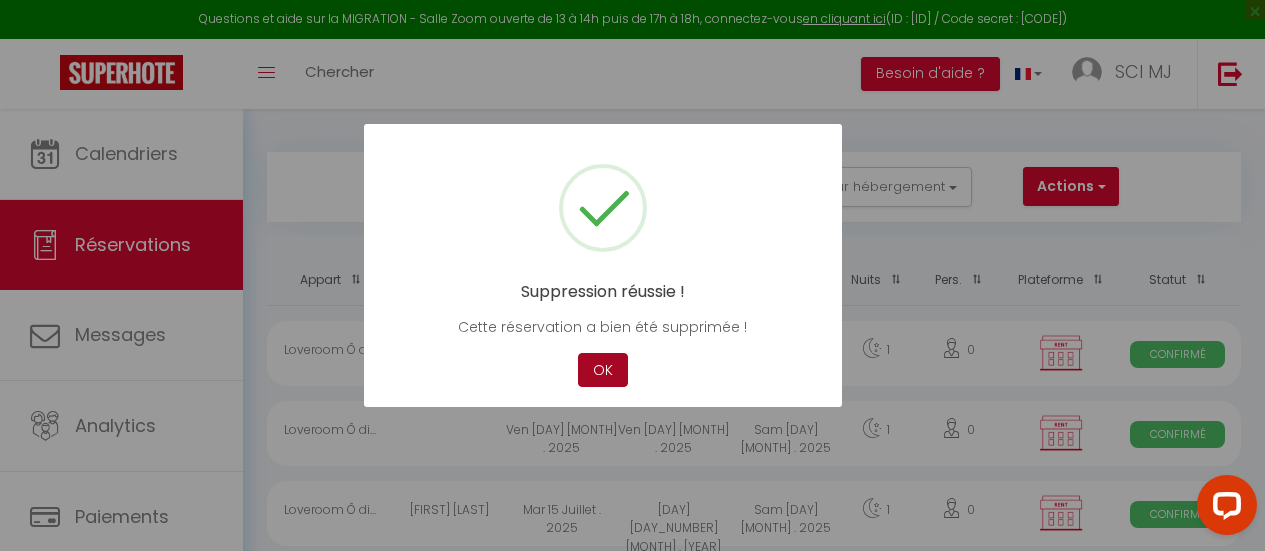 click on "OK" at bounding box center (603, 370) 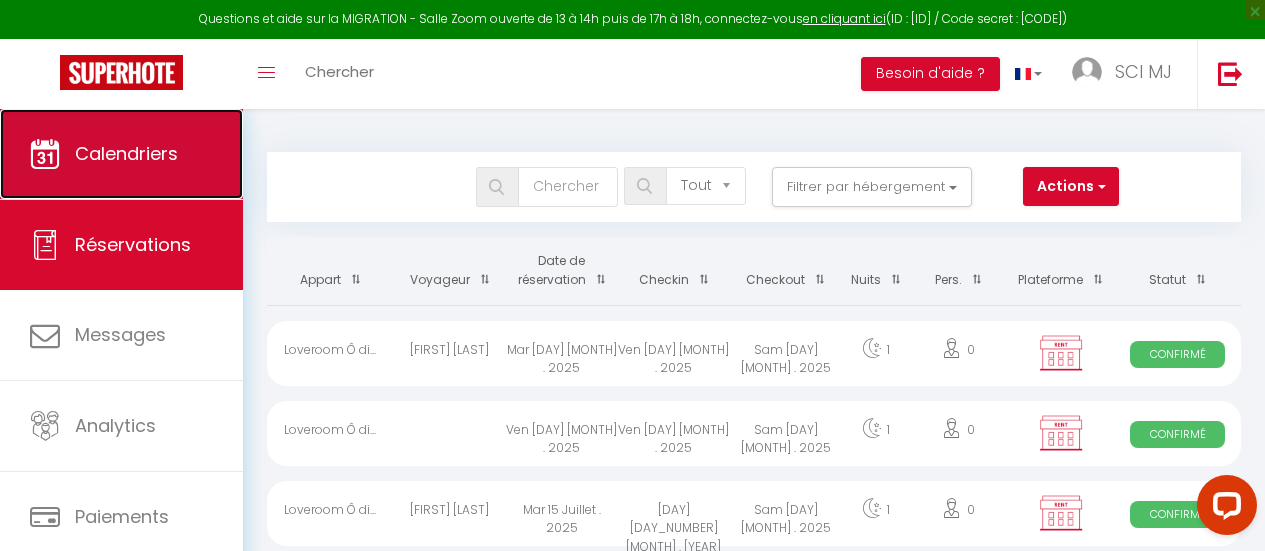 click at bounding box center [45, 154] 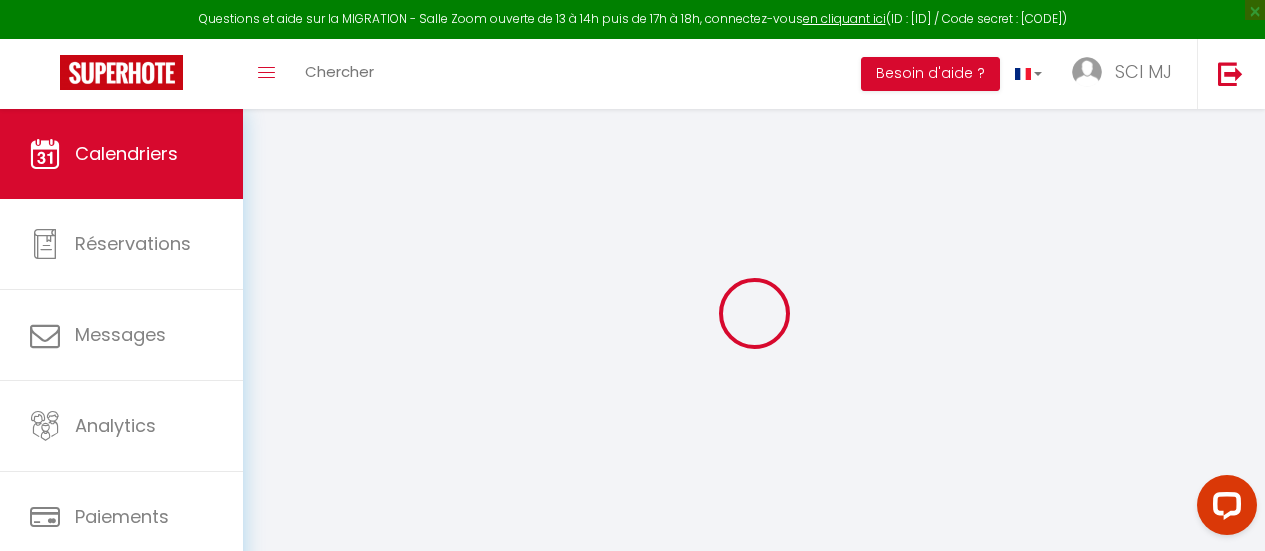 scroll, scrollTop: 44, scrollLeft: 0, axis: vertical 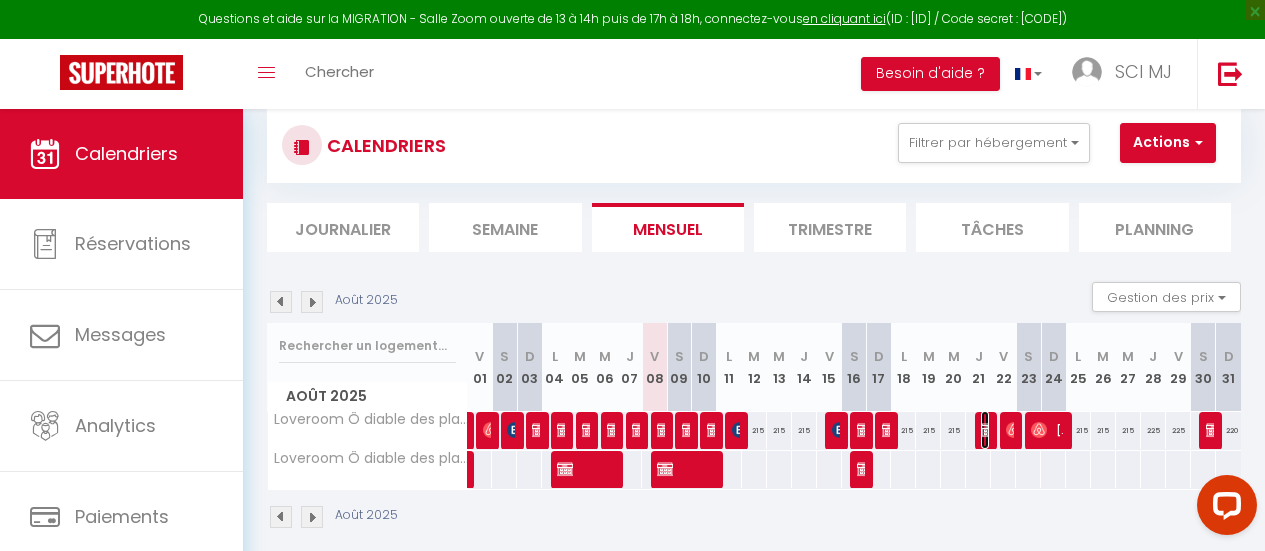 click at bounding box center (989, 430) 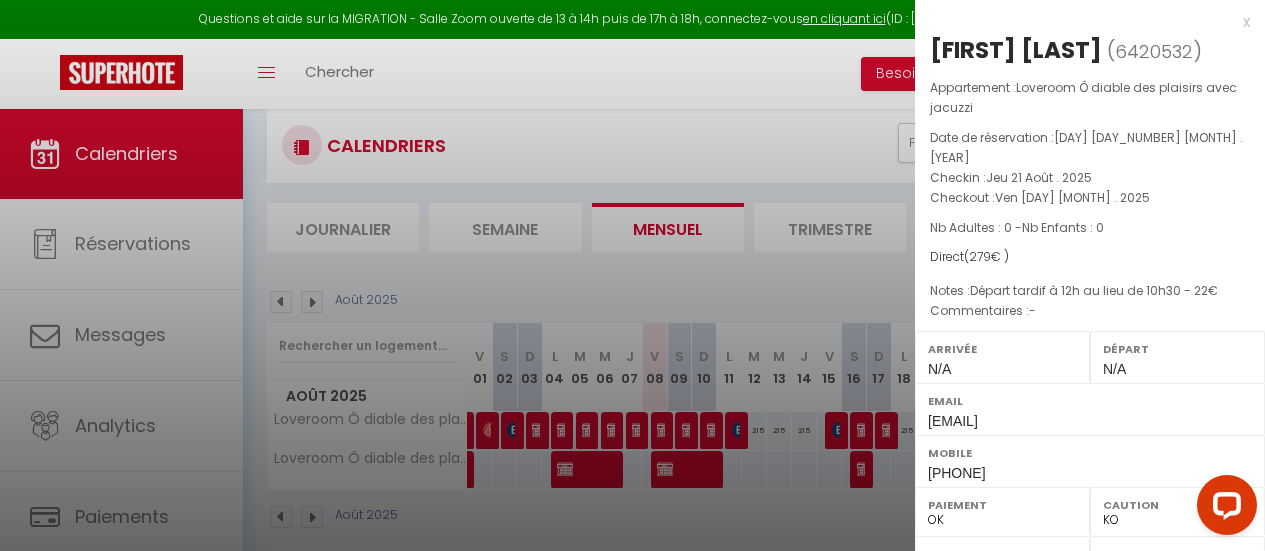 click at bounding box center (632, 275) 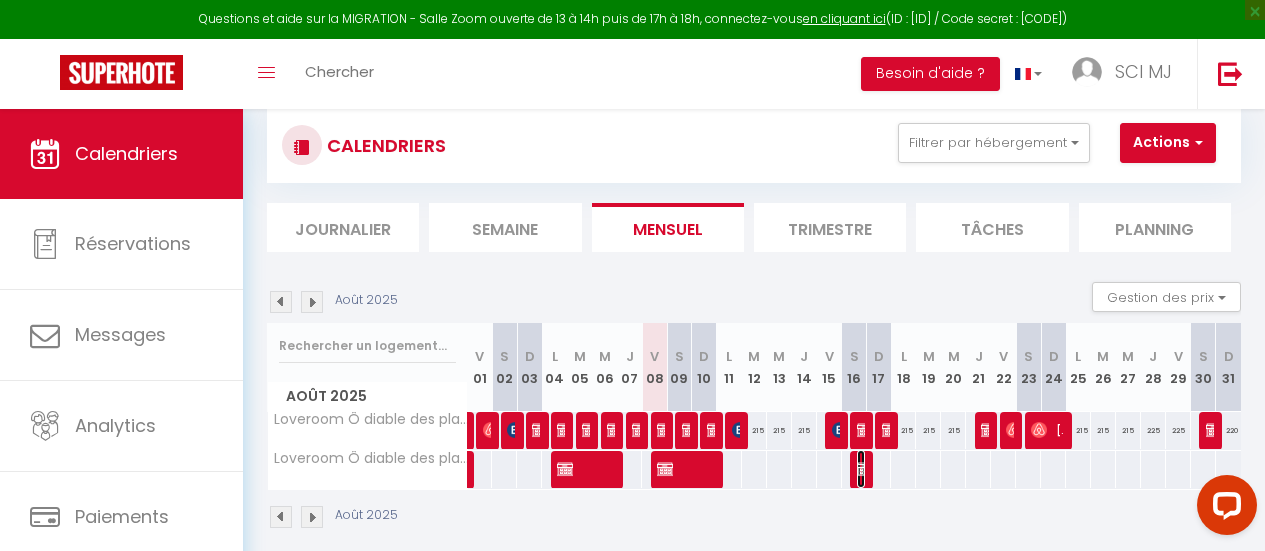 click at bounding box center (865, 430) 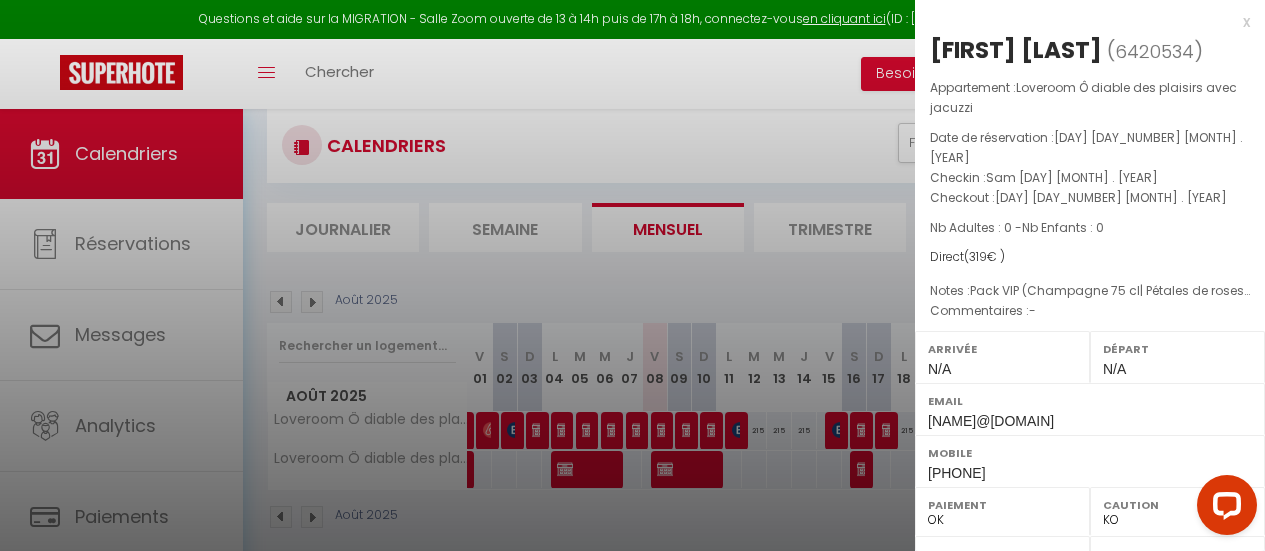 click at bounding box center (632, 275) 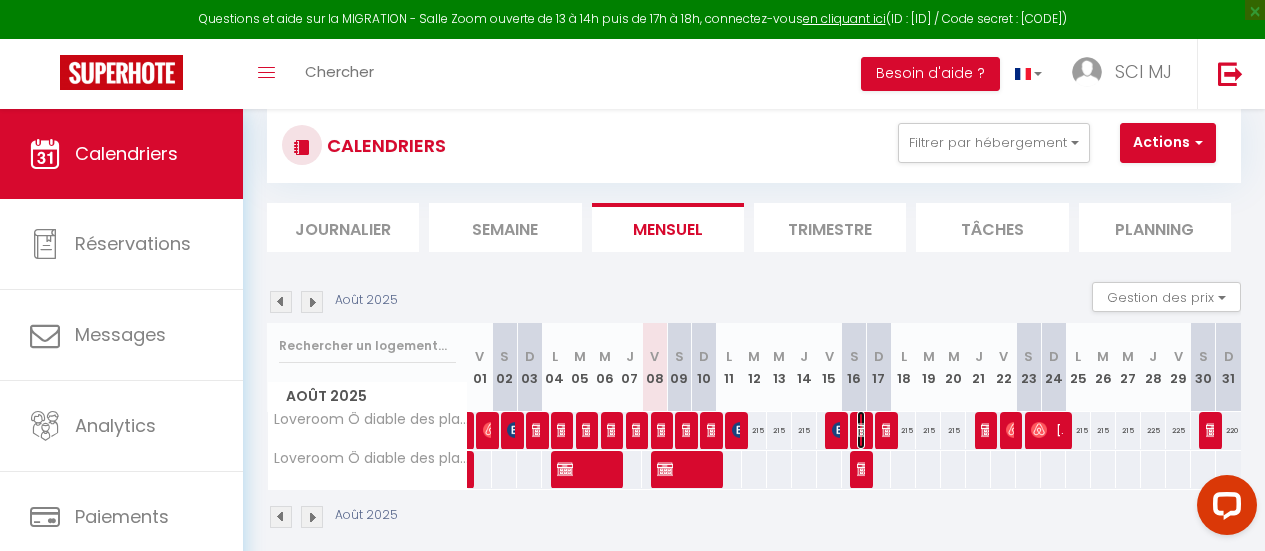 click at bounding box center (865, 430) 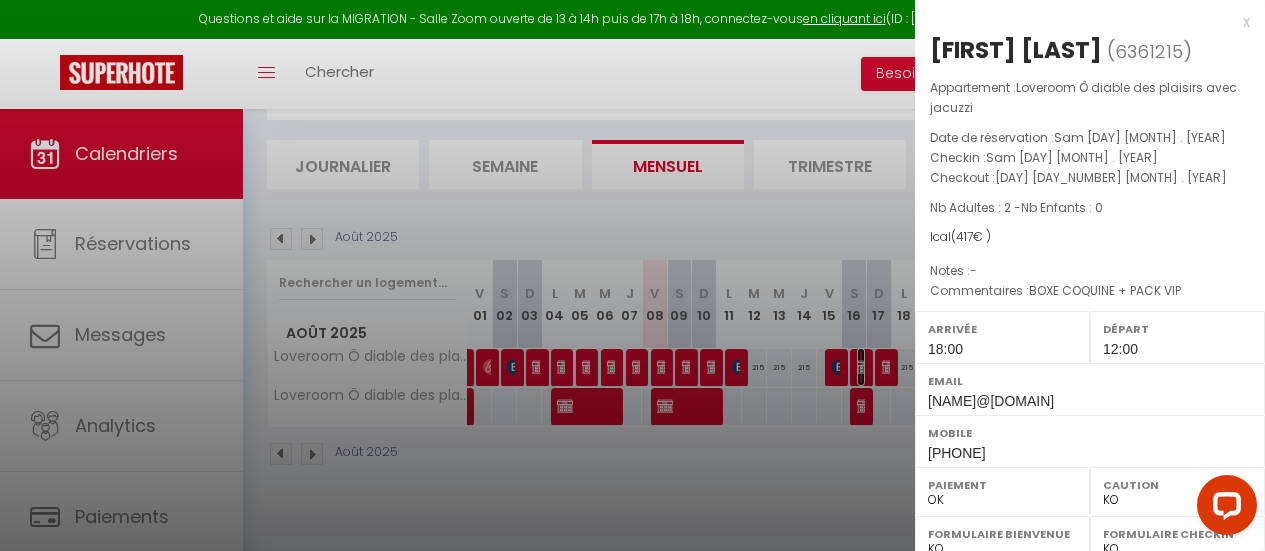 scroll, scrollTop: 109, scrollLeft: 0, axis: vertical 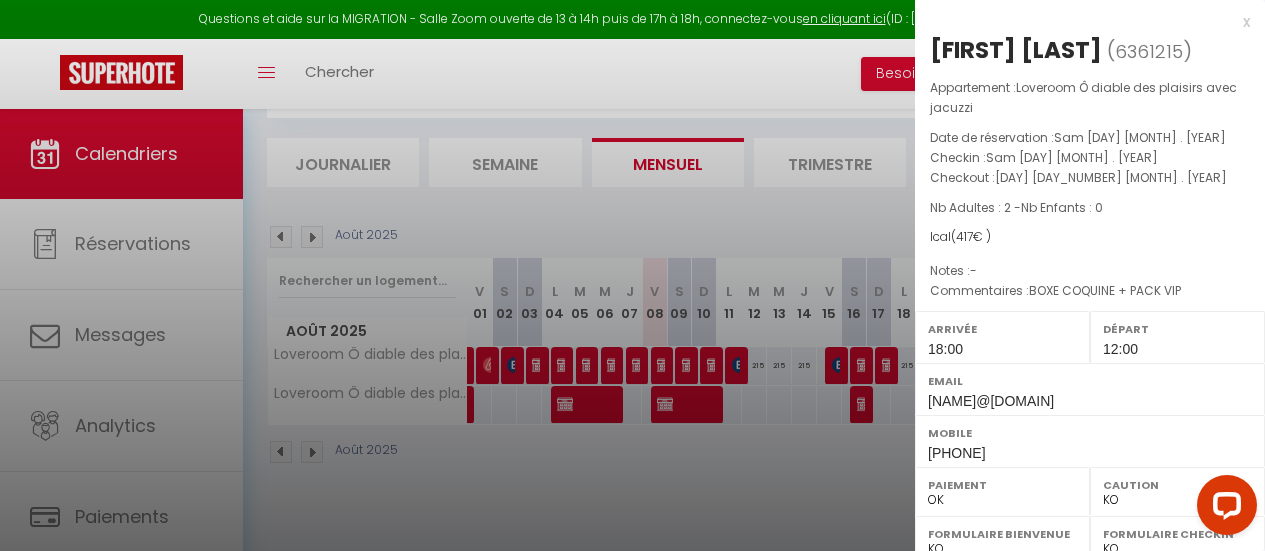 click at bounding box center (632, 275) 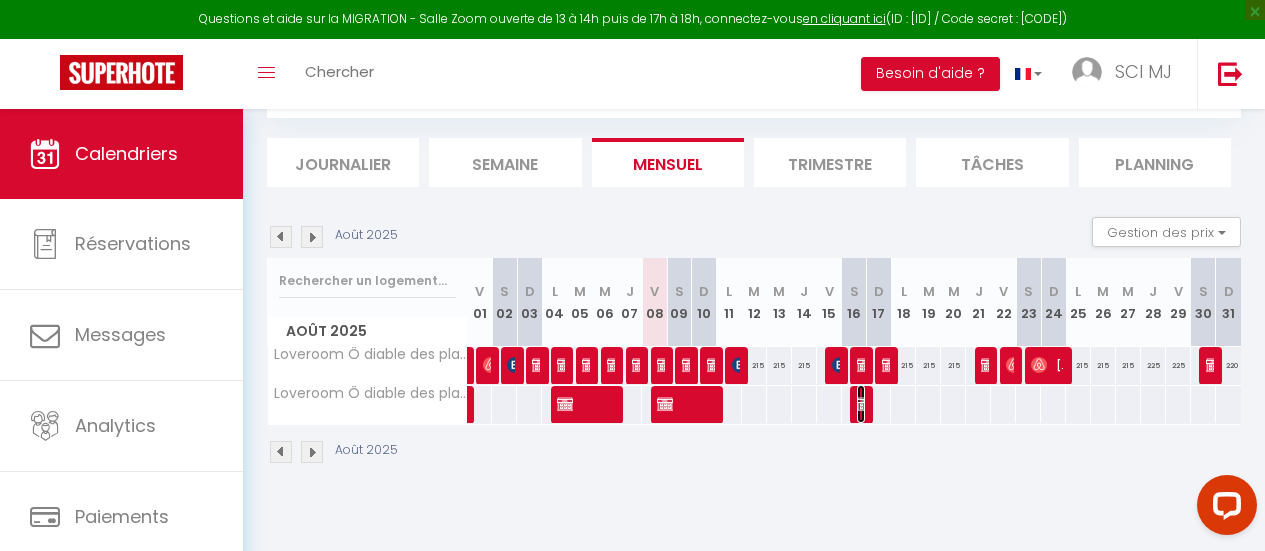 click on "[FIRST] [LAST]" at bounding box center (861, 365) 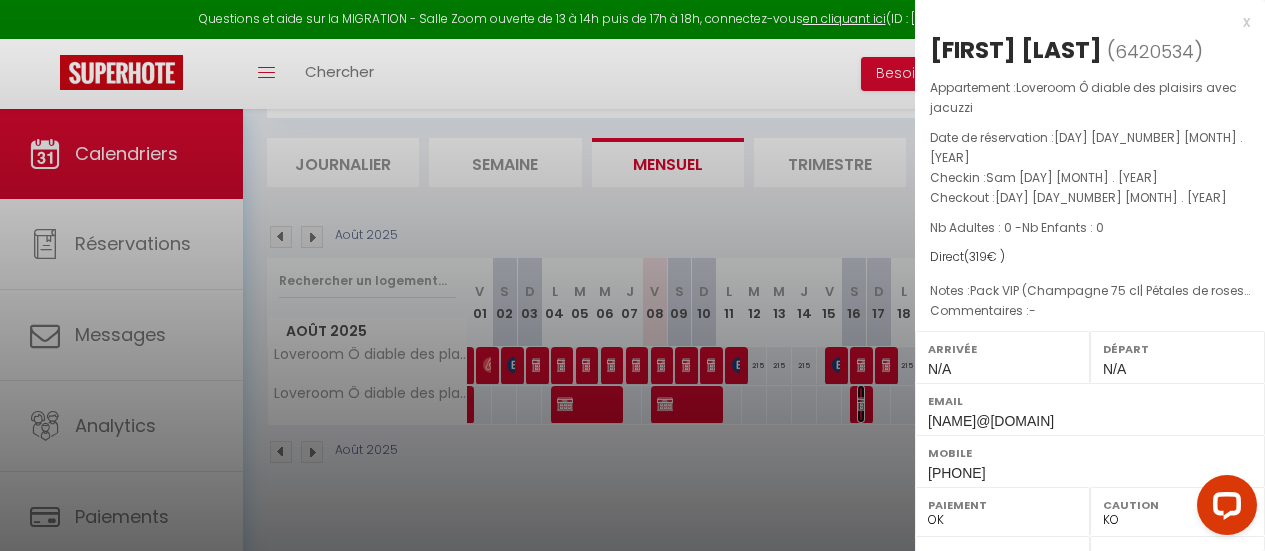 scroll, scrollTop: 400, scrollLeft: 0, axis: vertical 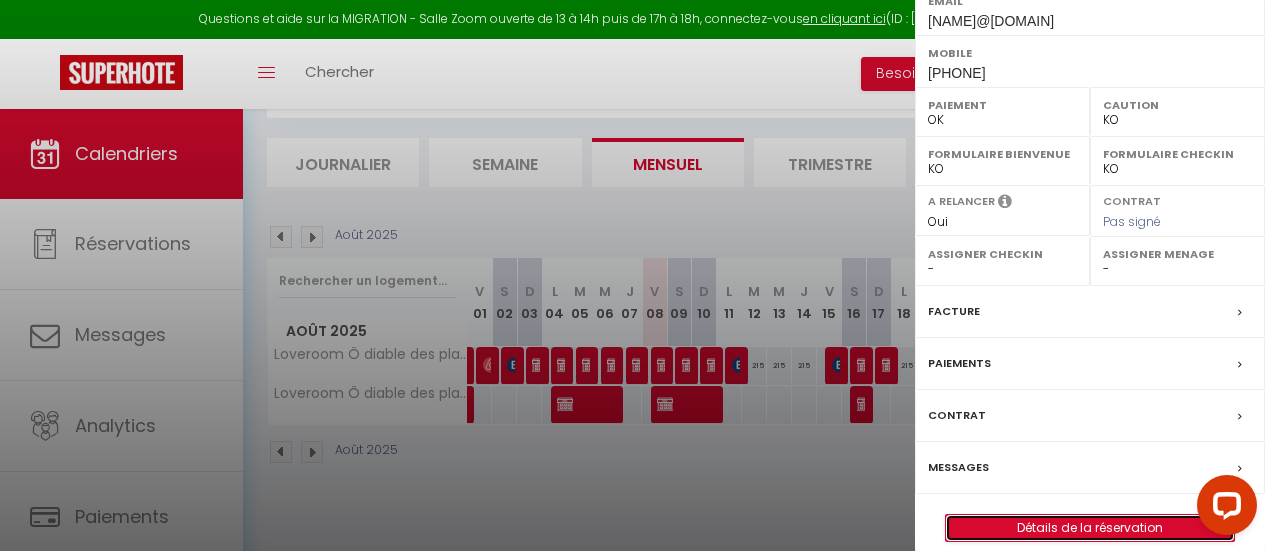 click on "Détails de la réservation" at bounding box center [1090, 528] 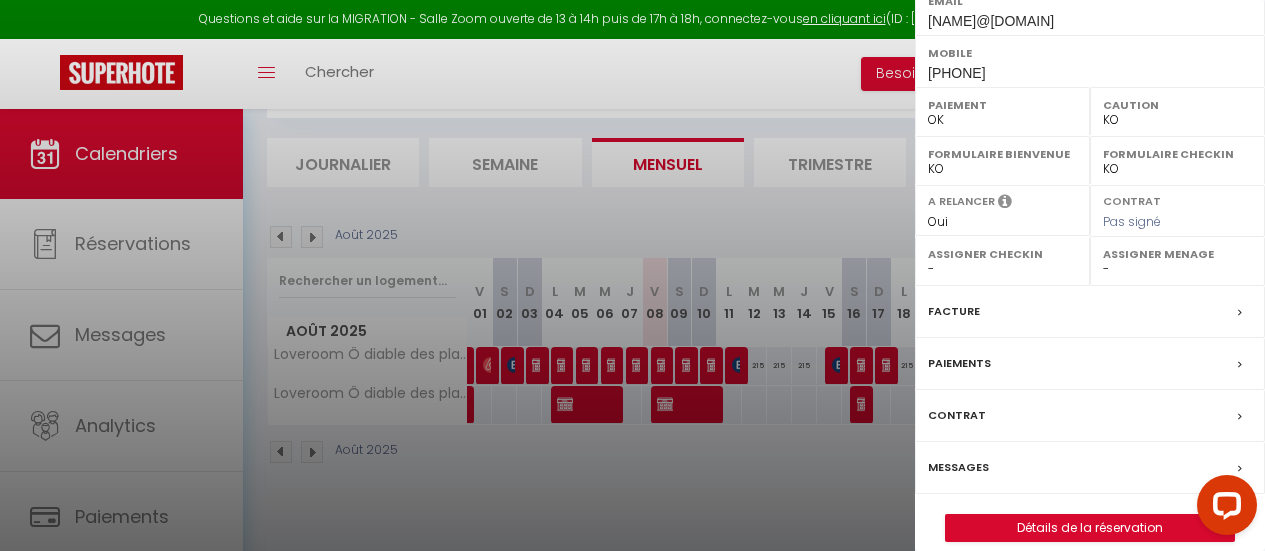 scroll, scrollTop: 0, scrollLeft: 0, axis: both 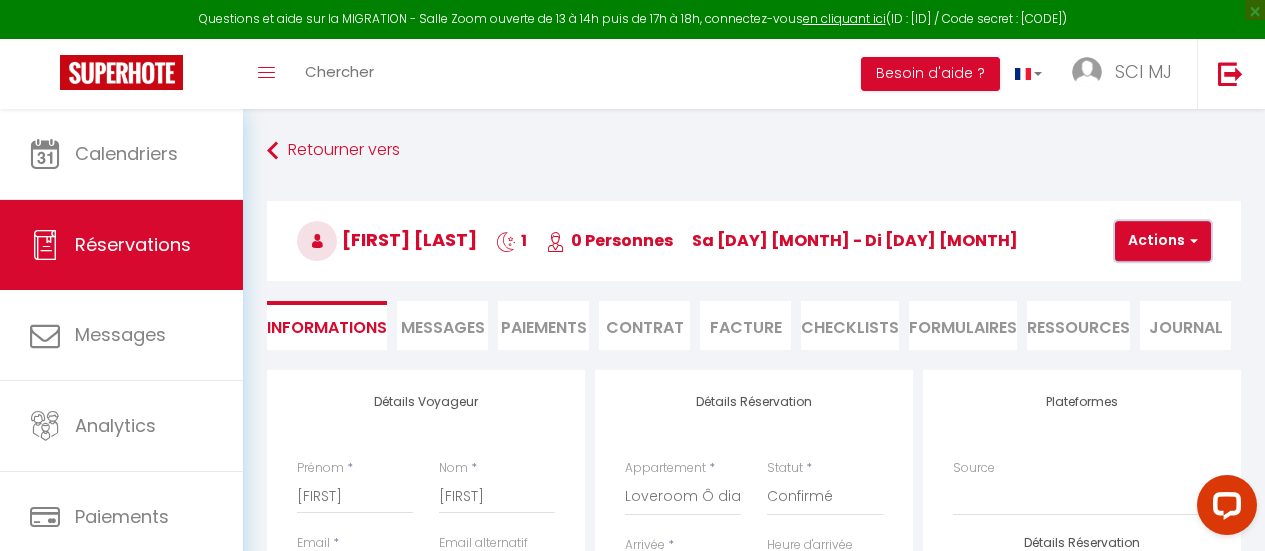 click on "Actions" at bounding box center (1163, 241) 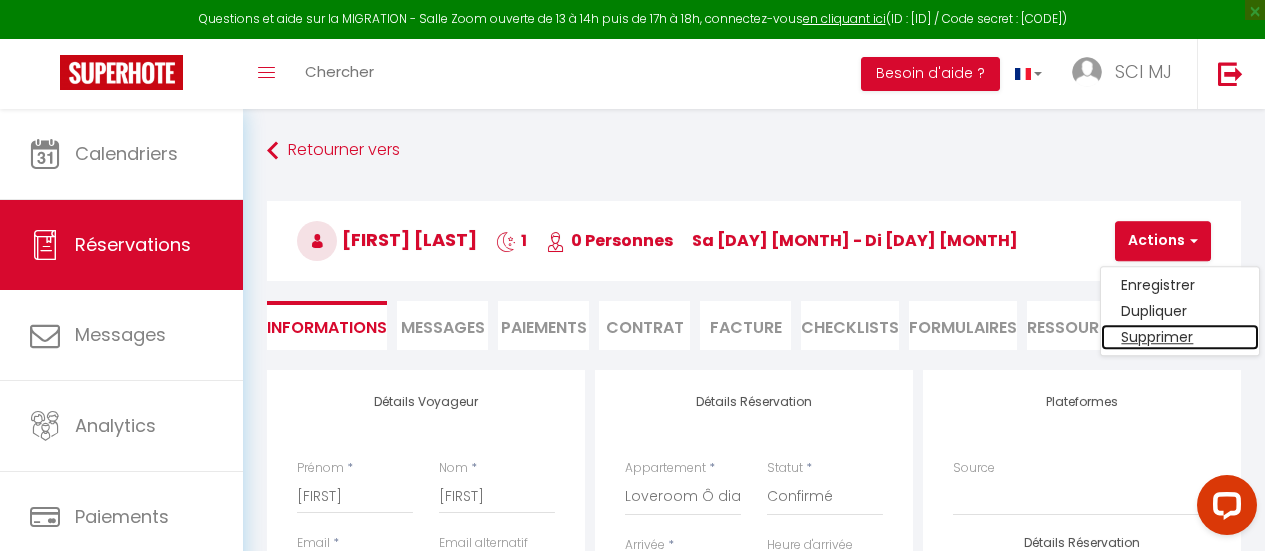 click on "Supprimer" at bounding box center [1180, 337] 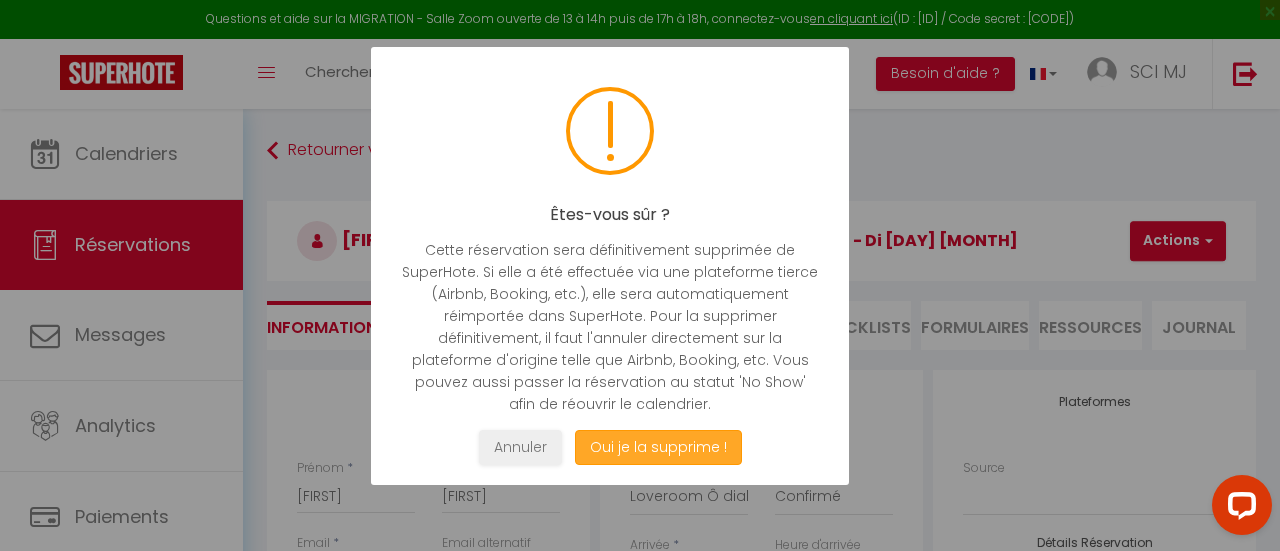 click on "Oui je la supprime !" at bounding box center [658, 447] 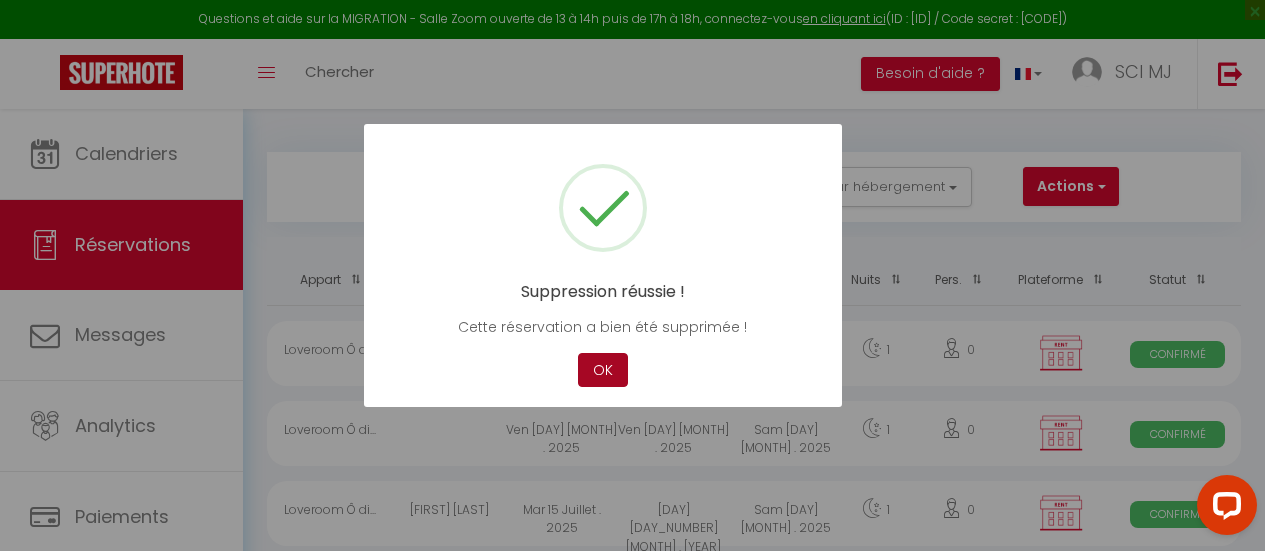 click on "OK" at bounding box center [603, 370] 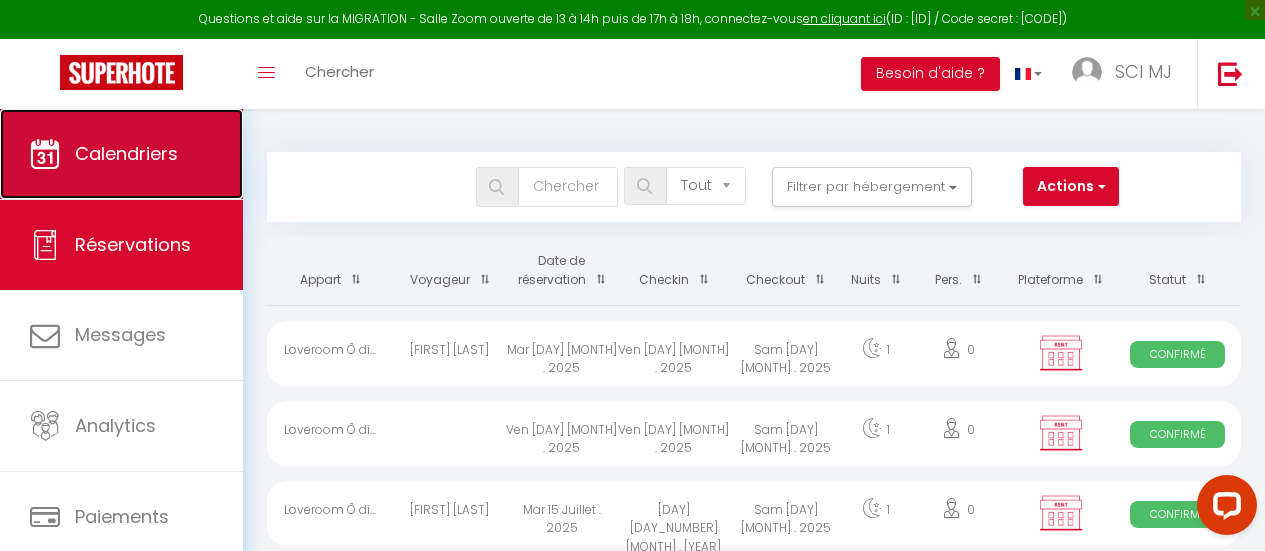 click on "Calendriers" at bounding box center (126, 153) 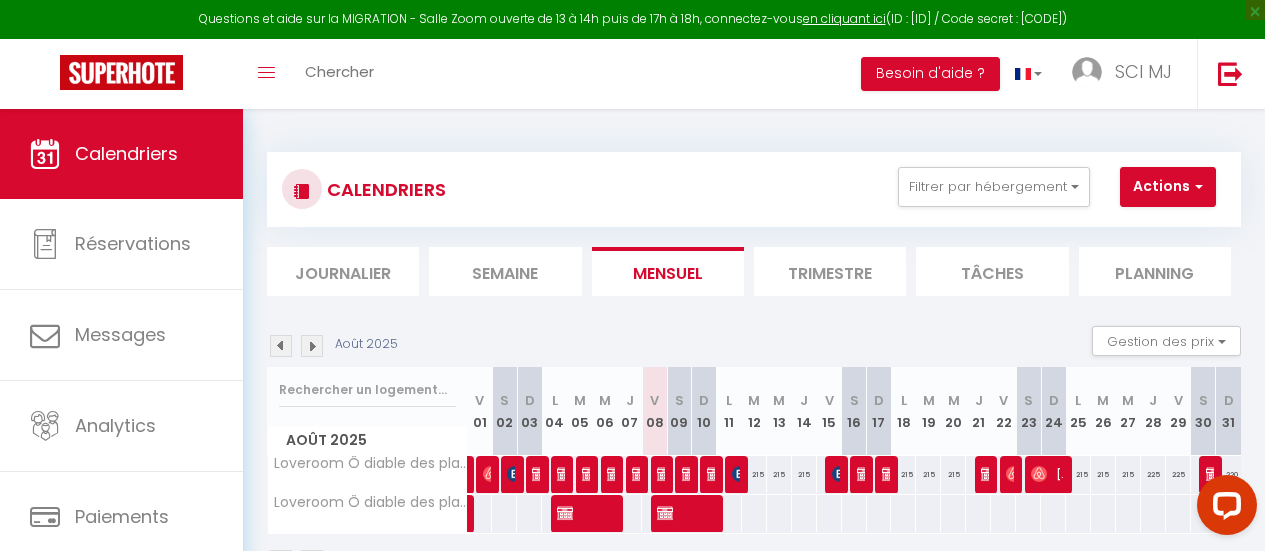scroll, scrollTop: 63, scrollLeft: 0, axis: vertical 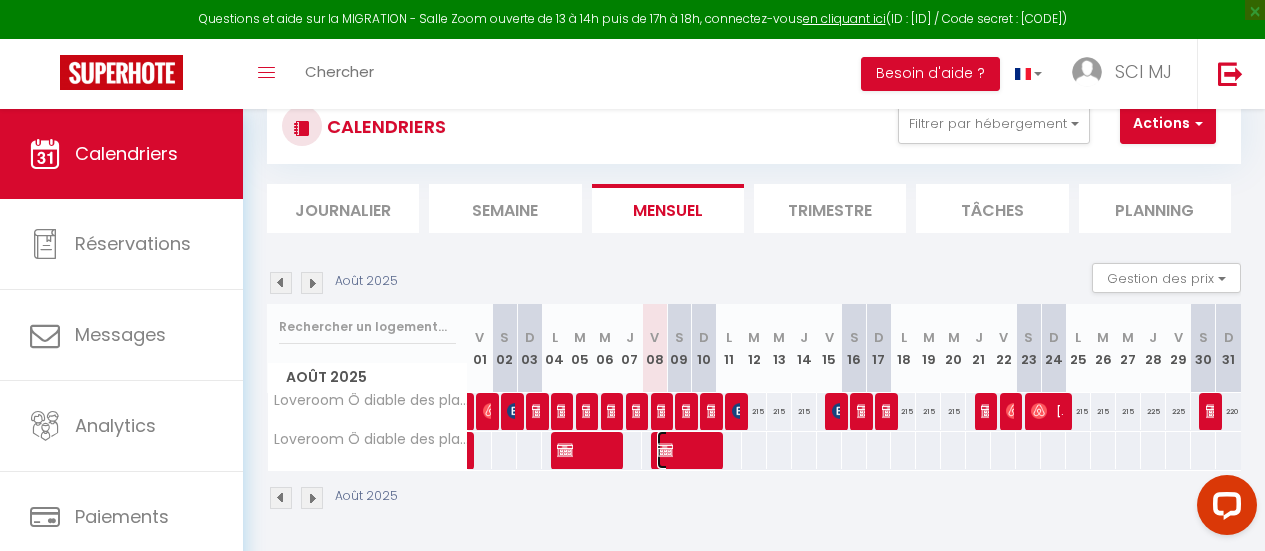 click at bounding box center (661, 411) 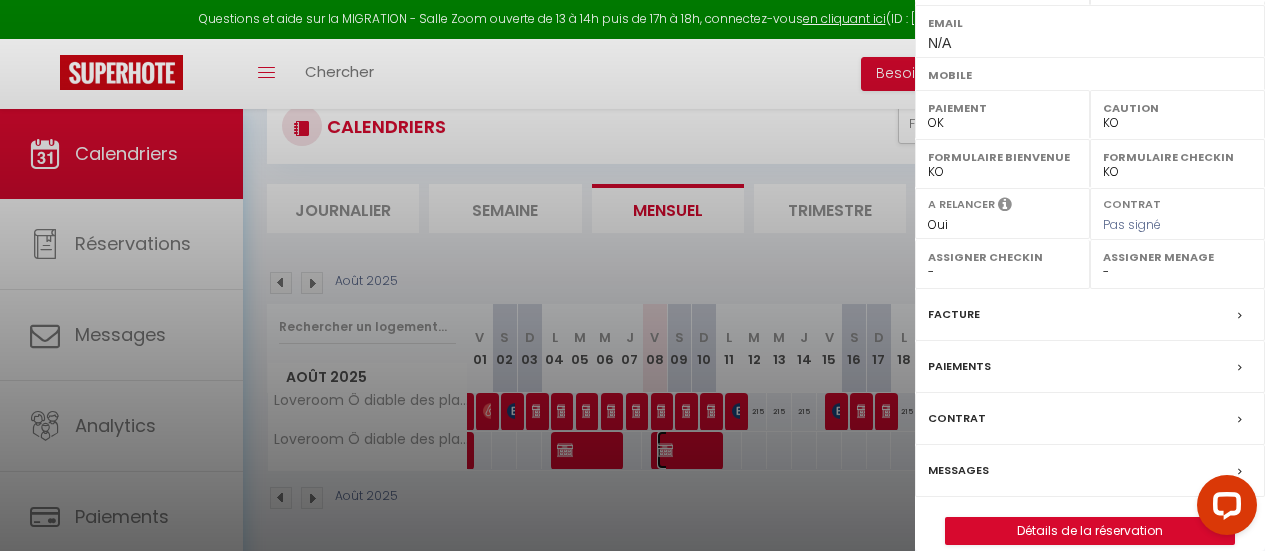 scroll, scrollTop: 381, scrollLeft: 0, axis: vertical 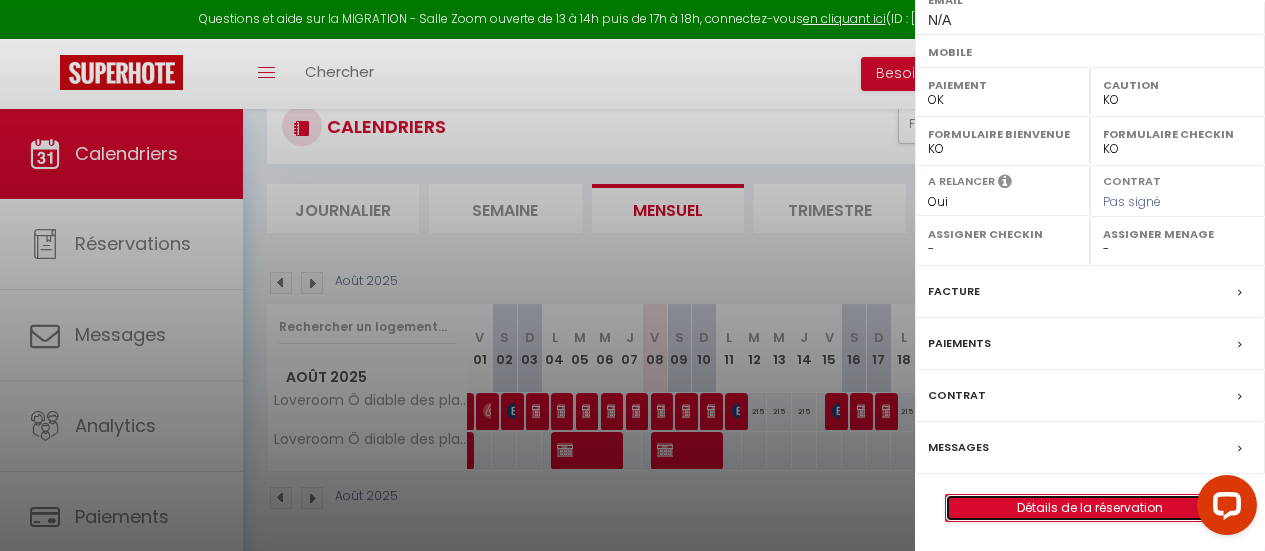 click on "Détails de la réservation" at bounding box center [1090, 508] 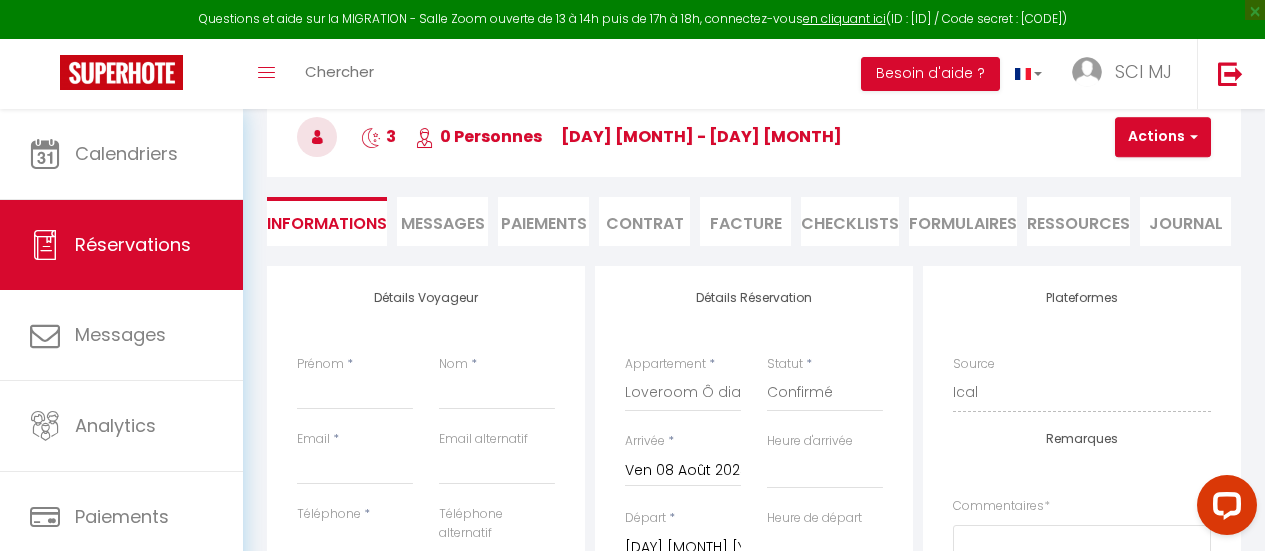 scroll, scrollTop: 0, scrollLeft: 0, axis: both 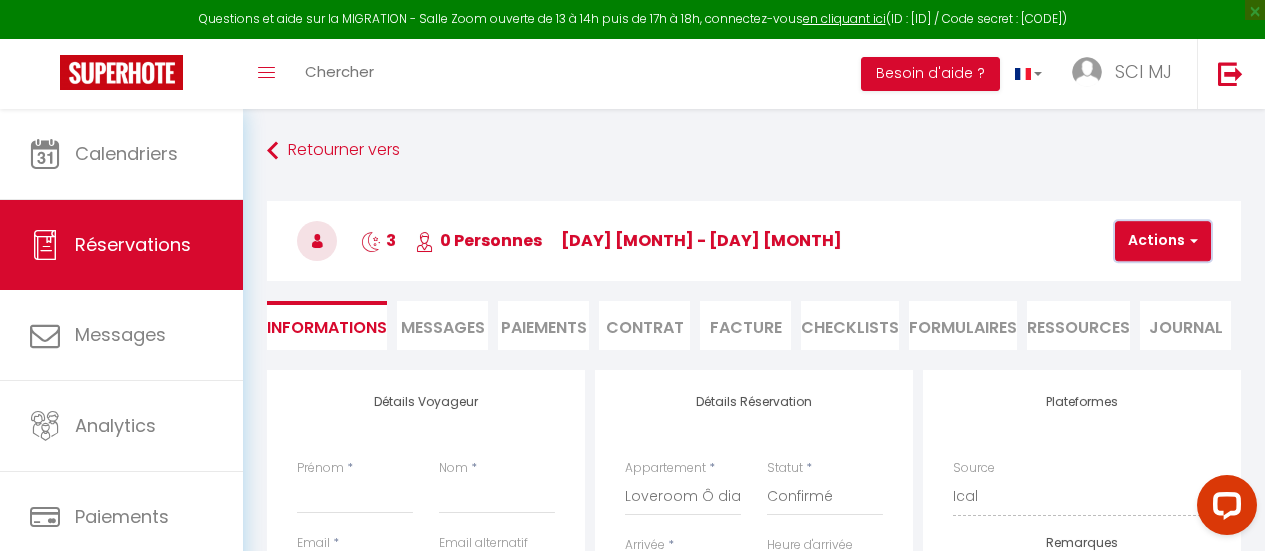 click on "Actions" at bounding box center (1163, 241) 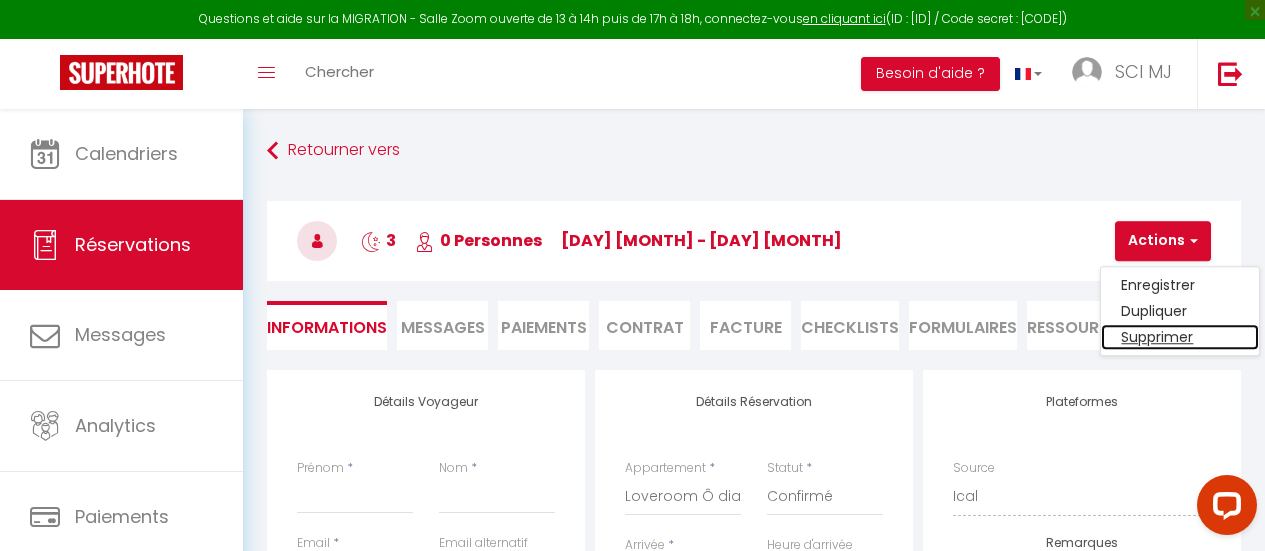 click on "Supprimer" at bounding box center (1180, 337) 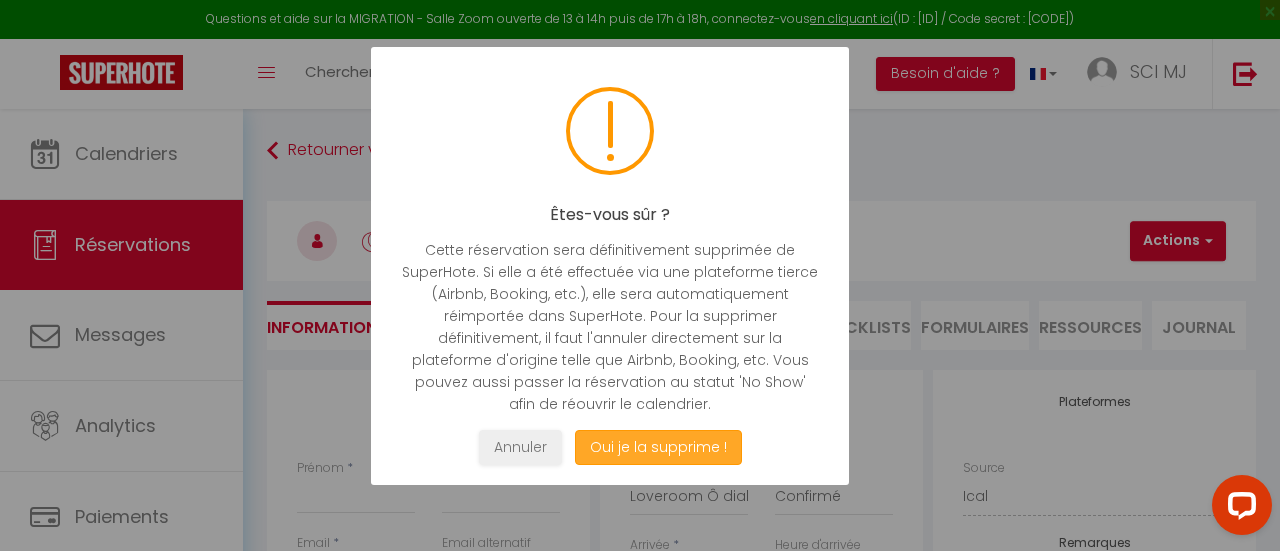 click on "Oui je la supprime !" at bounding box center [658, 447] 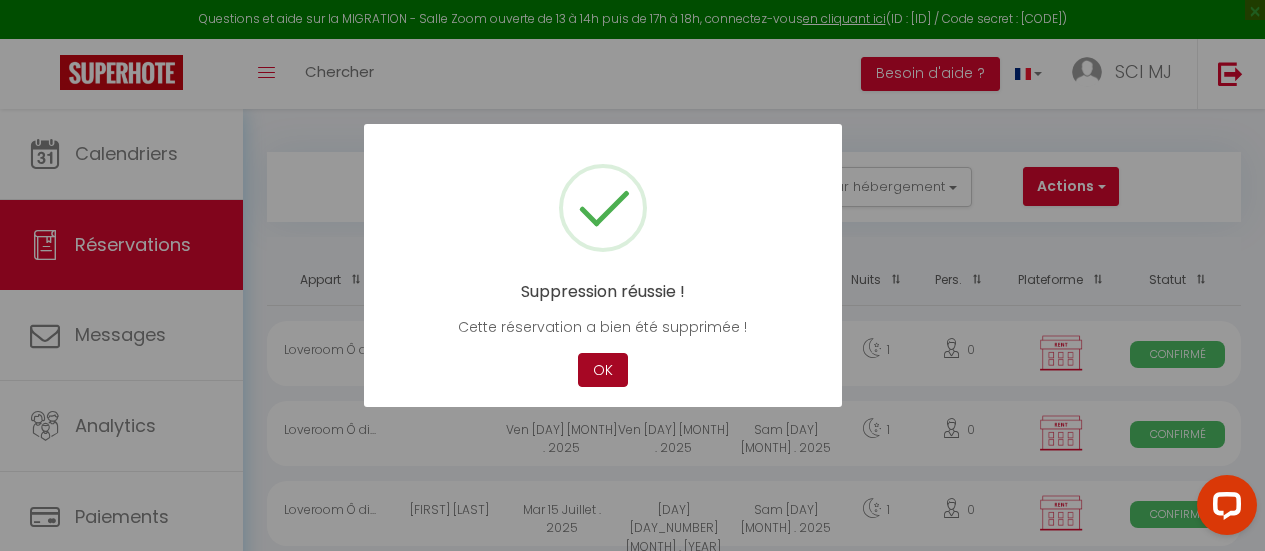 click on "OK" at bounding box center [603, 370] 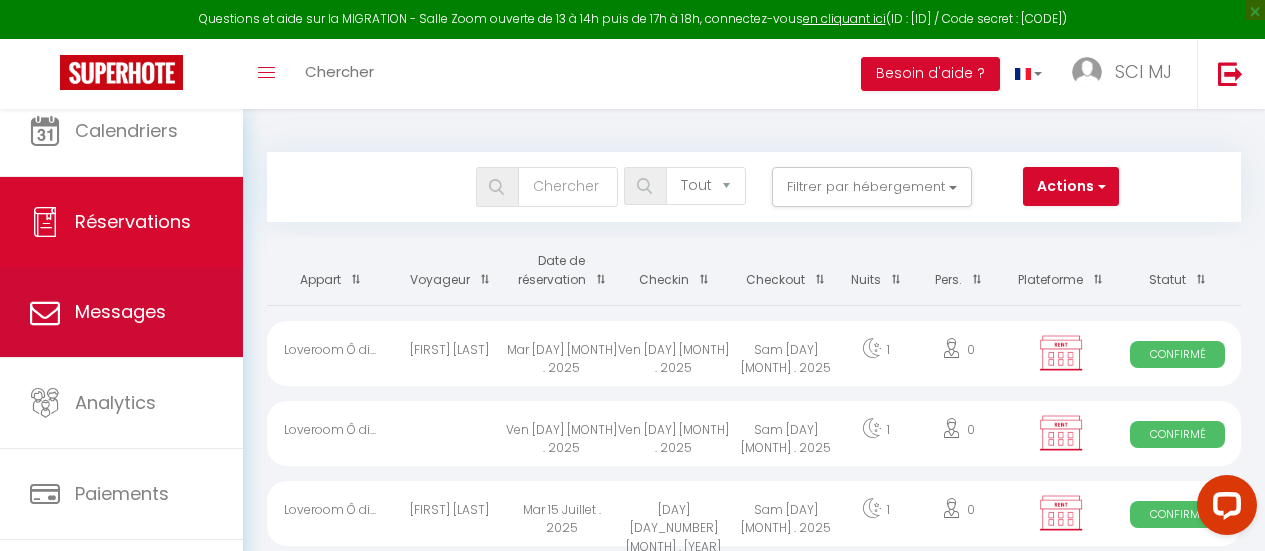 scroll, scrollTop: 0, scrollLeft: 0, axis: both 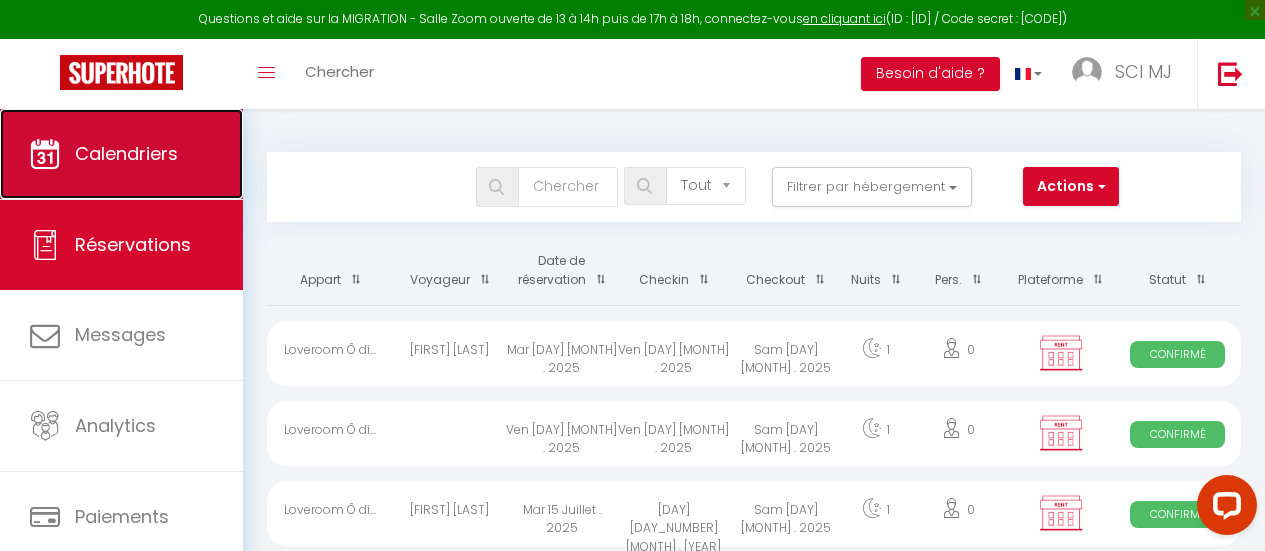 click on "Calendriers" at bounding box center (121, 154) 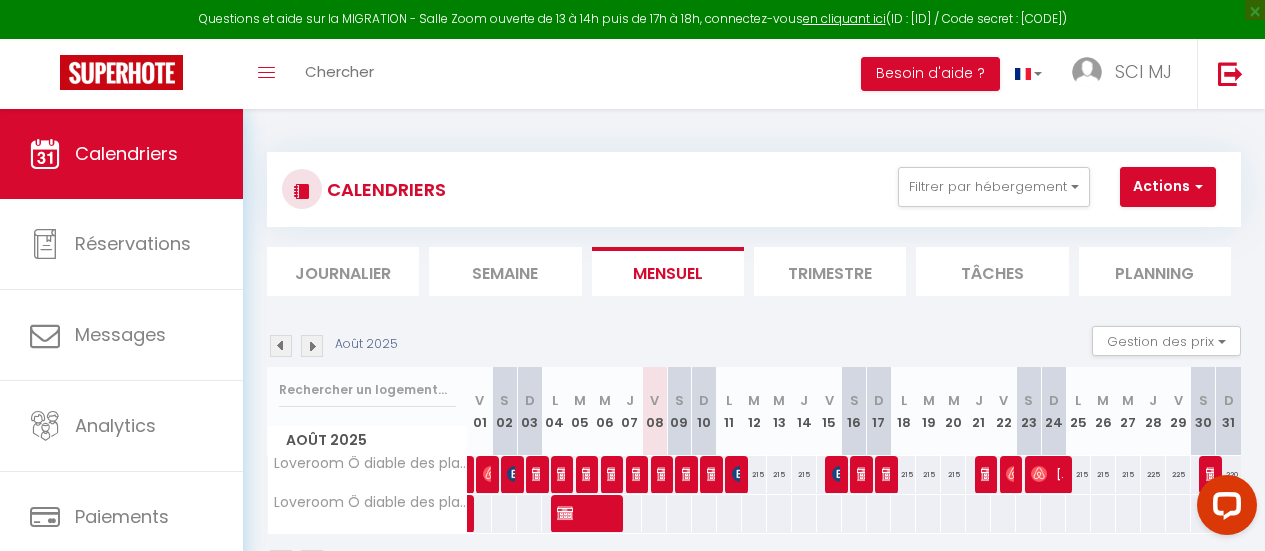 scroll, scrollTop: 109, scrollLeft: 0, axis: vertical 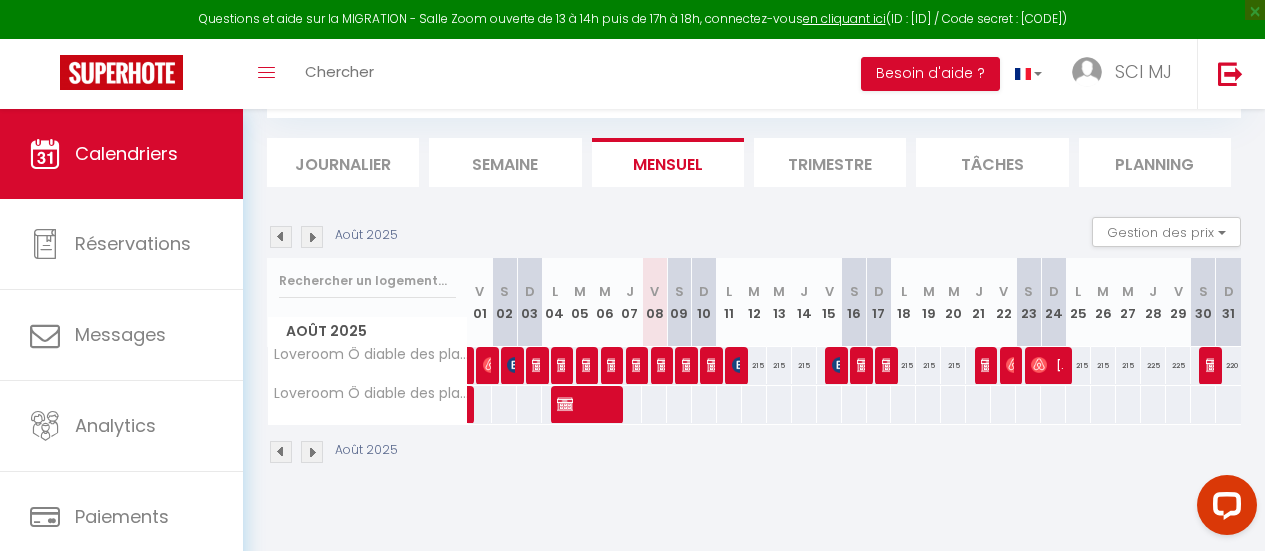 click at bounding box center [312, 237] 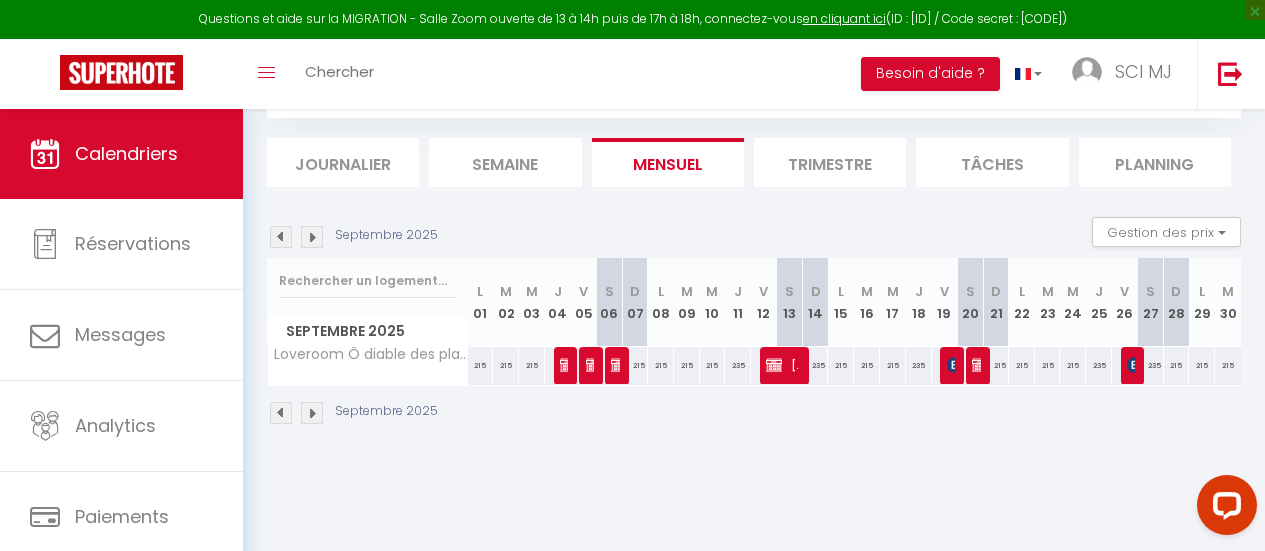 click at bounding box center (312, 237) 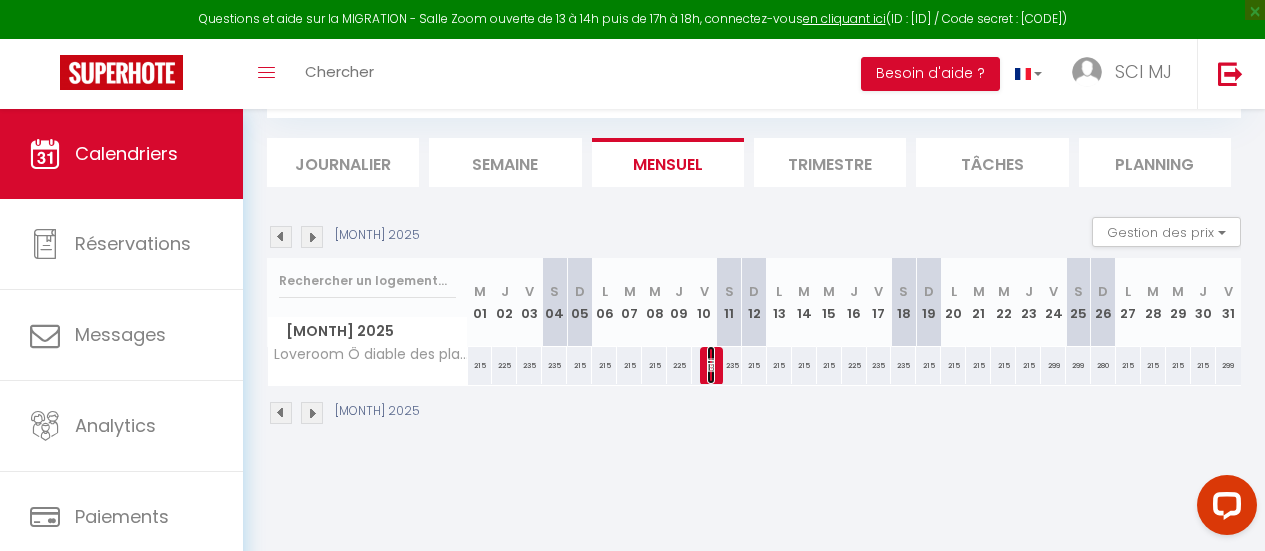 click at bounding box center (715, 365) 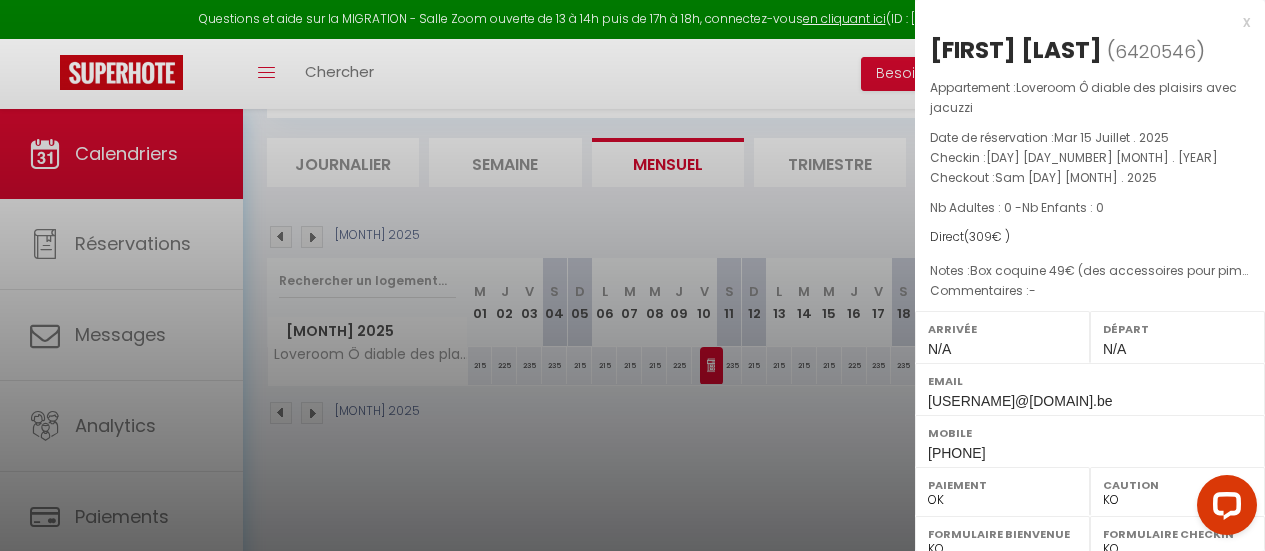 click at bounding box center (632, 275) 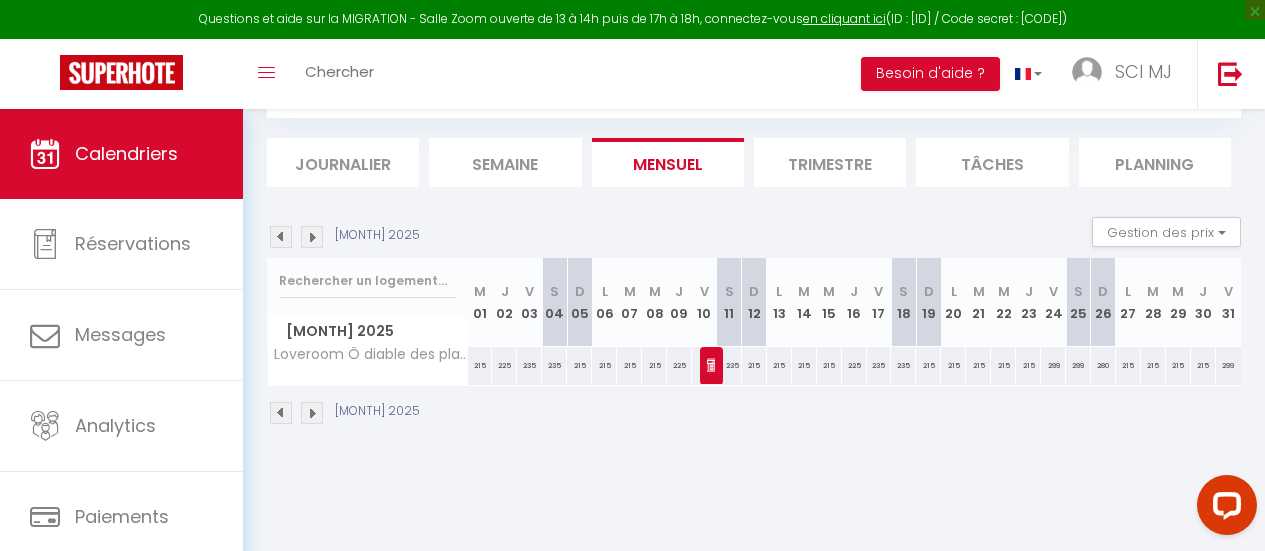 click at bounding box center (312, 237) 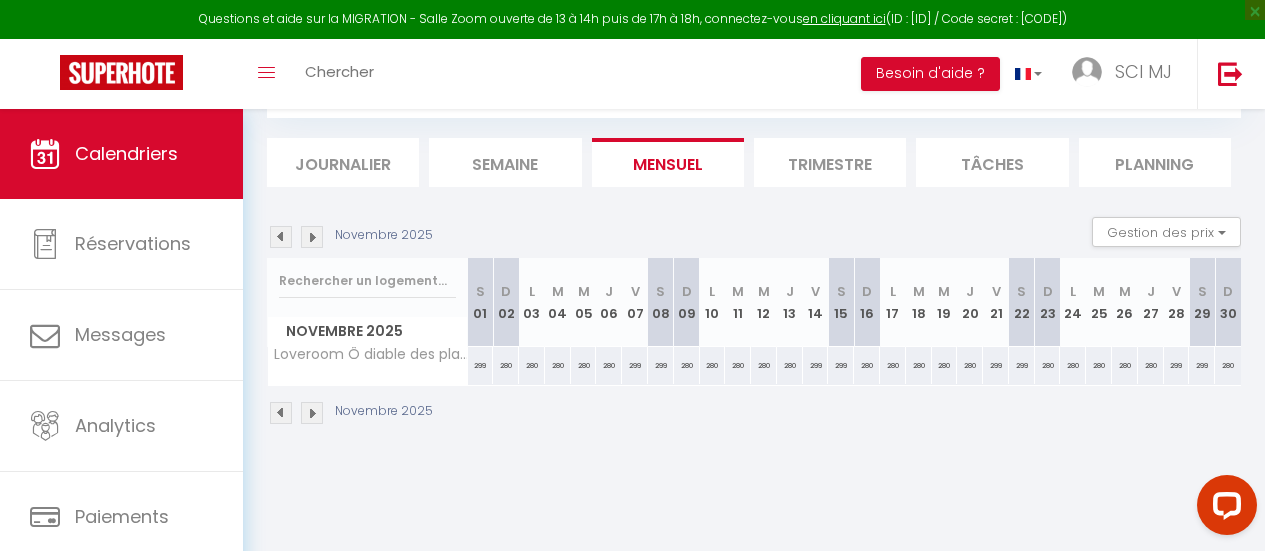 click at bounding box center (312, 237) 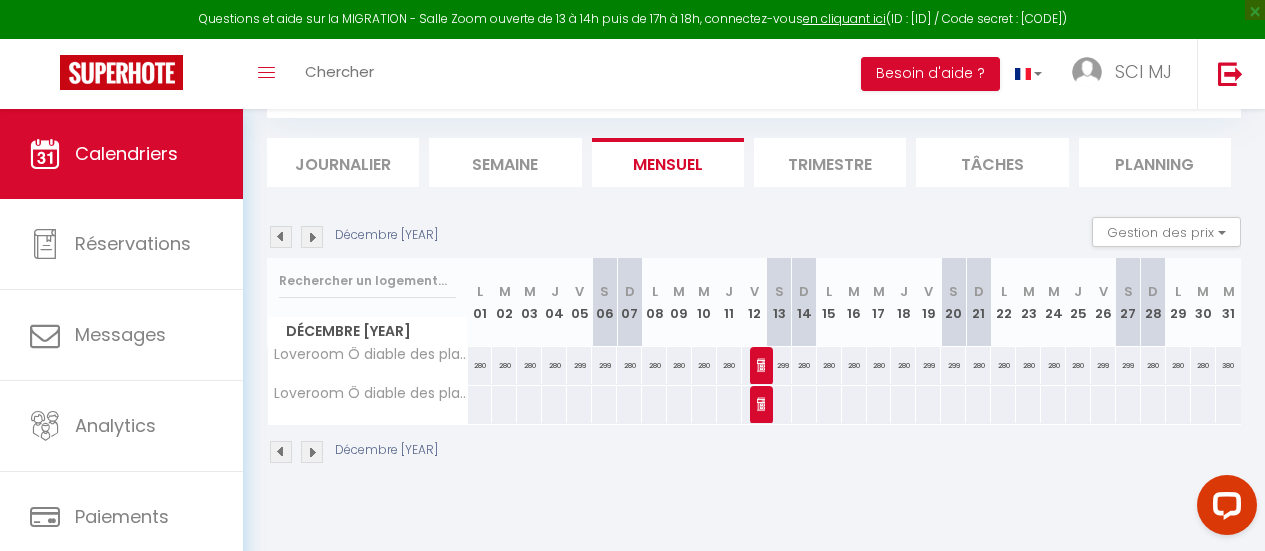 click at bounding box center [762, 366] 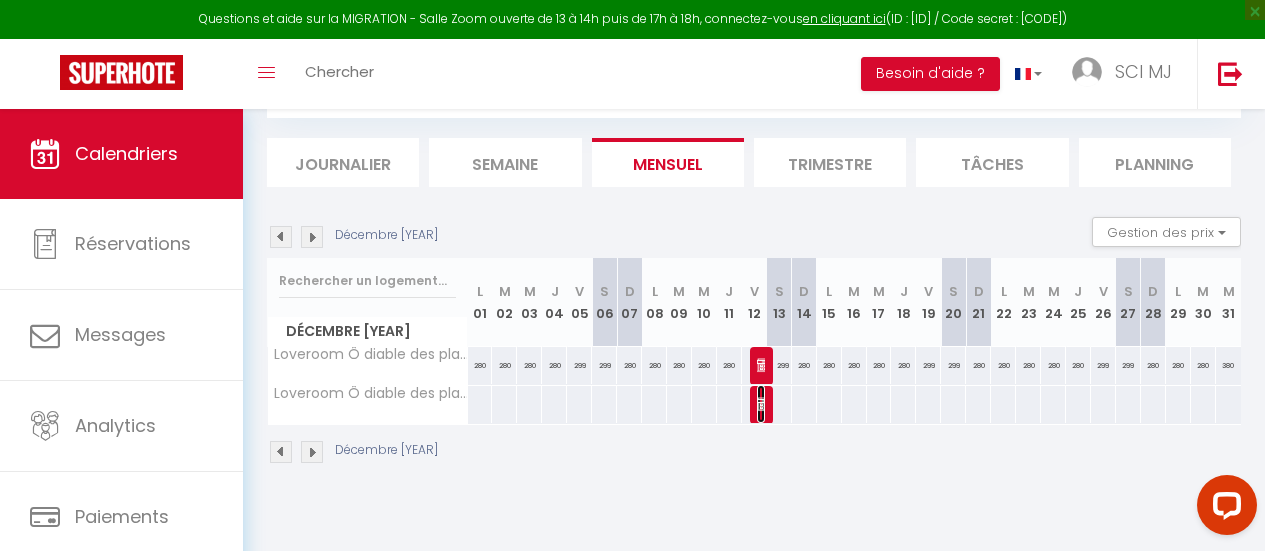 click at bounding box center (765, 365) 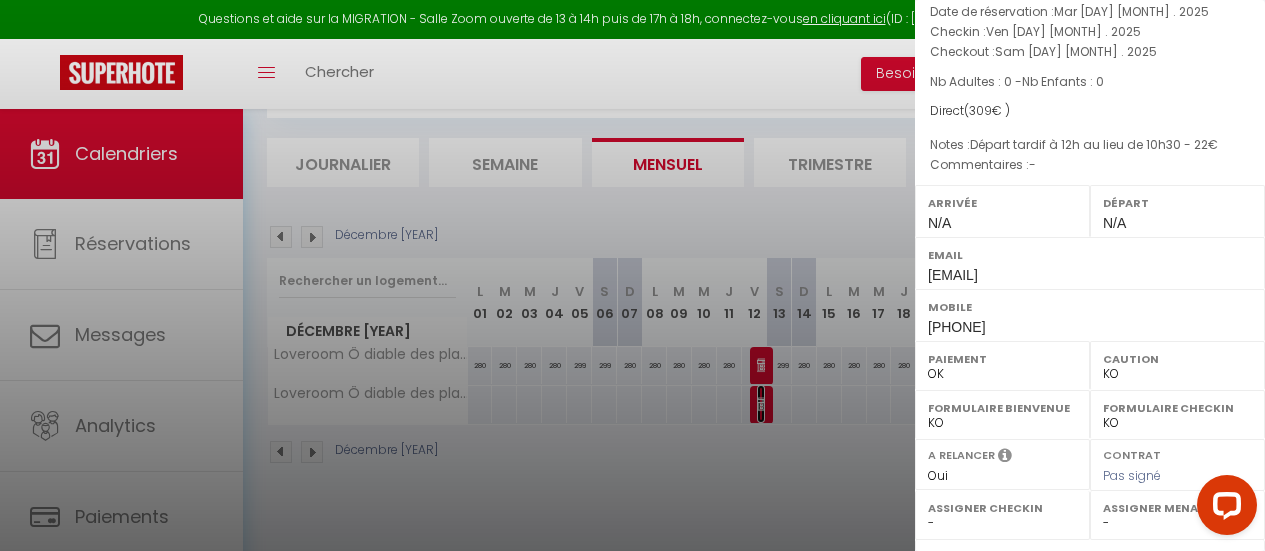 scroll, scrollTop: 0, scrollLeft: 0, axis: both 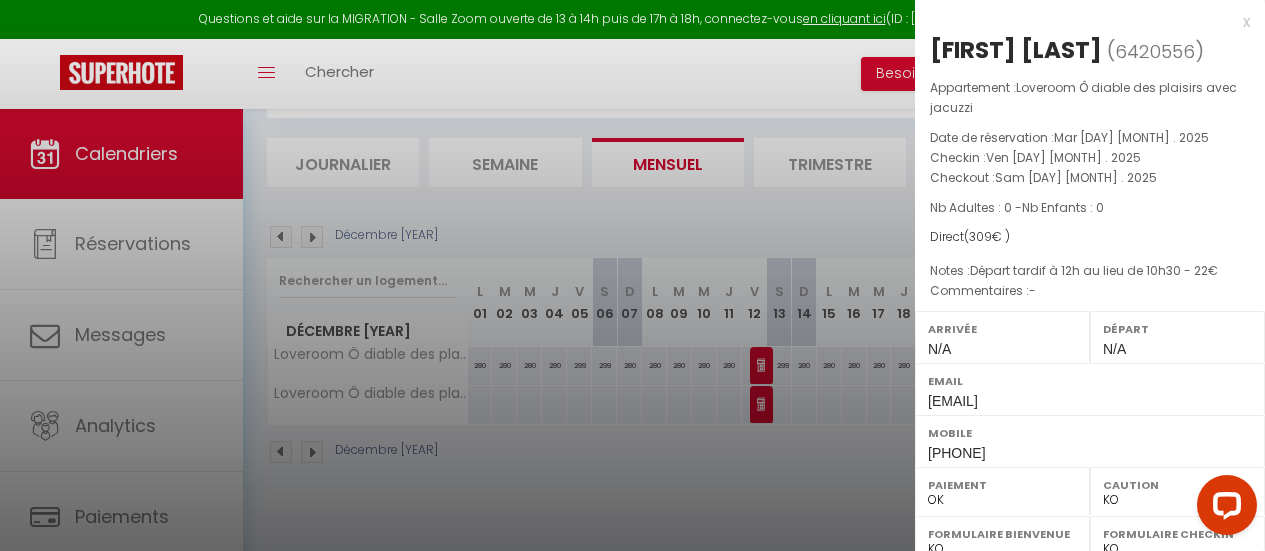 click at bounding box center [632, 275] 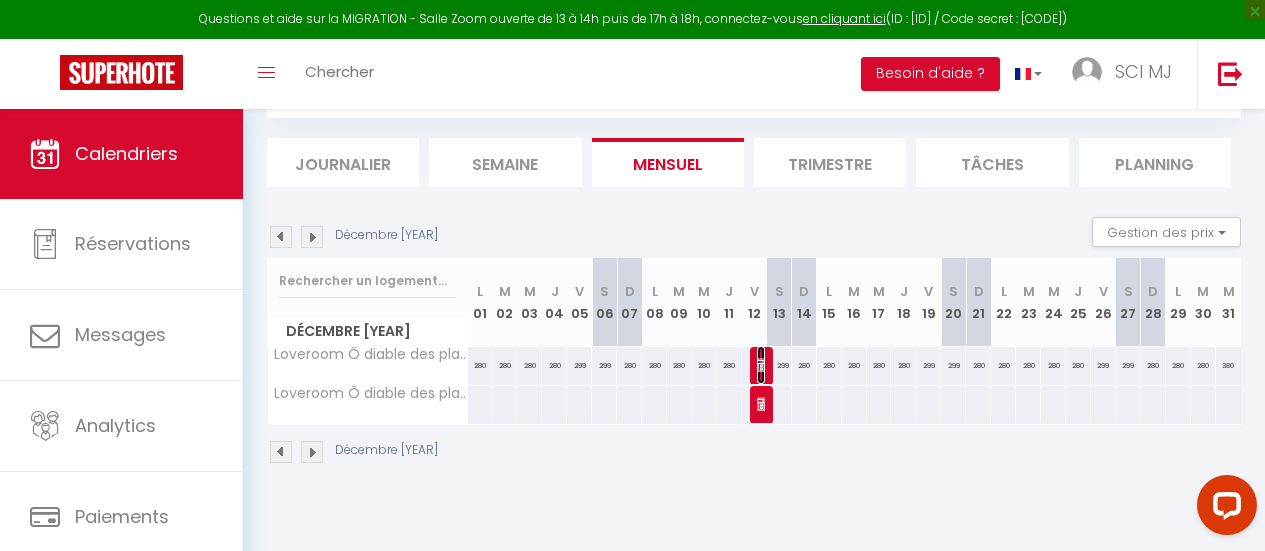 click at bounding box center (765, 365) 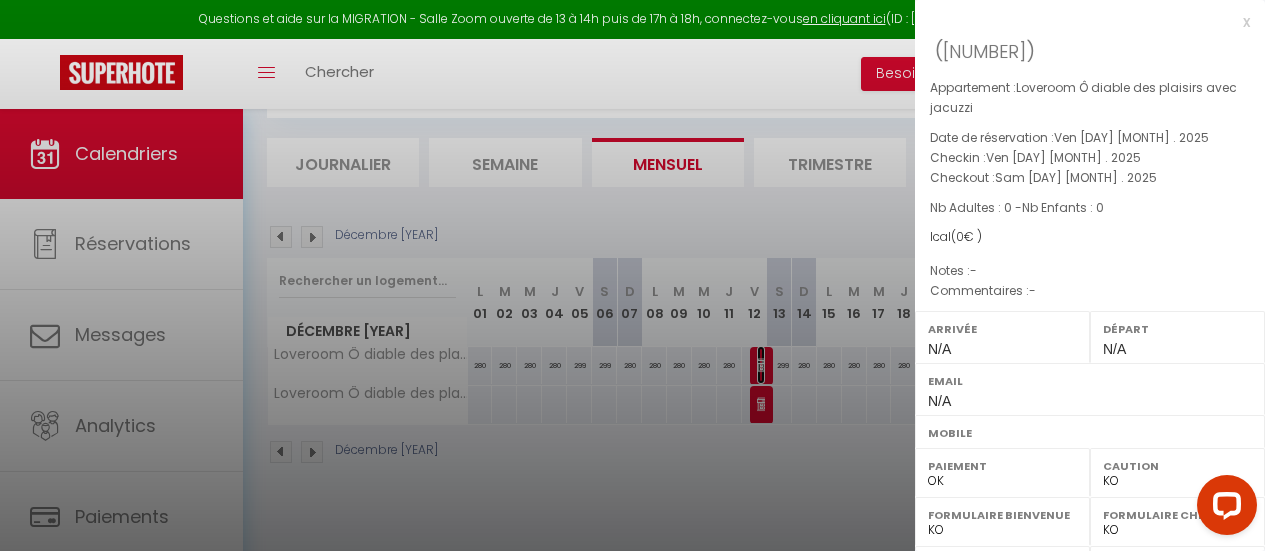 scroll, scrollTop: 381, scrollLeft: 0, axis: vertical 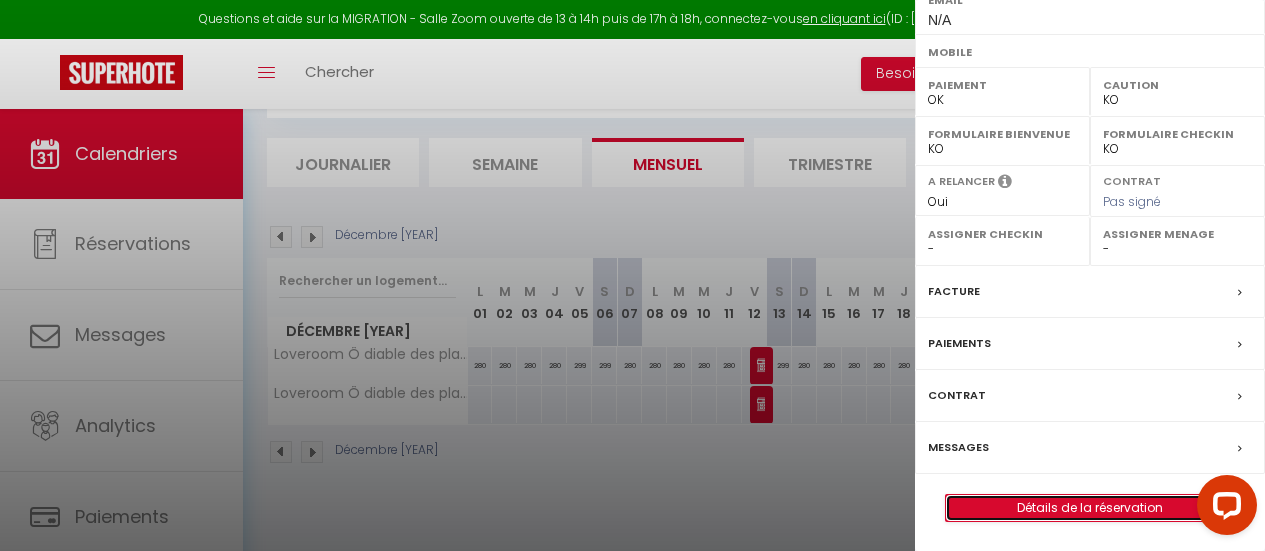 click on "Détails de la réservation" at bounding box center (1090, 508) 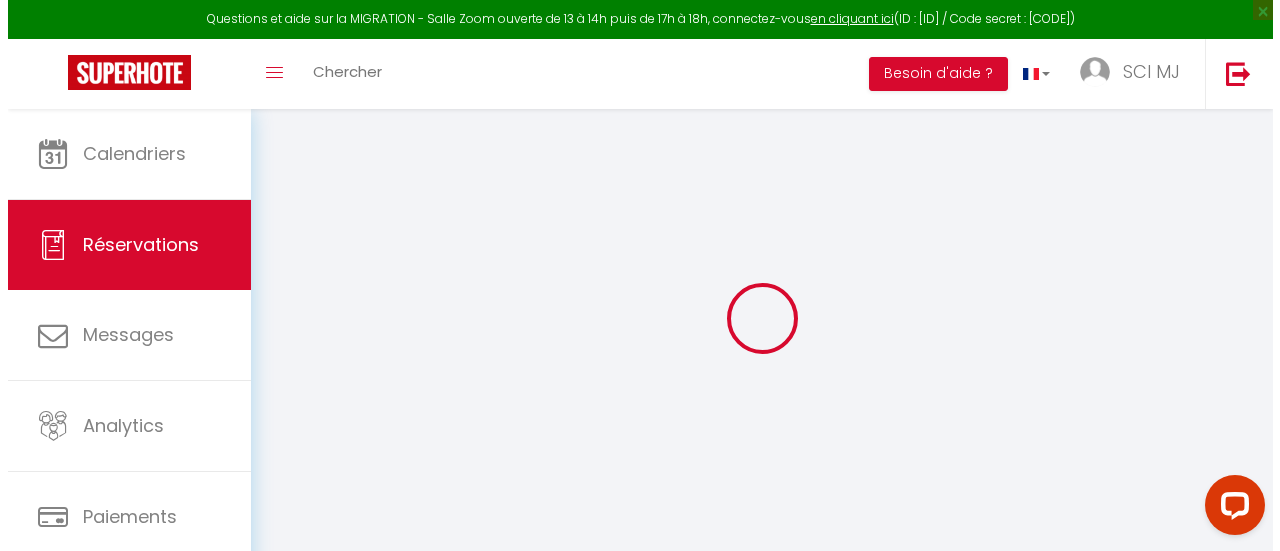 scroll, scrollTop: 109, scrollLeft: 0, axis: vertical 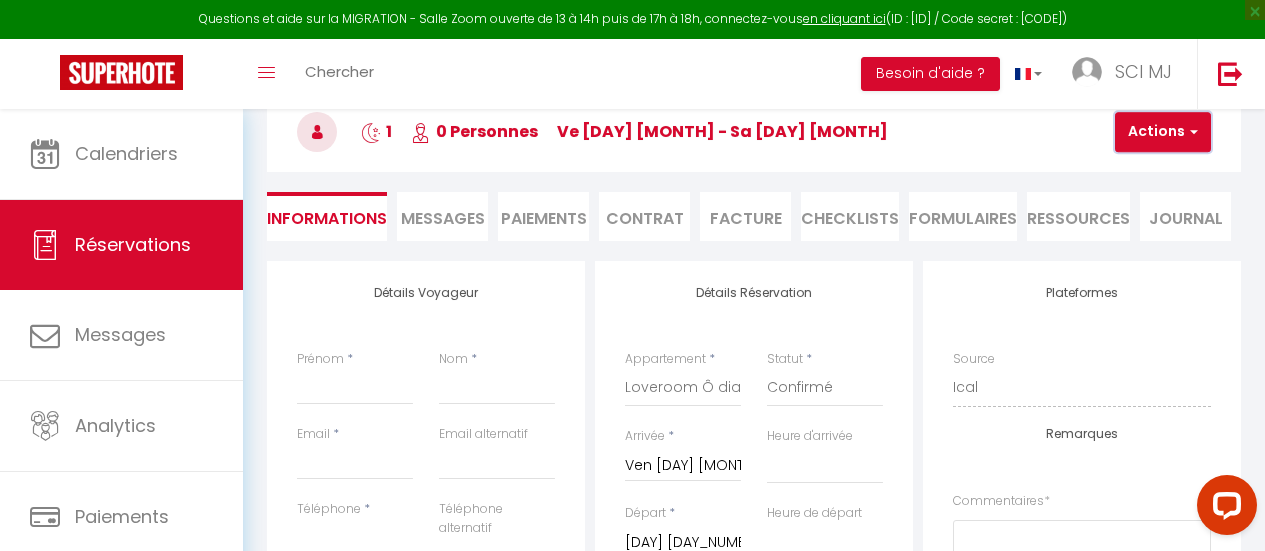 click on "Actions" at bounding box center (1163, 132) 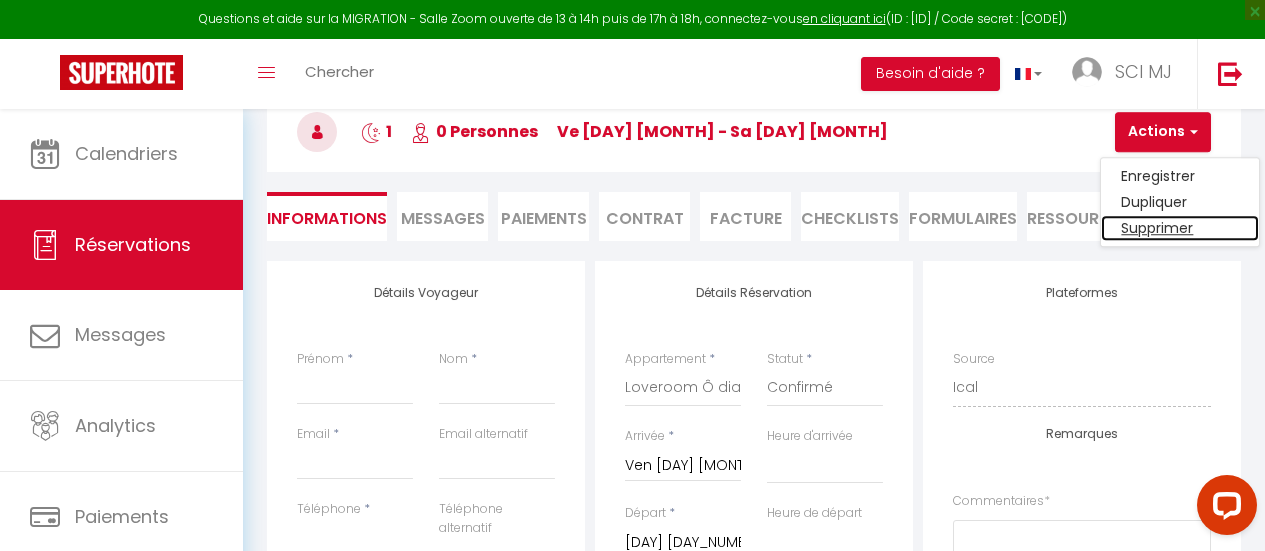 click on "Supprimer" at bounding box center [1180, 228] 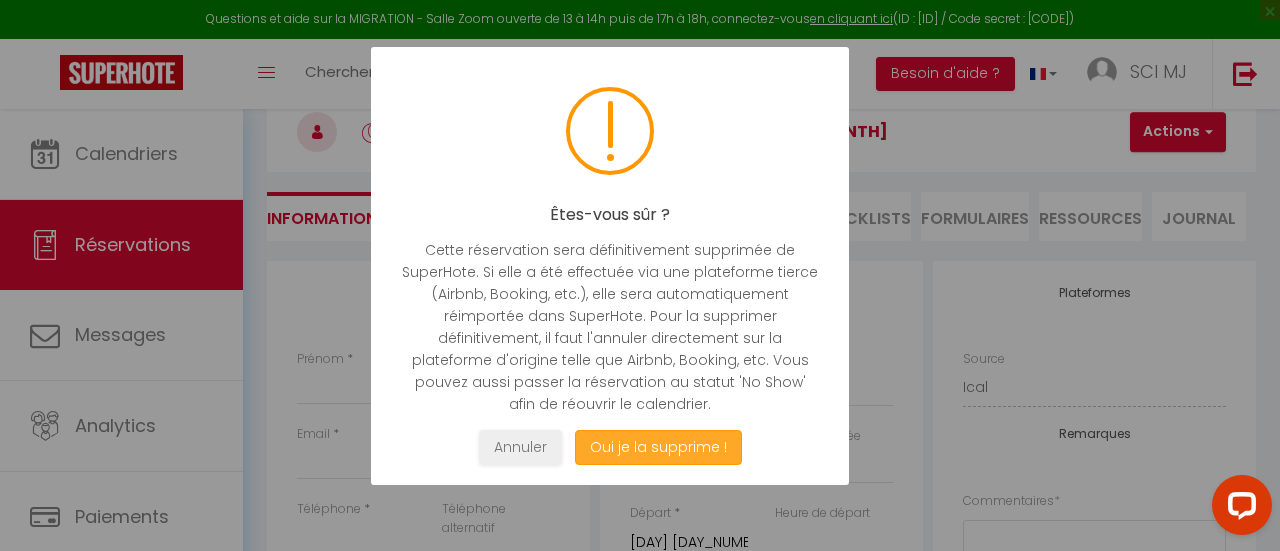 click on "Oui je la supprime !" at bounding box center [658, 447] 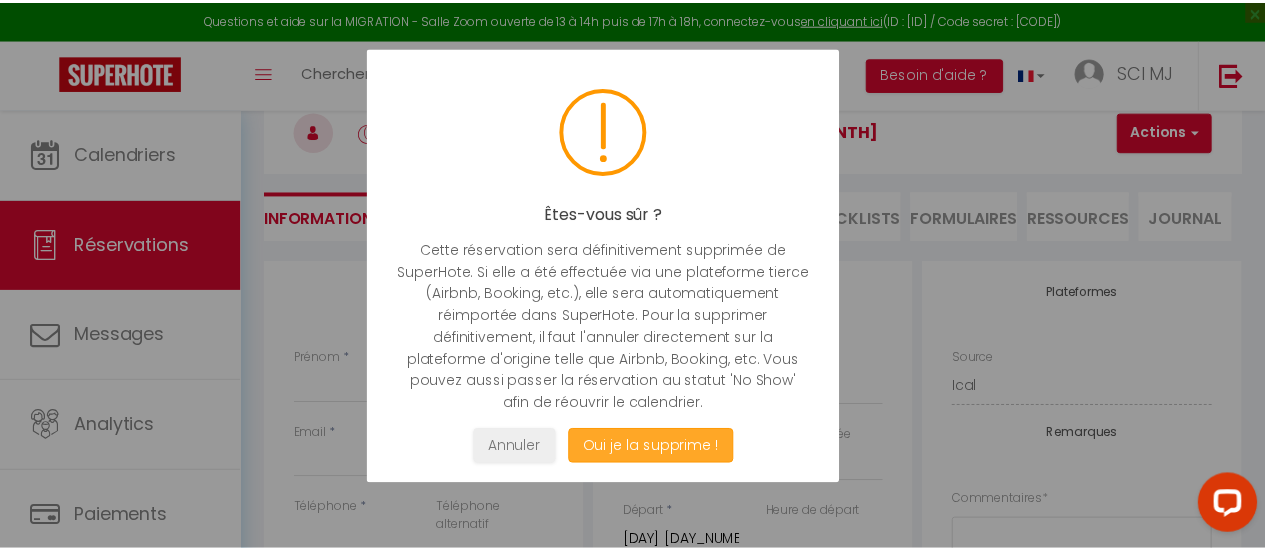 scroll, scrollTop: 0, scrollLeft: 0, axis: both 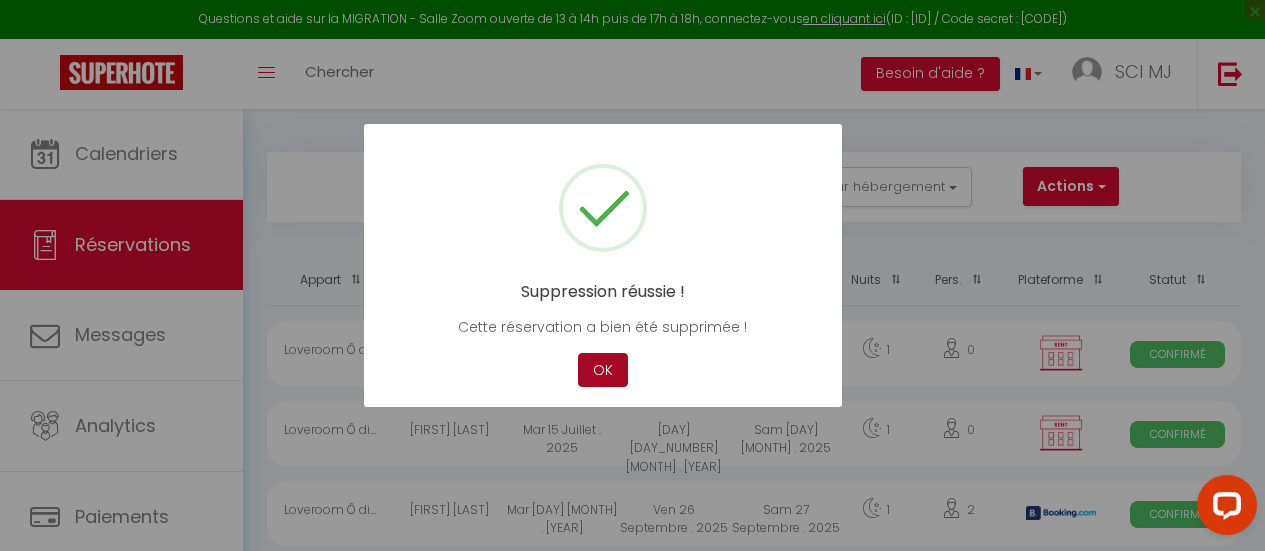 click on "OK" at bounding box center [603, 370] 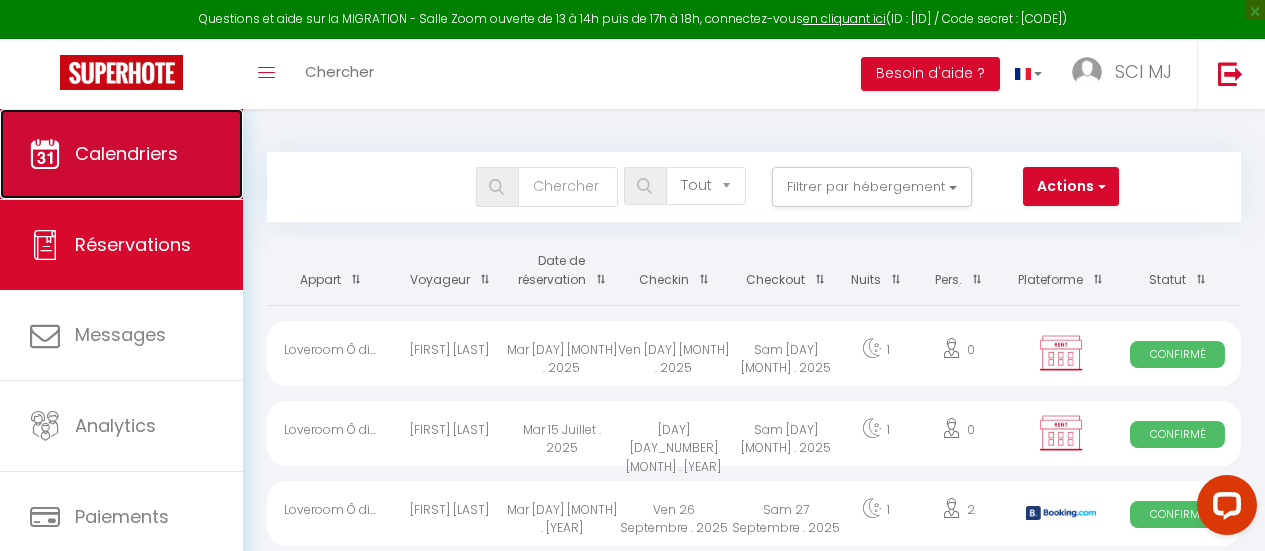 click on "Calendriers" at bounding box center [121, 154] 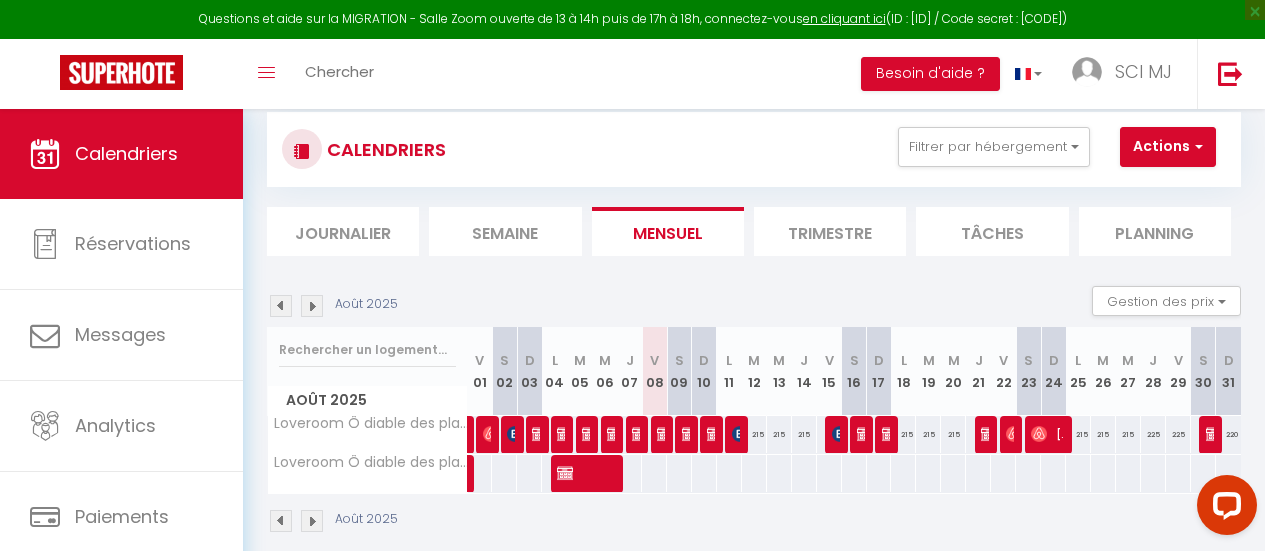 scroll, scrollTop: 36, scrollLeft: 0, axis: vertical 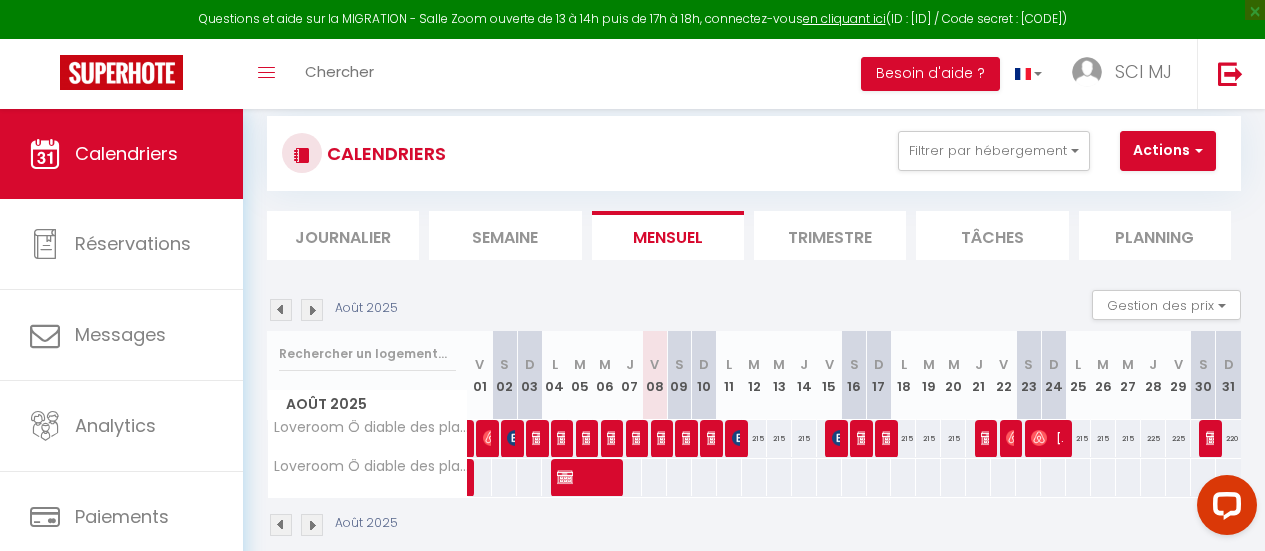 click on "Planning" at bounding box center (1155, 235) 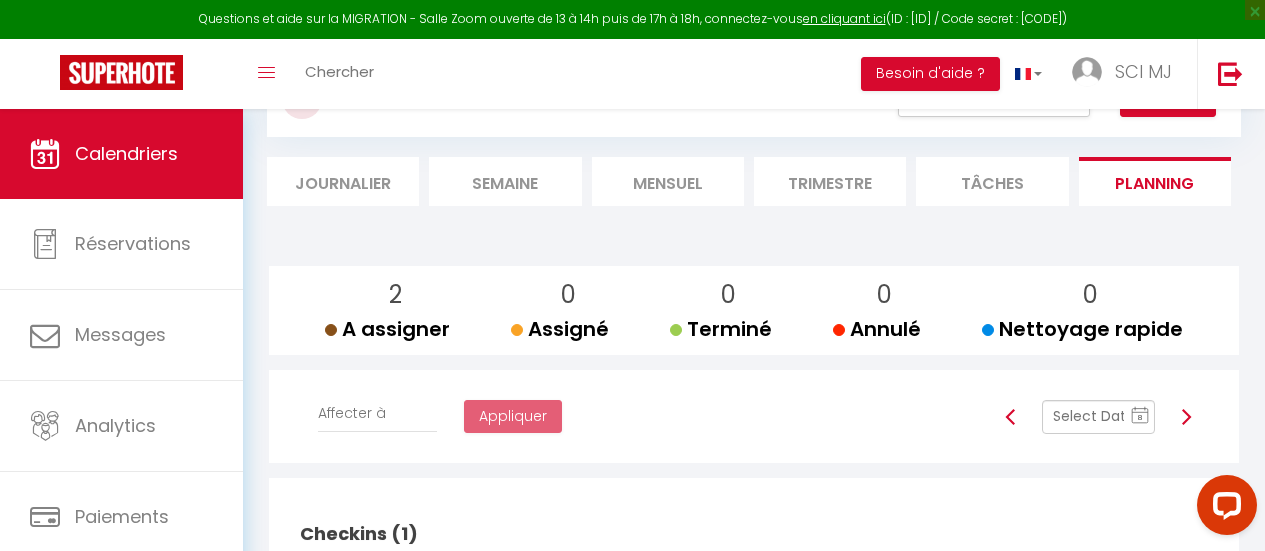scroll, scrollTop: 0, scrollLeft: 0, axis: both 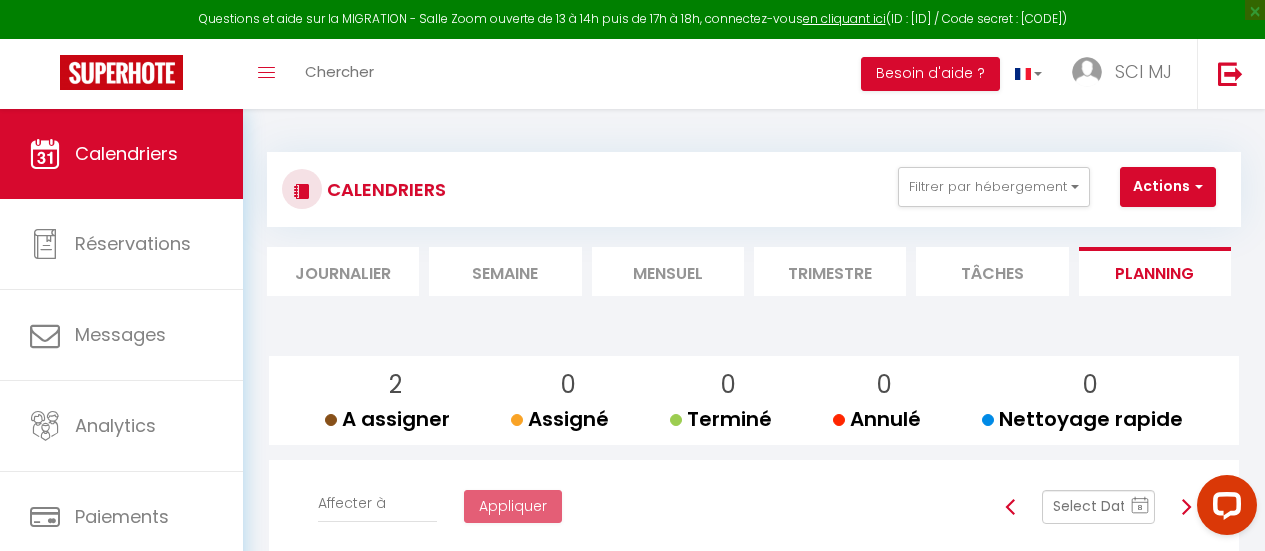 click on "Tâches" at bounding box center [992, 271] 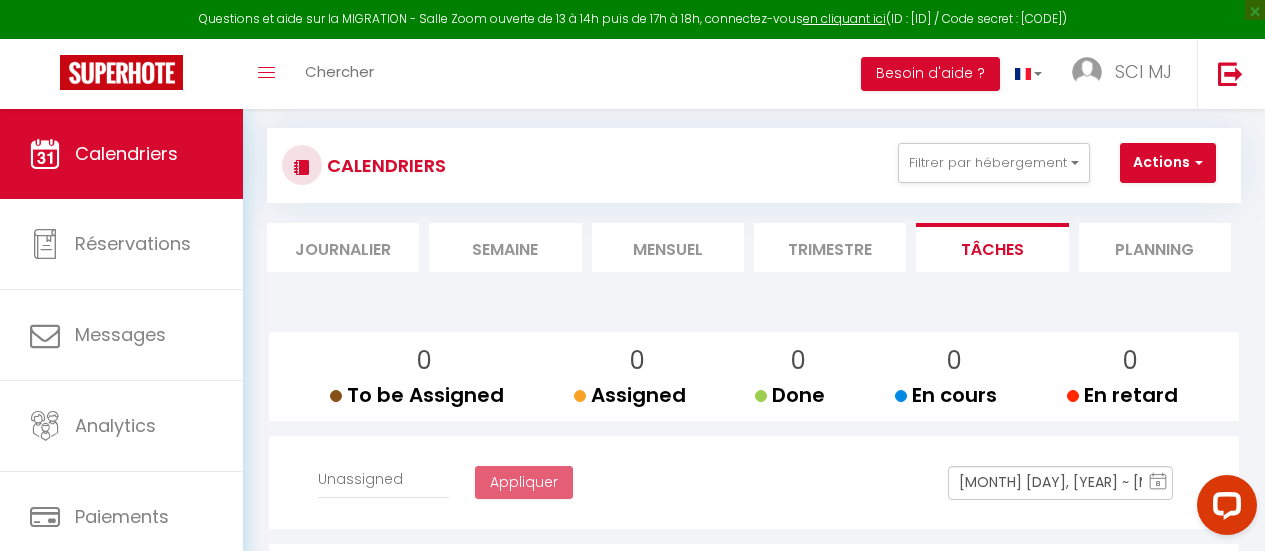 scroll, scrollTop: 0, scrollLeft: 0, axis: both 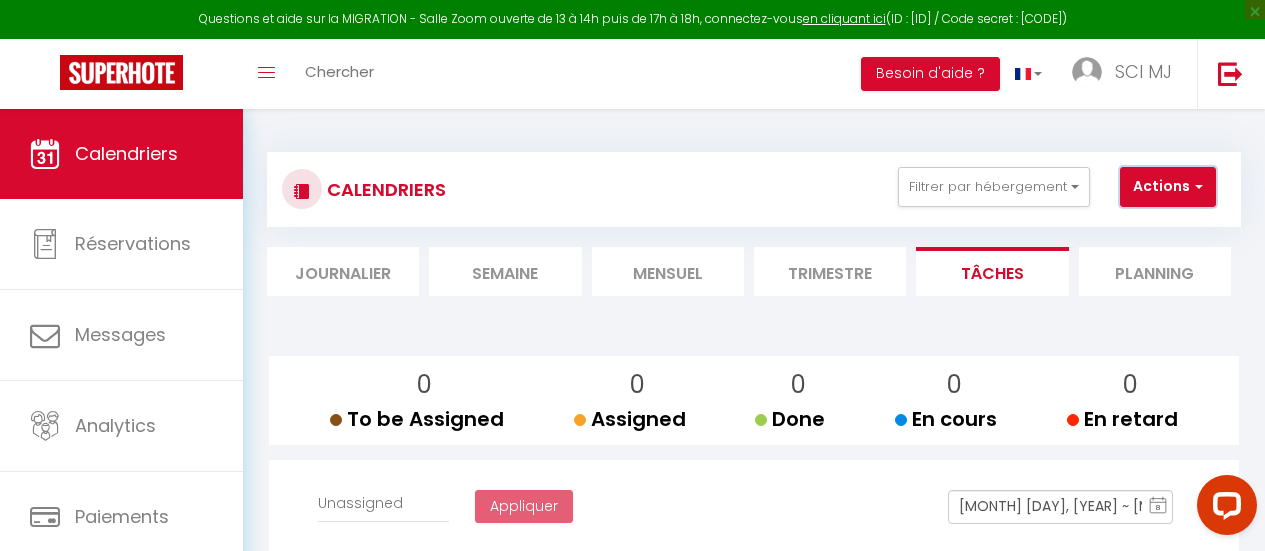 click on "Actions" at bounding box center (1168, 187) 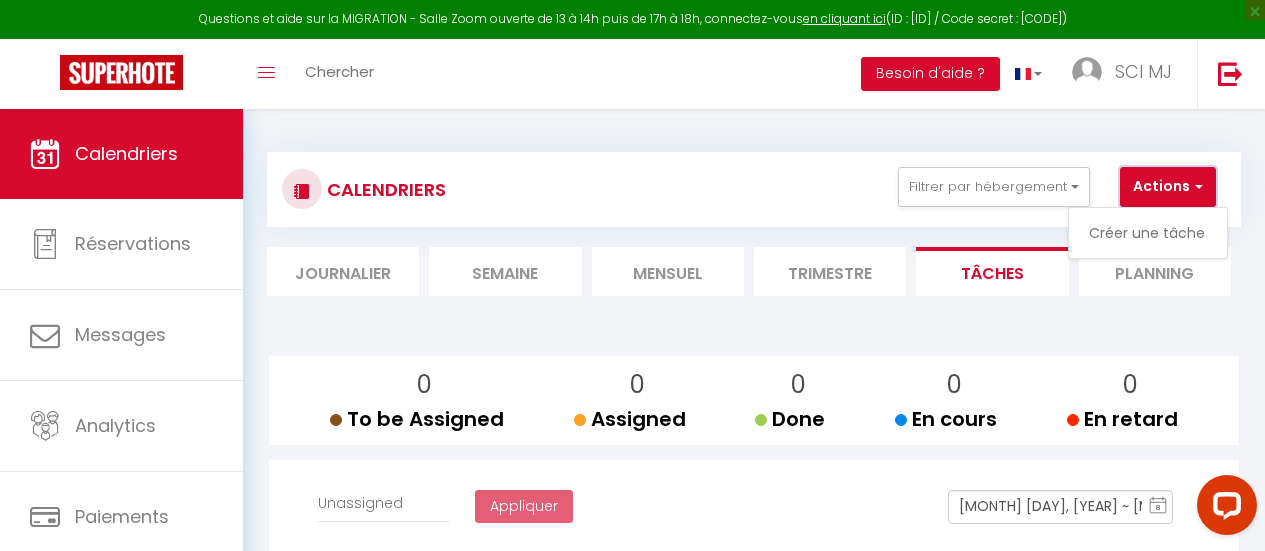 click on "Actions" at bounding box center [1168, 187] 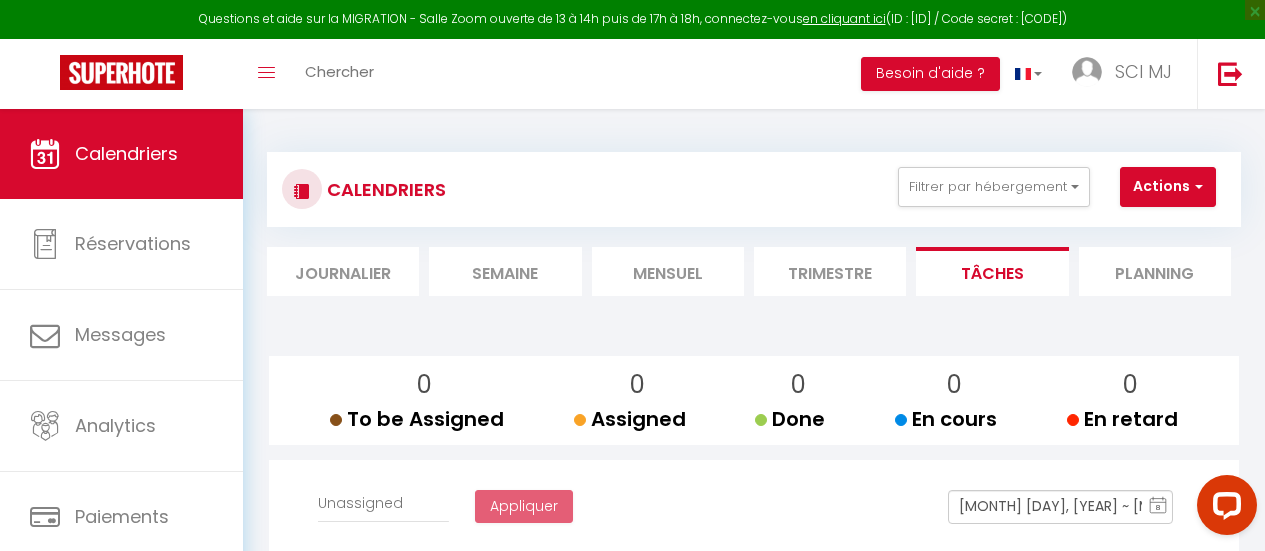 click on "Semaine" at bounding box center (505, 271) 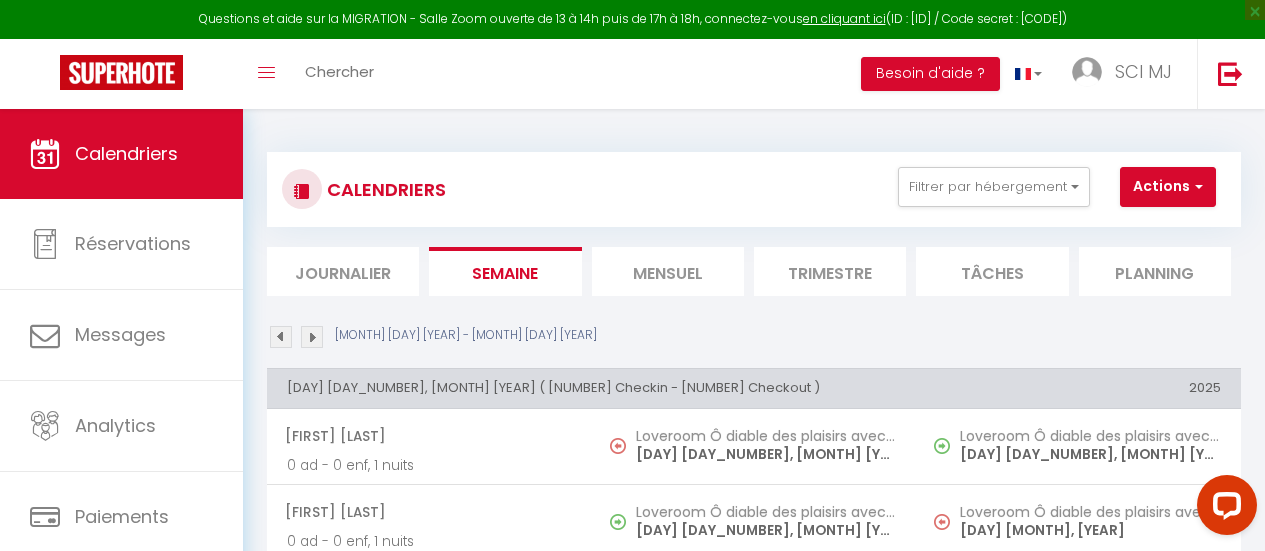 click on "Semaine" at bounding box center [505, 271] 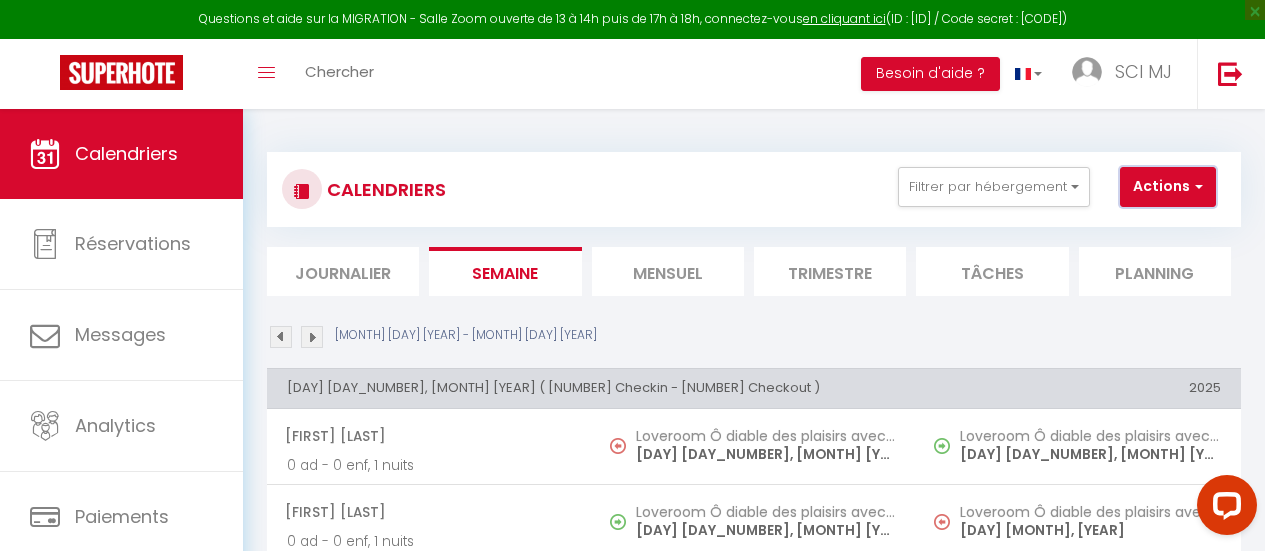 click on "Actions" at bounding box center [1168, 187] 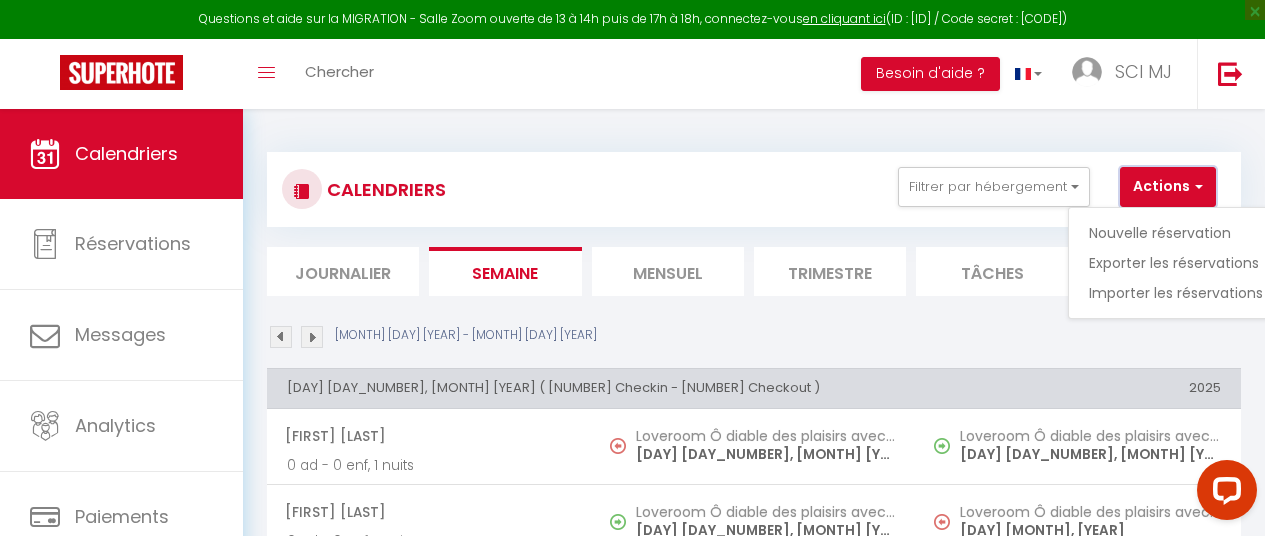 click on "Actions" at bounding box center [1168, 187] 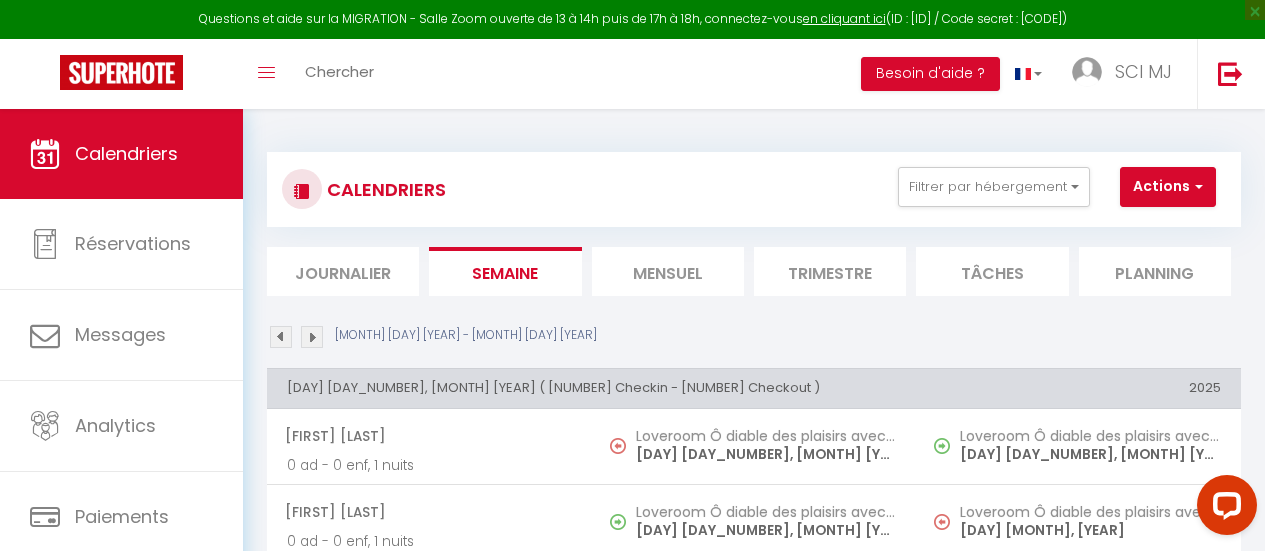 click on "Journalier" at bounding box center [343, 271] 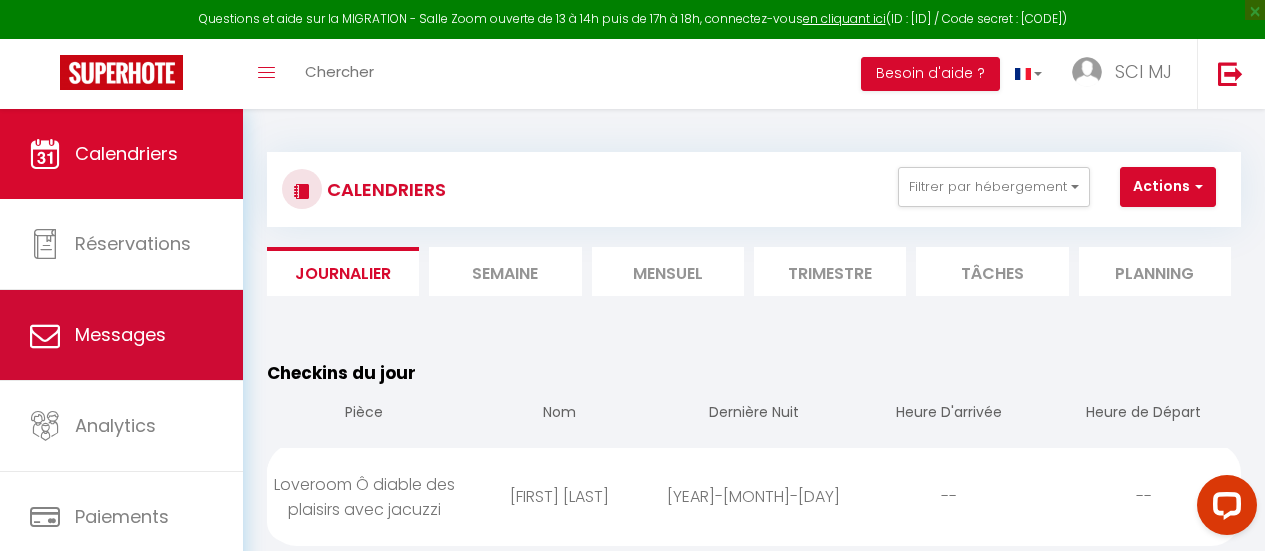 scroll, scrollTop: 153, scrollLeft: 0, axis: vertical 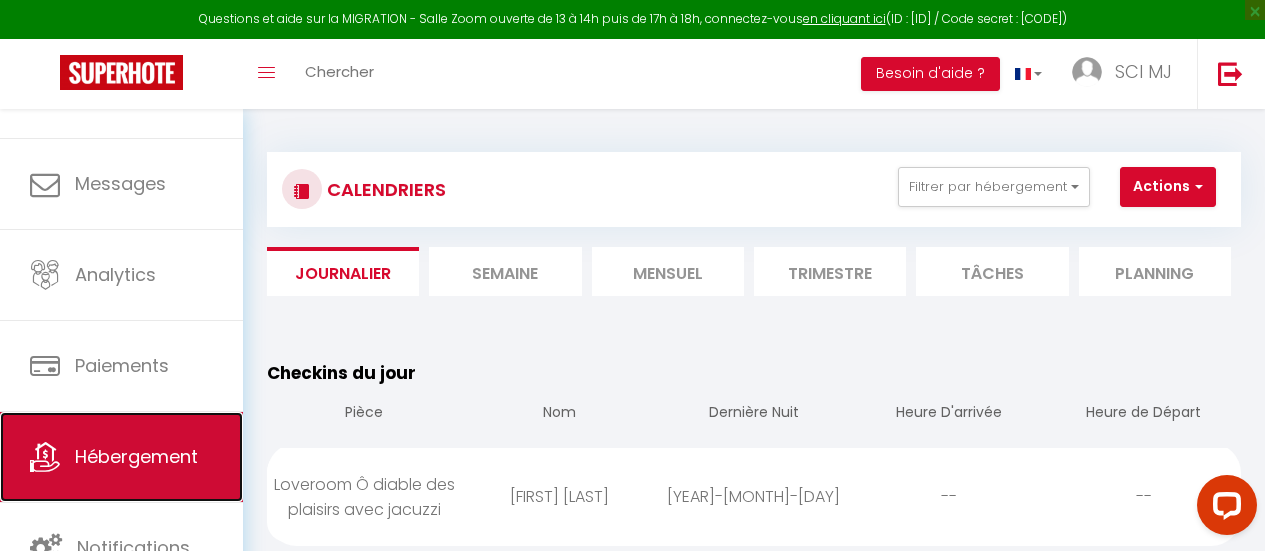 click on "Hébergement" at bounding box center (121, 457) 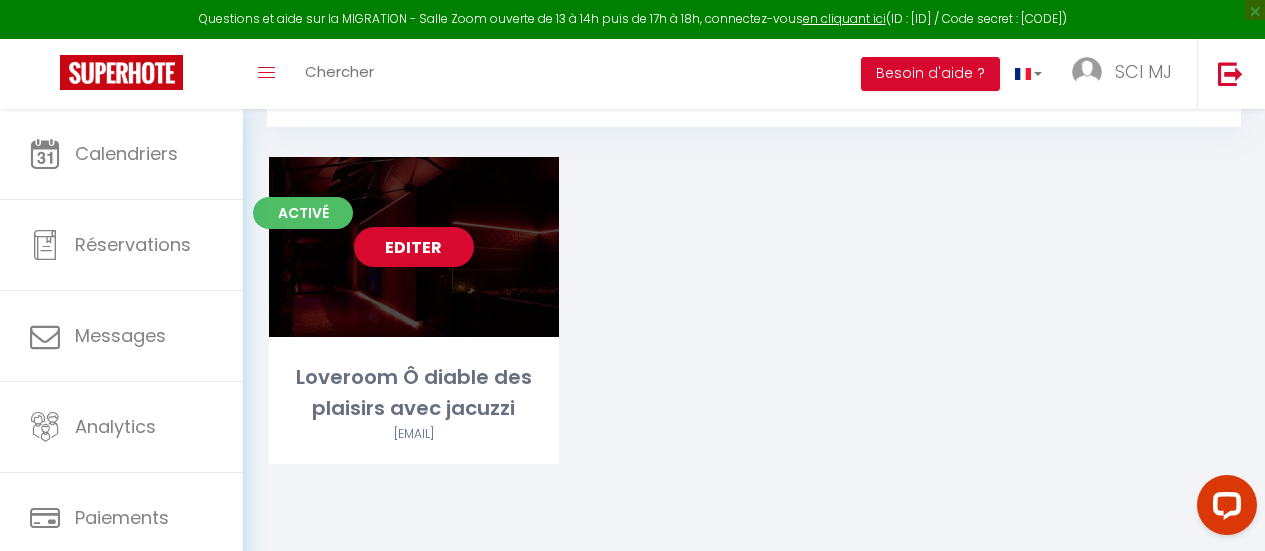scroll, scrollTop: 101, scrollLeft: 0, axis: vertical 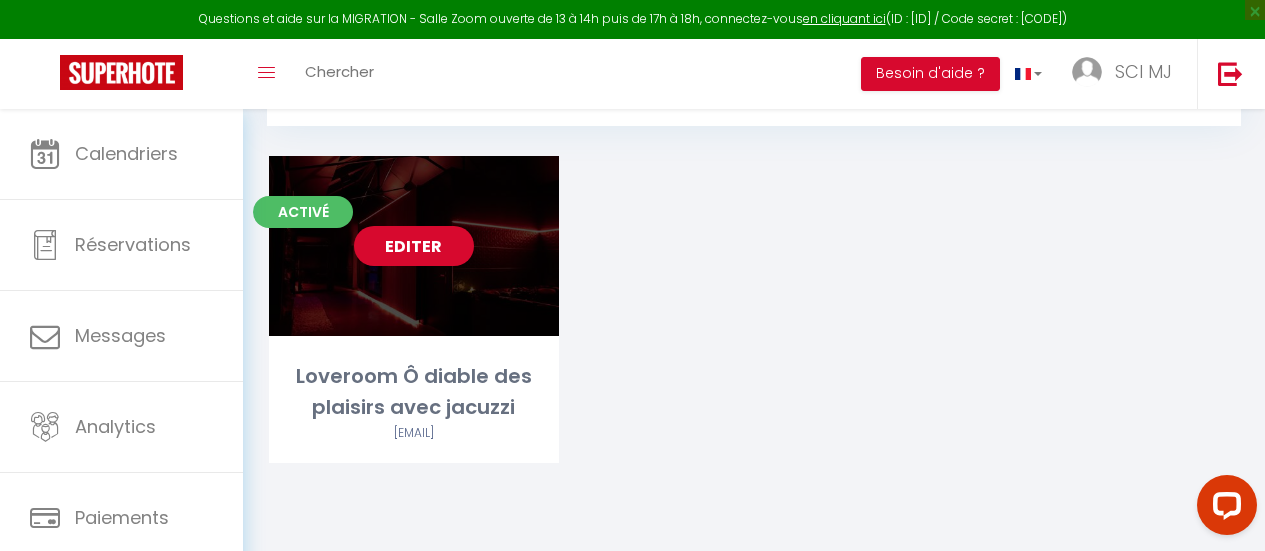 click on "Editer" at bounding box center [414, 246] 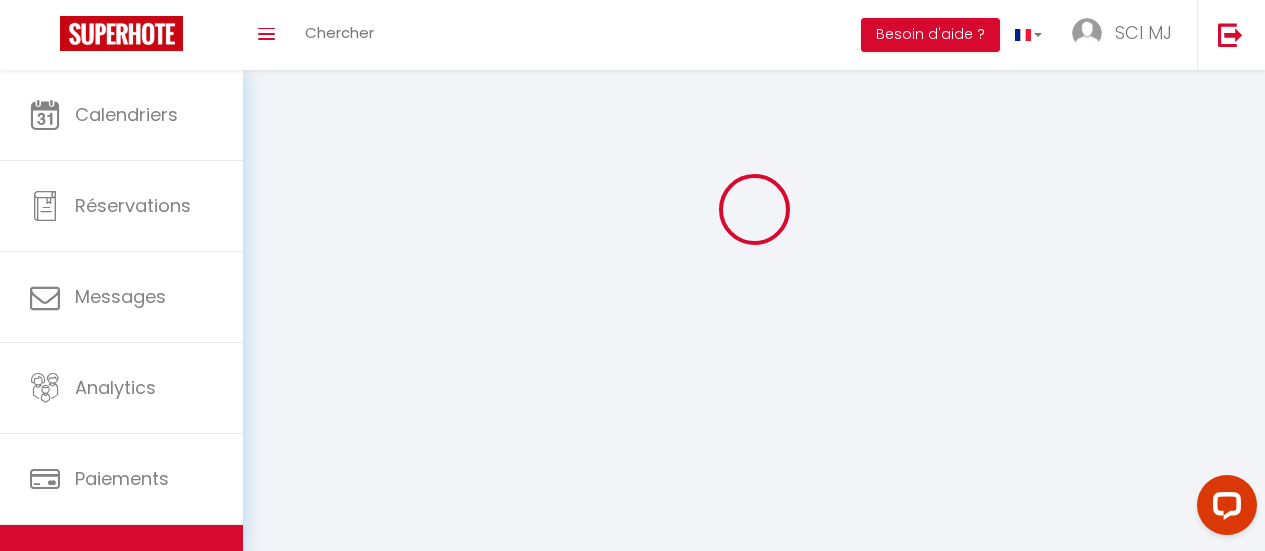 scroll, scrollTop: 0, scrollLeft: 0, axis: both 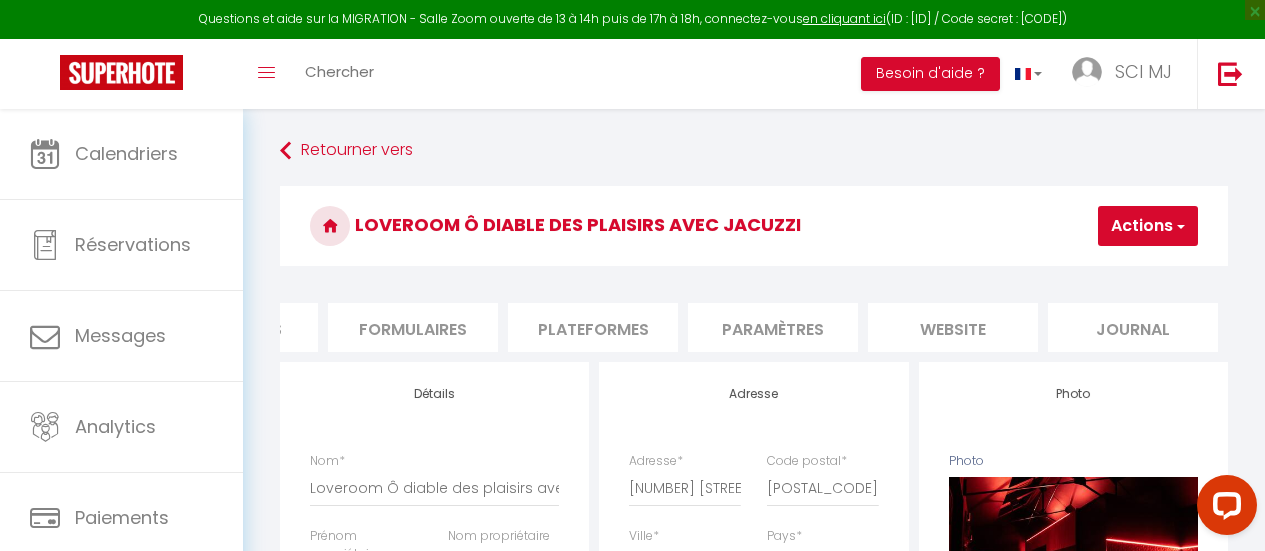 click on "Paramètres" at bounding box center (773, 327) 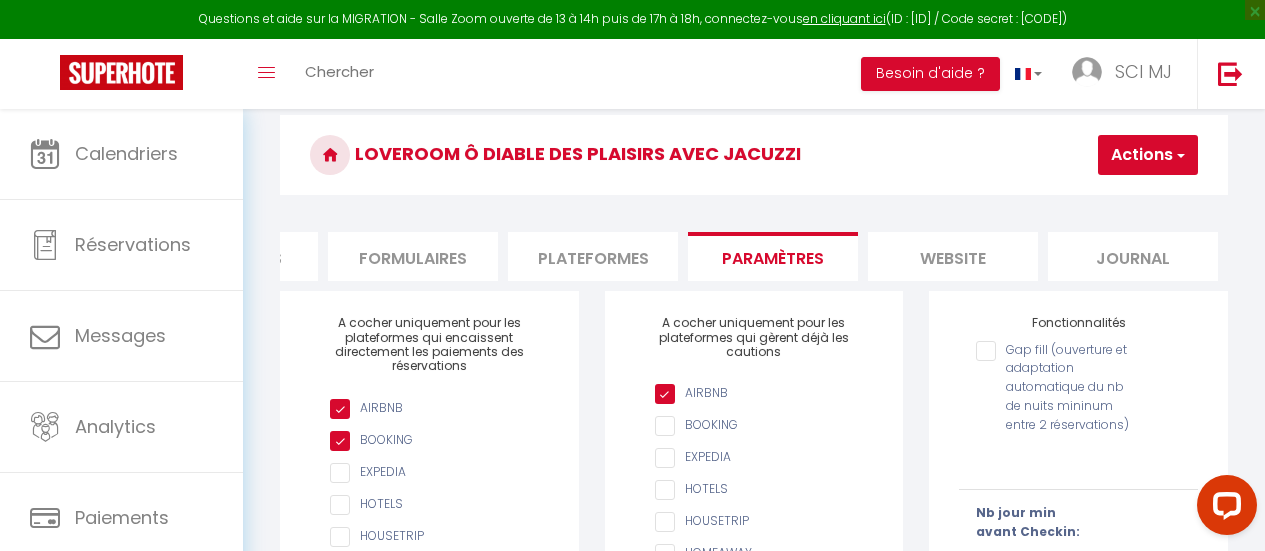 scroll, scrollTop: 68, scrollLeft: 0, axis: vertical 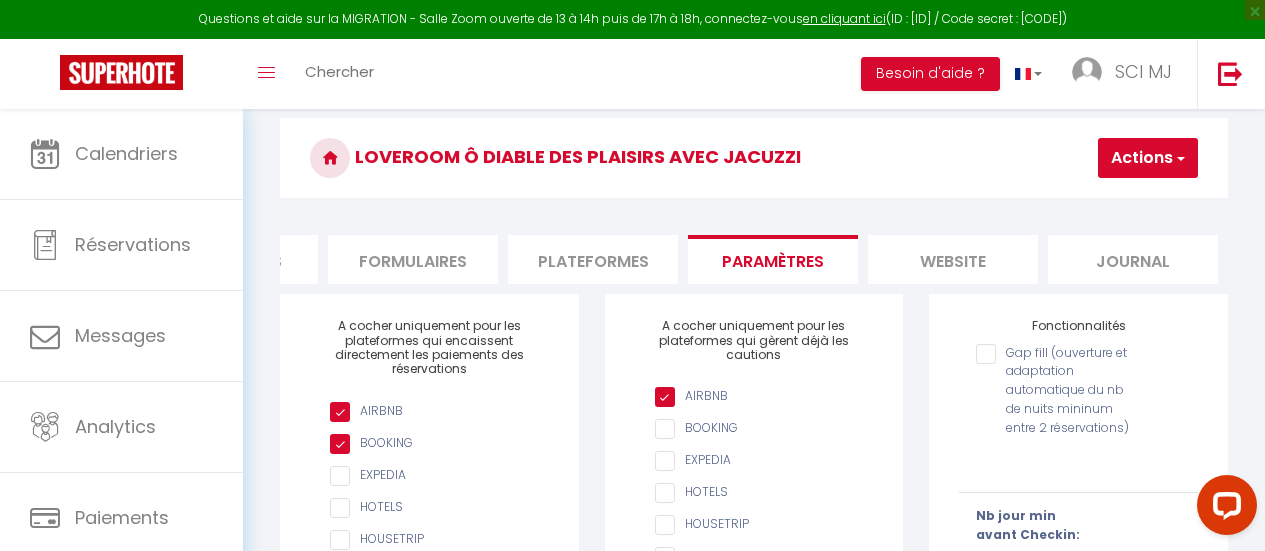 click on "Plateformes" at bounding box center (593, 259) 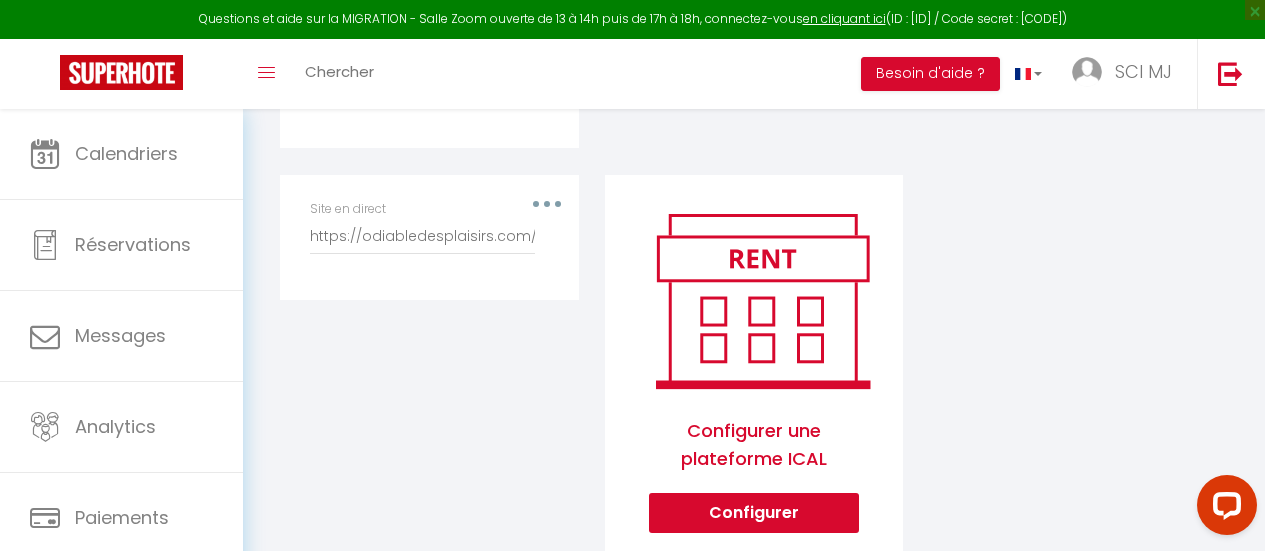 scroll, scrollTop: 918, scrollLeft: 0, axis: vertical 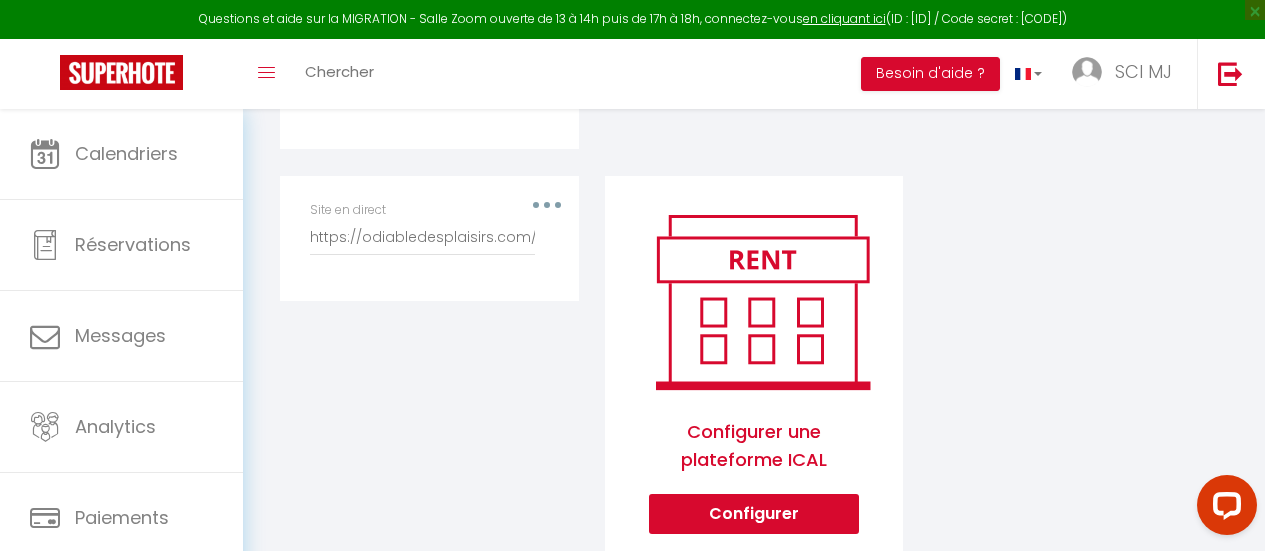 click on "Site en direct
[URL]" at bounding box center [429, 238] 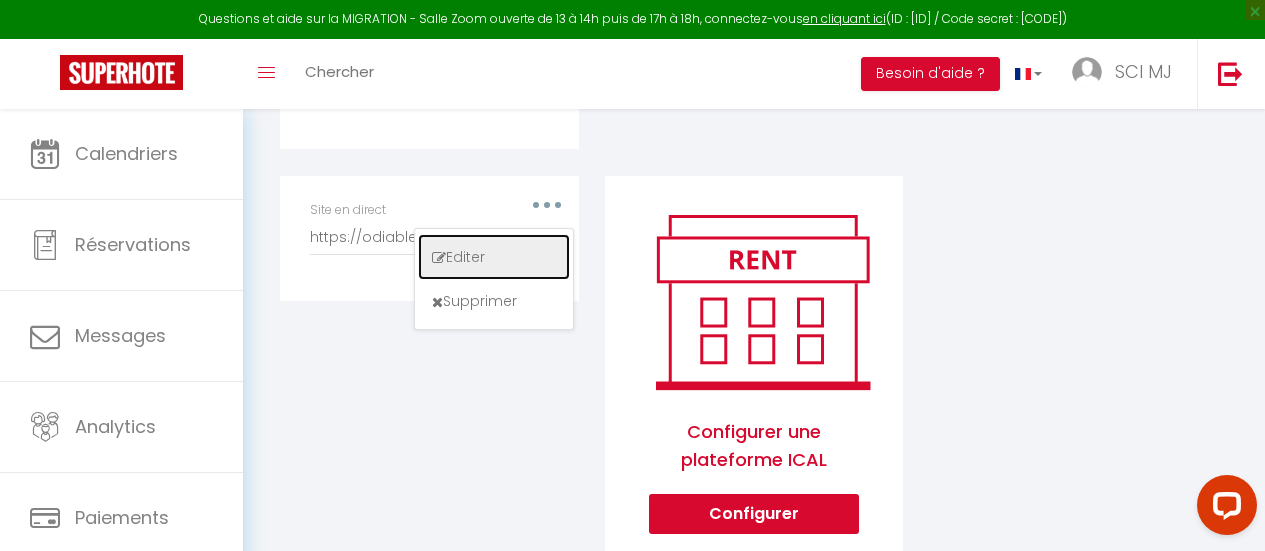 click on "Editer" at bounding box center (494, 257) 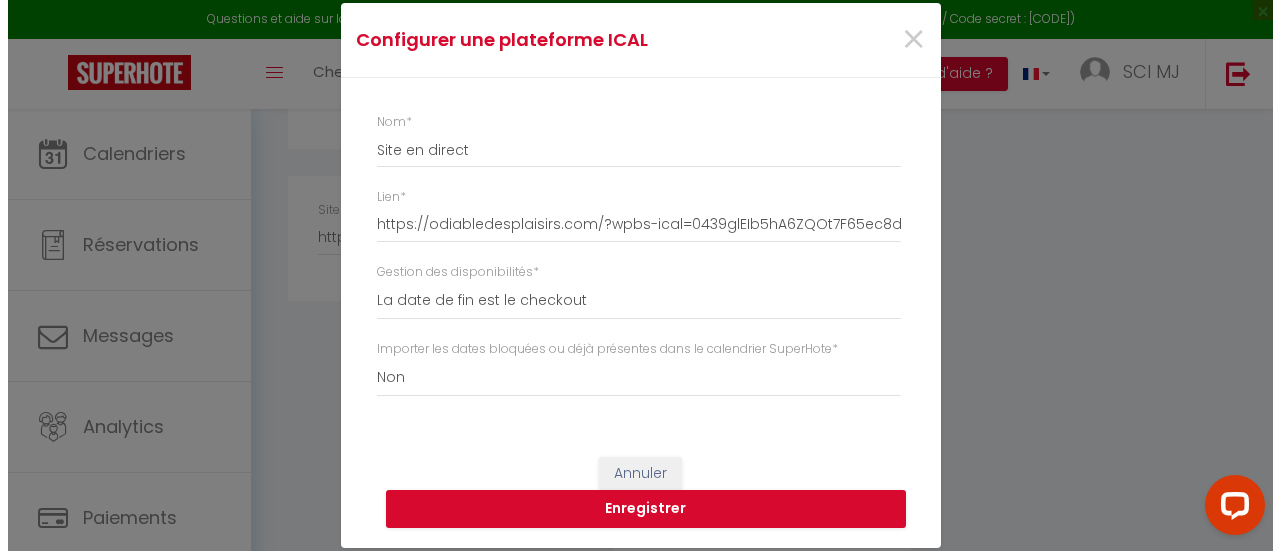 scroll, scrollTop: 904, scrollLeft: 0, axis: vertical 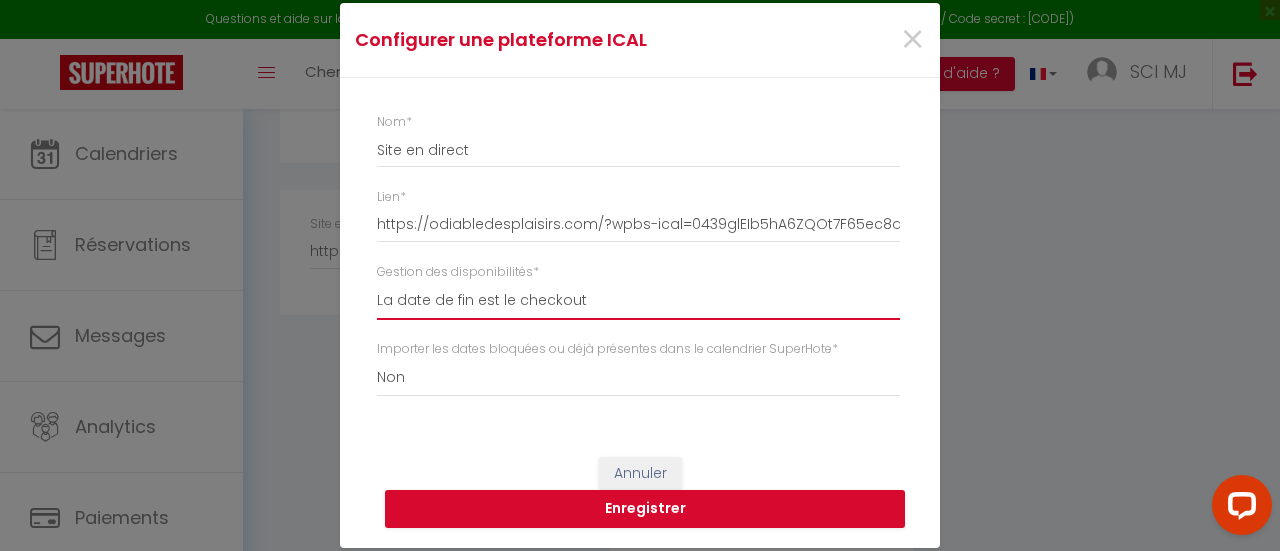 click on "La date de fin est le checkout
La date de fin est la dernière nuit
La date de fin est le lendemain du checkout" at bounding box center (638, 301) 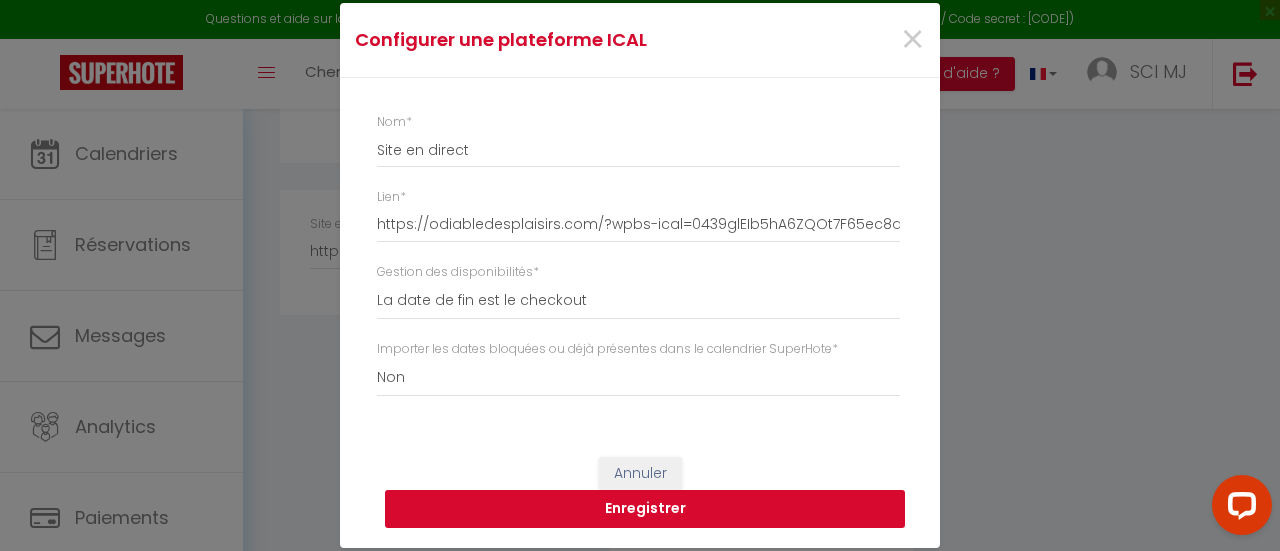 click on "Enregistrer" at bounding box center [645, 509] 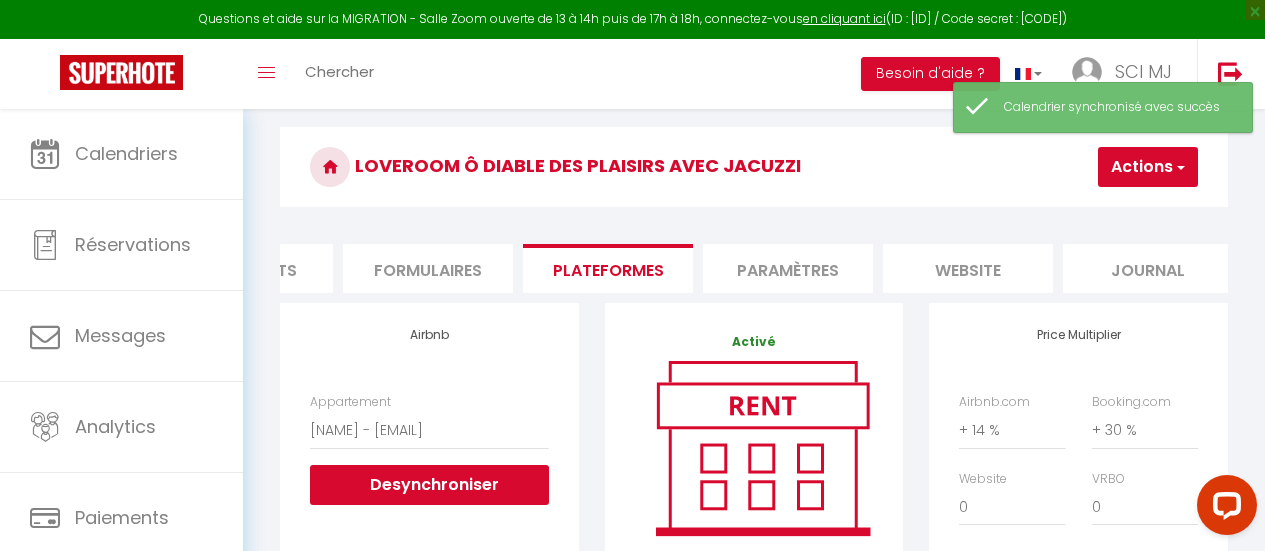 scroll, scrollTop: 0, scrollLeft: 0, axis: both 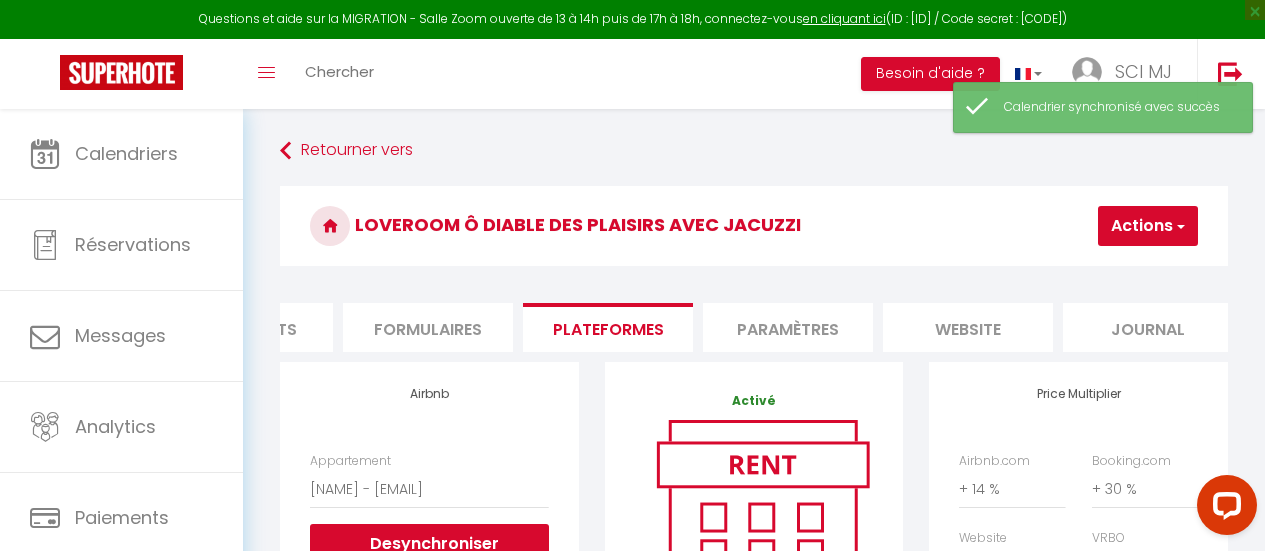 click on "Actions" at bounding box center [1148, 226] 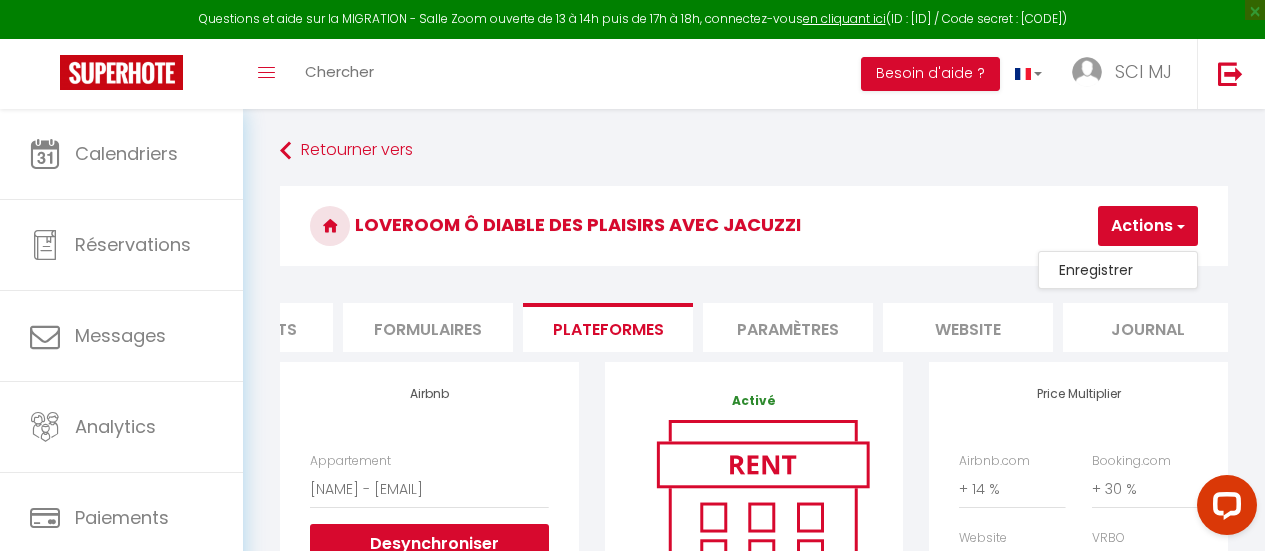click on "Loveroom Ô diable des plaisirs avec jacuzzi" at bounding box center [754, 226] 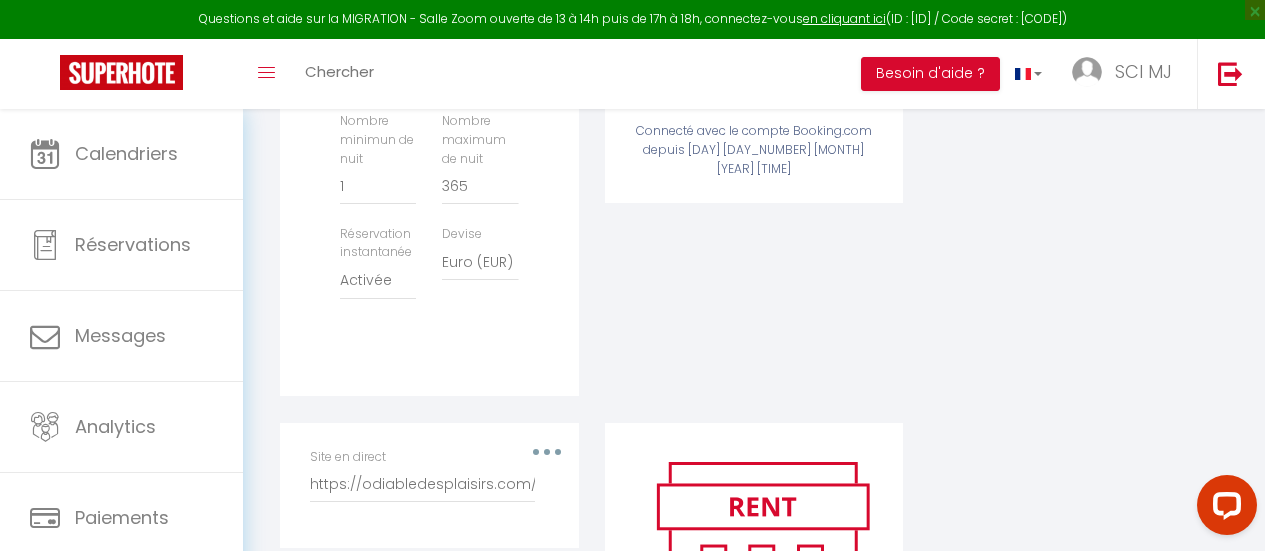 scroll, scrollTop: 673, scrollLeft: 0, axis: vertical 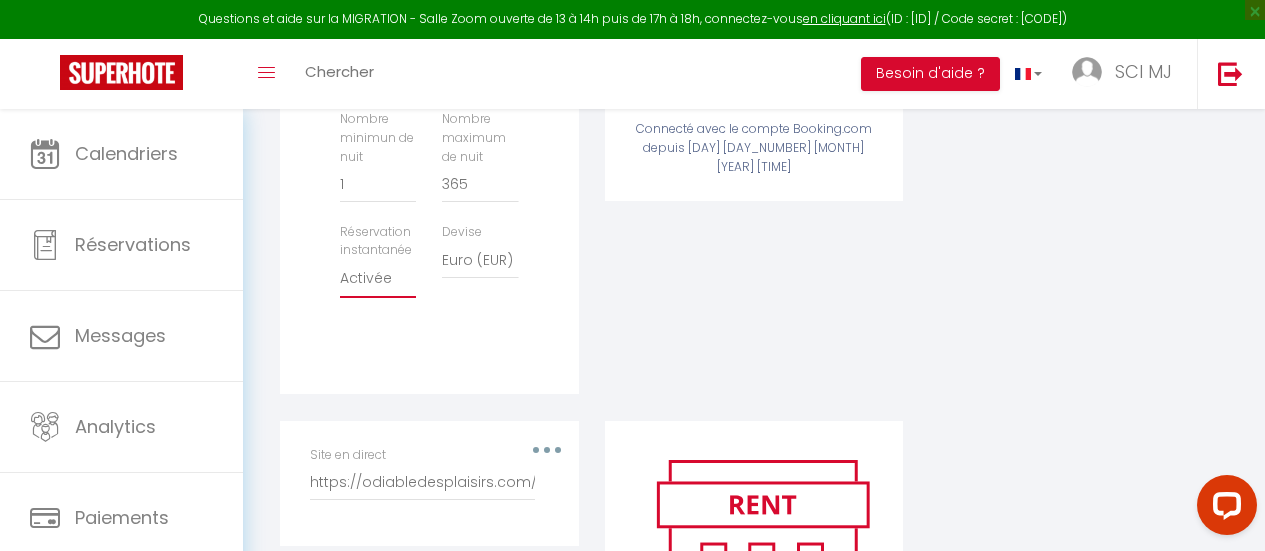 click on "Activée
Demander des évaluations positives" at bounding box center (378, 279) 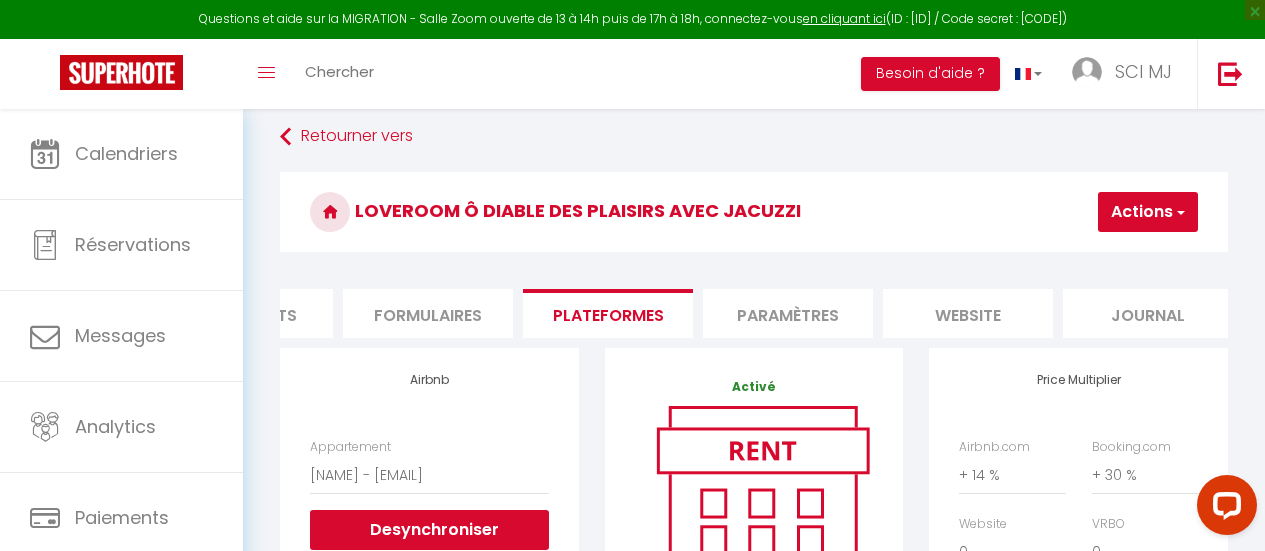 scroll, scrollTop: 0, scrollLeft: 0, axis: both 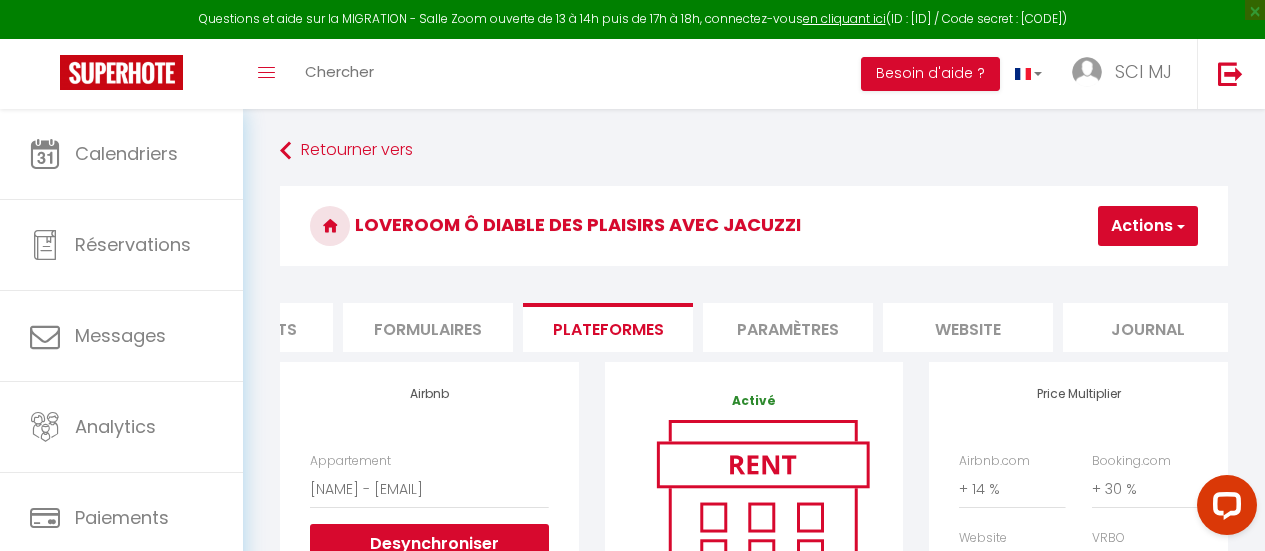click on "Paramètres" at bounding box center (788, 327) 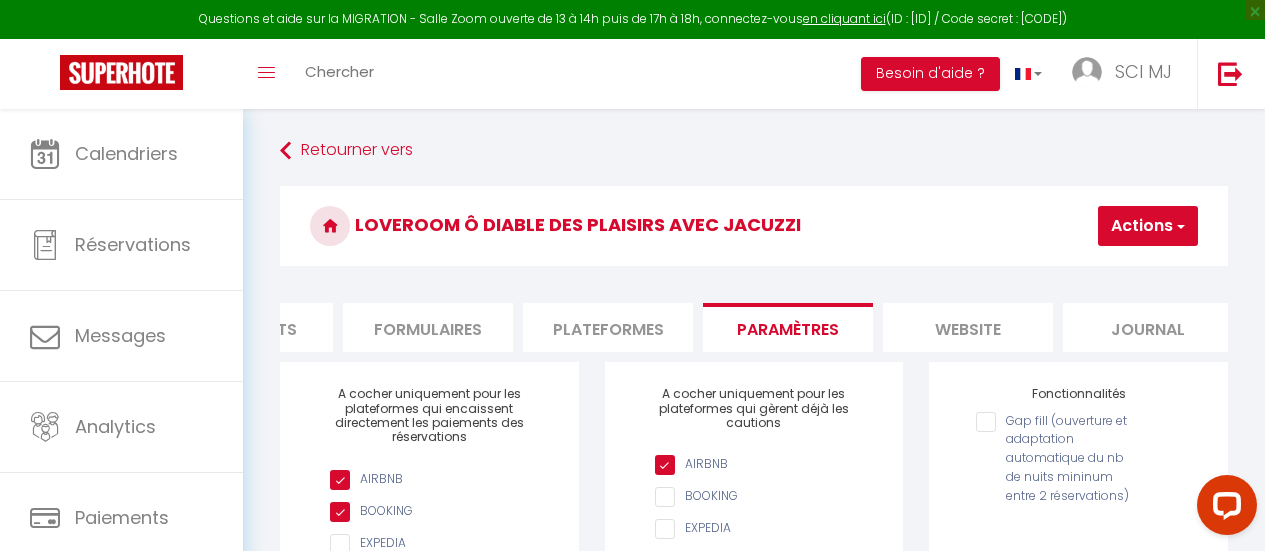 click on "website" at bounding box center [968, 327] 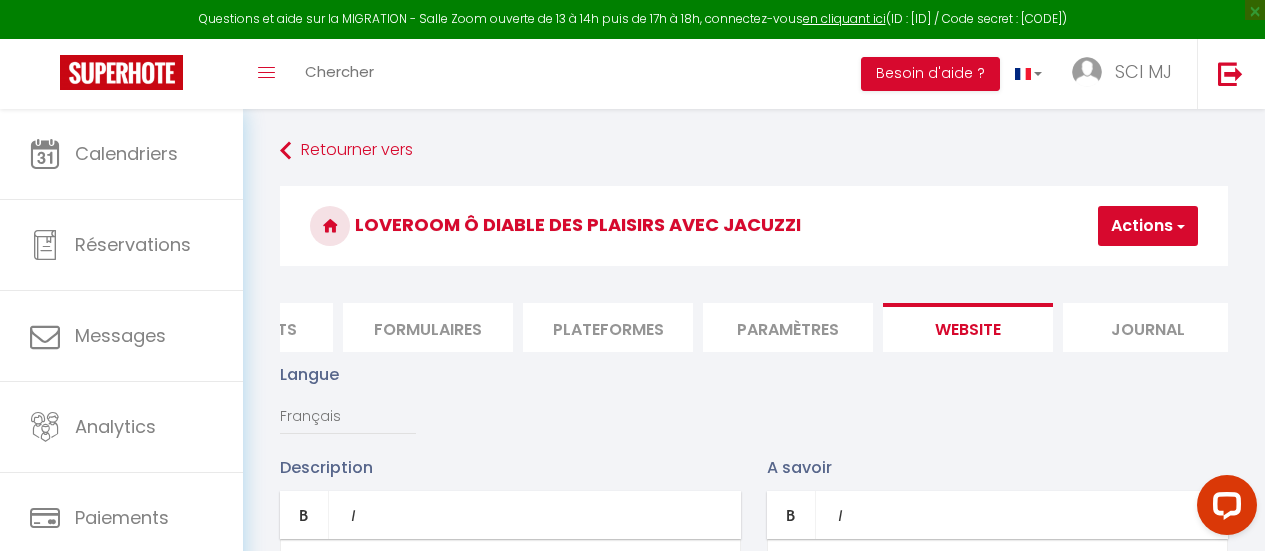 scroll, scrollTop: 0, scrollLeft: 852, axis: horizontal 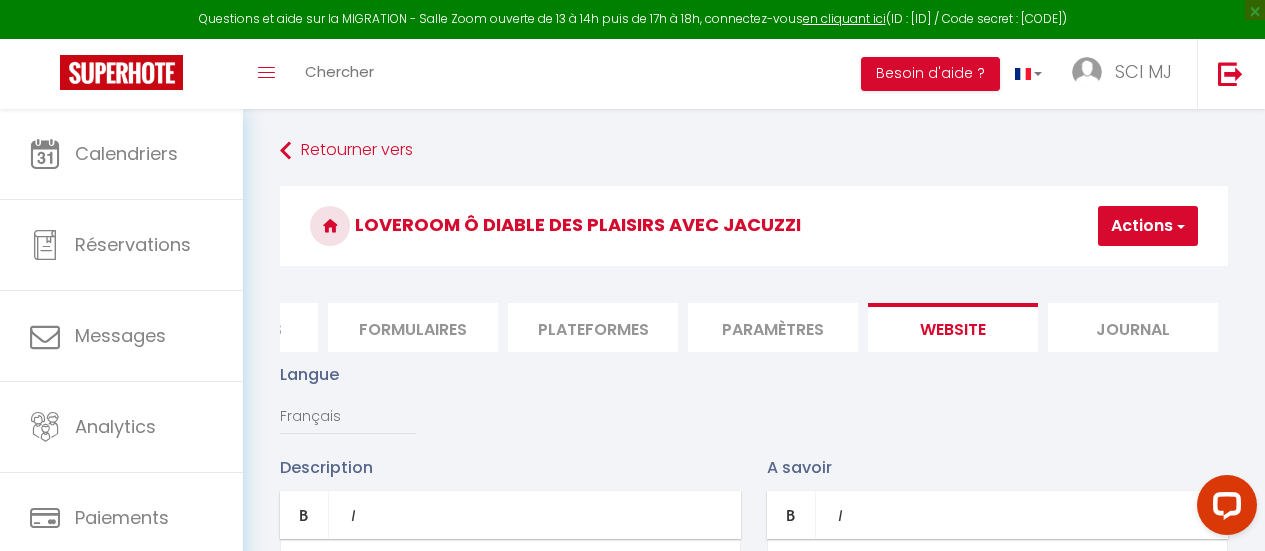 click on "Journal" at bounding box center [1133, 327] 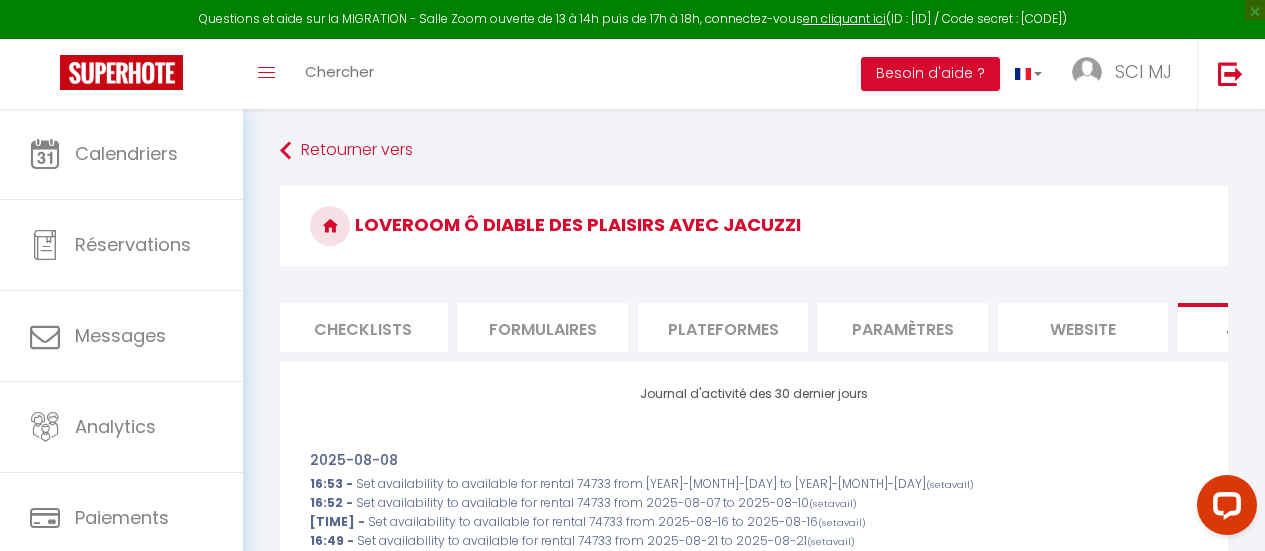scroll, scrollTop: 0, scrollLeft: 721, axis: horizontal 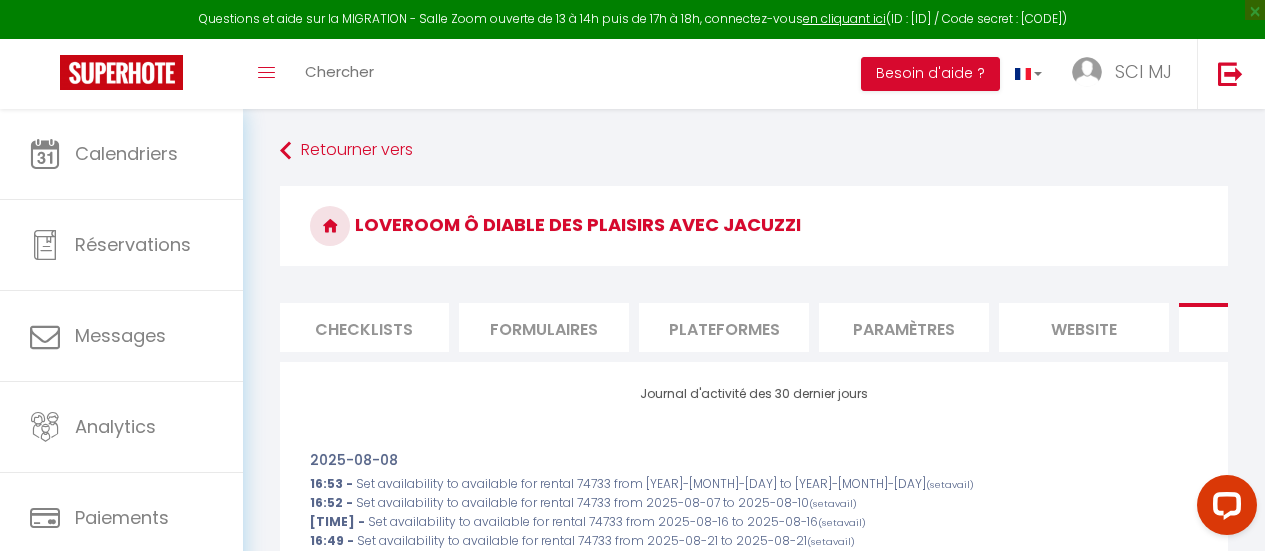 click on "Plateformes" at bounding box center (724, 327) 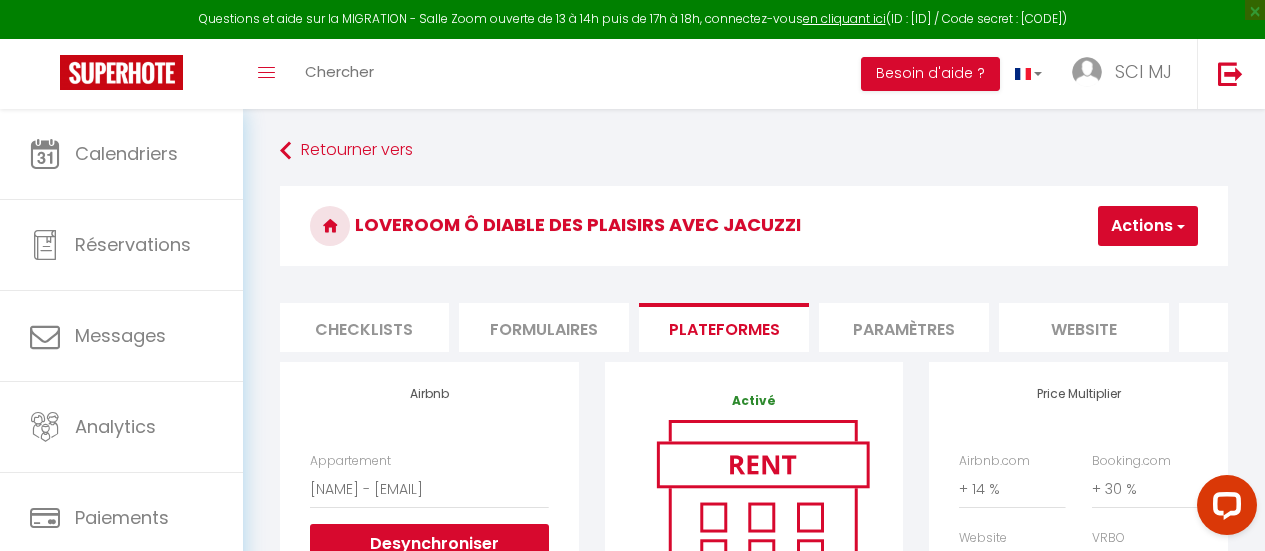 click on "Formulaires" at bounding box center (544, 327) 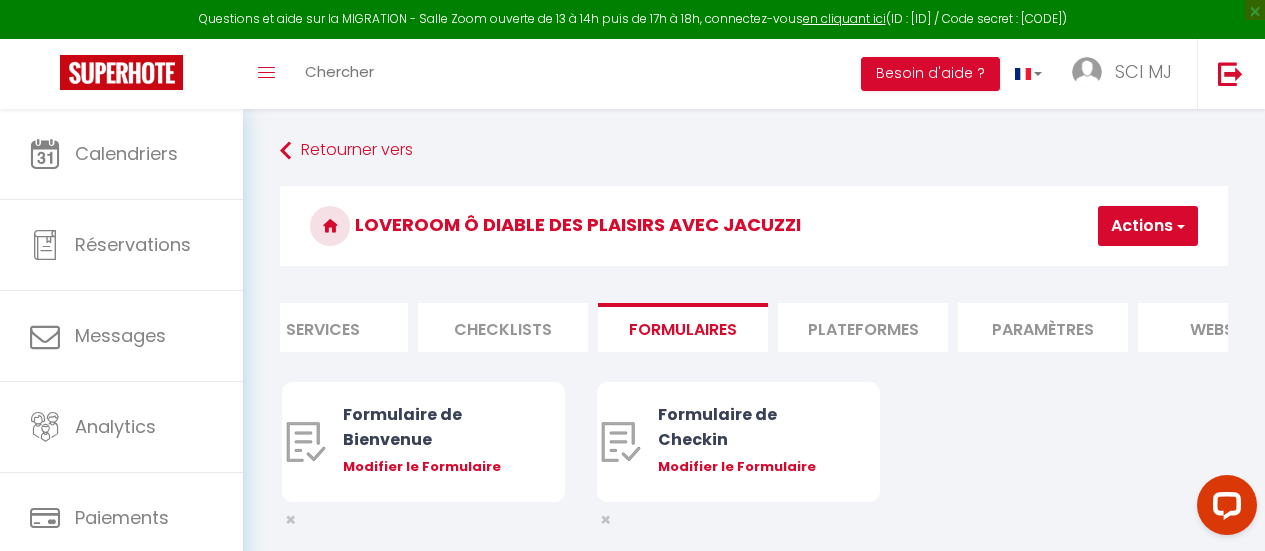 scroll, scrollTop: 0, scrollLeft: 581, axis: horizontal 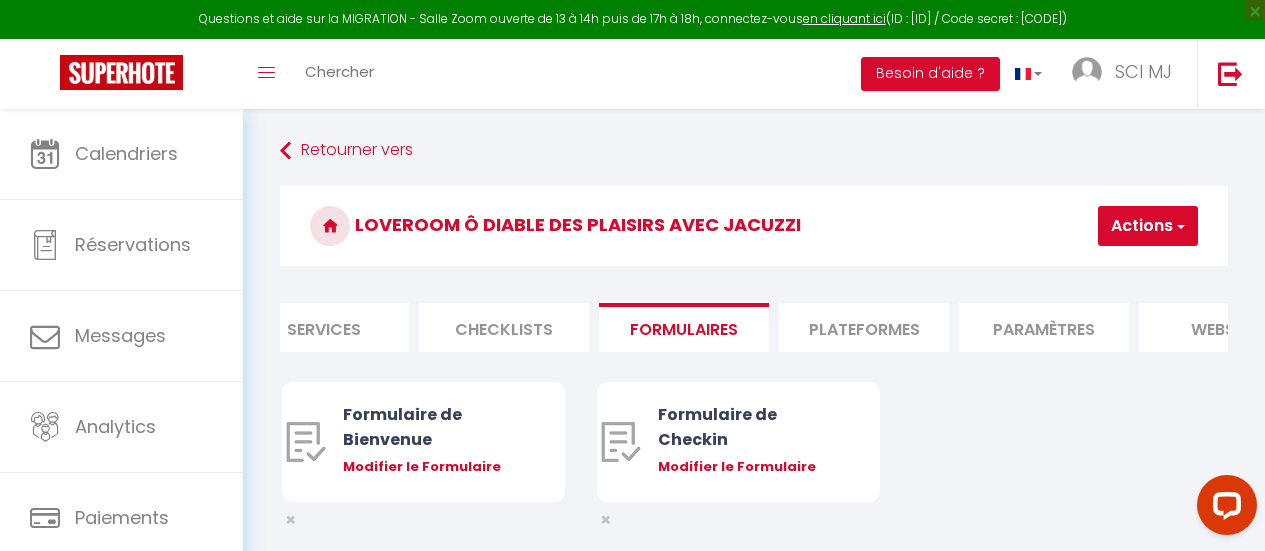 click on "Checklists" at bounding box center [504, 327] 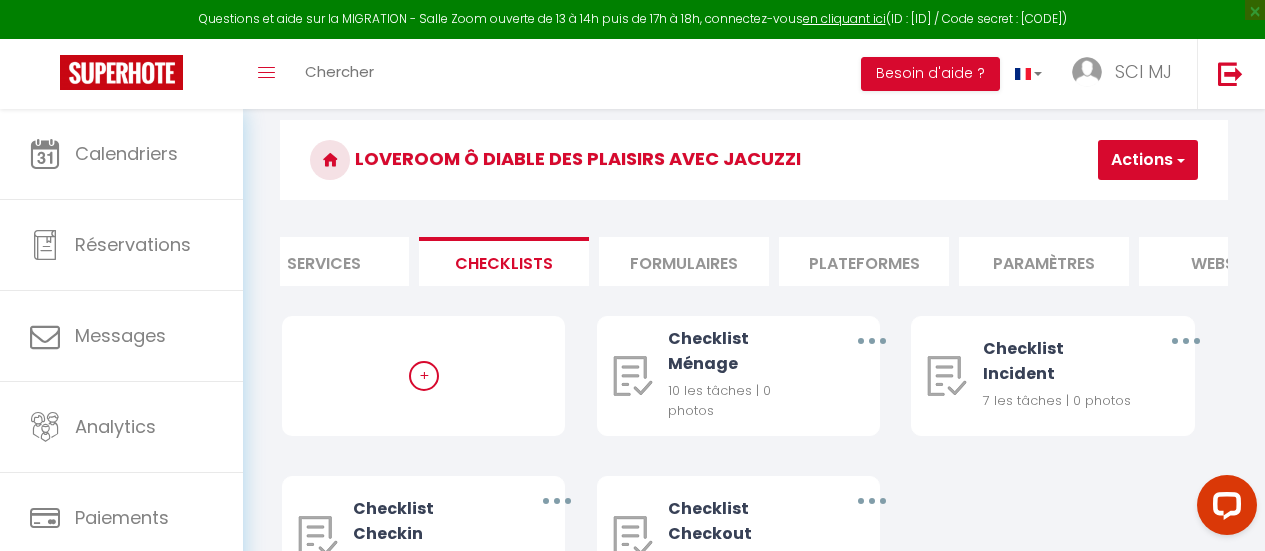 scroll, scrollTop: 0, scrollLeft: 0, axis: both 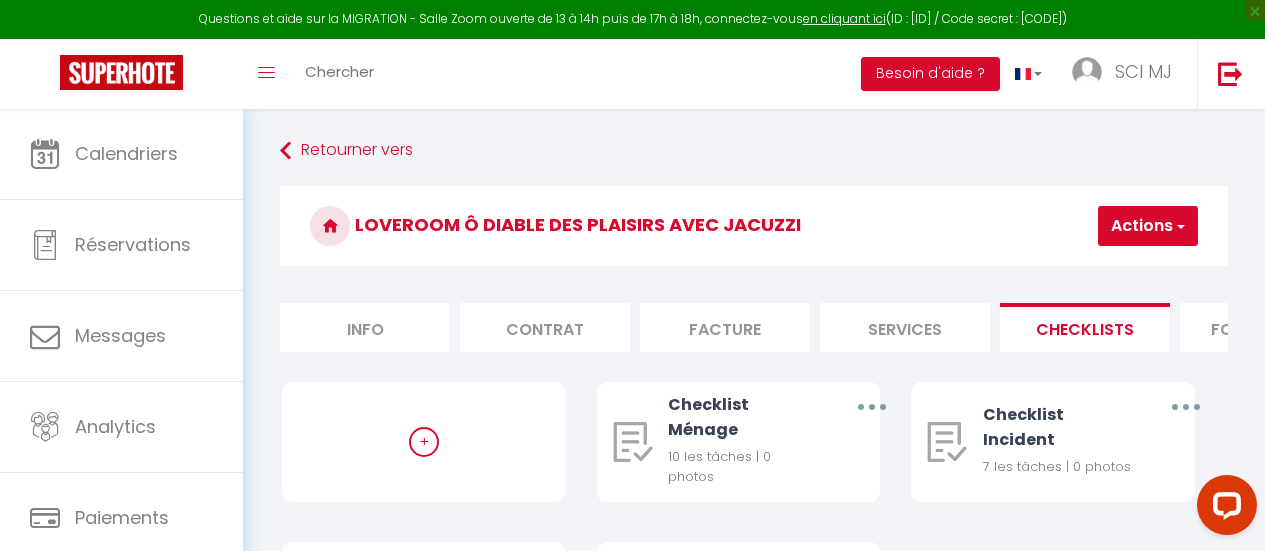 click on "Contrat" at bounding box center (545, 327) 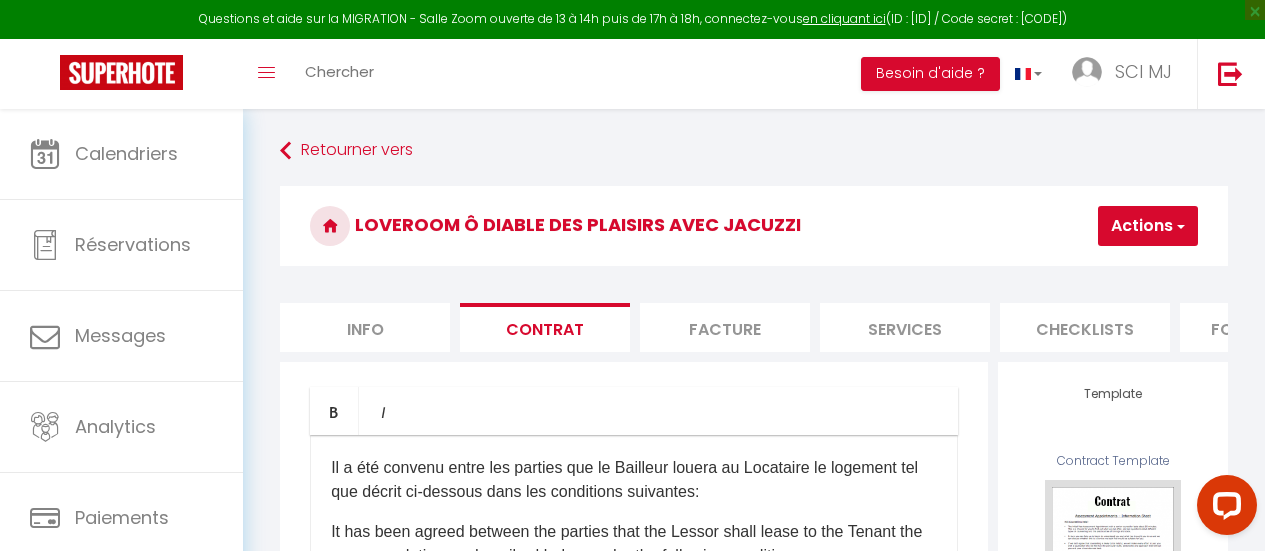 click on "Contrat" at bounding box center (545, 327) 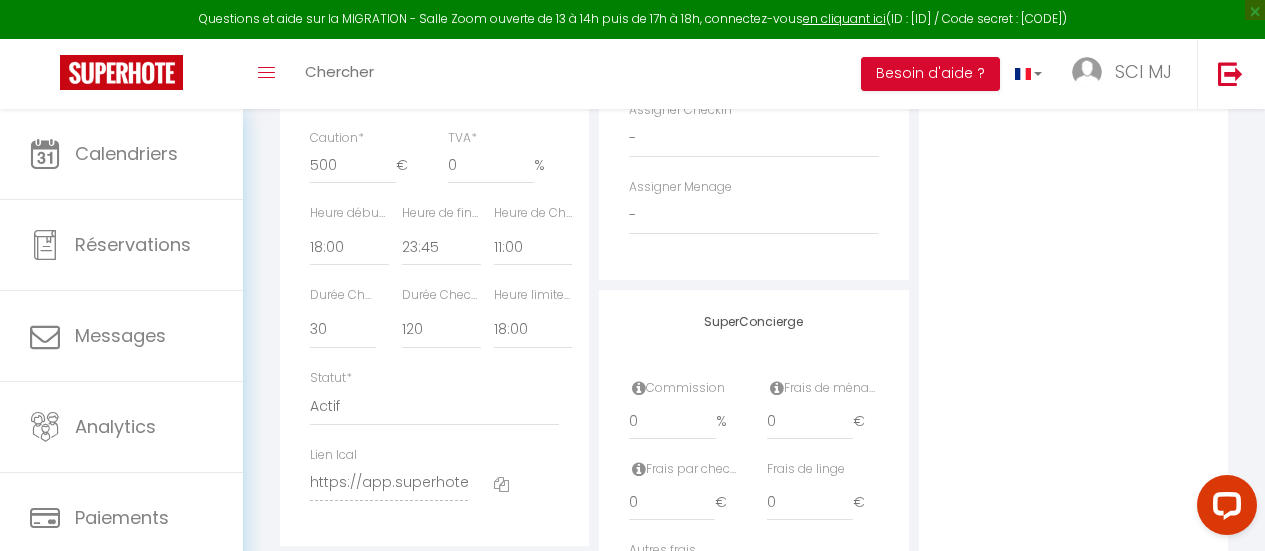 scroll, scrollTop: 1168, scrollLeft: 0, axis: vertical 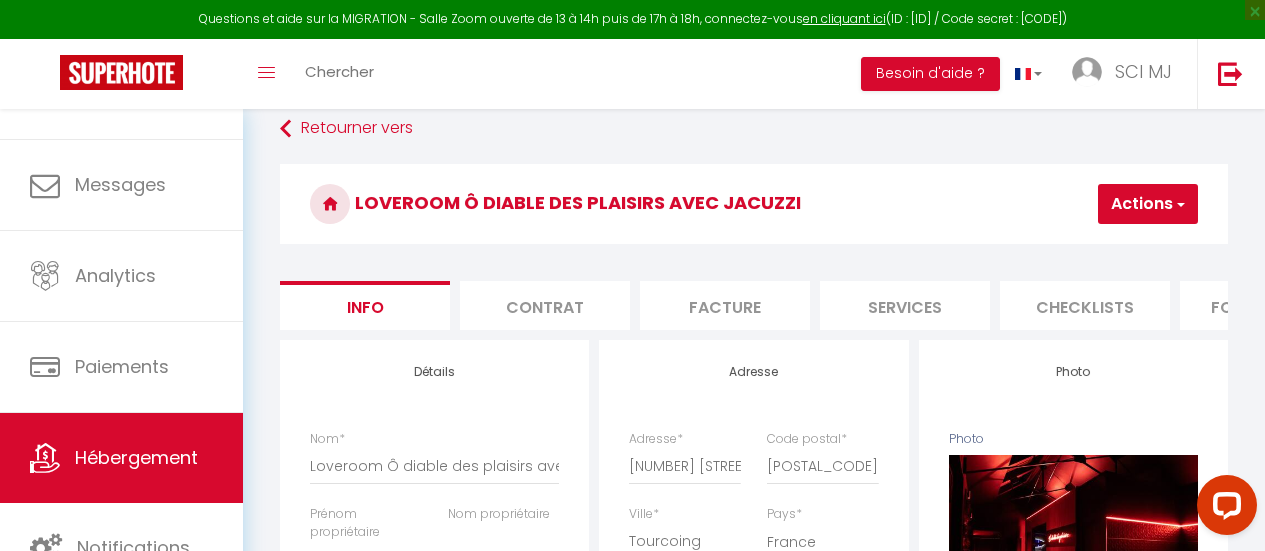 click on "Détails
Nom
*   Loveroom Ô diable des plaisirs avec jacuzzi
Prénom propriétaire
Nom propriétaire
Adresse propriétaire
Code postal du propriétaire
Ville propriétaire
Catégorie d'hébergement
*
Apartments
Houses
Secondary units
*     *     *             *   280   €   *   0   €" at bounding box center [434, 964] 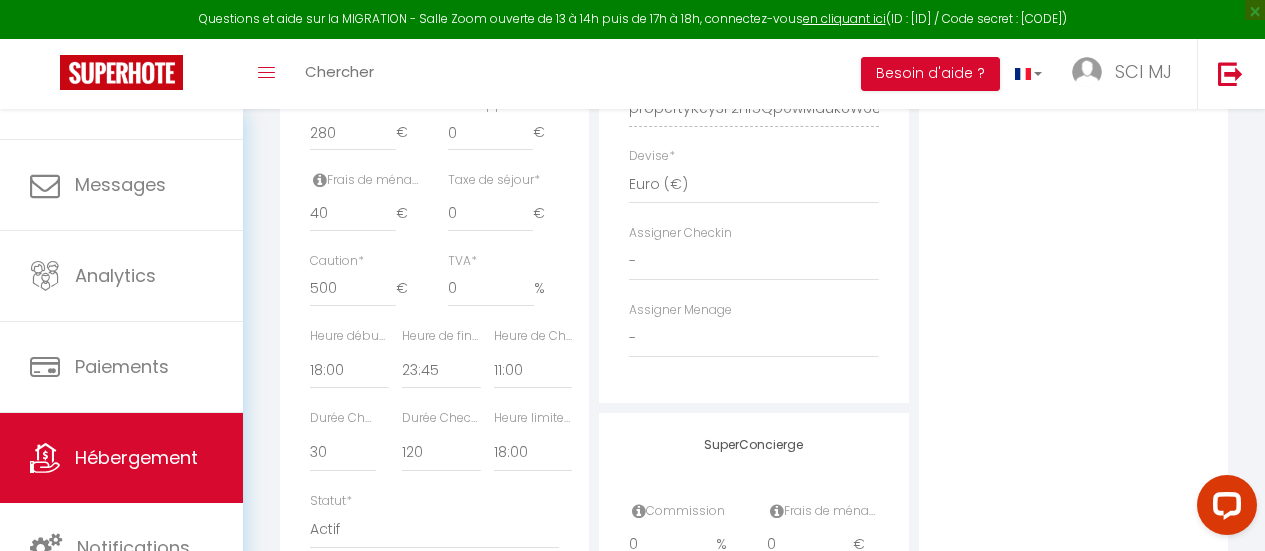 scroll, scrollTop: 944, scrollLeft: 0, axis: vertical 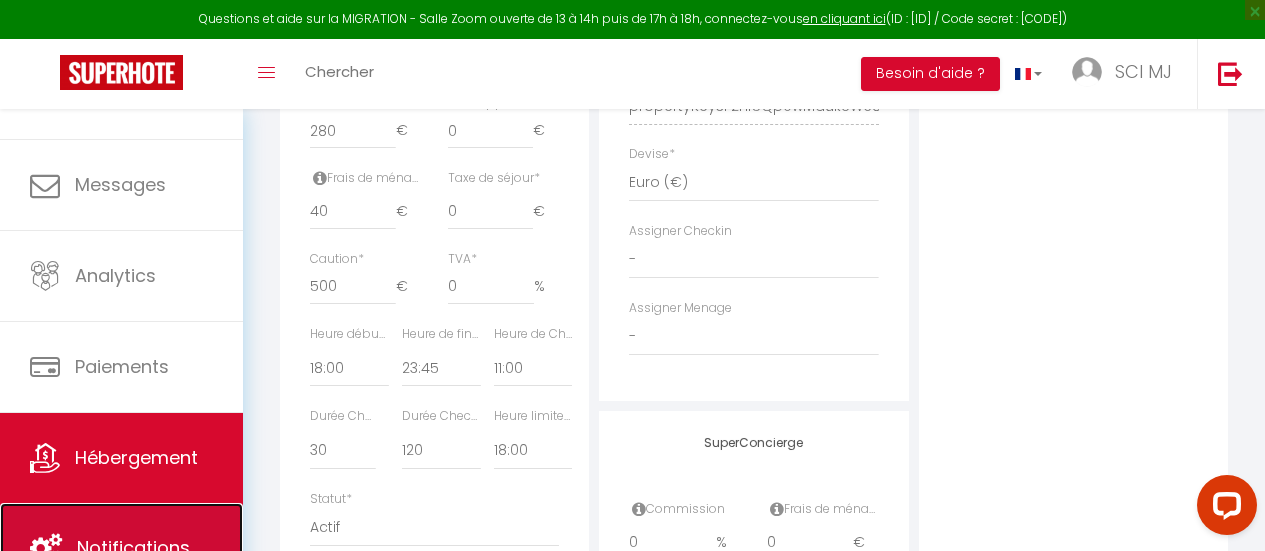 click on "Notifications" at bounding box center (121, 548) 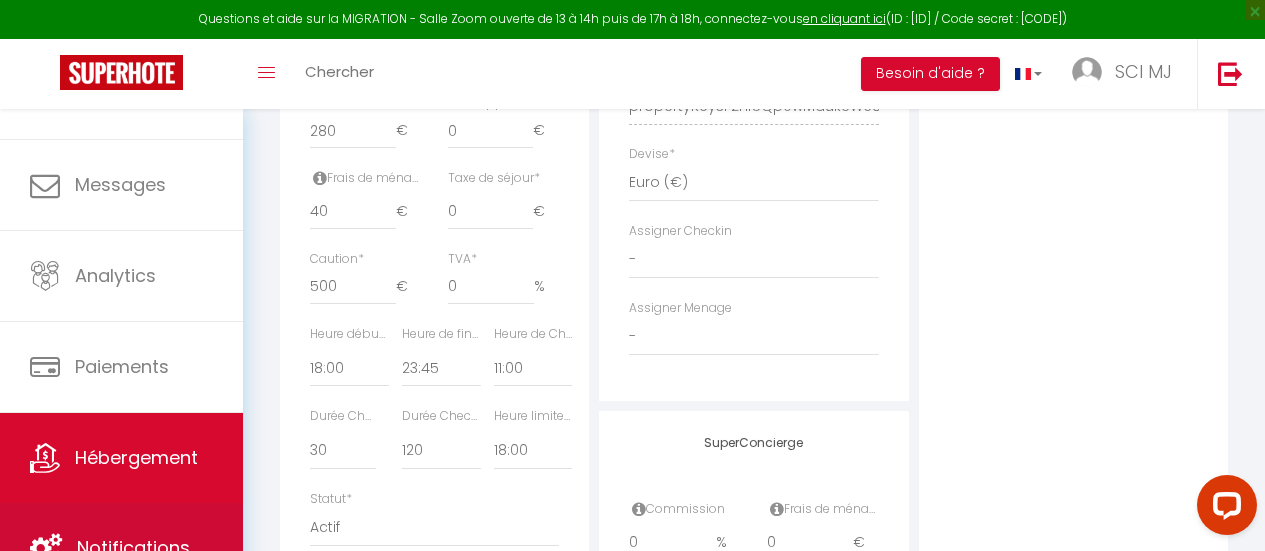 scroll, scrollTop: 0, scrollLeft: 0, axis: both 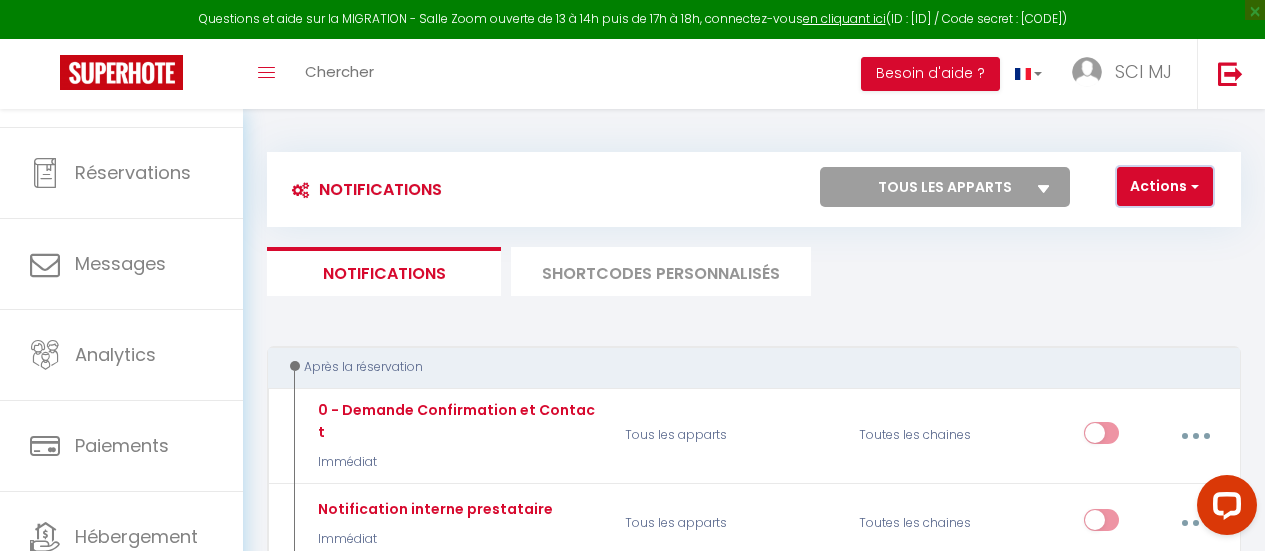 click on "Actions" at bounding box center [1165, 187] 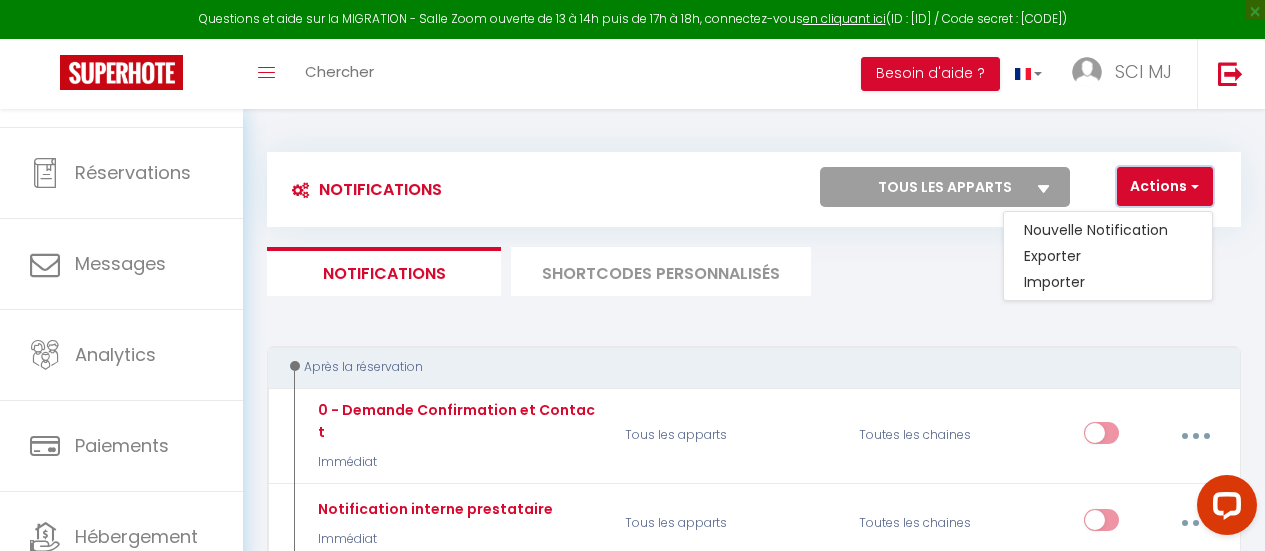 click on "Actions" at bounding box center [1165, 187] 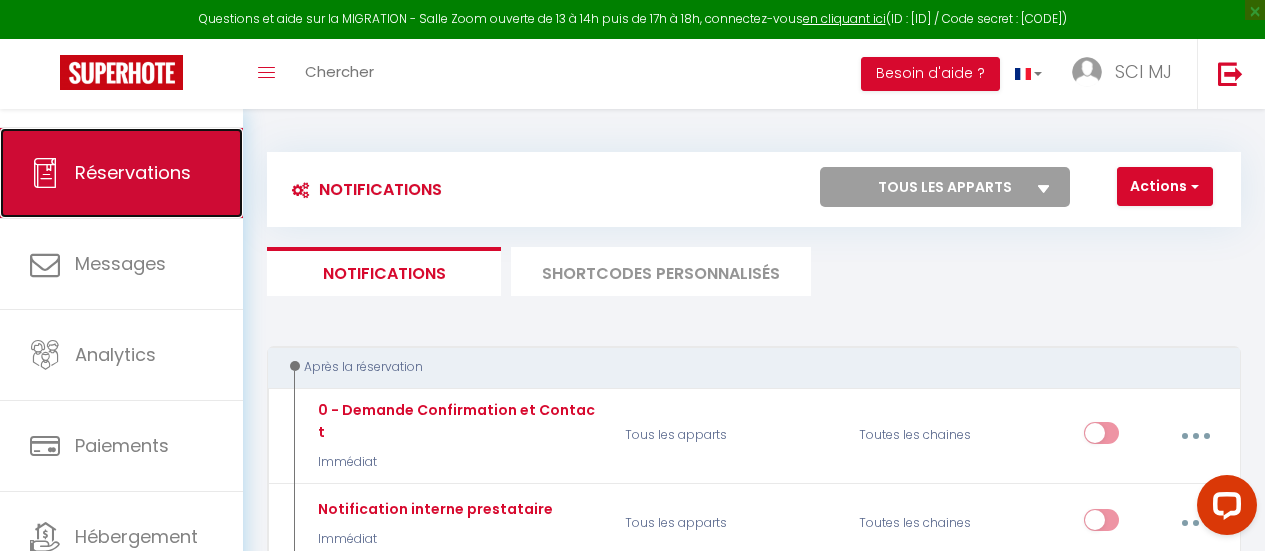 click on "Réservations" at bounding box center [121, 173] 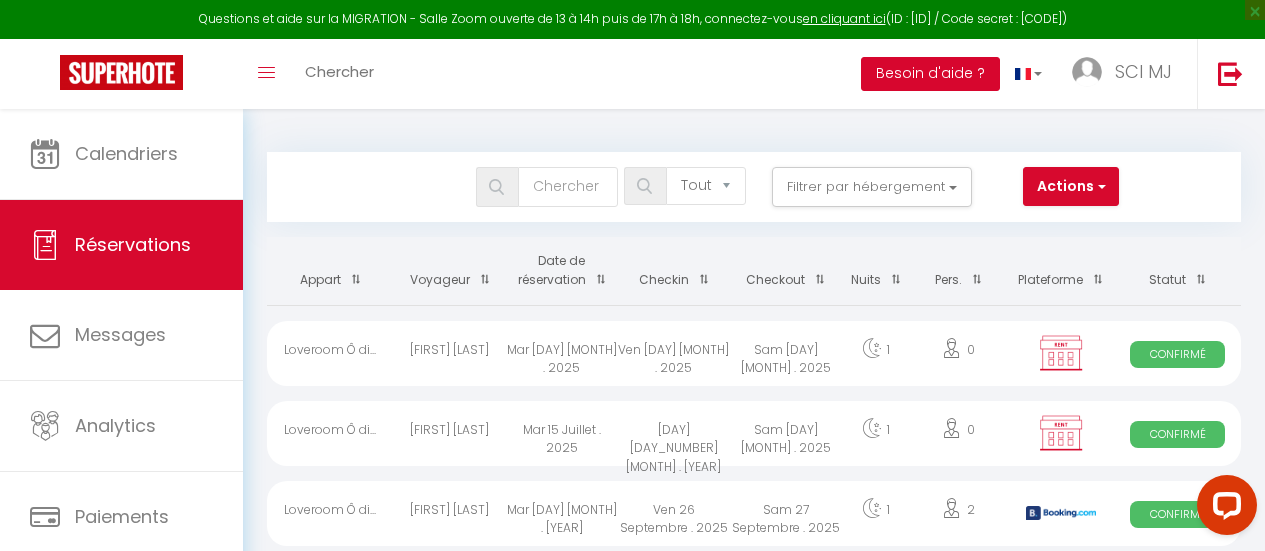 drag, startPoint x: 885, startPoint y: 81, endPoint x: 903, endPoint y: 63, distance: 25.455845 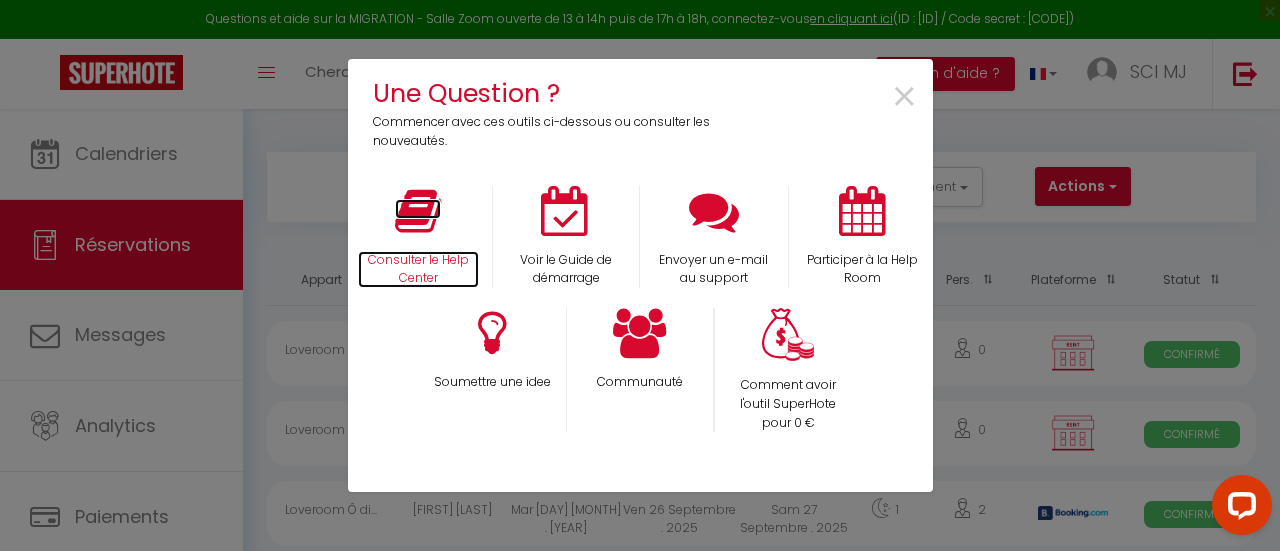 click at bounding box center (418, 211) 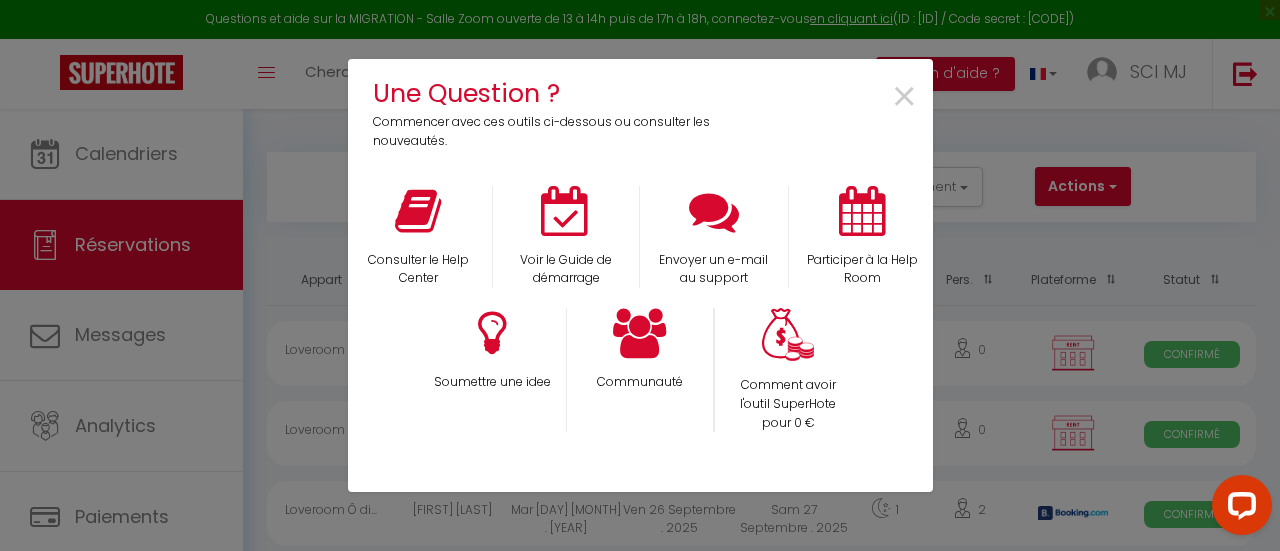 click on "×" at bounding box center (834, 112) 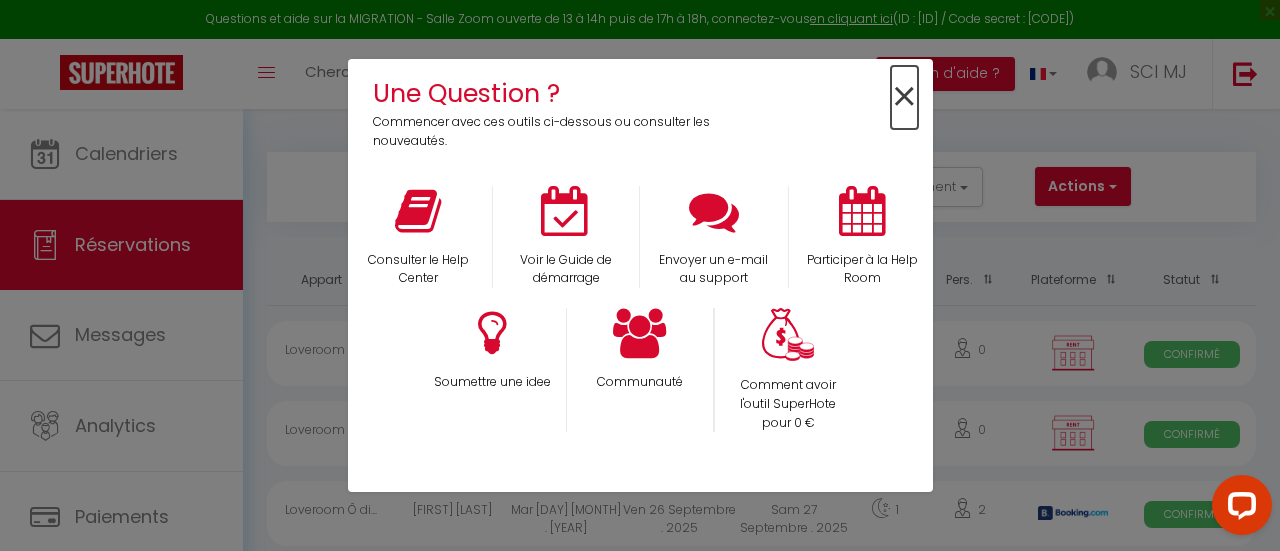 click on "×" at bounding box center (904, 97) 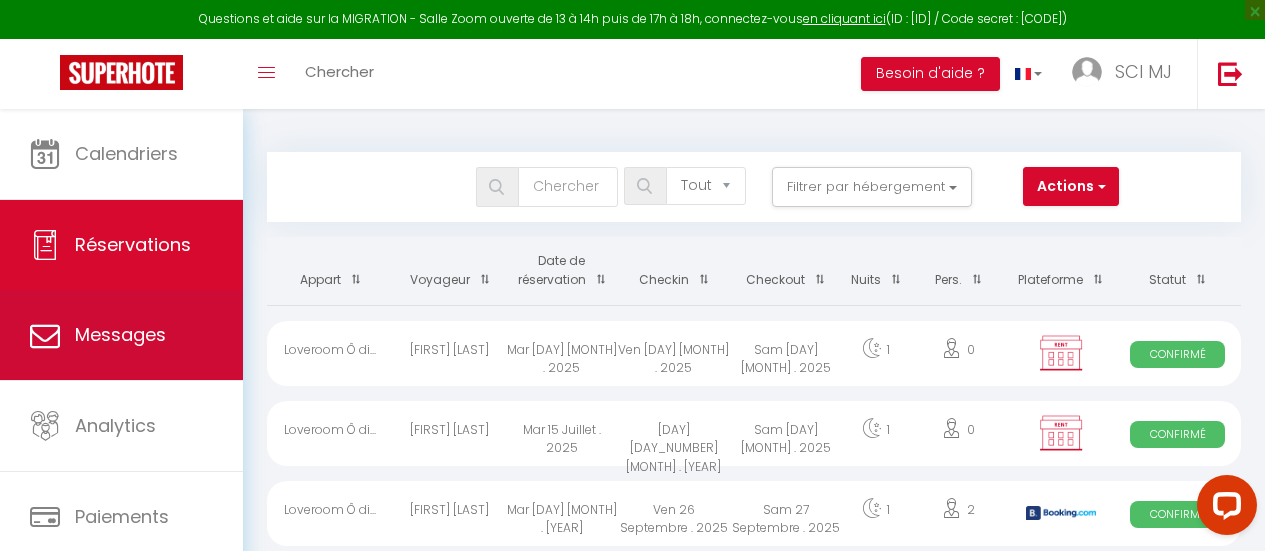 scroll, scrollTop: 153, scrollLeft: 0, axis: vertical 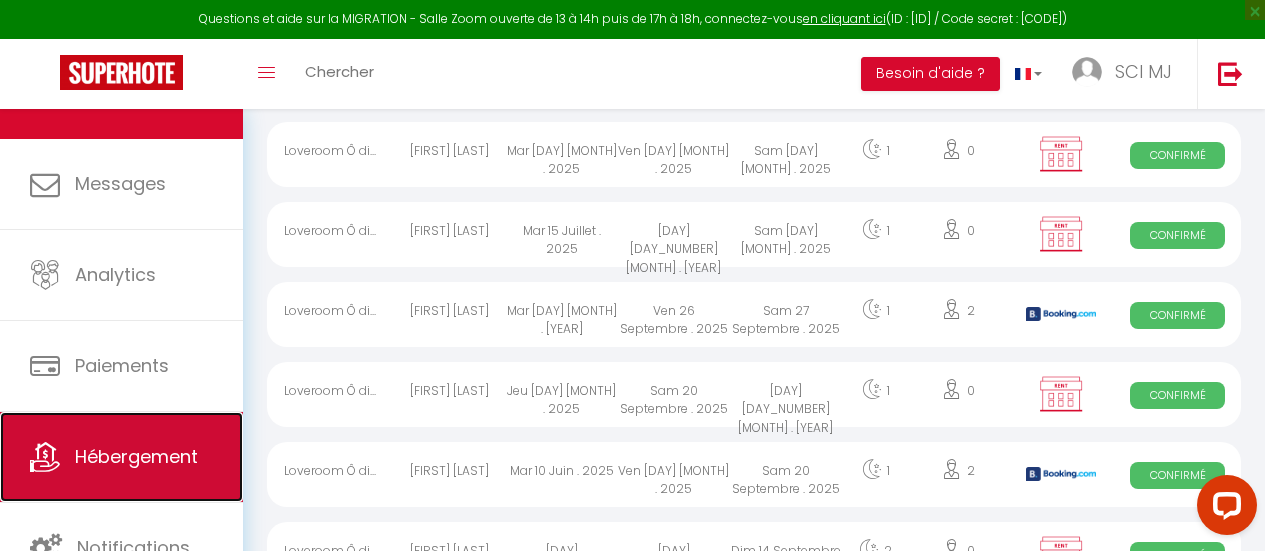 click on "Hébergement" at bounding box center (136, 456) 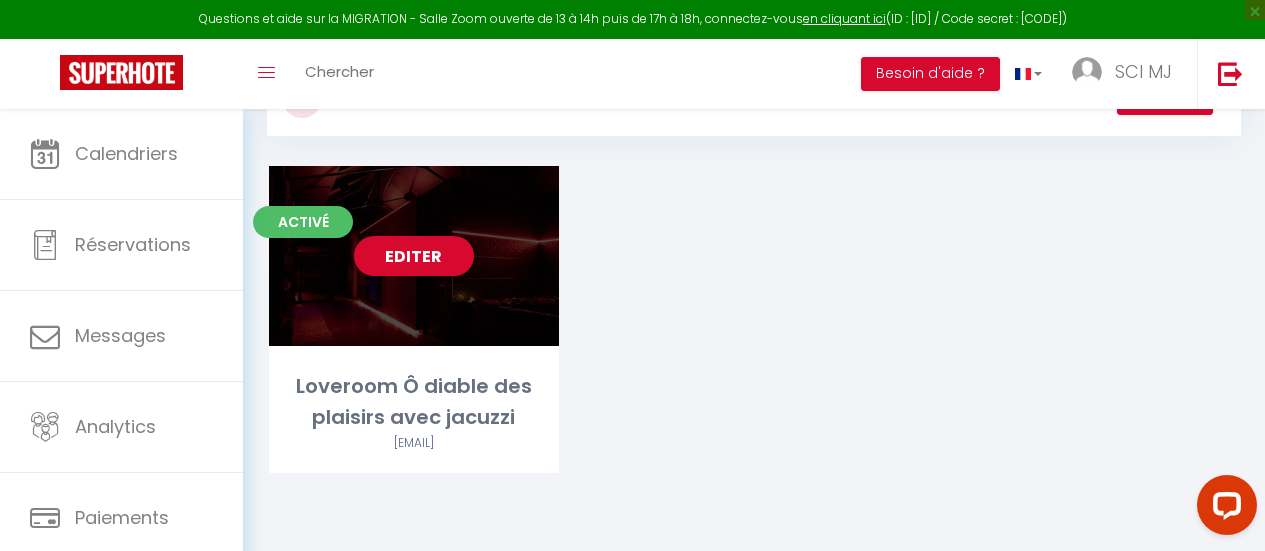 scroll, scrollTop: 92, scrollLeft: 0, axis: vertical 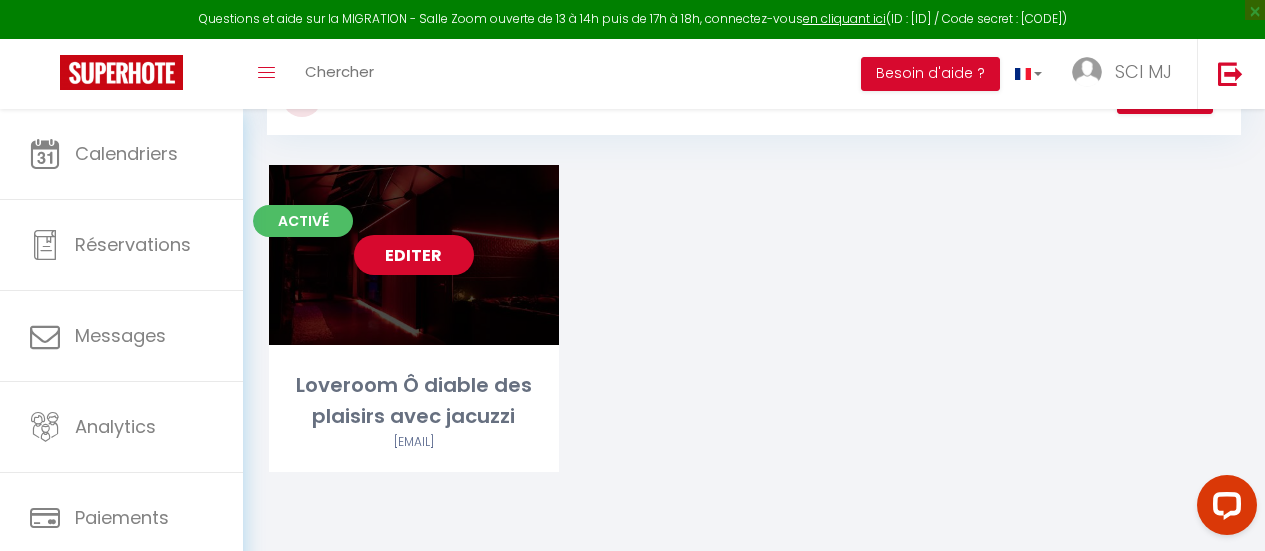 click on "Editer" at bounding box center [414, 255] 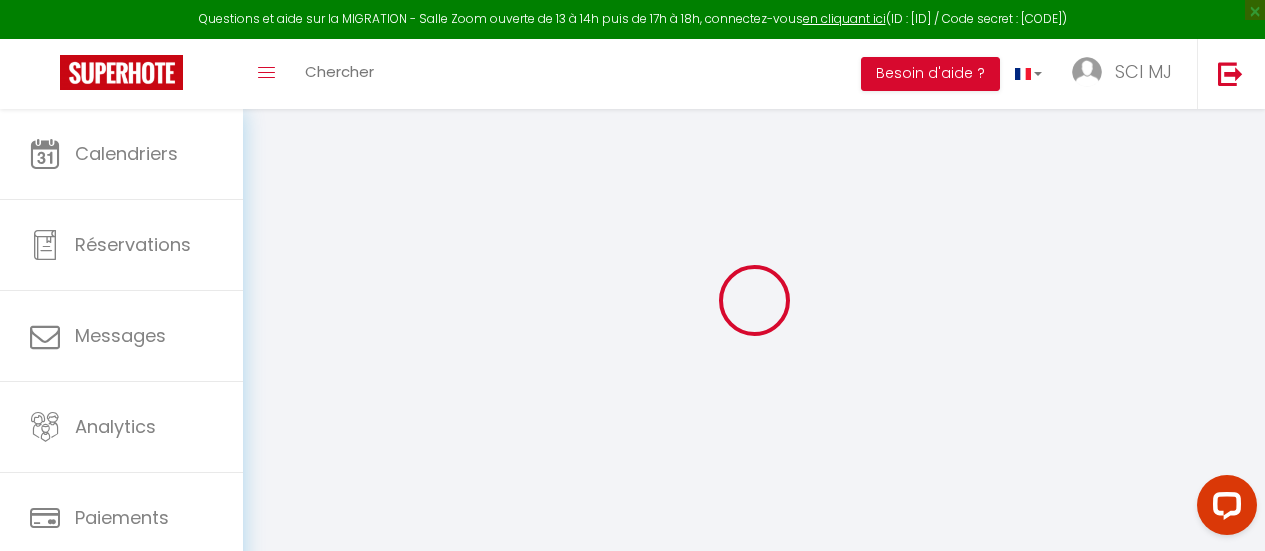 scroll, scrollTop: 0, scrollLeft: 0, axis: both 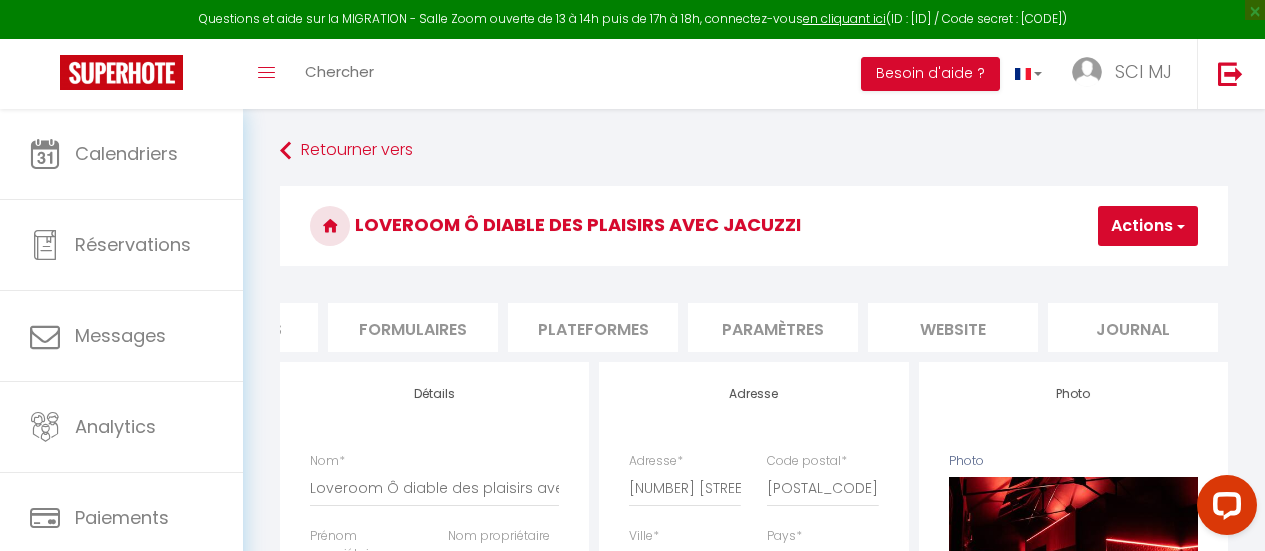 click on "Plateformes" at bounding box center (593, 327) 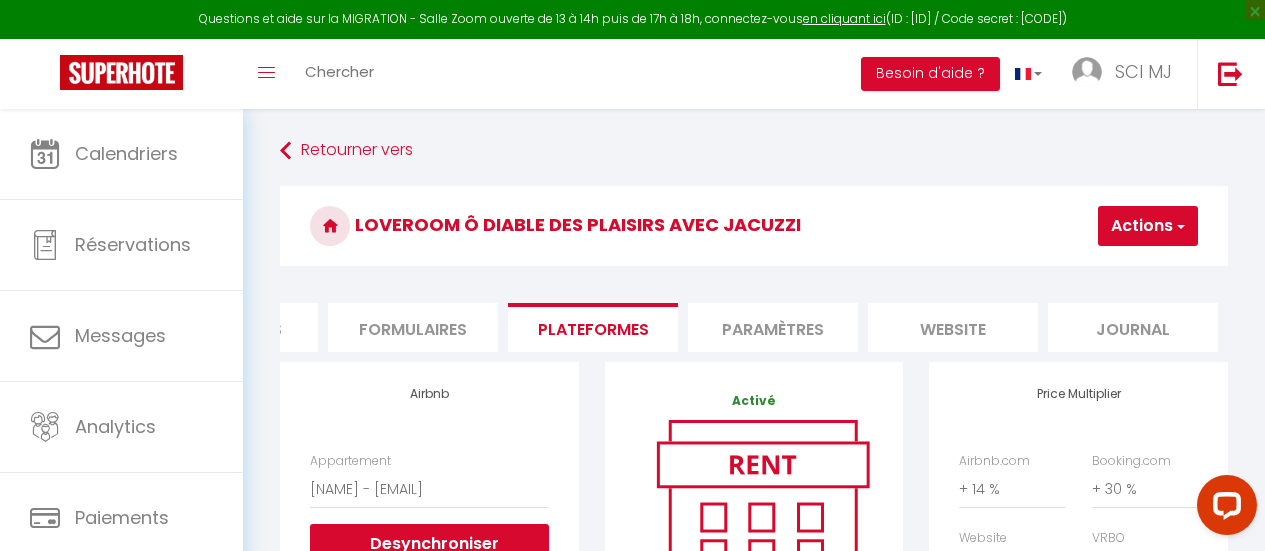 click on "Plateformes" at bounding box center (593, 327) 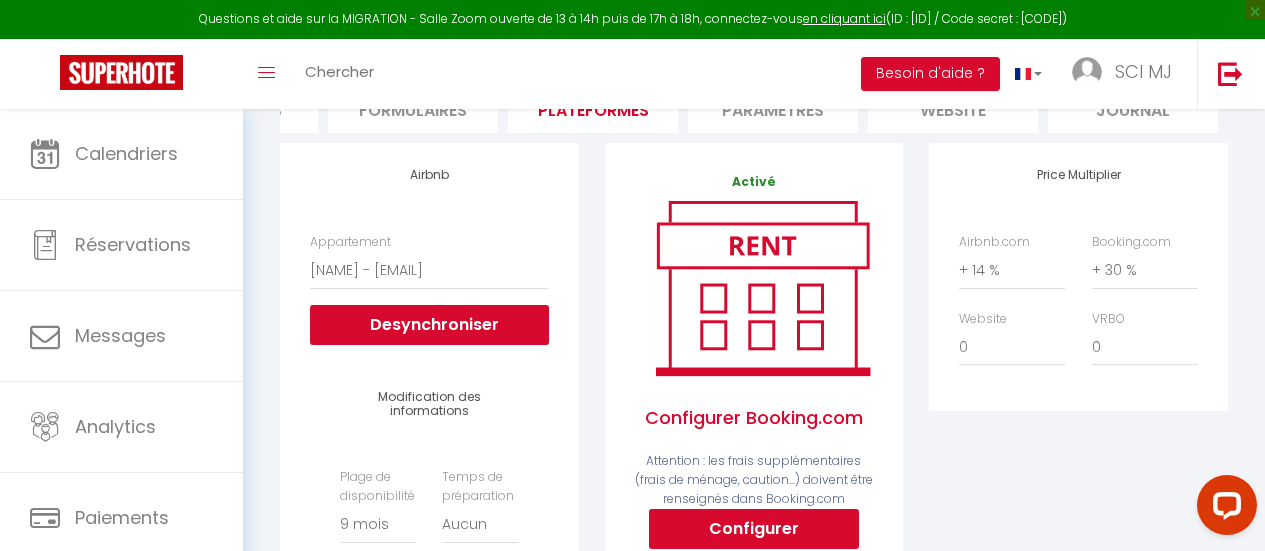 scroll, scrollTop: 218, scrollLeft: 0, axis: vertical 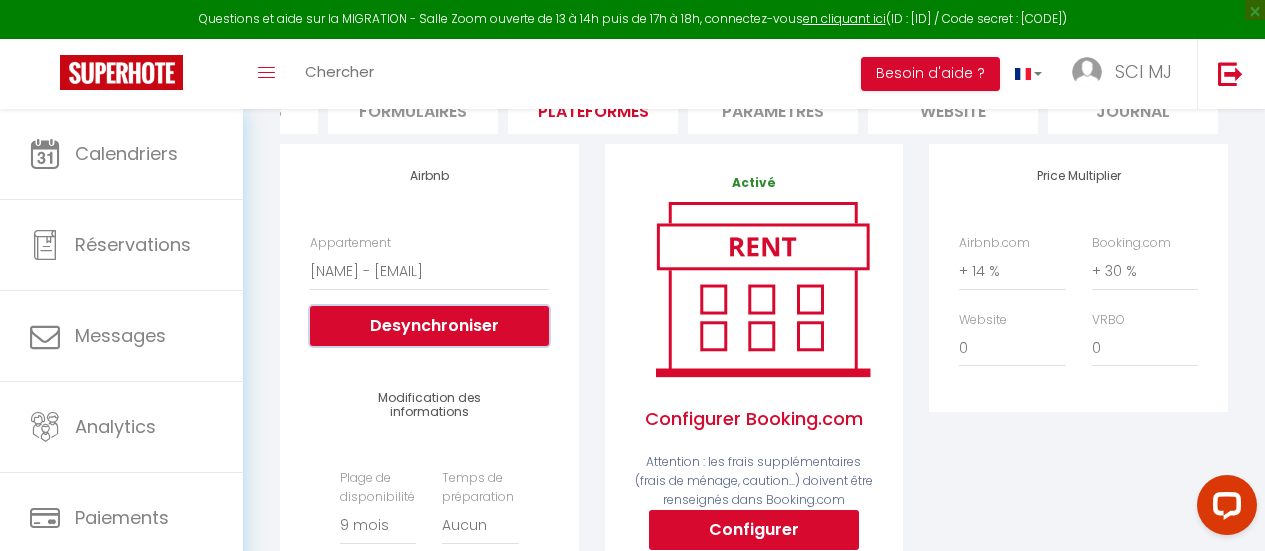 click on "Desynchroniser" at bounding box center (429, 326) 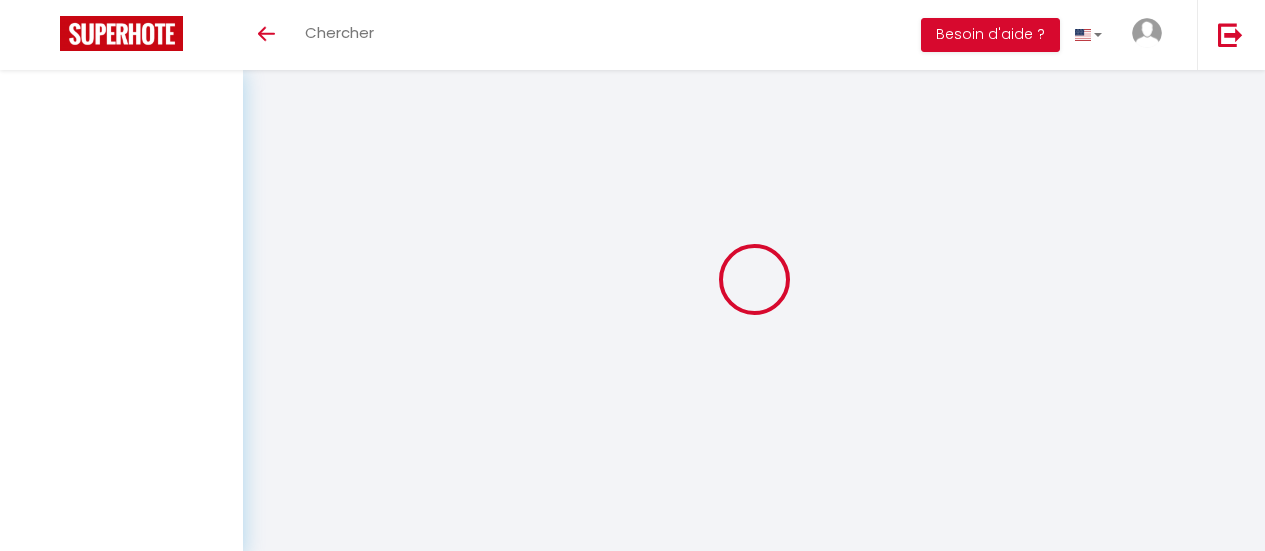 scroll, scrollTop: 0, scrollLeft: 0, axis: both 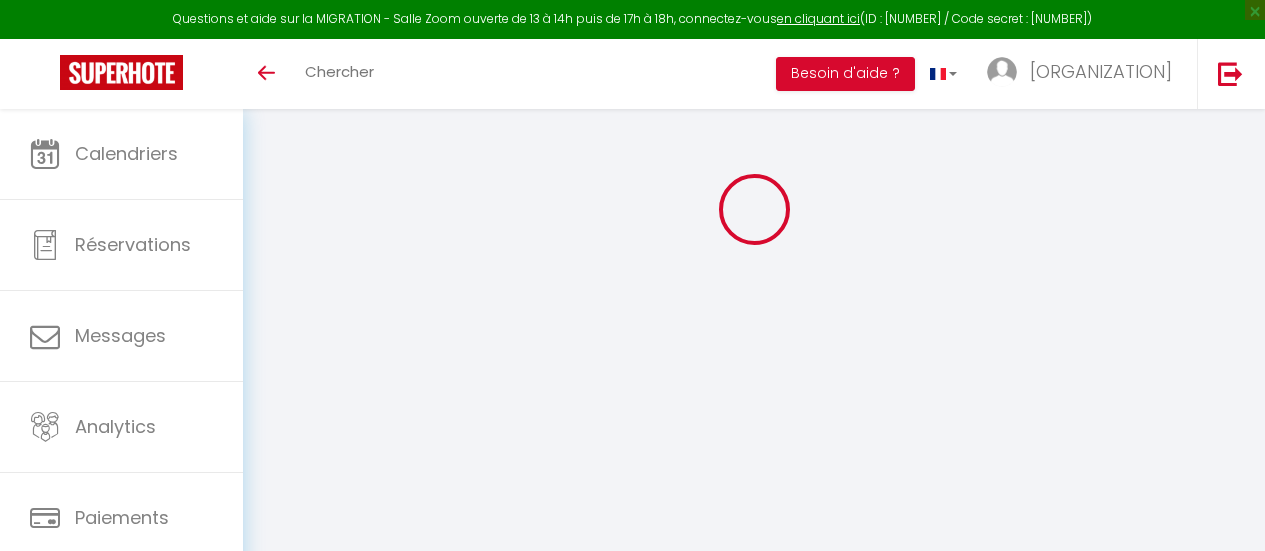 select on "+ 14 %" 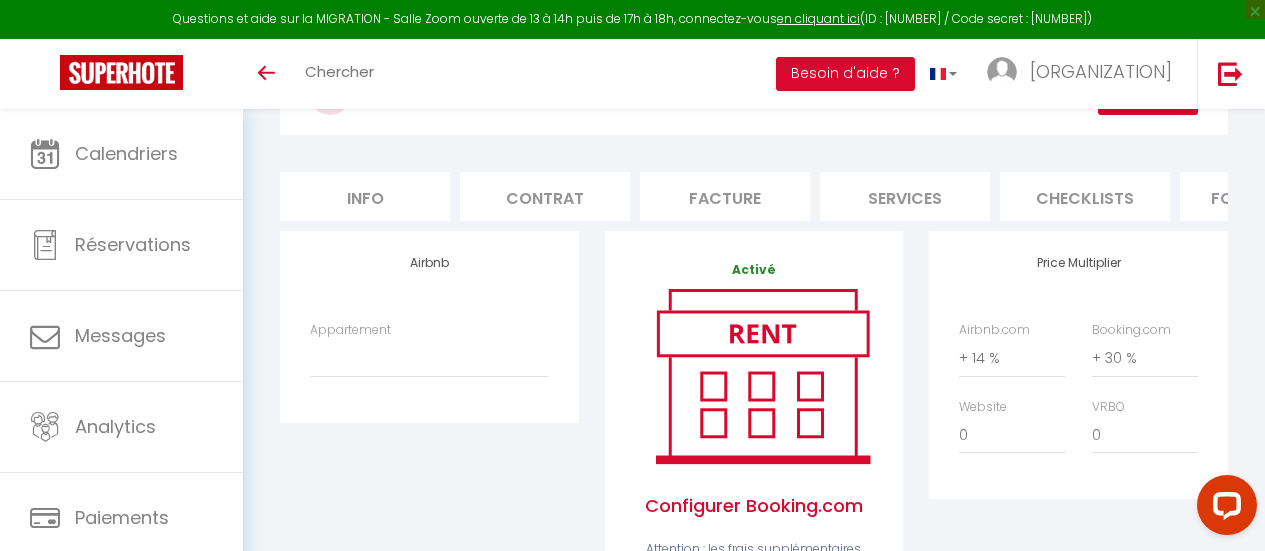scroll, scrollTop: 0, scrollLeft: 0, axis: both 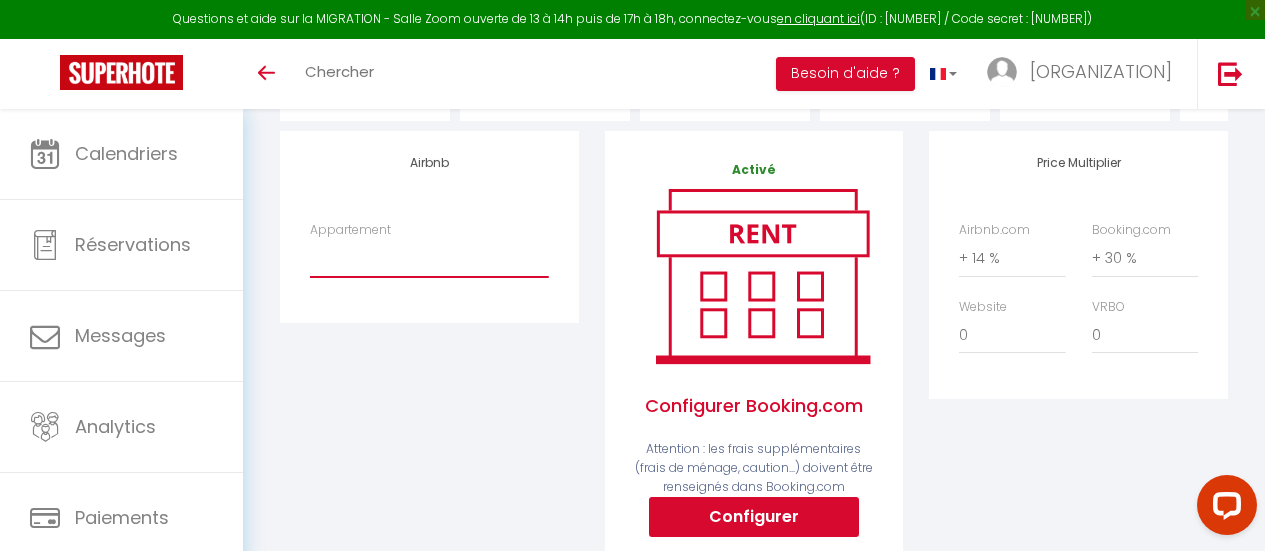 click on "Loveroom Ô diable des plaisirs avec jacuzzi - [EMAIL]" at bounding box center [429, 258] 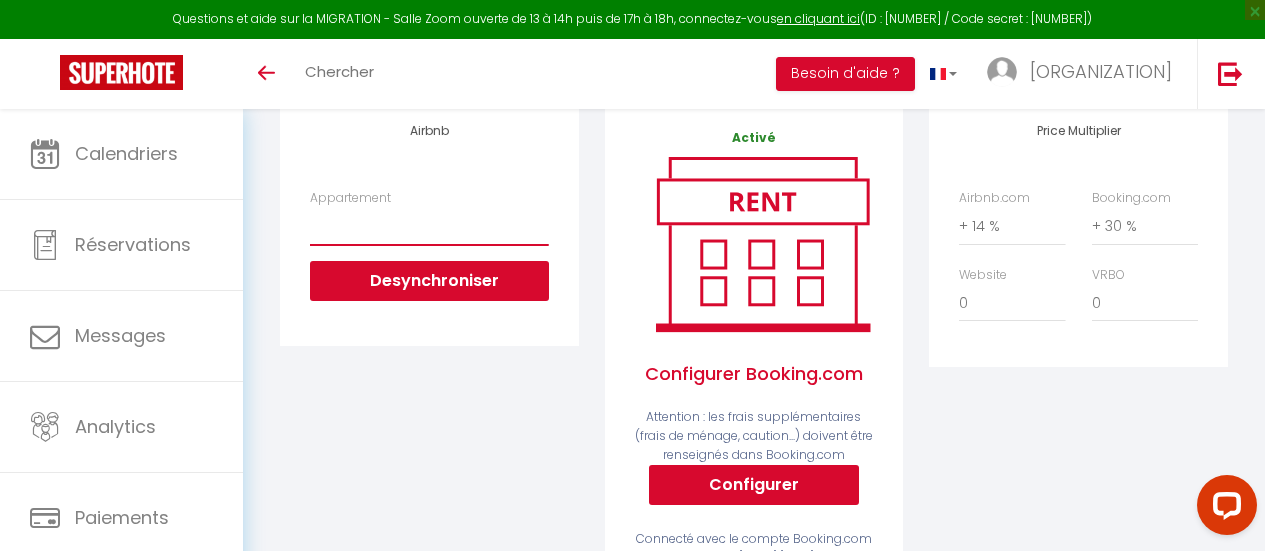 scroll, scrollTop: 262, scrollLeft: 0, axis: vertical 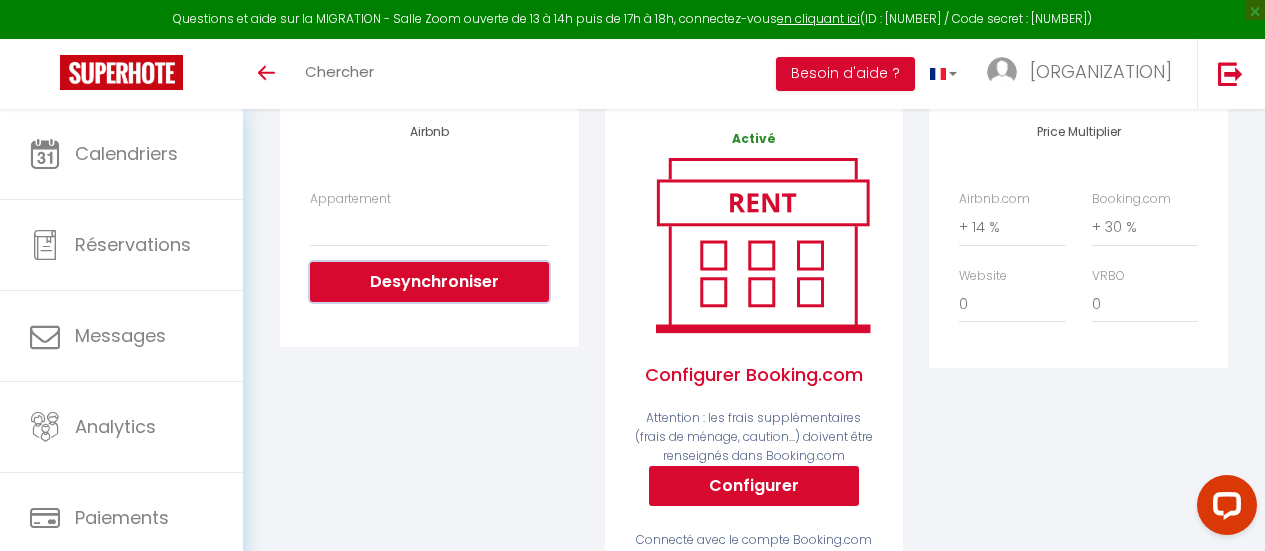 click on "Desynchroniser" at bounding box center (429, 282) 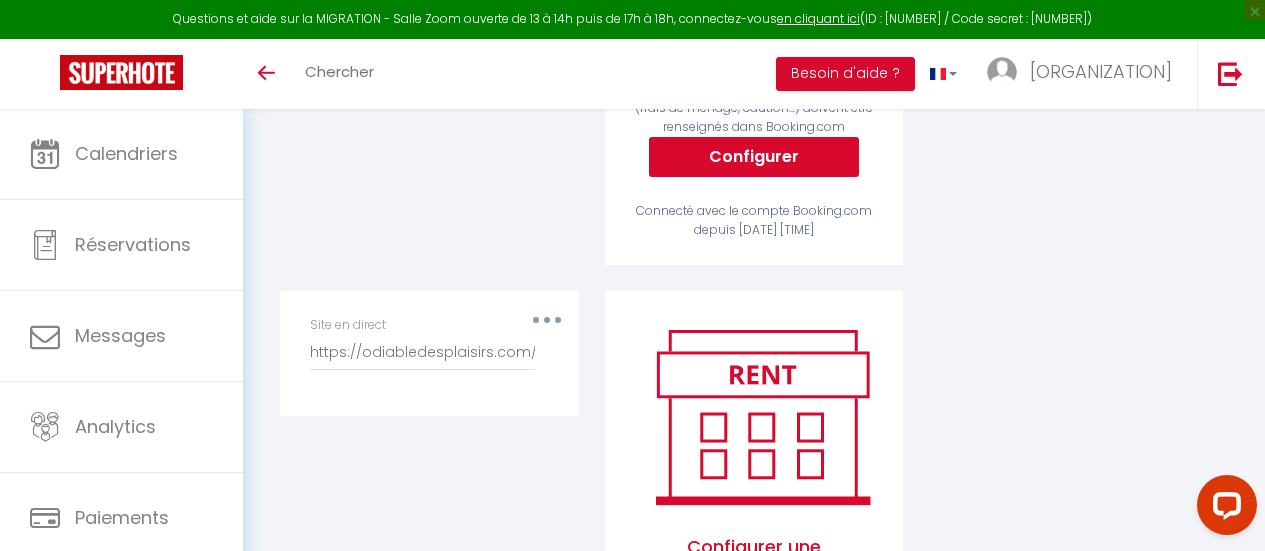 scroll, scrollTop: 592, scrollLeft: 0, axis: vertical 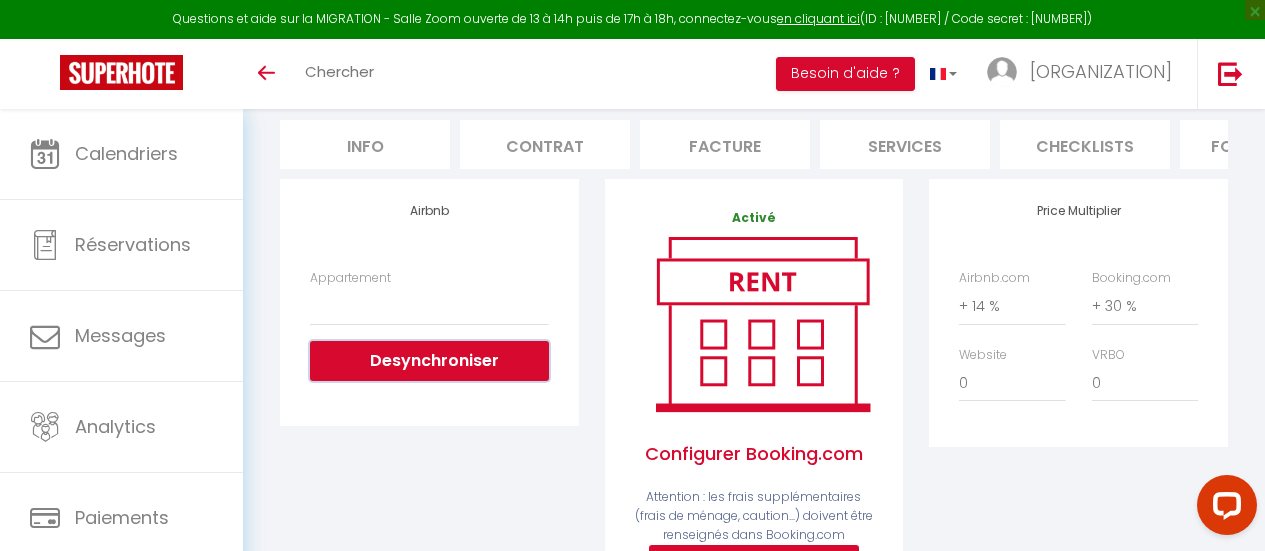 click on "Desynchroniser" at bounding box center [429, 361] 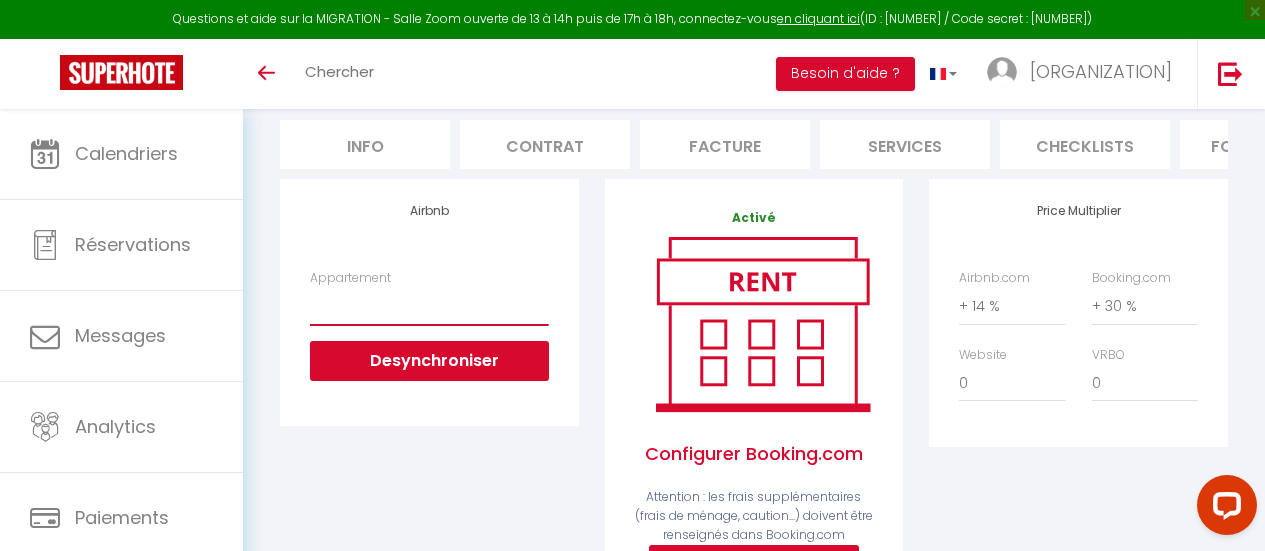 click on "Loveroom Ô diable des plaisirs avec jacuzzi - [EMAIL]" at bounding box center [429, 306] 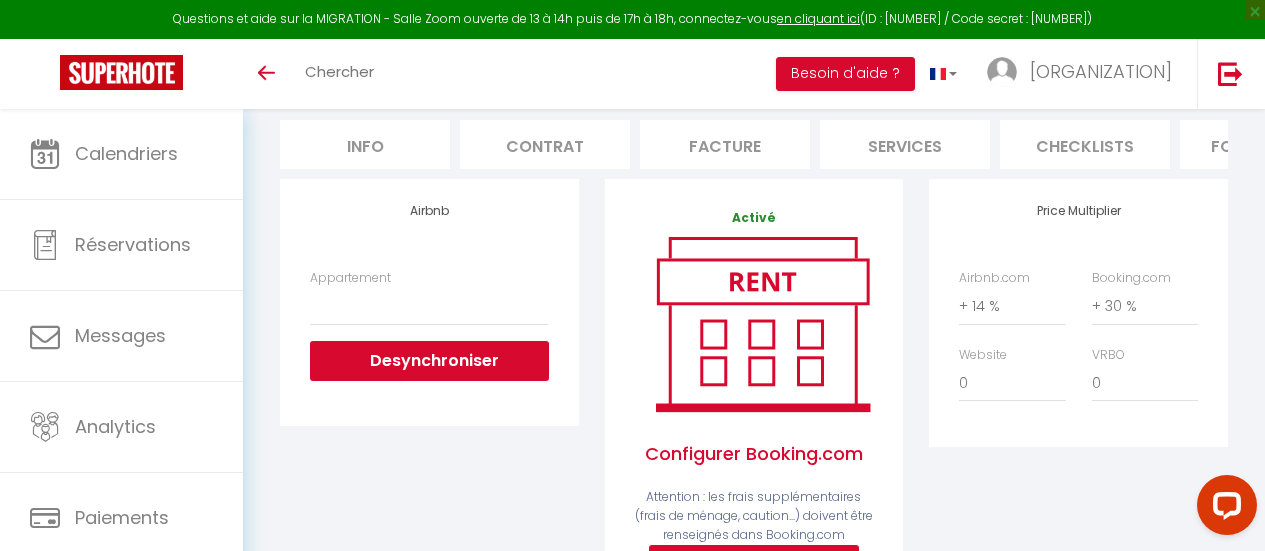 click on "Airbnb
Appartement
Loveroom Ô diable des plaisirs avec jacuzzi - [EMAIL]
Desynchroniser" at bounding box center (429, 302) 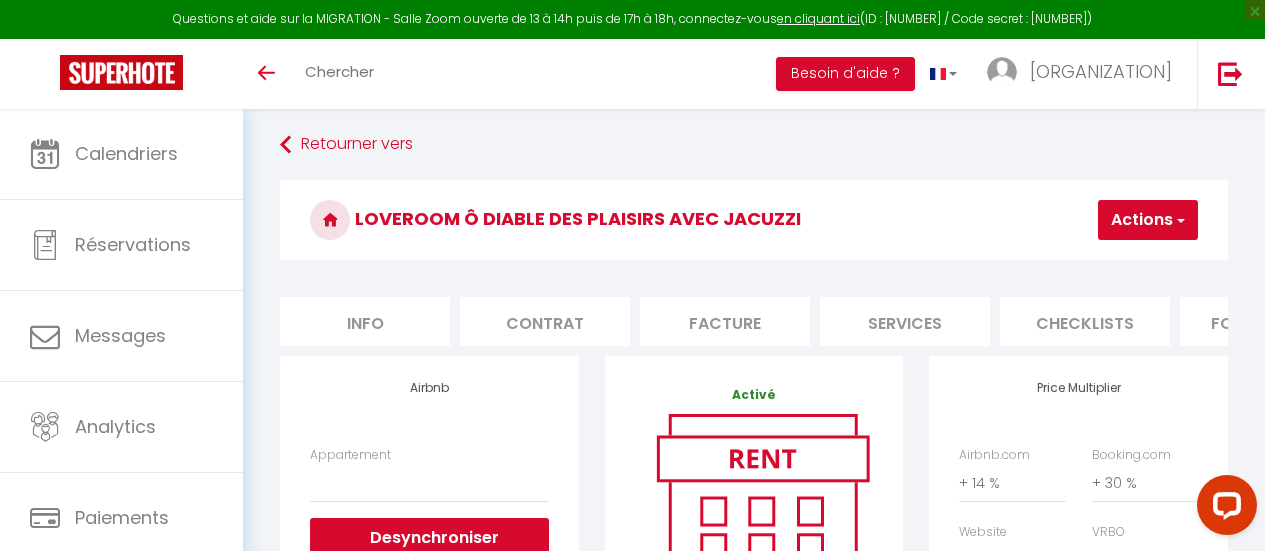 scroll, scrollTop: 7, scrollLeft: 0, axis: vertical 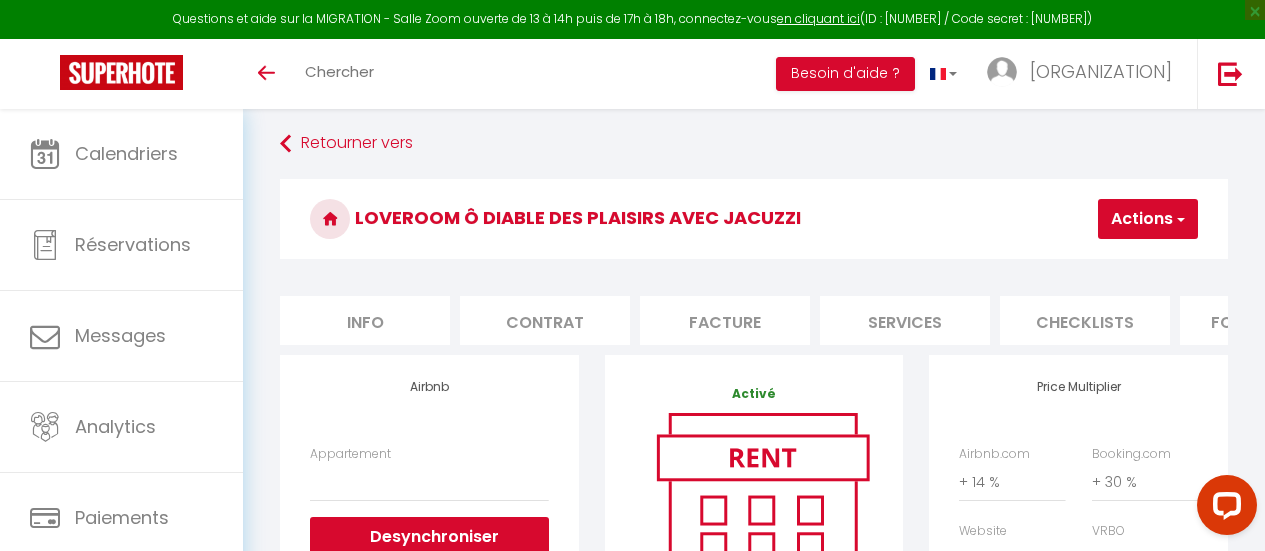 click on "Actions" at bounding box center [1148, 219] 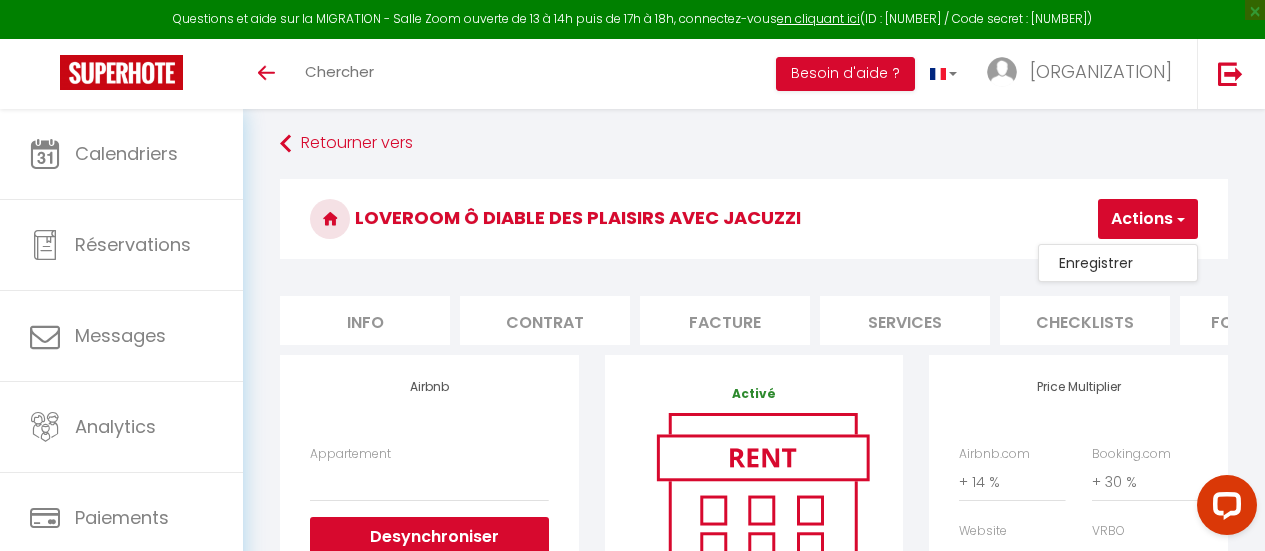 click on "Enregistrer" at bounding box center (1118, 263) 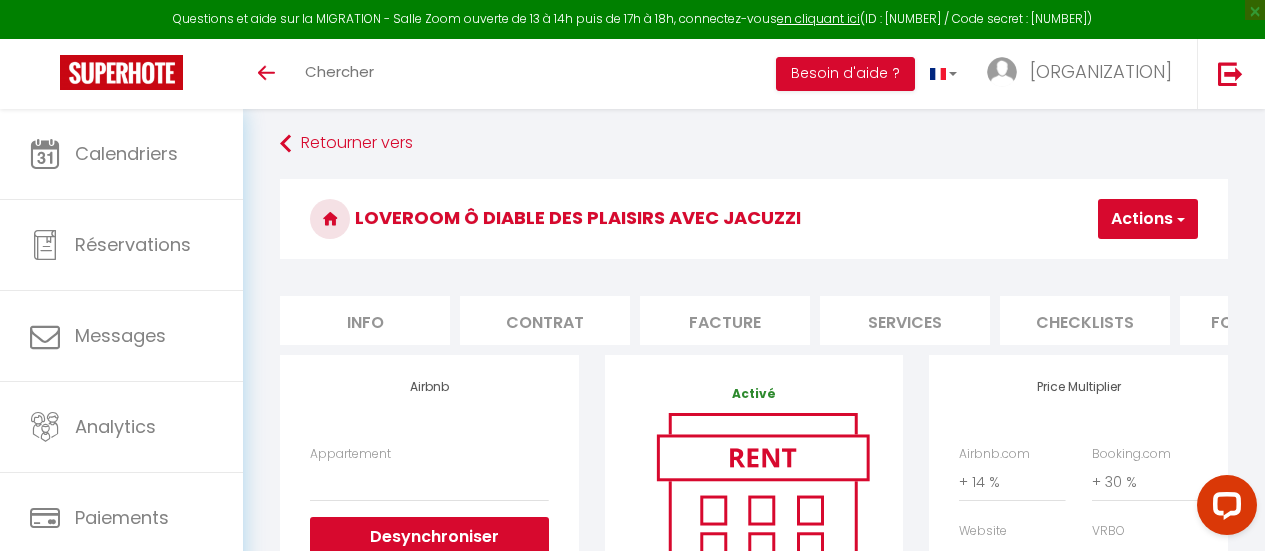 click on "Actions" at bounding box center (1148, 219) 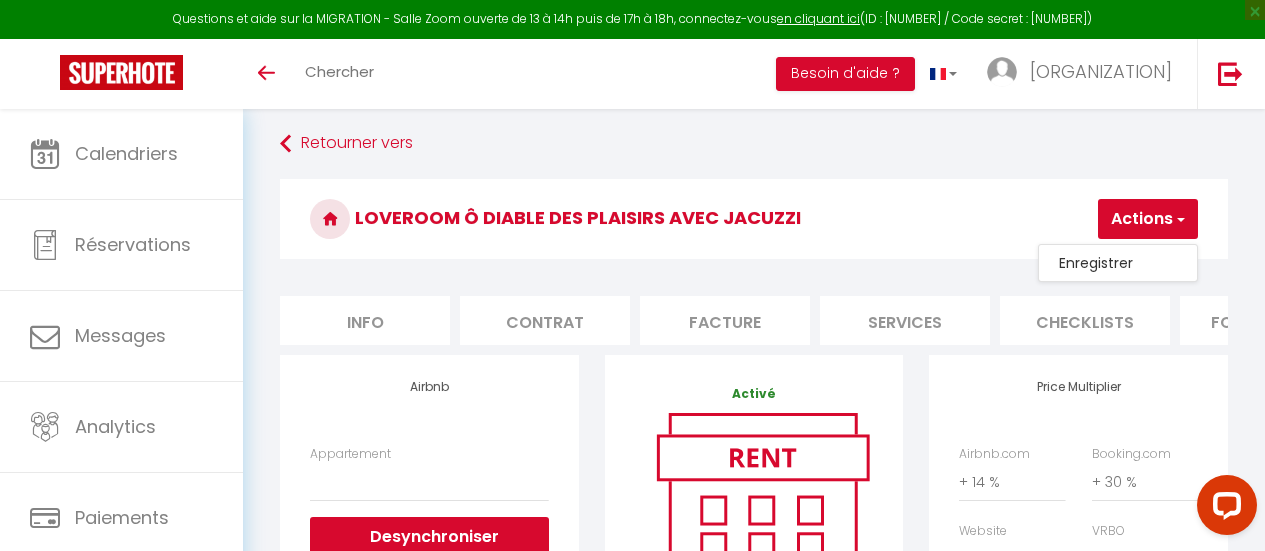 click on "Enregistrer" at bounding box center (1118, 263) 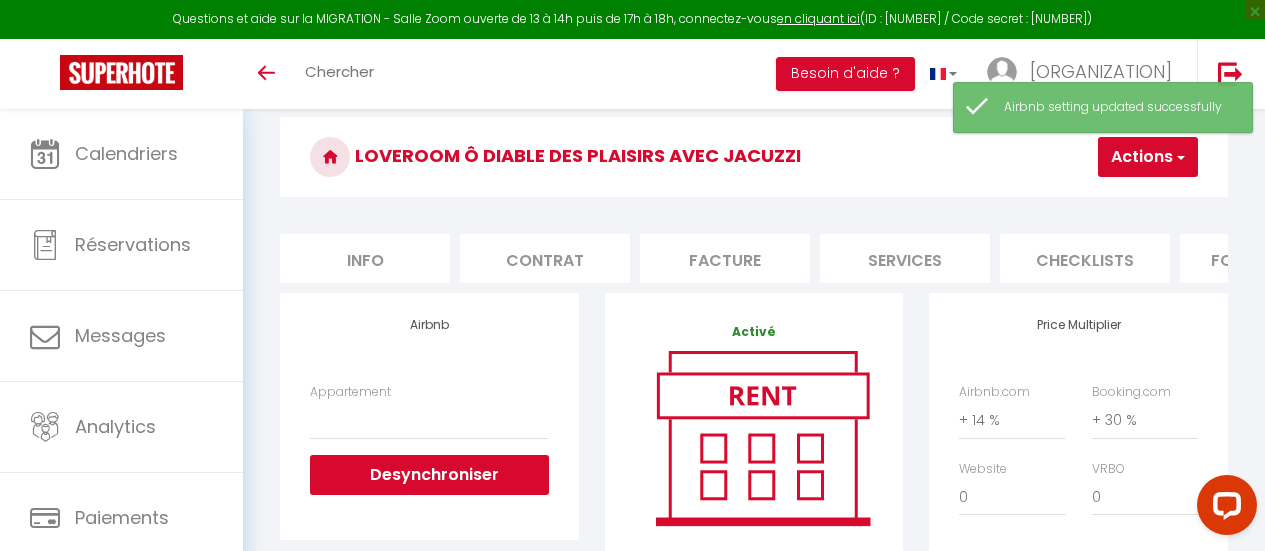 scroll, scrollTop: 0, scrollLeft: 0, axis: both 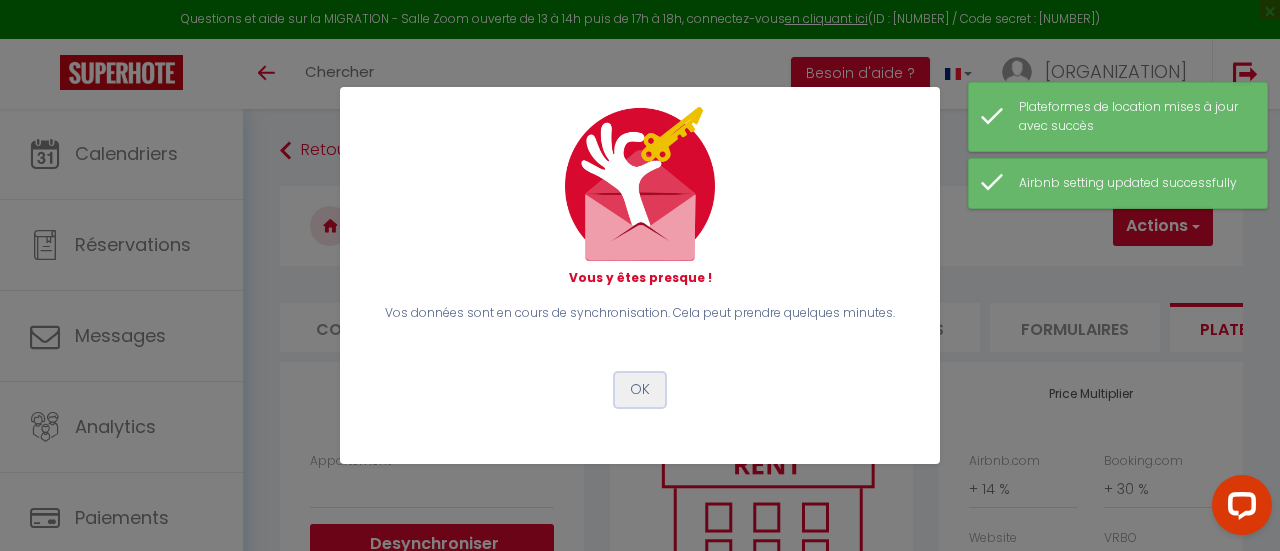 click on "OK" at bounding box center (640, 390) 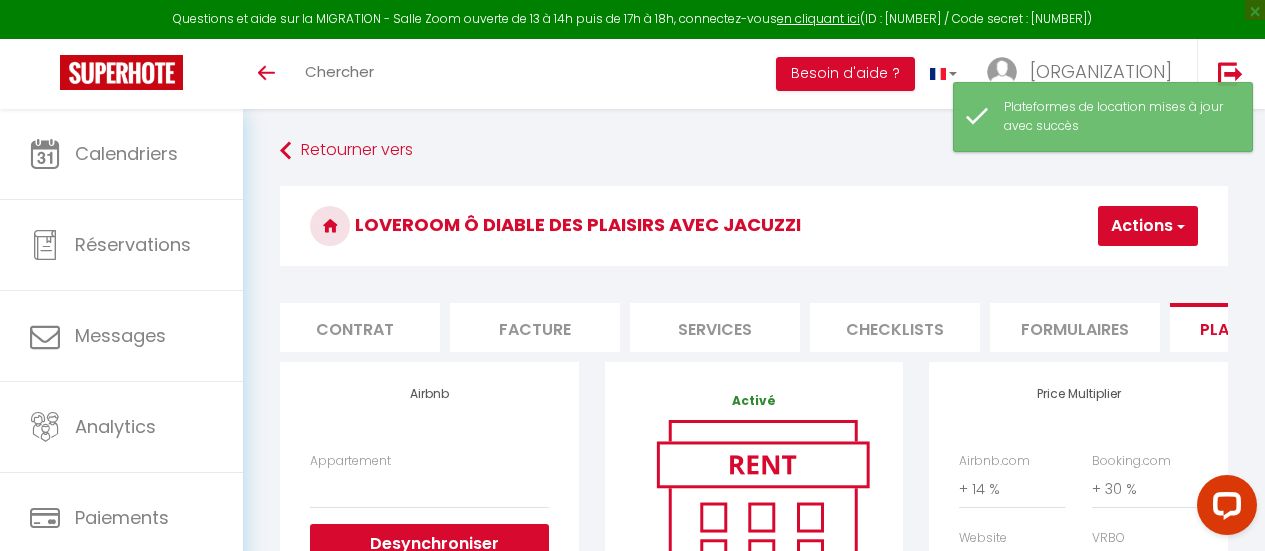 click on "Plateformes" at bounding box center (1255, 327) 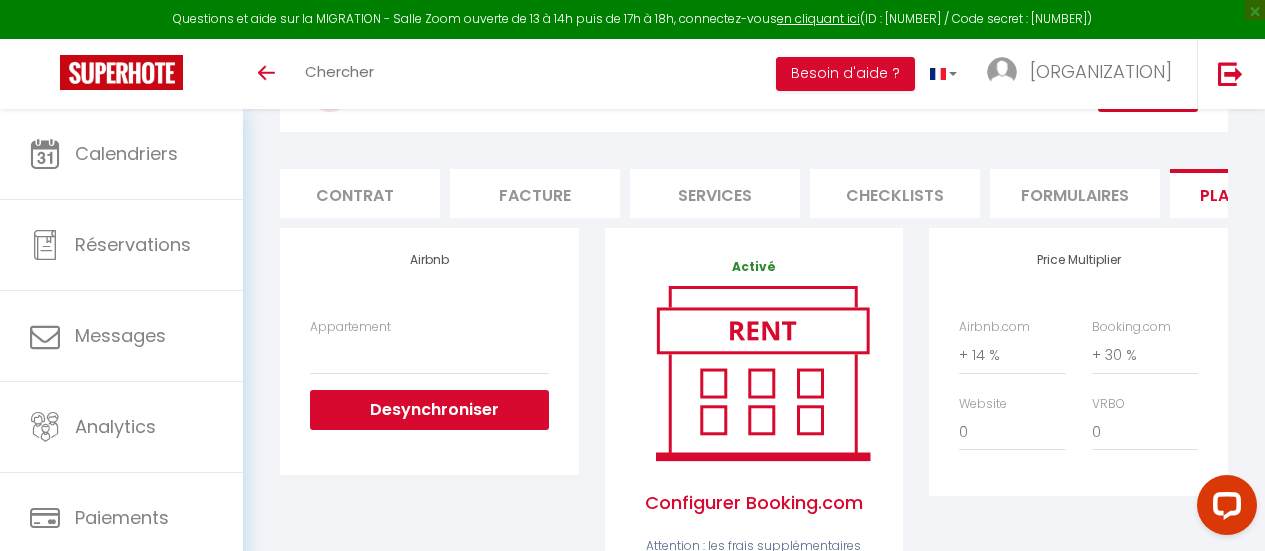 scroll, scrollTop: 135, scrollLeft: 0, axis: vertical 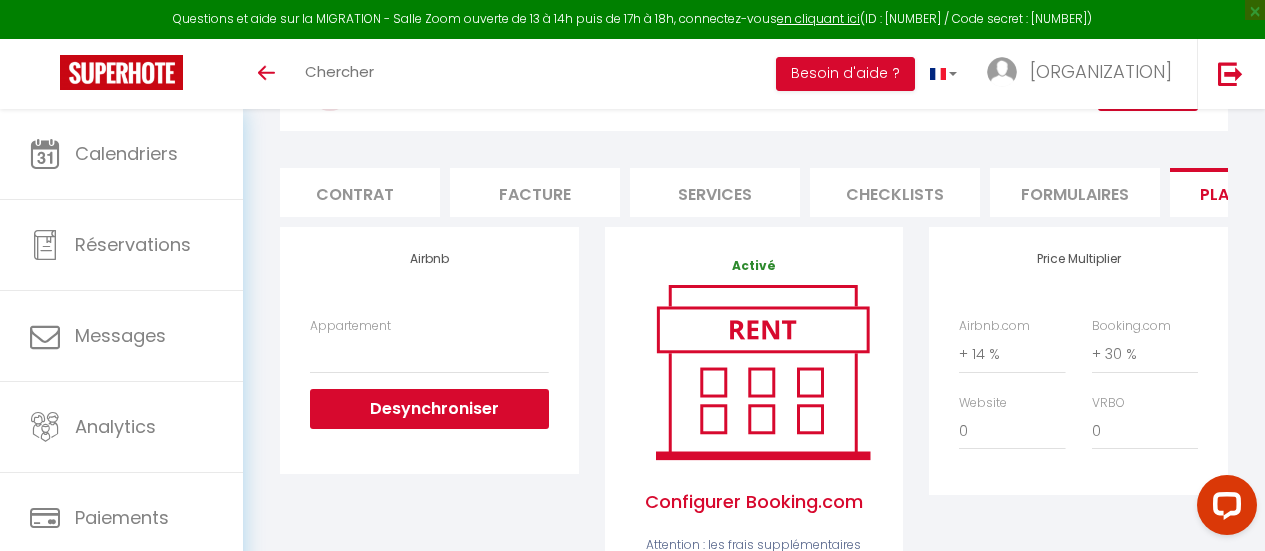click on "Facture" at bounding box center (535, 192) 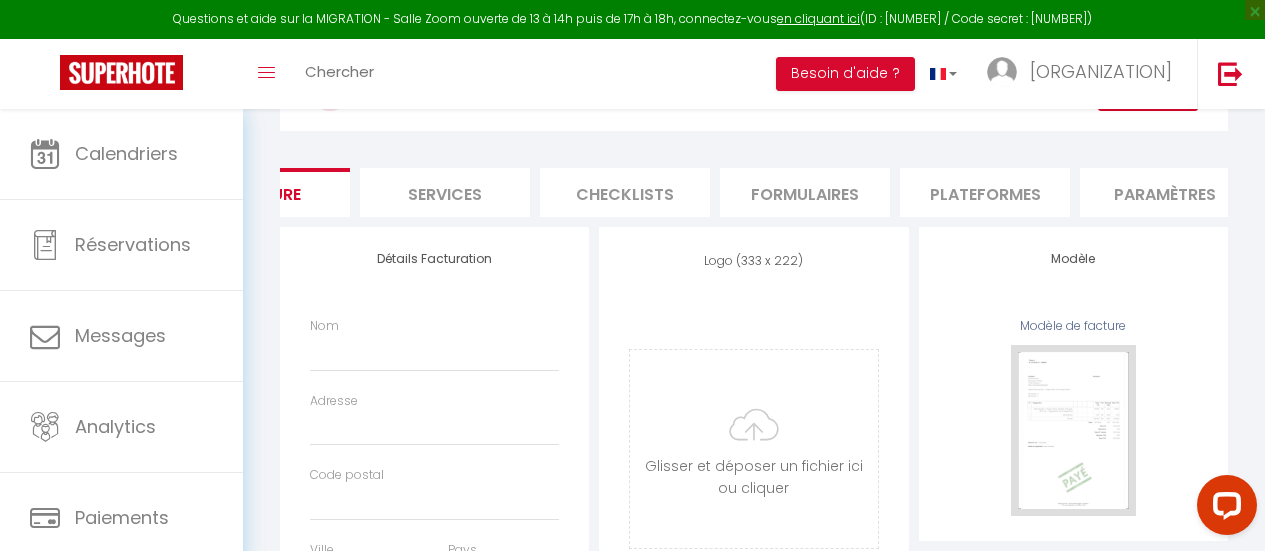 select 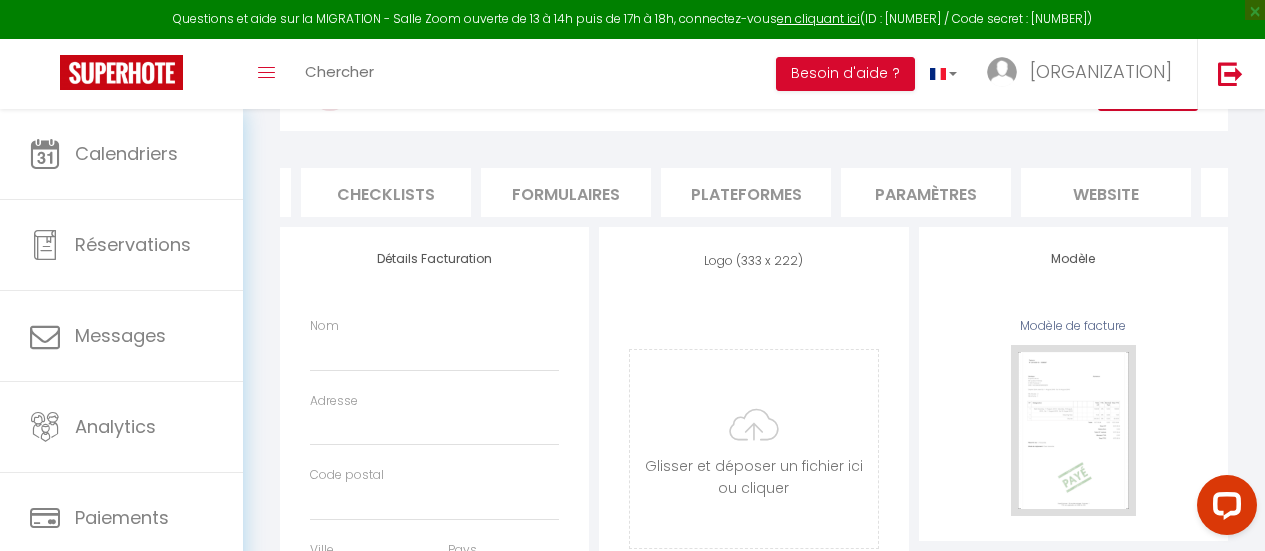 scroll, scrollTop: 0, scrollLeft: 702, axis: horizontal 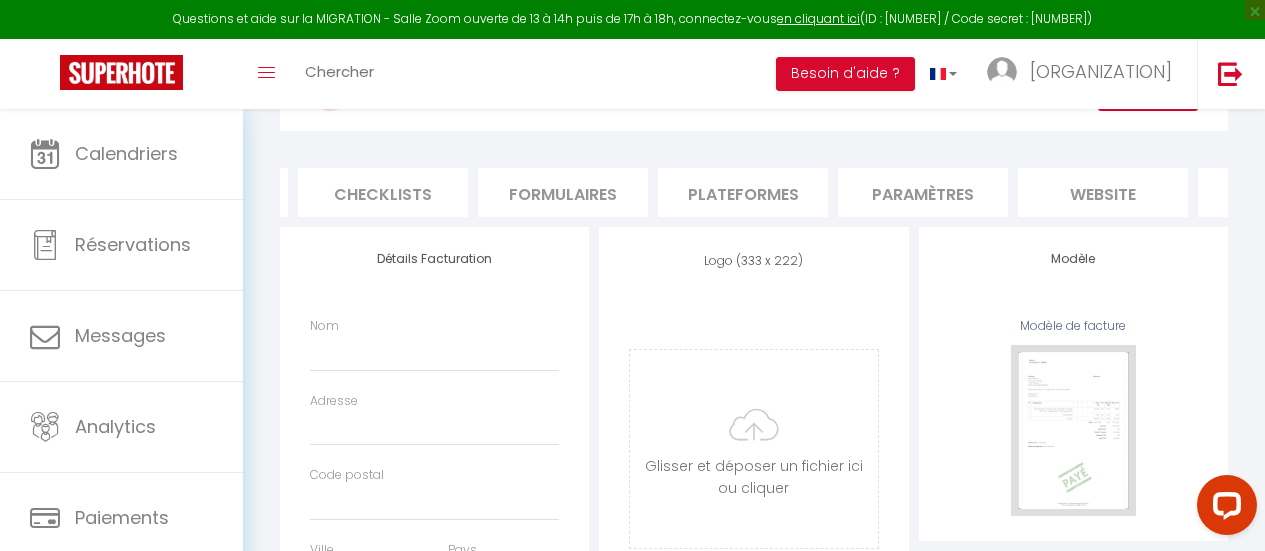 click on "Paramètres" at bounding box center (923, 192) 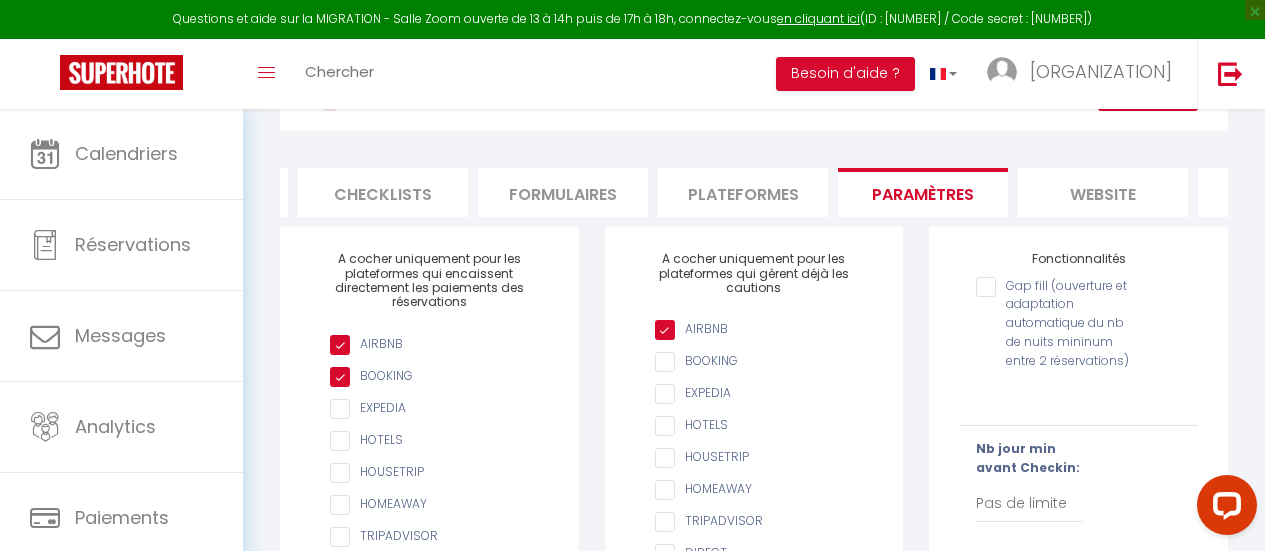 click on "Plateformes" at bounding box center [743, 192] 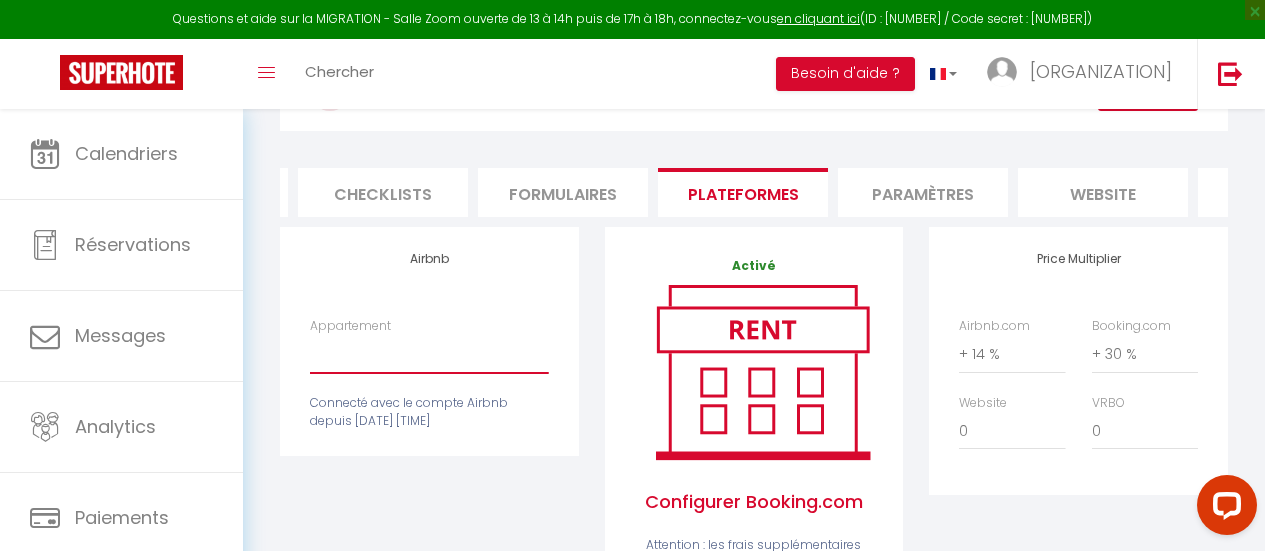click on "[NAME] - [EMAIL]" at bounding box center [429, 354] 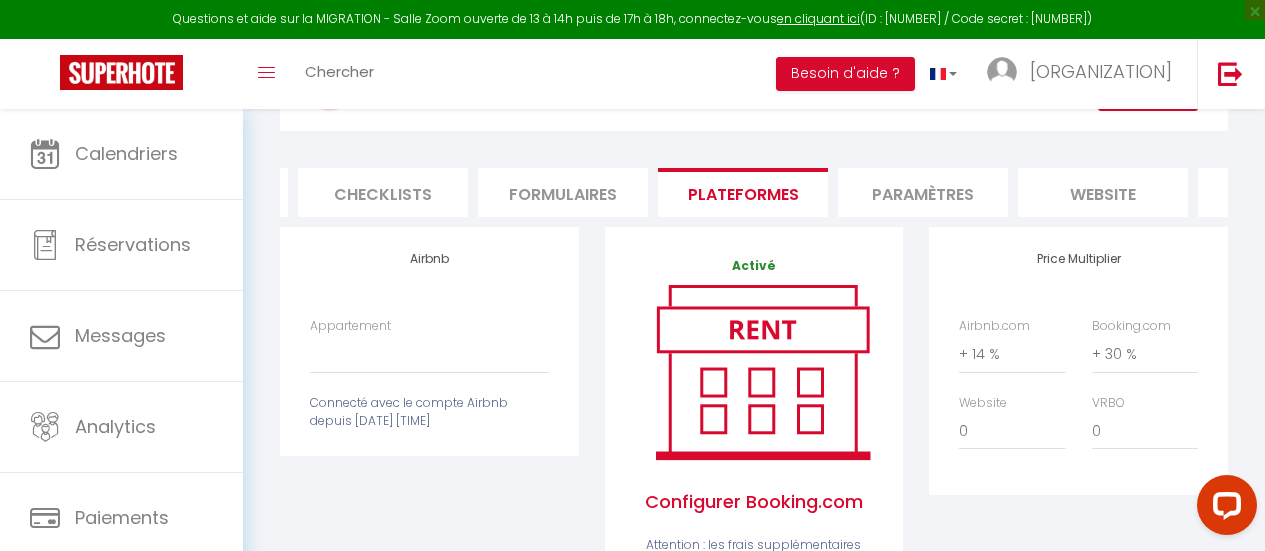 click on "Airbnb
Appartement
Loveroom Ô diable des plaisirs avec jacuzzi - contact@odiabledesplaisirs.com
Connecté avec le compte Airbnb depuis
Fri 08 August 2025 18:58:37" at bounding box center (429, 341) 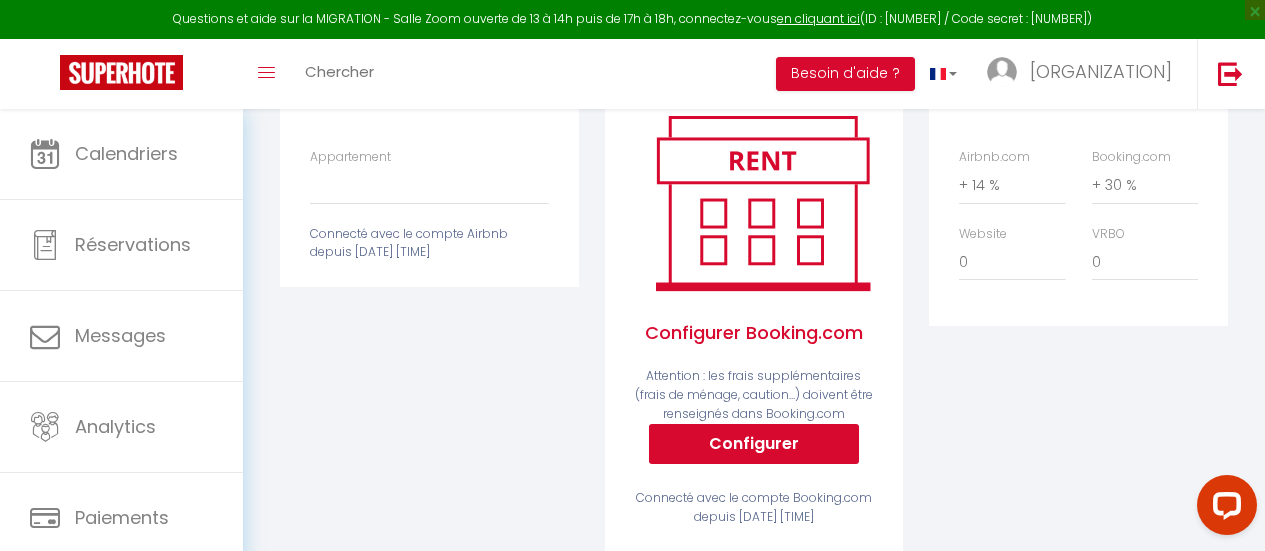 scroll, scrollTop: 319, scrollLeft: 0, axis: vertical 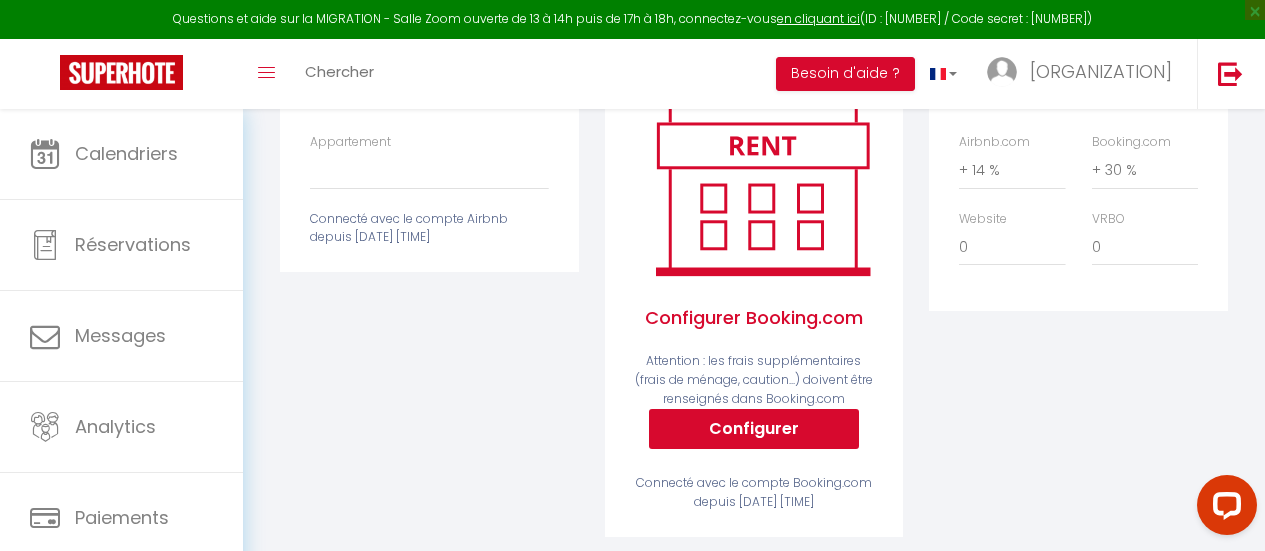 click on "Airbnb
Appartement
Loveroom Ô diable des plaisirs avec jacuzzi - contact@odiabledesplaisirs.com
Connecté avec le compte Airbnb depuis
Fri 08 August 2025 18:58:37" at bounding box center (429, 303) 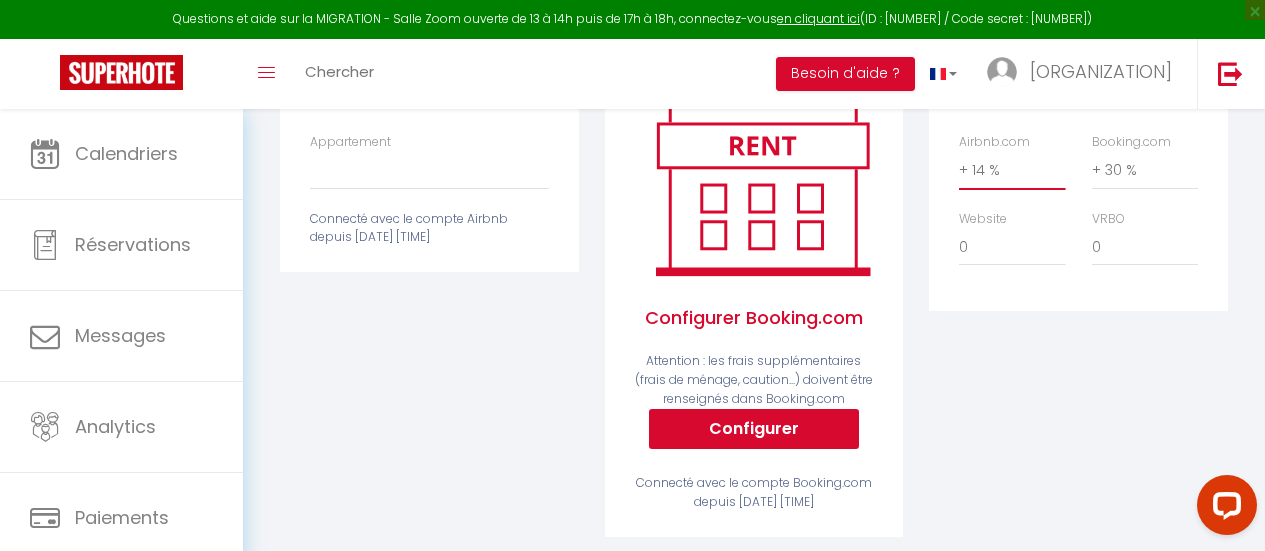 click on "0
+ 1 %
+ 2 %
+ 3 %
+ 4 %
+ 5 %
+ 6 %
+ 7 %
+ 8 %
+ 9 %" at bounding box center [1012, 170] 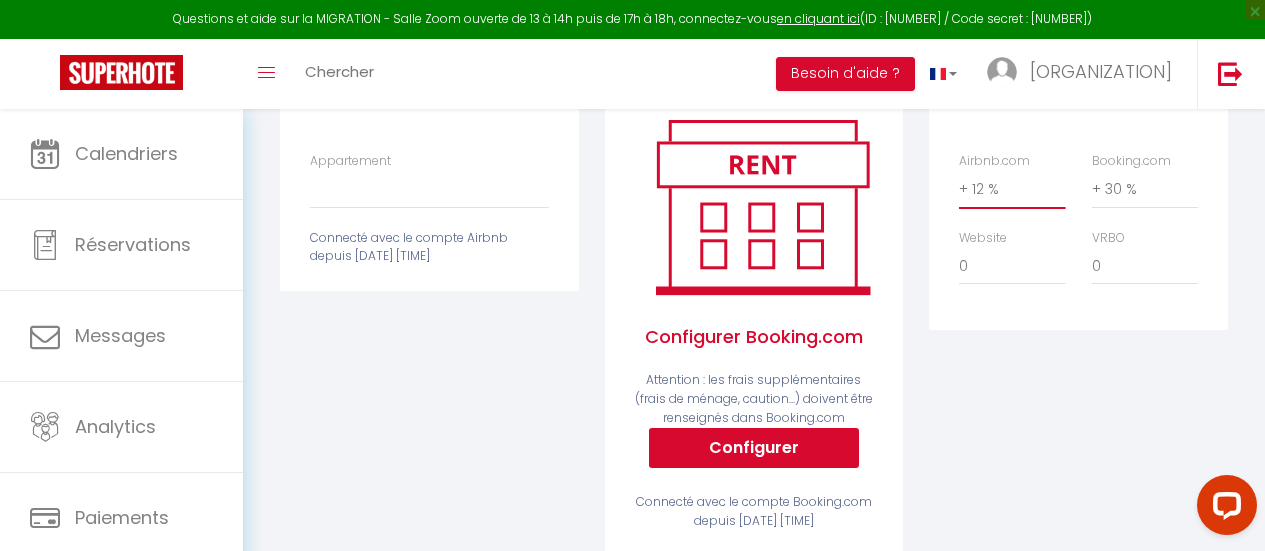 scroll, scrollTop: 298, scrollLeft: 0, axis: vertical 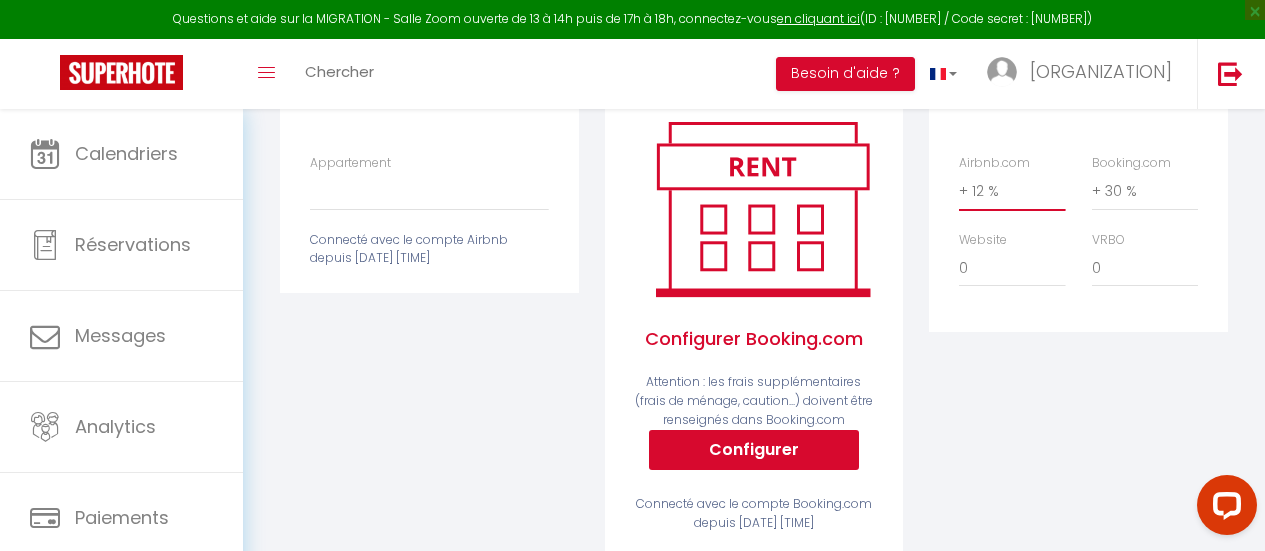 click on "0
+ 1 %
+ 2 %
+ 3 %
+ 4 %
+ 5 %
+ 6 %
+ 7 %
+ 8 %
+ 9 %" at bounding box center [1012, 191] 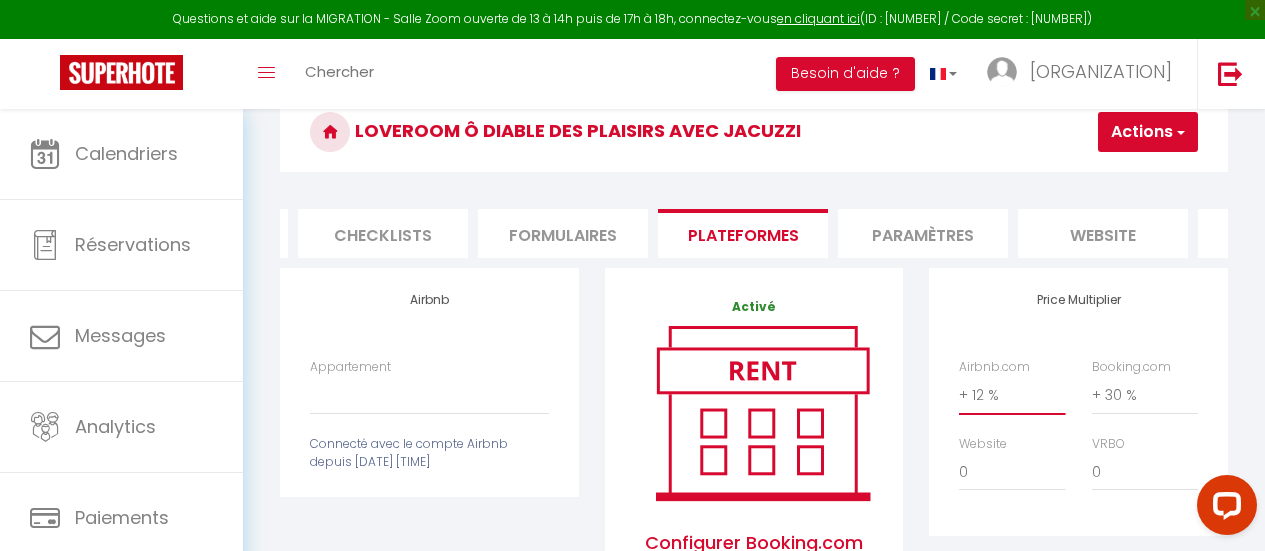 scroll, scrollTop: 0, scrollLeft: 0, axis: both 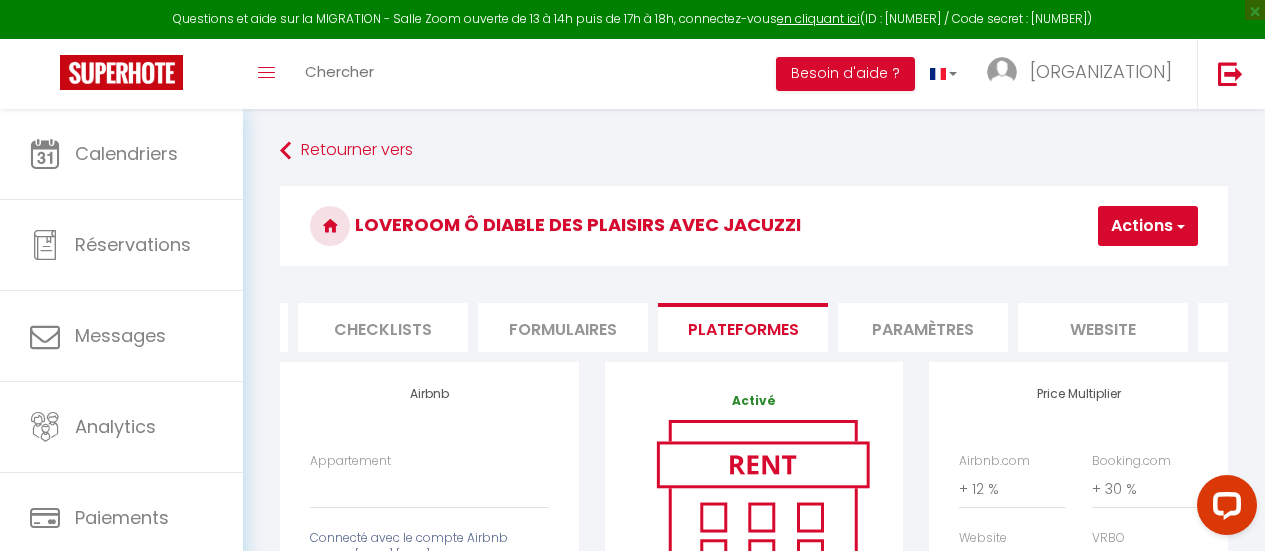 click on "Actions" at bounding box center [1148, 226] 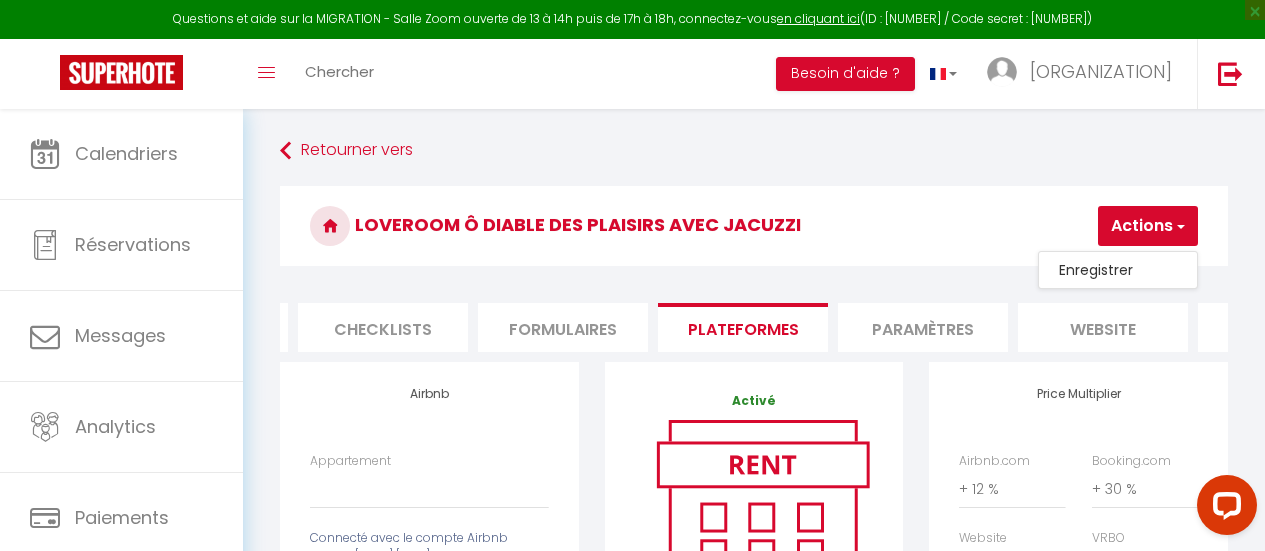 click on "Enregistrer" at bounding box center [1118, 270] 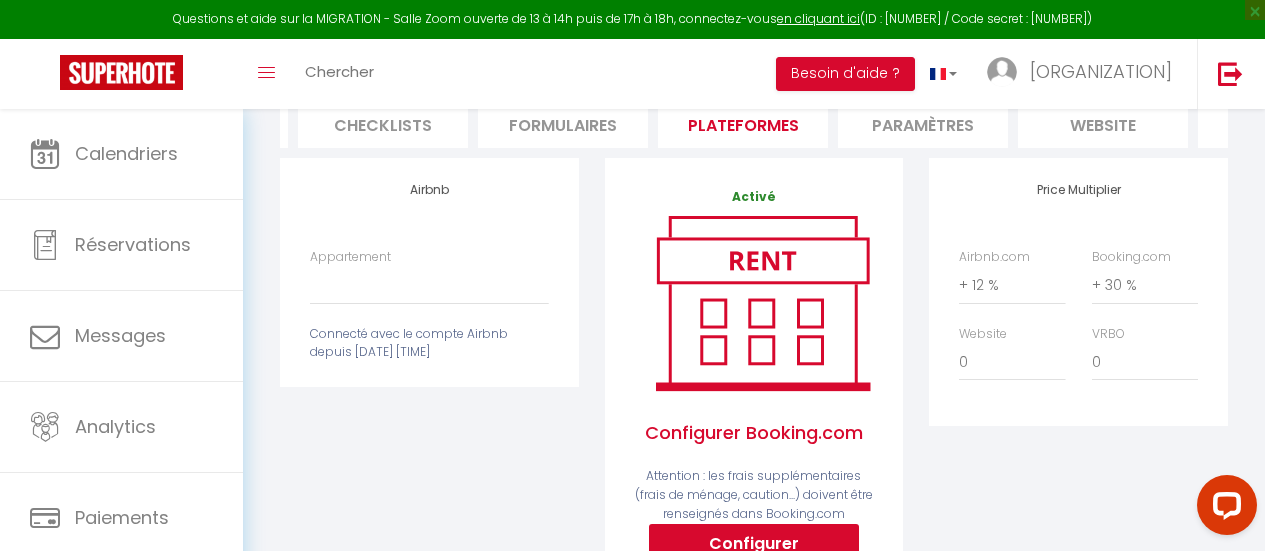 scroll, scrollTop: 202, scrollLeft: 0, axis: vertical 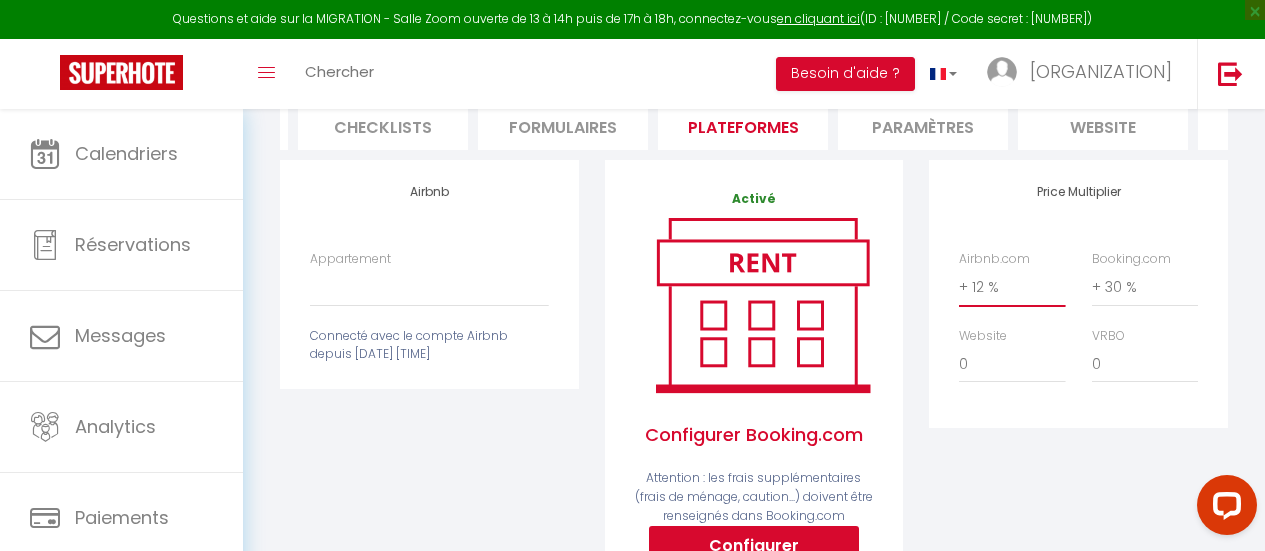 click on "0
+ 1 %
+ 2 %
+ 3 %
+ 4 %
+ 5 %
+ 6 %
+ 7 %
+ 8 %
+ 9 %" at bounding box center (1012, 287) 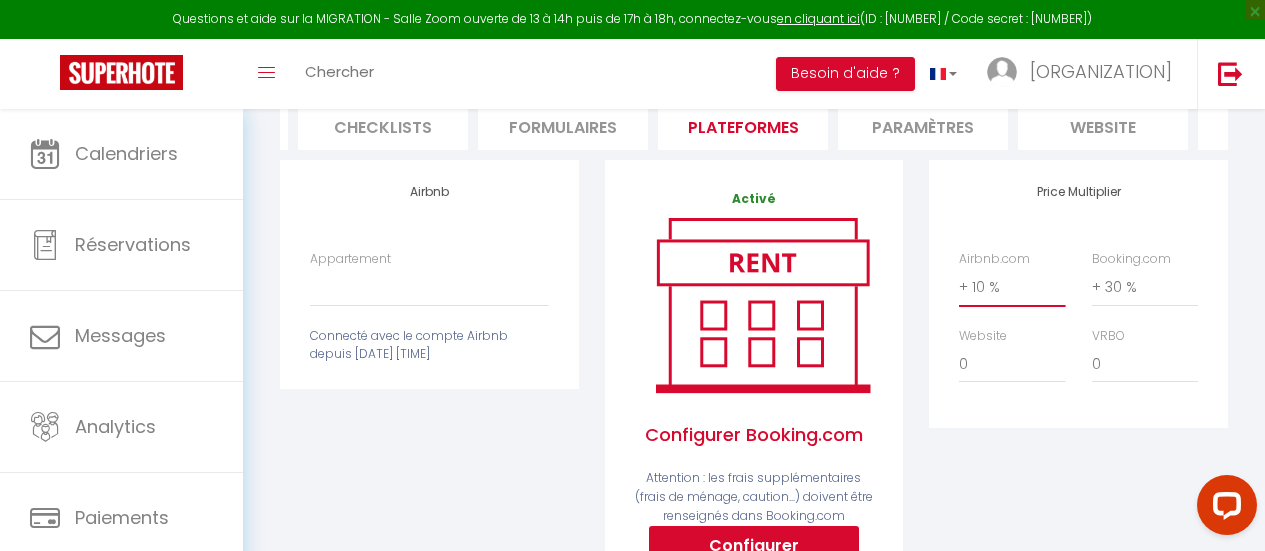 click on "0
+ 1 %
+ 2 %
+ 3 %
+ 4 %
+ 5 %
+ 6 %
+ 7 %
+ 8 %
+ 9 %" at bounding box center [1012, 287] 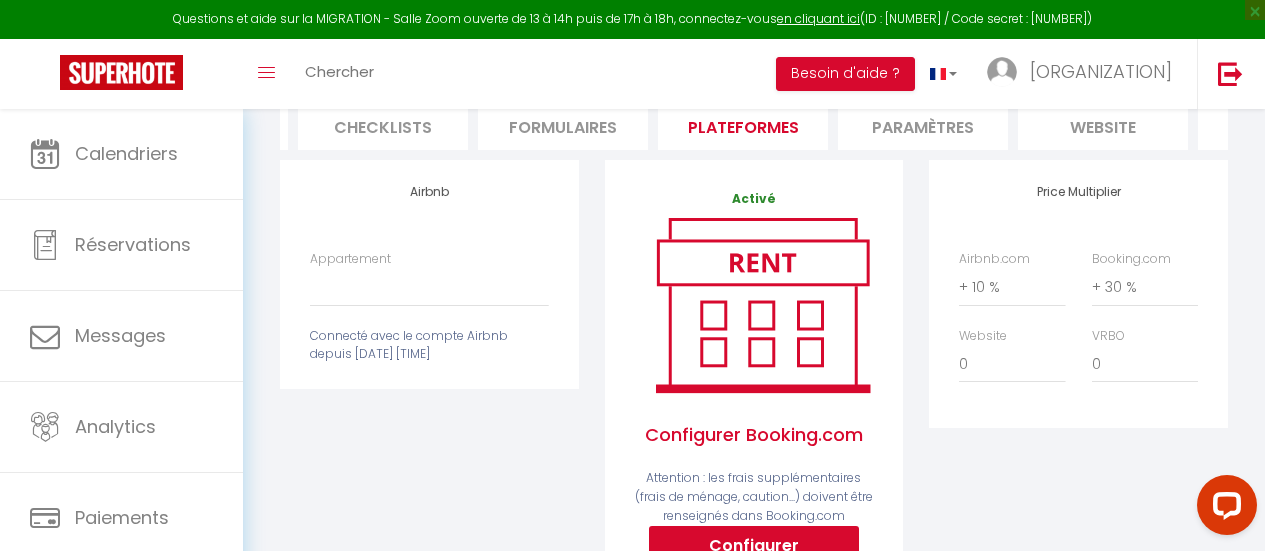 click on "Airbnb.com
0
+ 1 %
+ 2 %
+ 3 %
+ 4 %
+ 5 %
+ 6 %
+ 7 %
+ 8 %" at bounding box center (1078, 327) 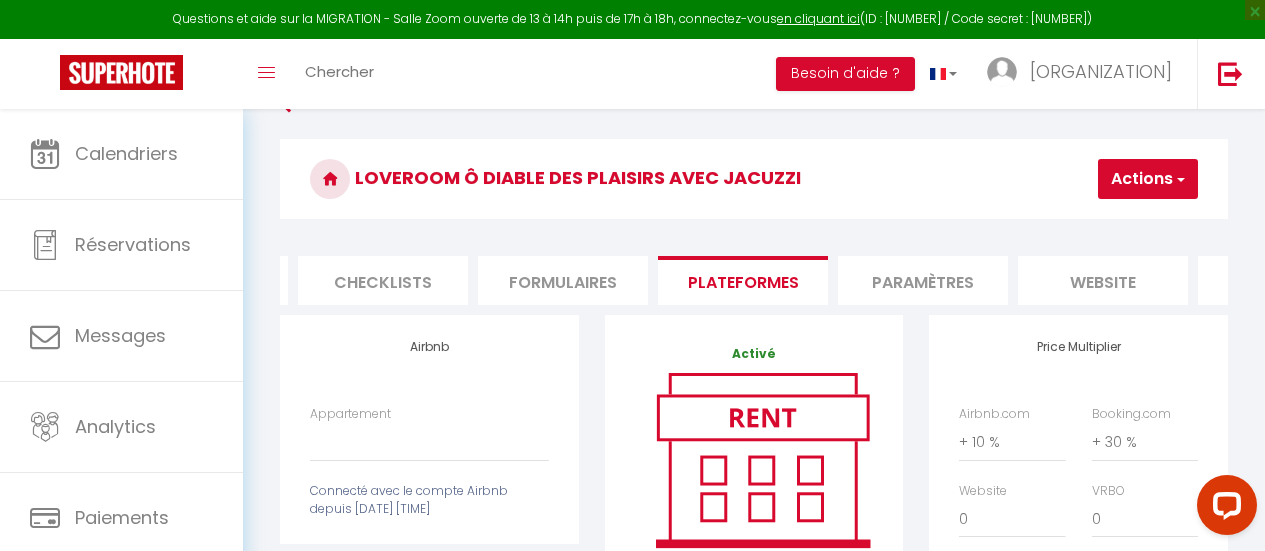 scroll, scrollTop: 0, scrollLeft: 0, axis: both 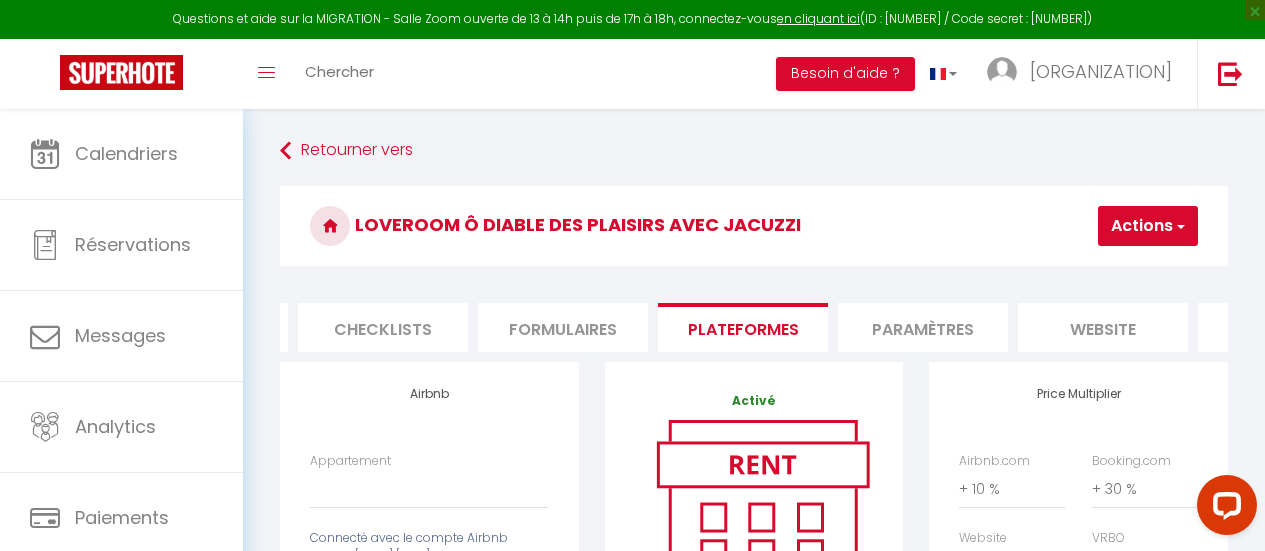 click on "Actions" at bounding box center [1148, 226] 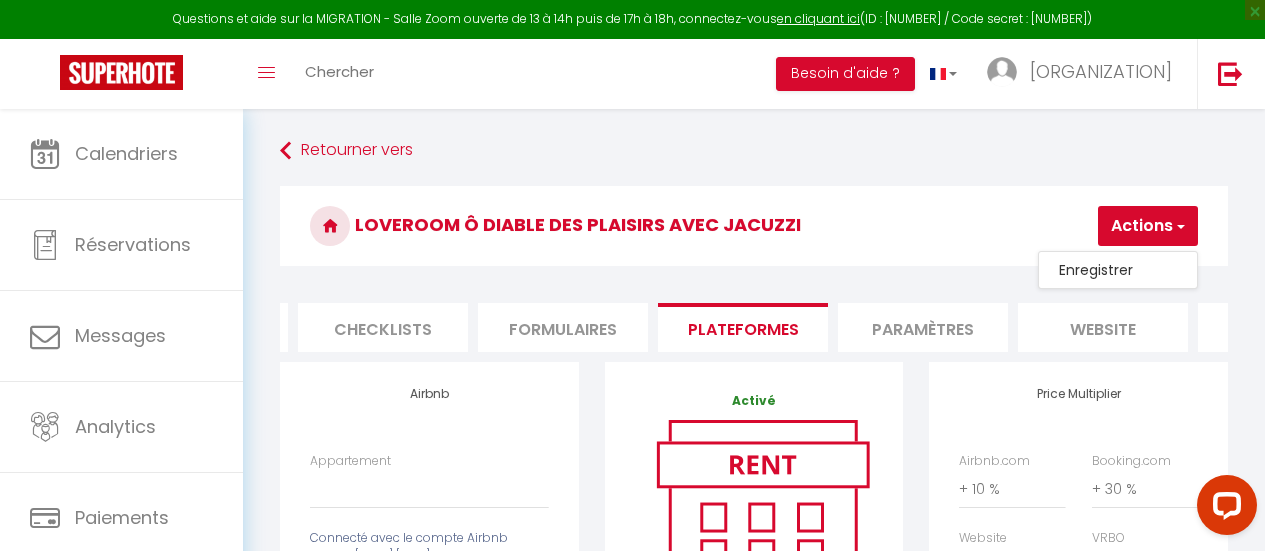 click on "Enregistrer" at bounding box center (1118, 270) 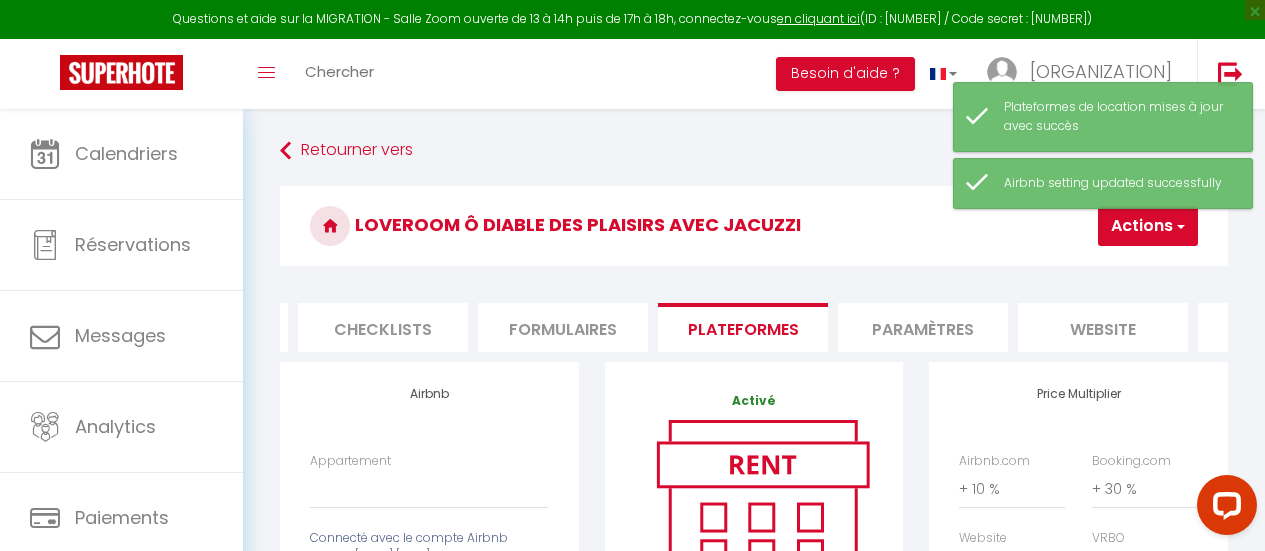 click on "Loveroom Ô diable des plaisirs avec jacuzzi" at bounding box center [754, 226] 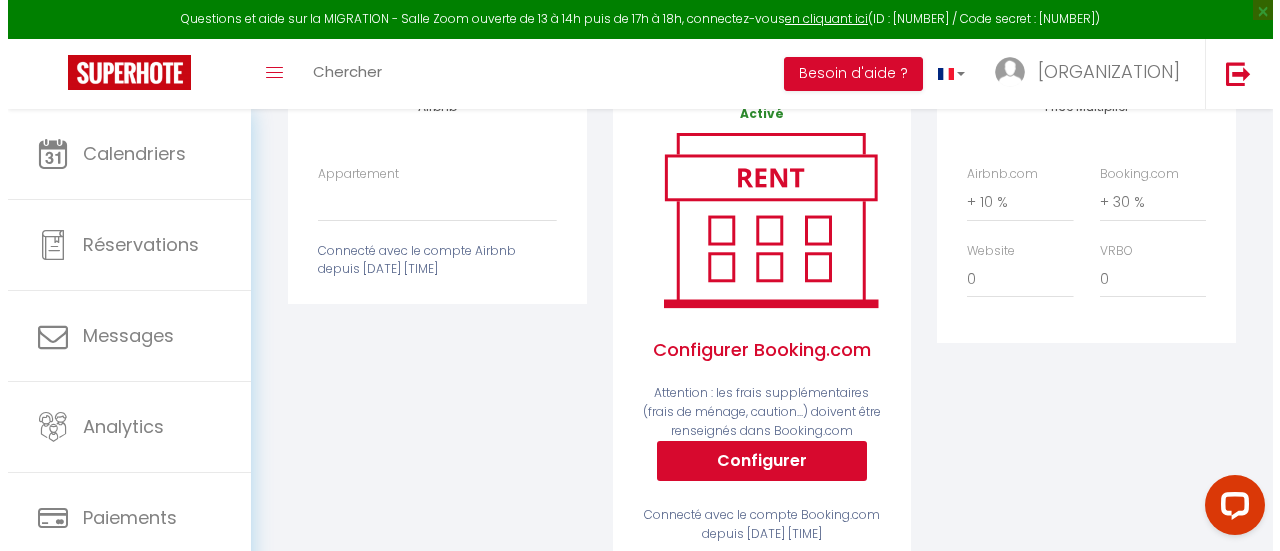 scroll, scrollTop: 338, scrollLeft: 0, axis: vertical 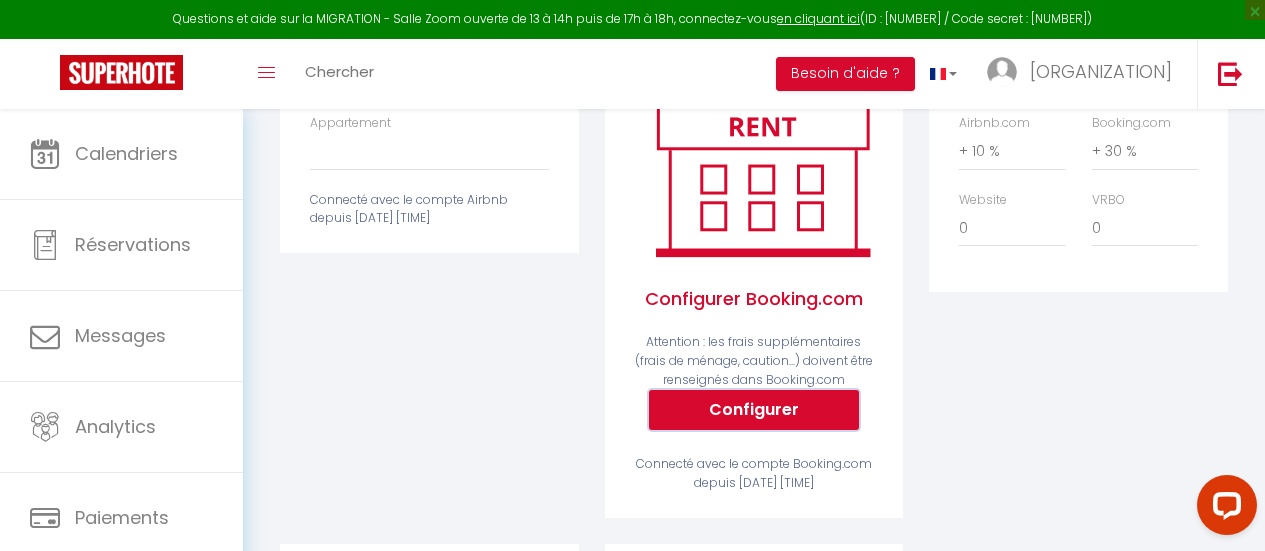 click on "Configurer" at bounding box center (754, 410) 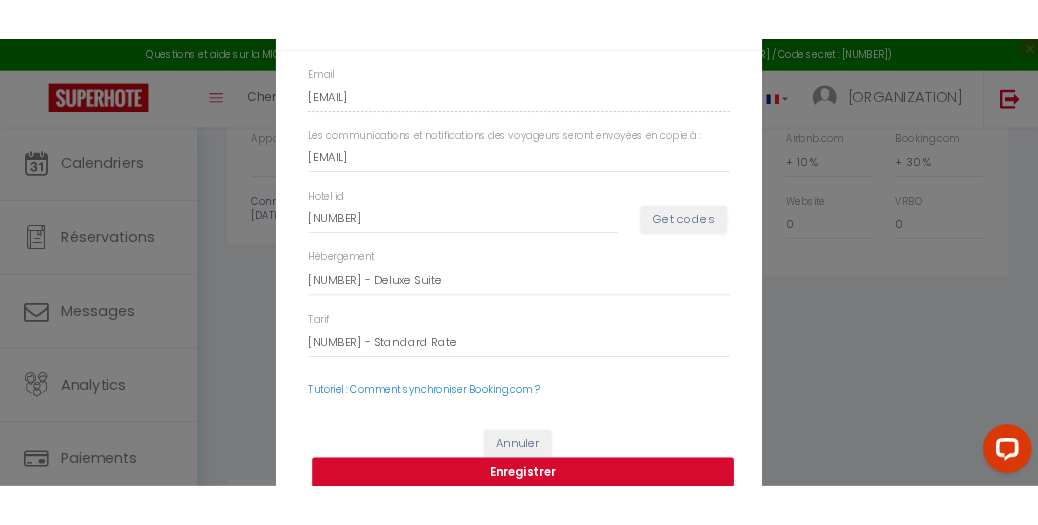 scroll, scrollTop: 60, scrollLeft: 0, axis: vertical 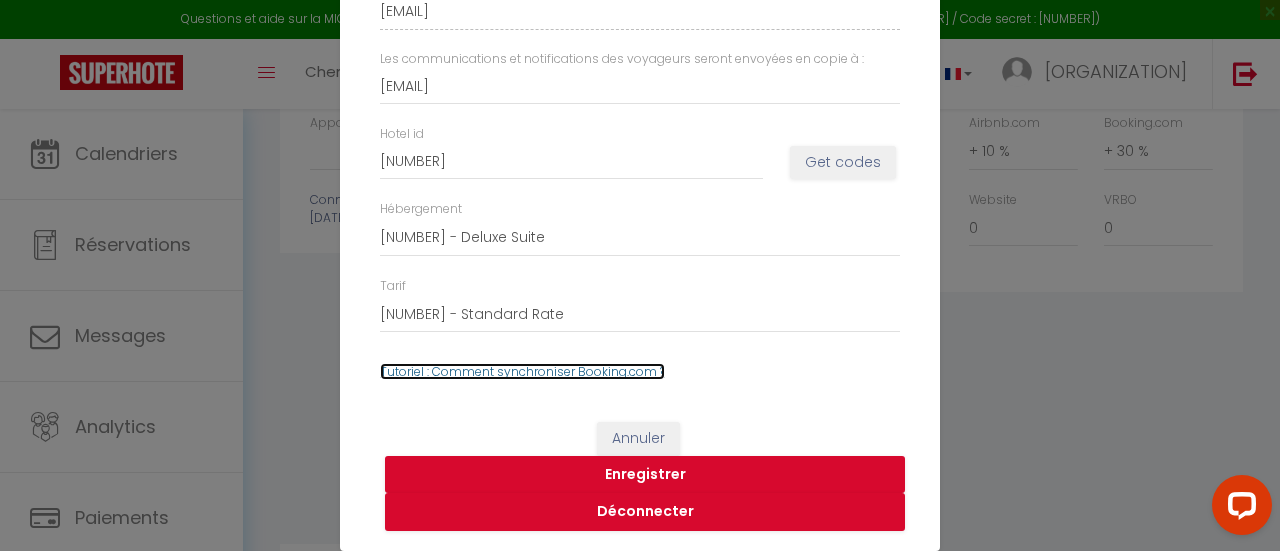 click on "Tutoriel : Comment synchroniser Booking.com ?" at bounding box center (522, 371) 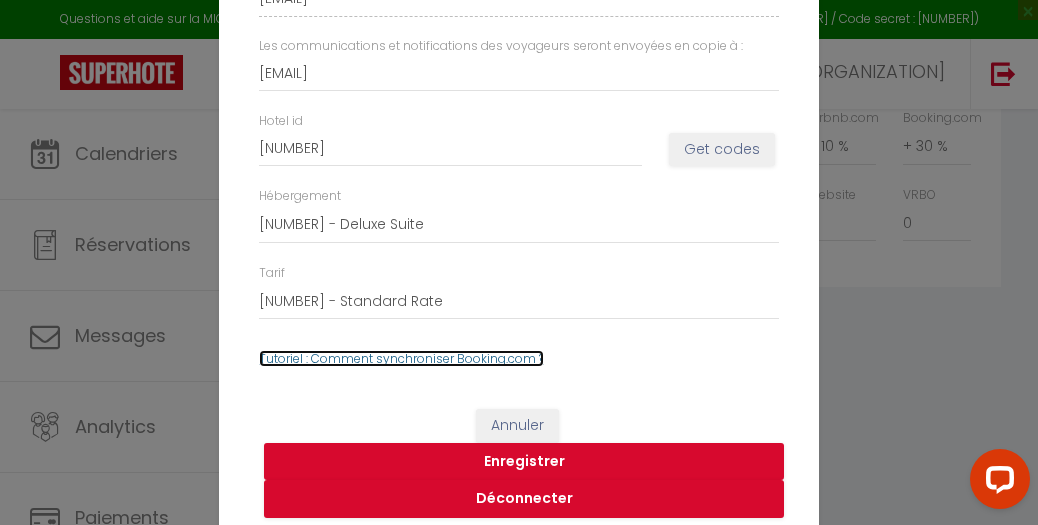 scroll, scrollTop: 47, scrollLeft: 0, axis: vertical 